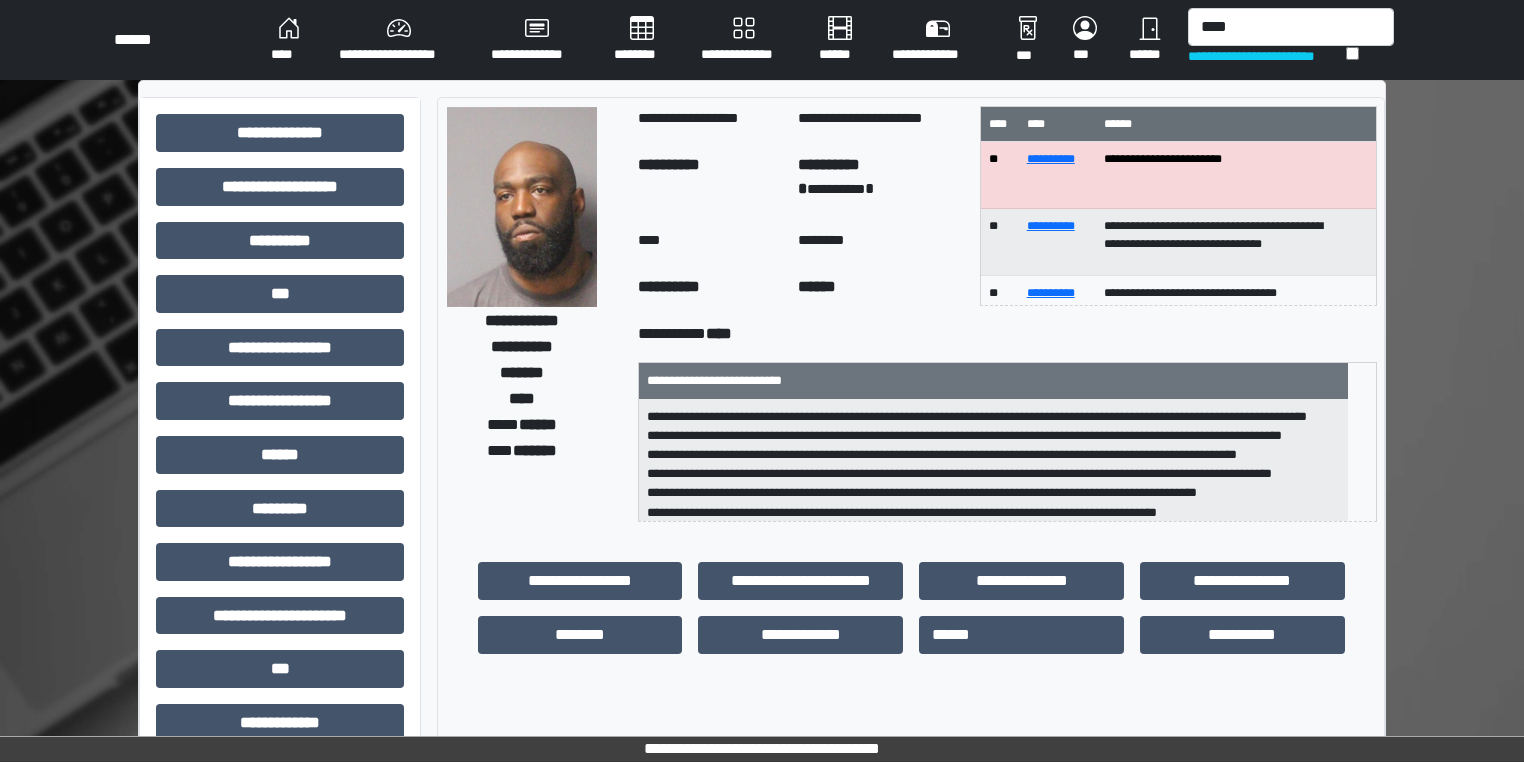 scroll, scrollTop: 0, scrollLeft: 0, axis: both 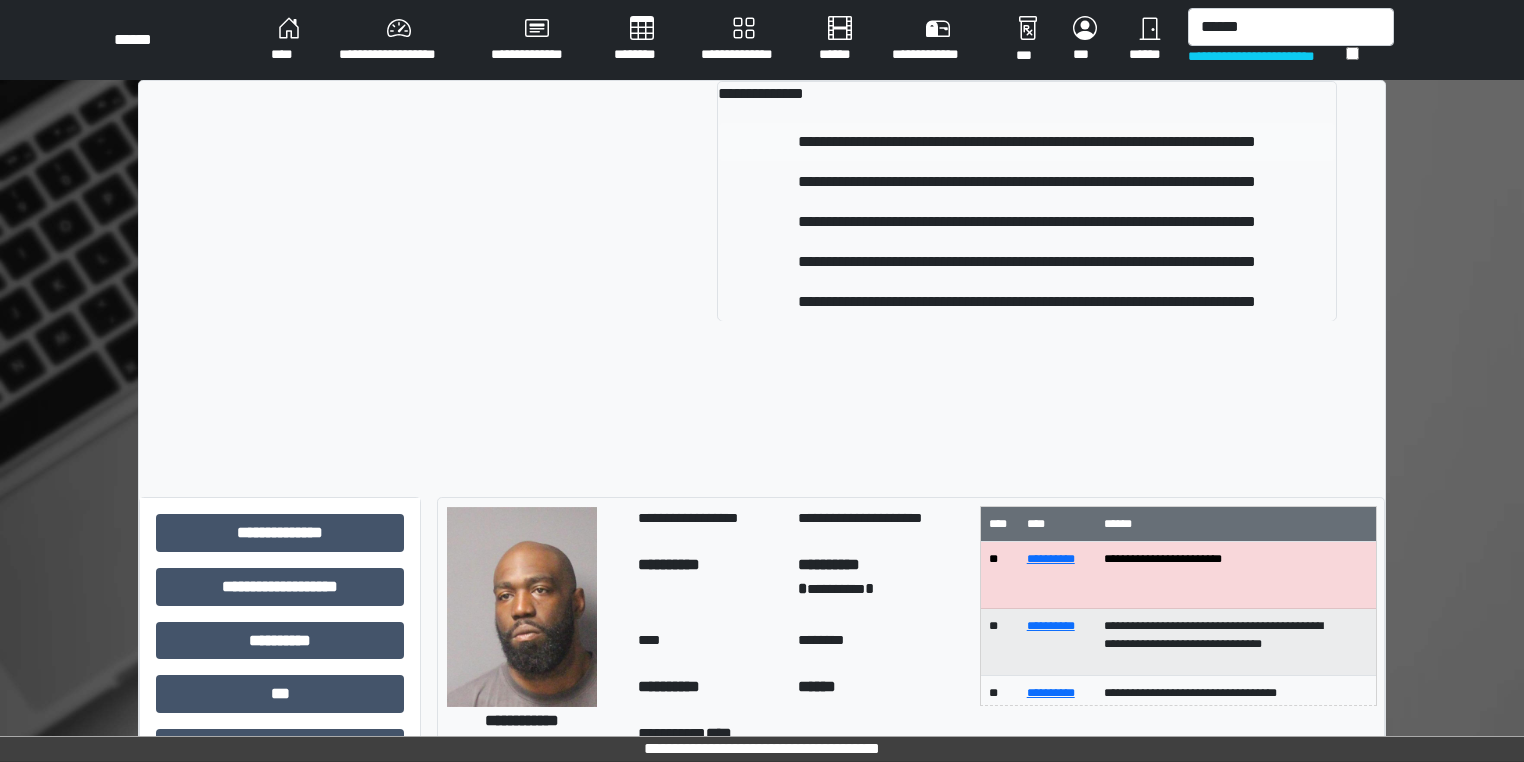 type on "******" 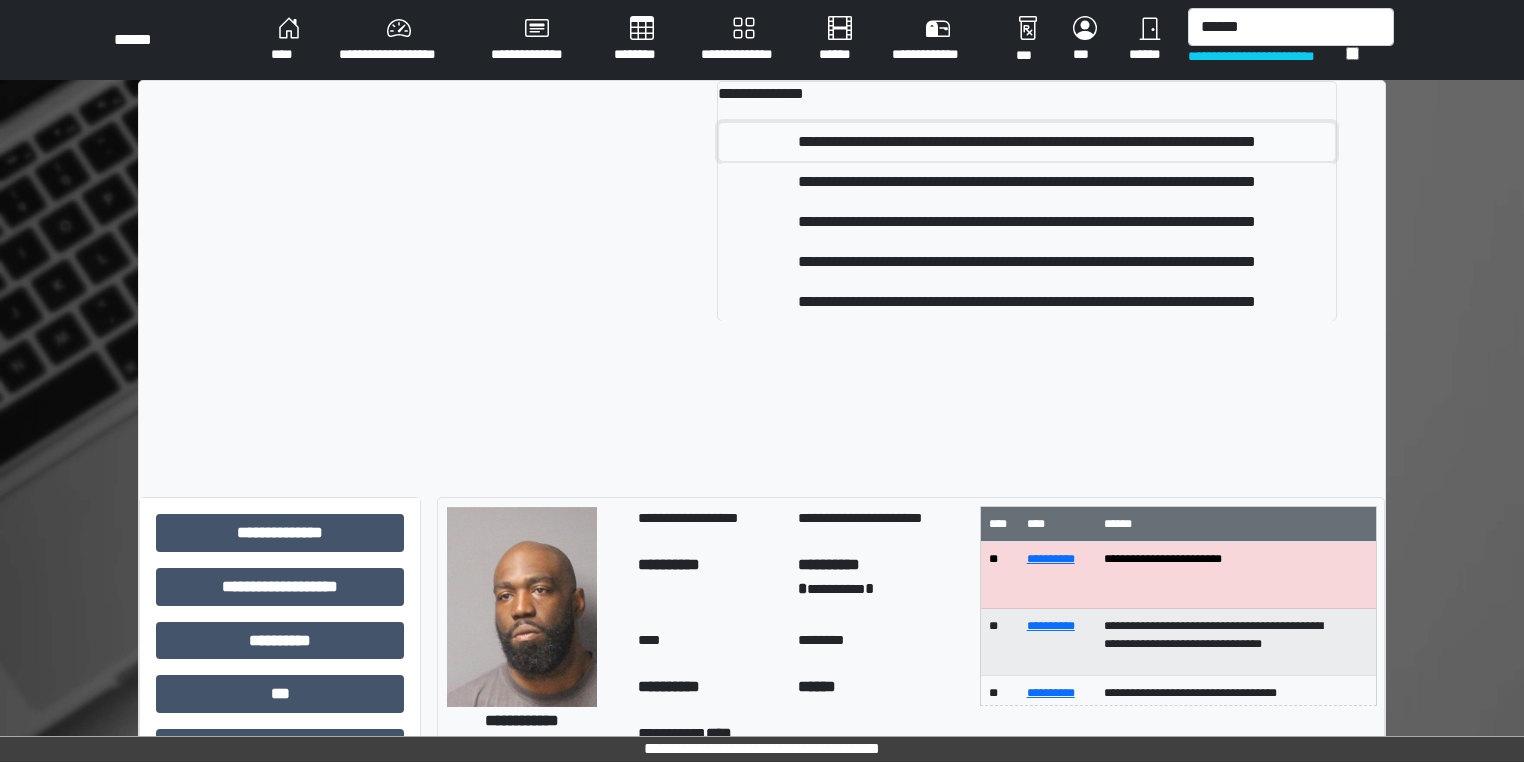 click on "**********" at bounding box center (1027, 142) 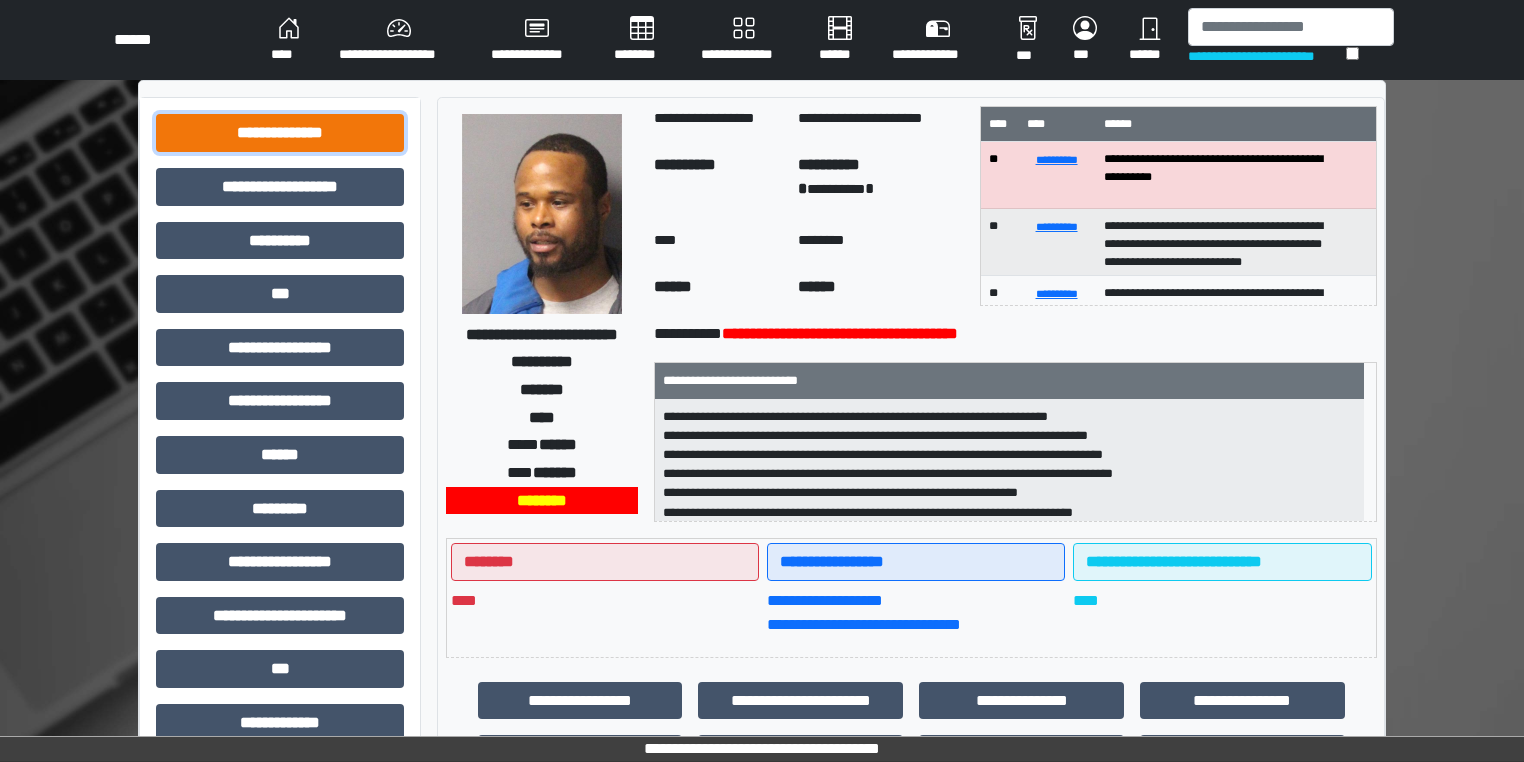 click on "**********" at bounding box center [280, 133] 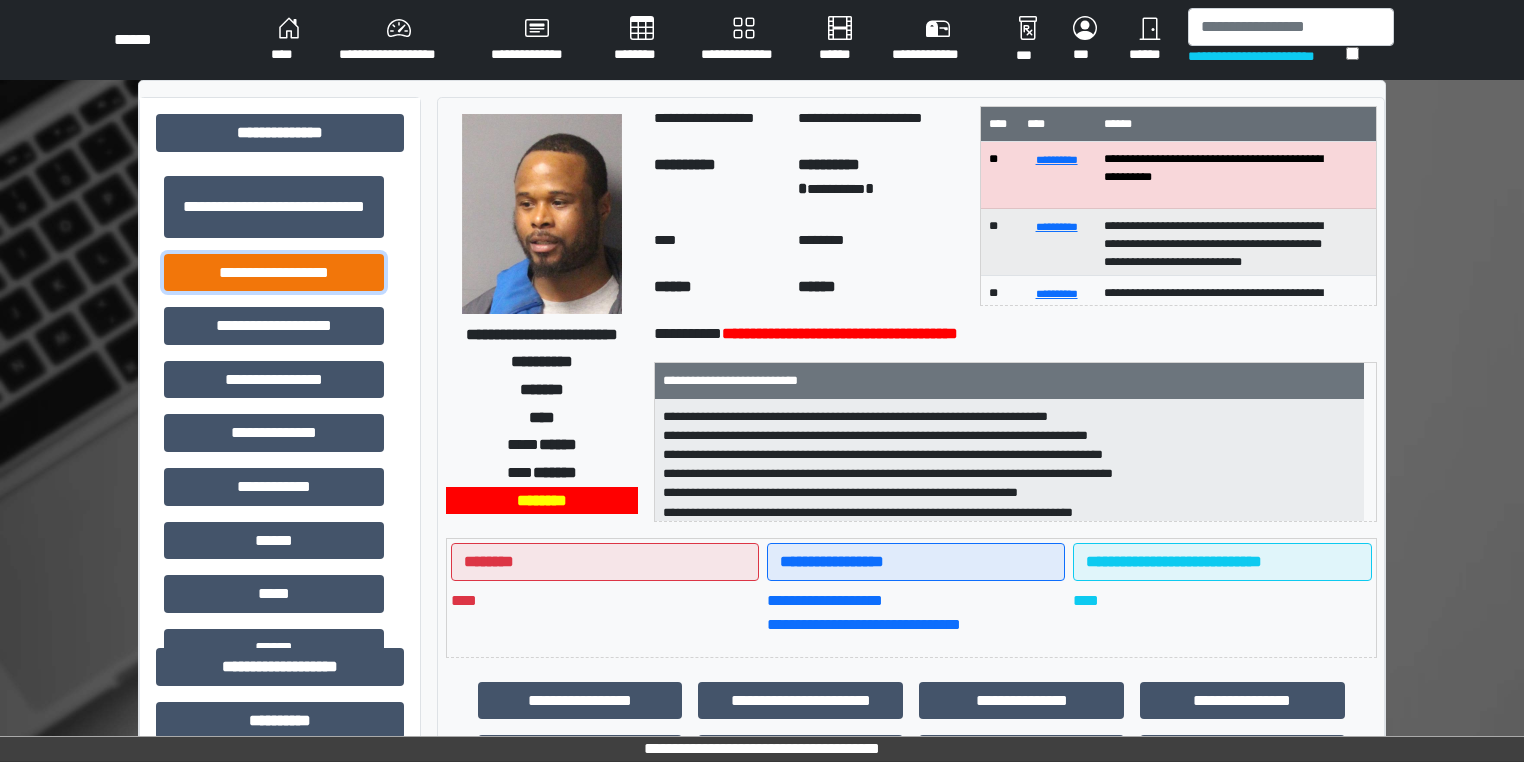 click on "**********" at bounding box center [274, 273] 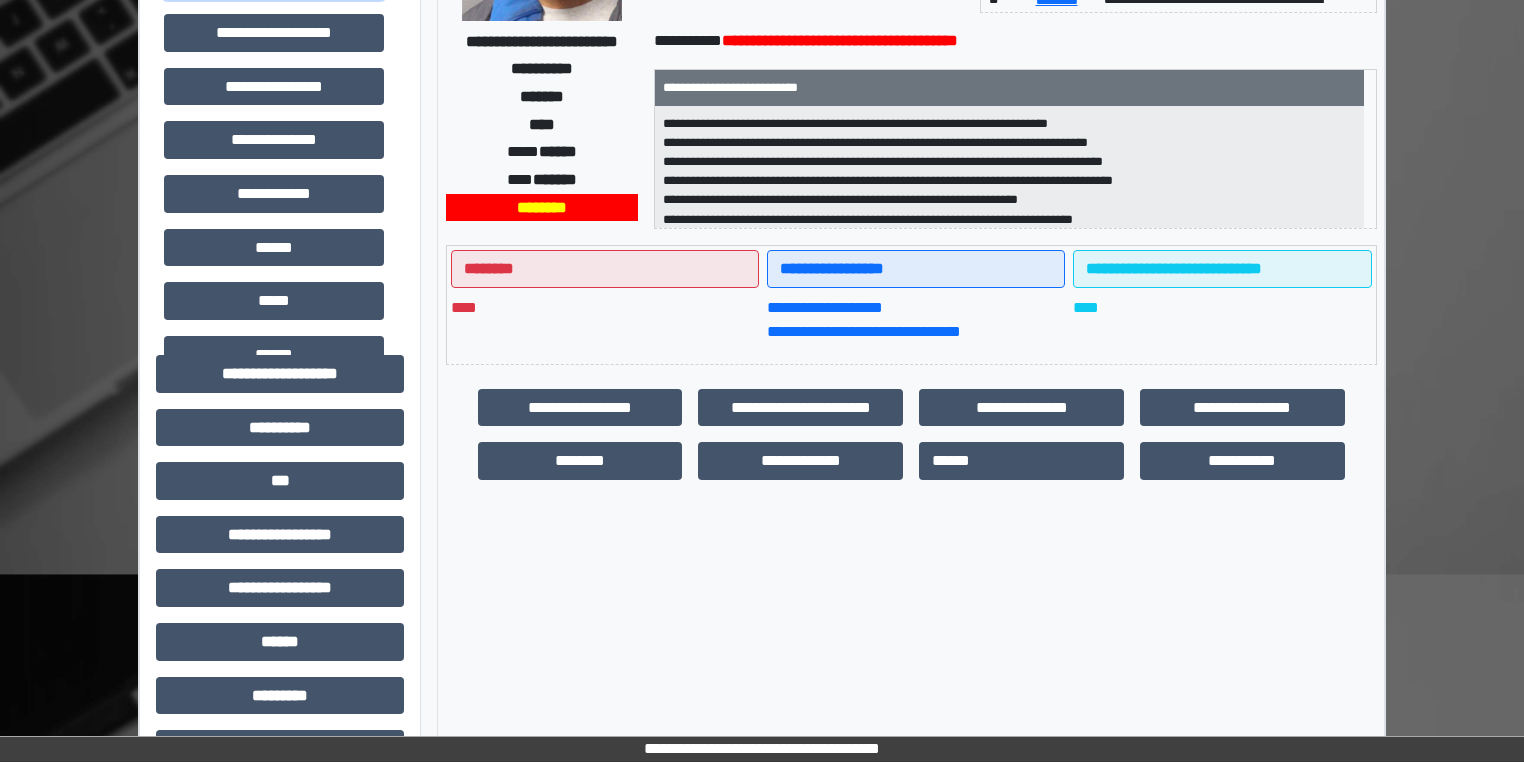 scroll, scrollTop: 480, scrollLeft: 0, axis: vertical 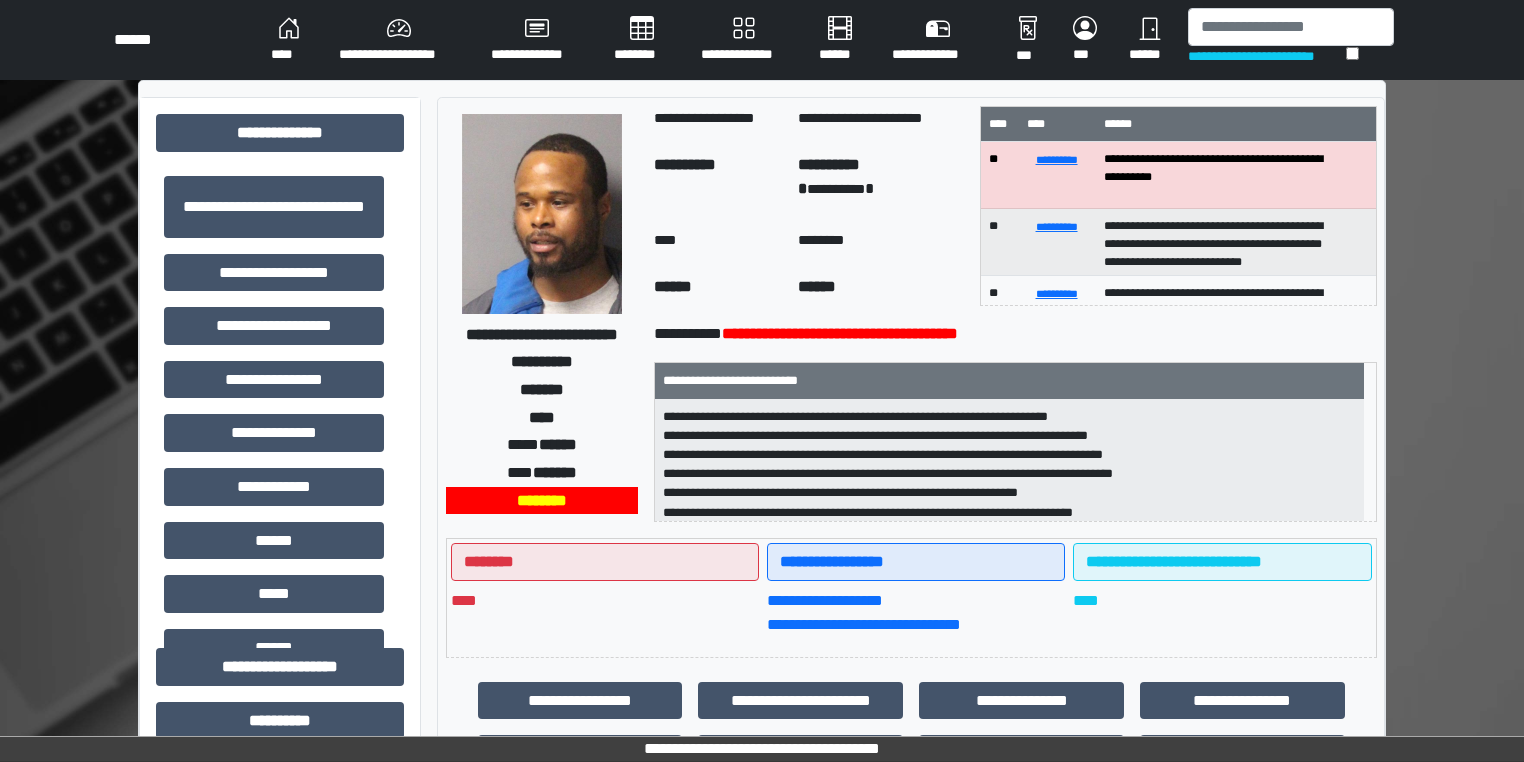 click 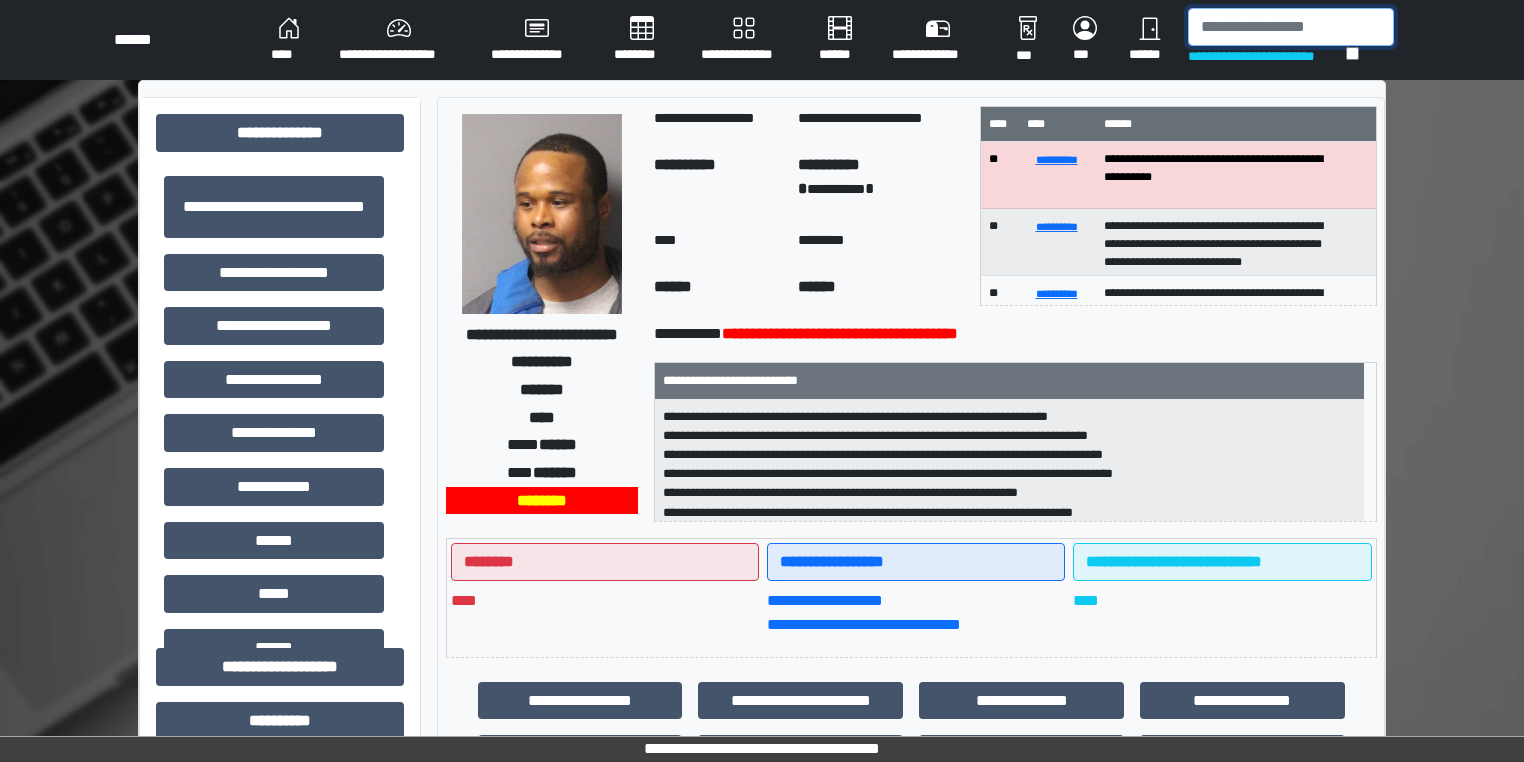 click at bounding box center [1291, 27] 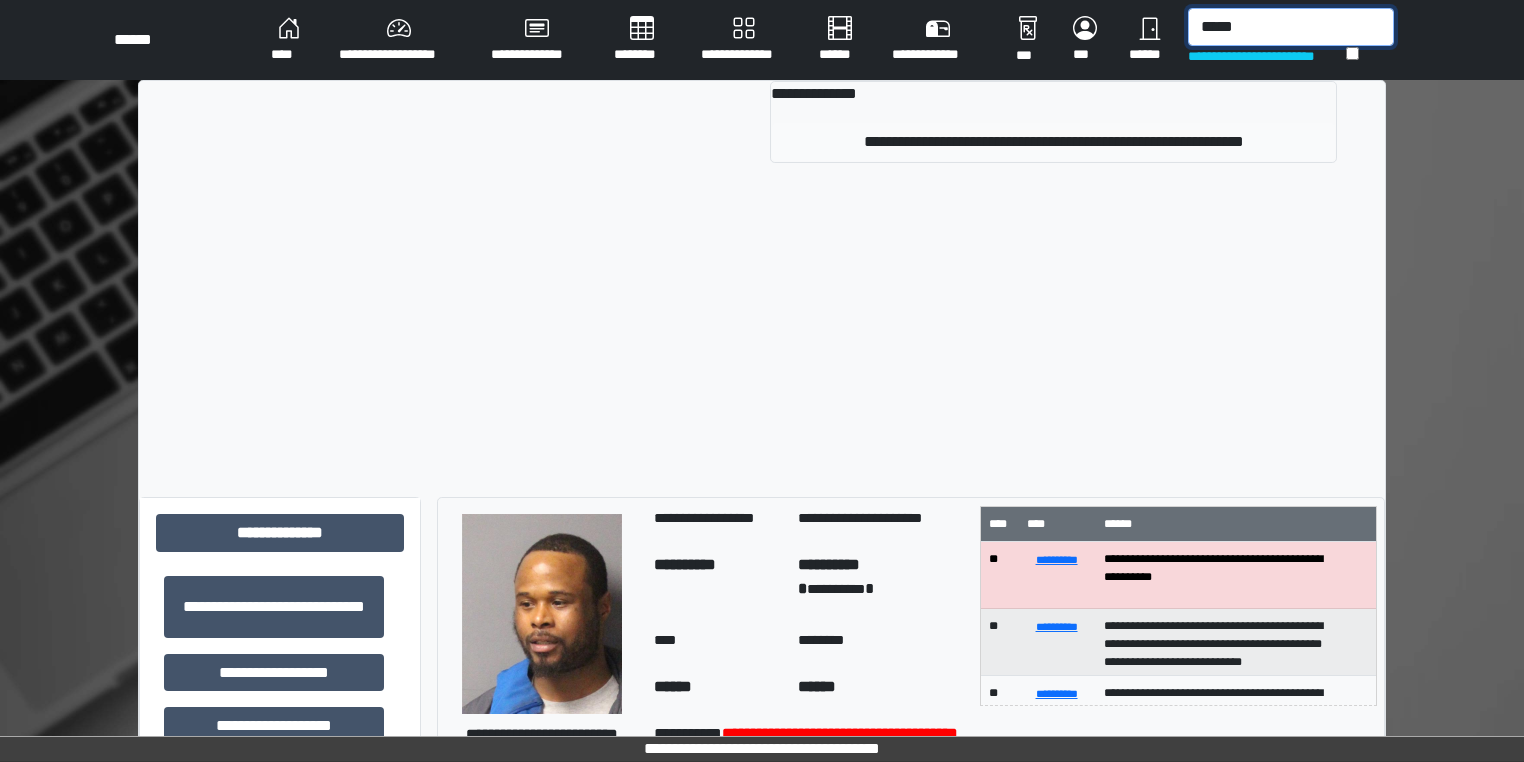 type on "*****" 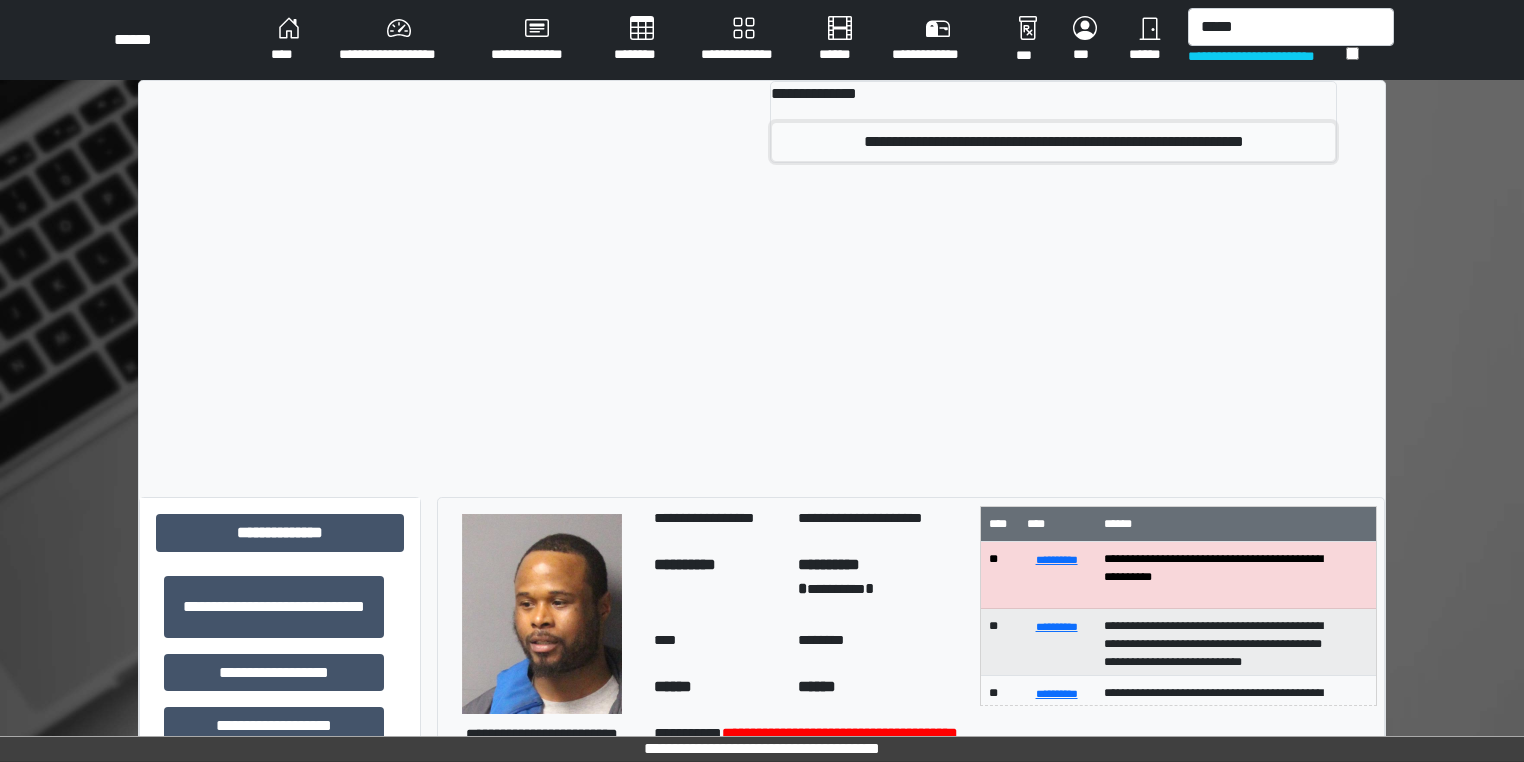 click on "**********" at bounding box center (1053, 142) 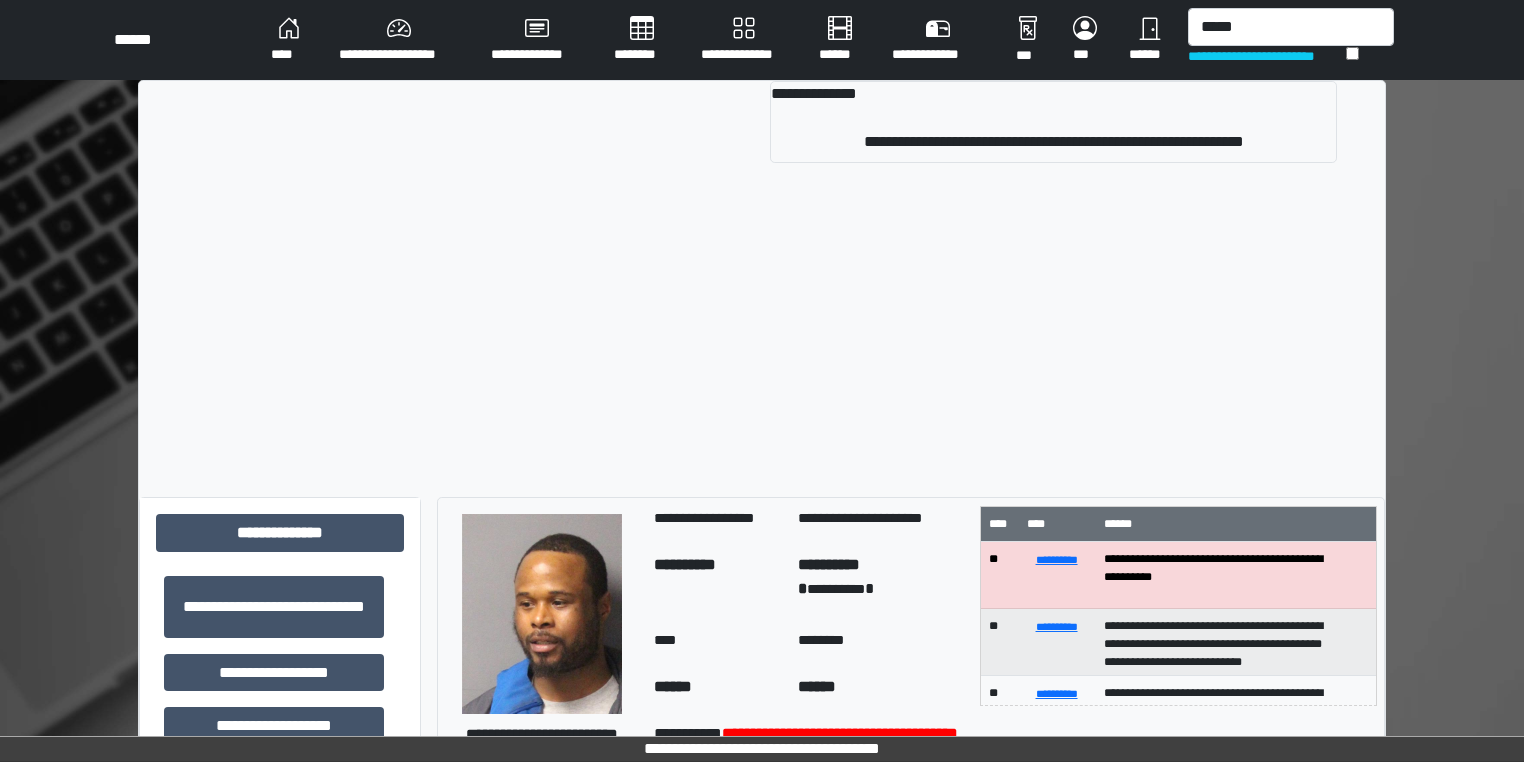 type 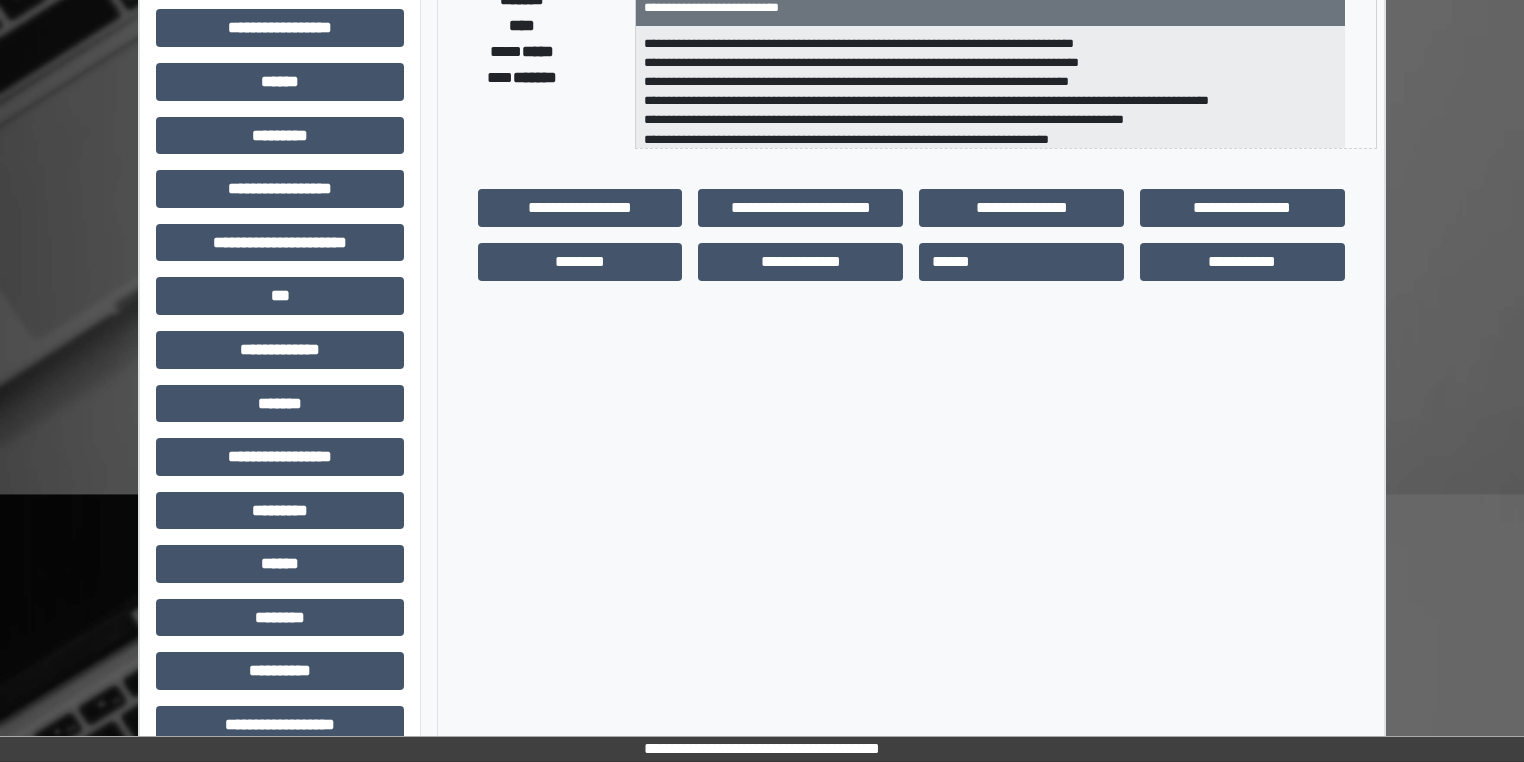 scroll, scrollTop: 404, scrollLeft: 0, axis: vertical 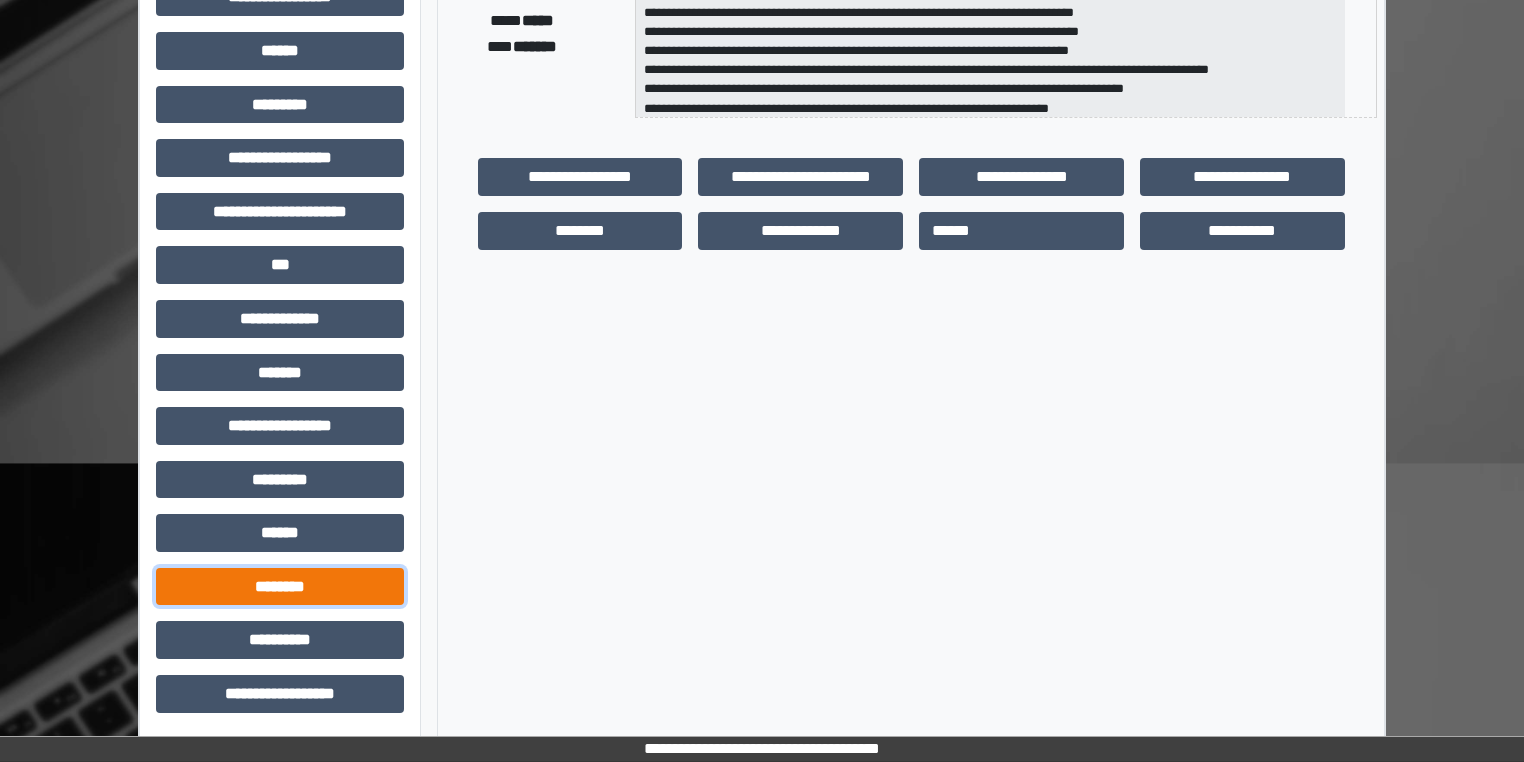 click on "********" at bounding box center [280, 587] 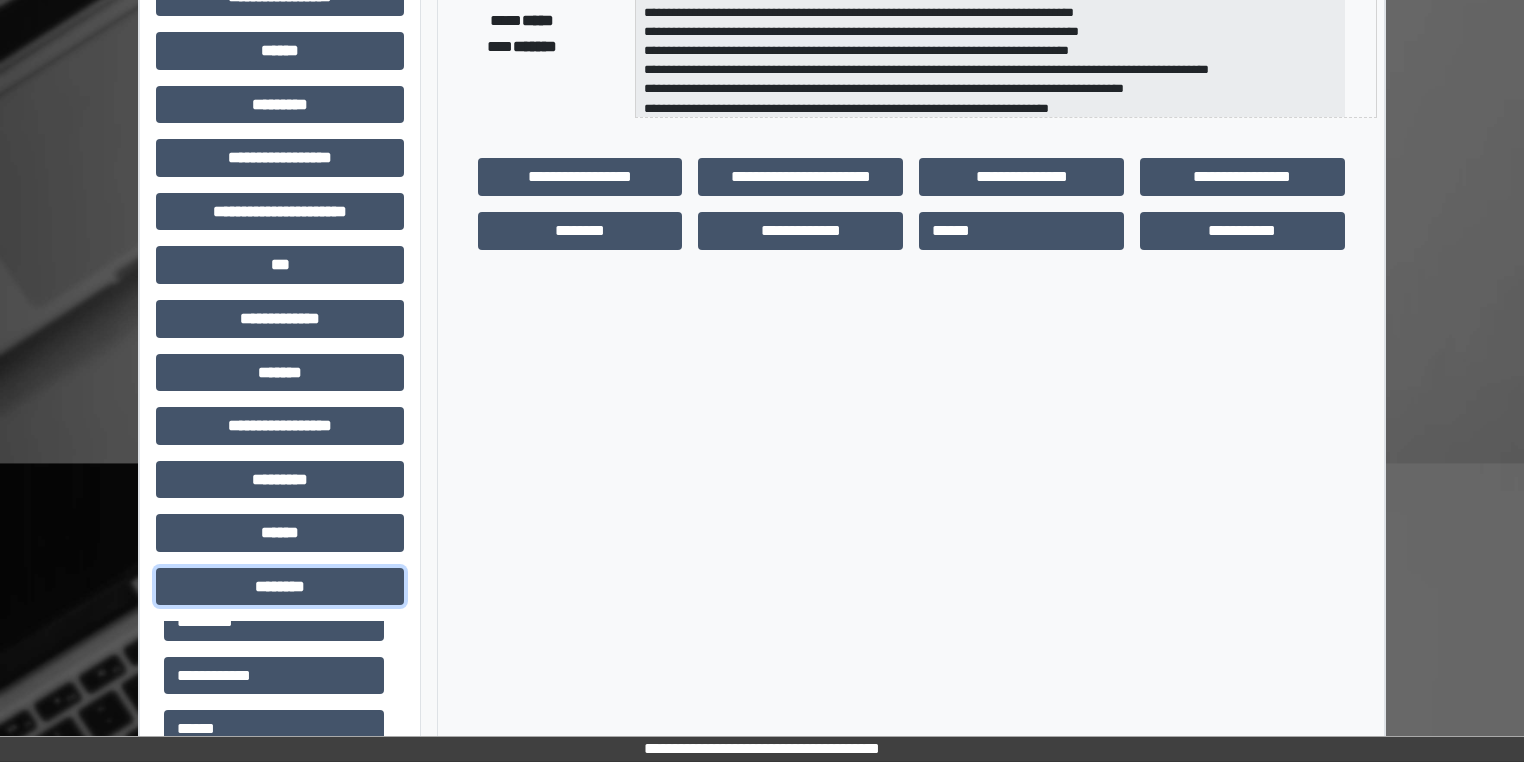 scroll, scrollTop: 0, scrollLeft: 0, axis: both 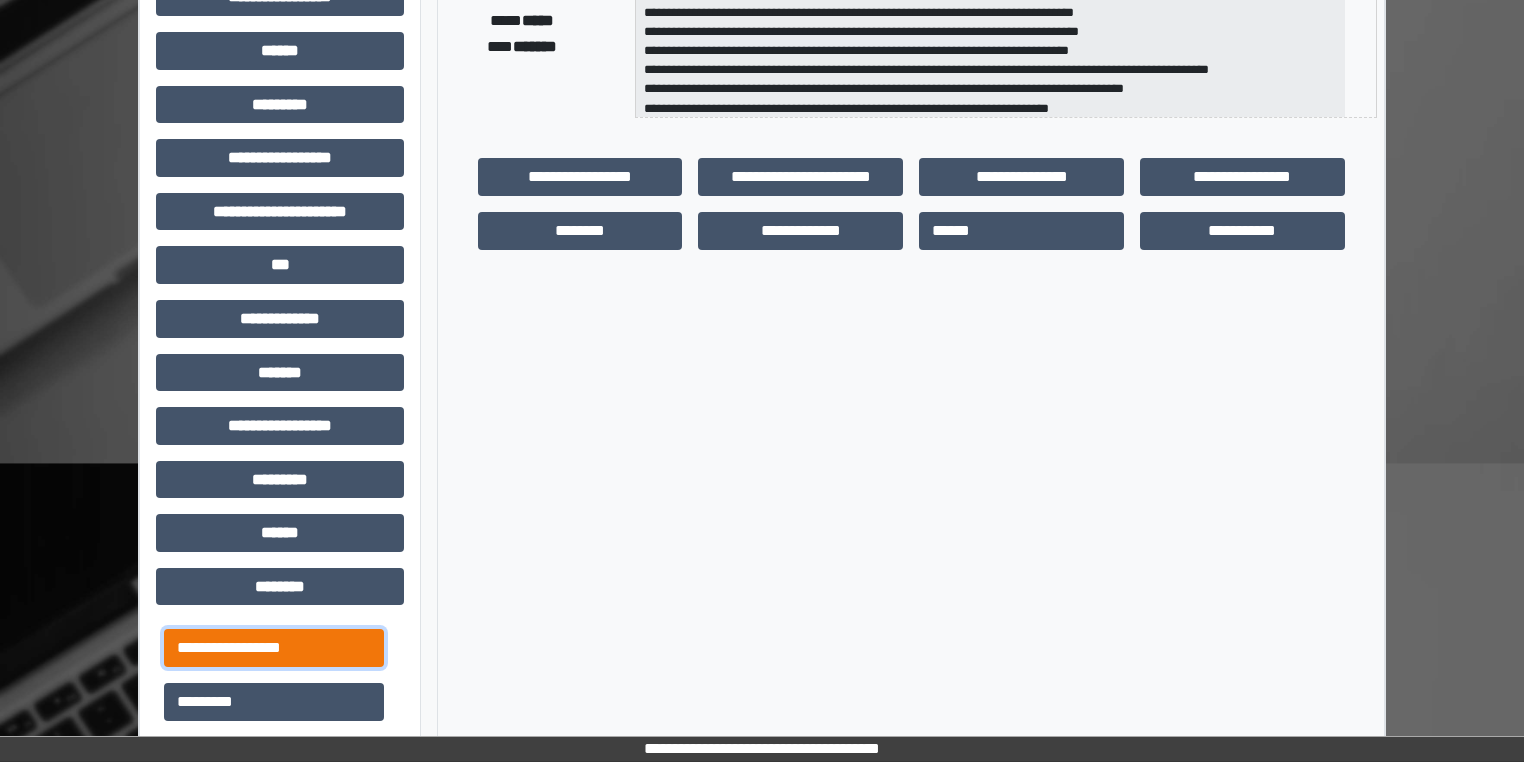 click on "**********" at bounding box center [274, 648] 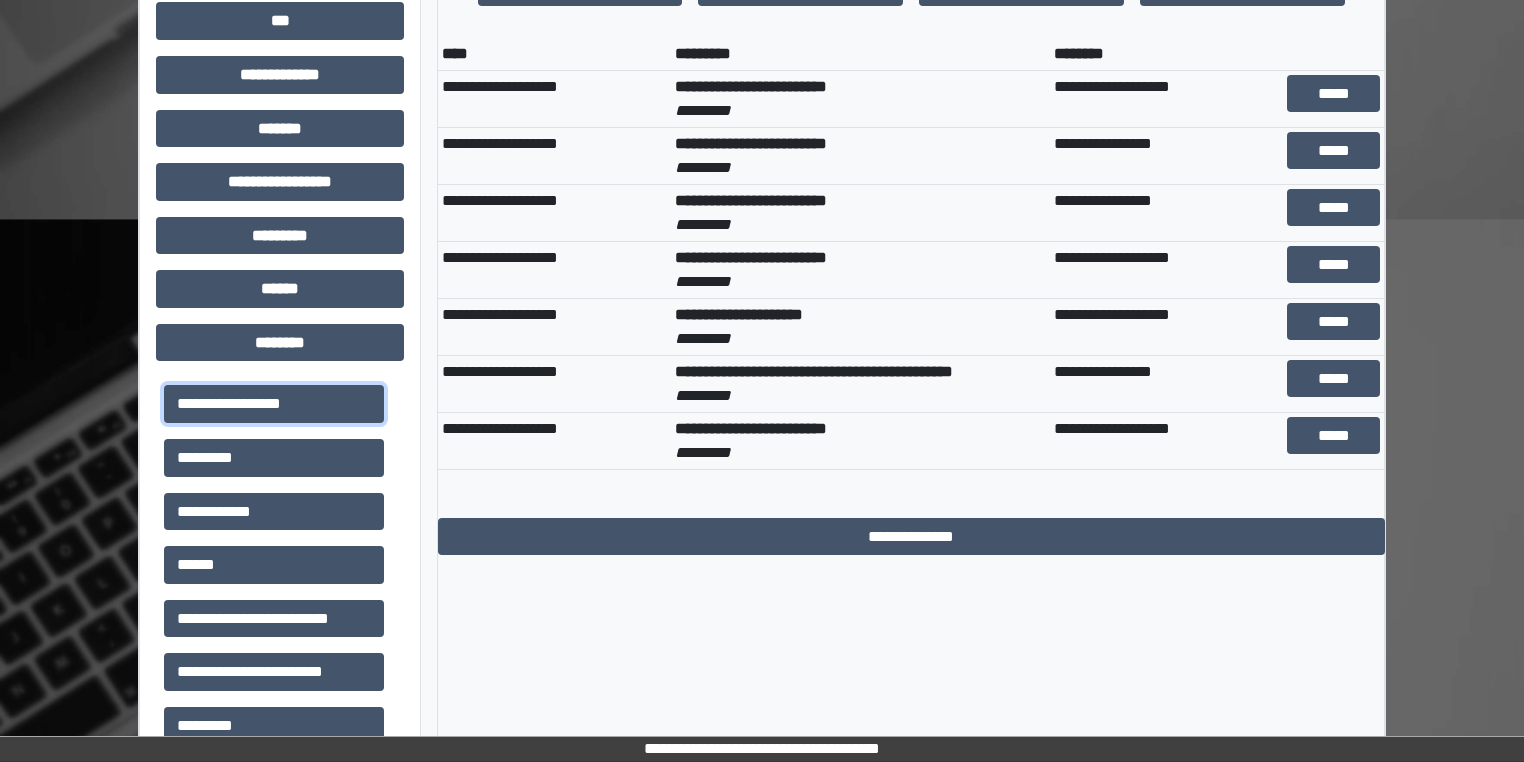 scroll, scrollTop: 644, scrollLeft: 0, axis: vertical 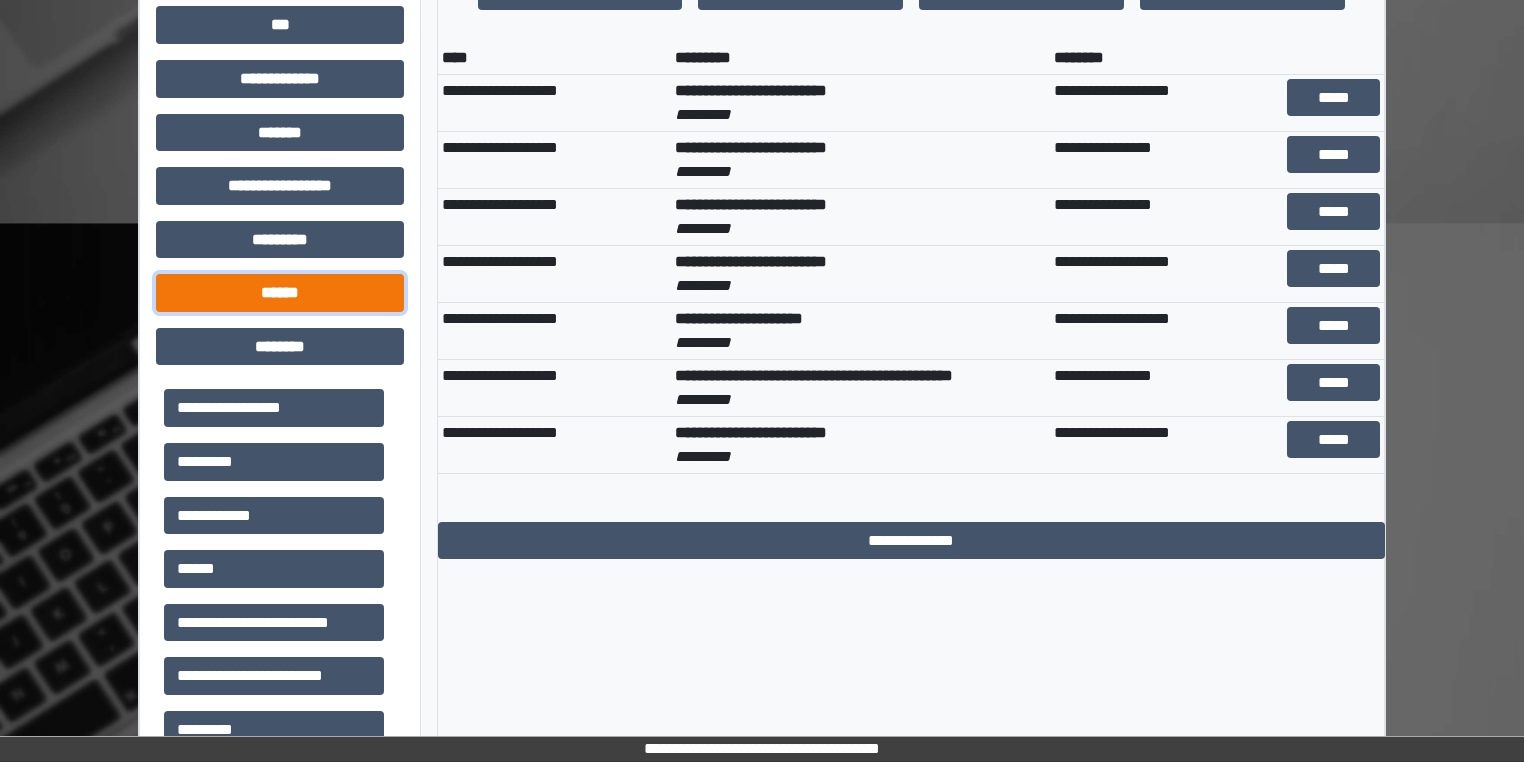 click on "******" at bounding box center [280, 293] 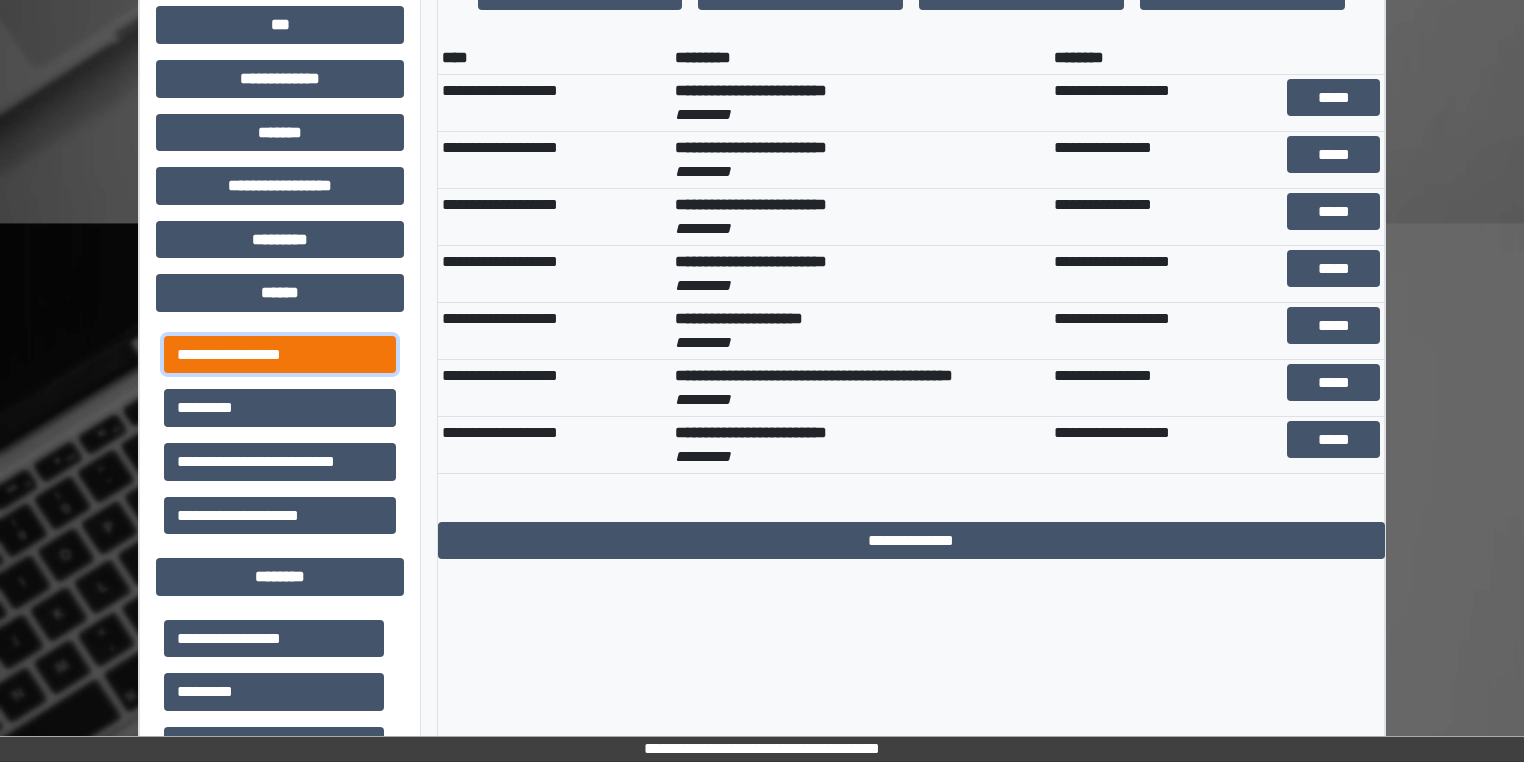 click on "**********" at bounding box center [280, 355] 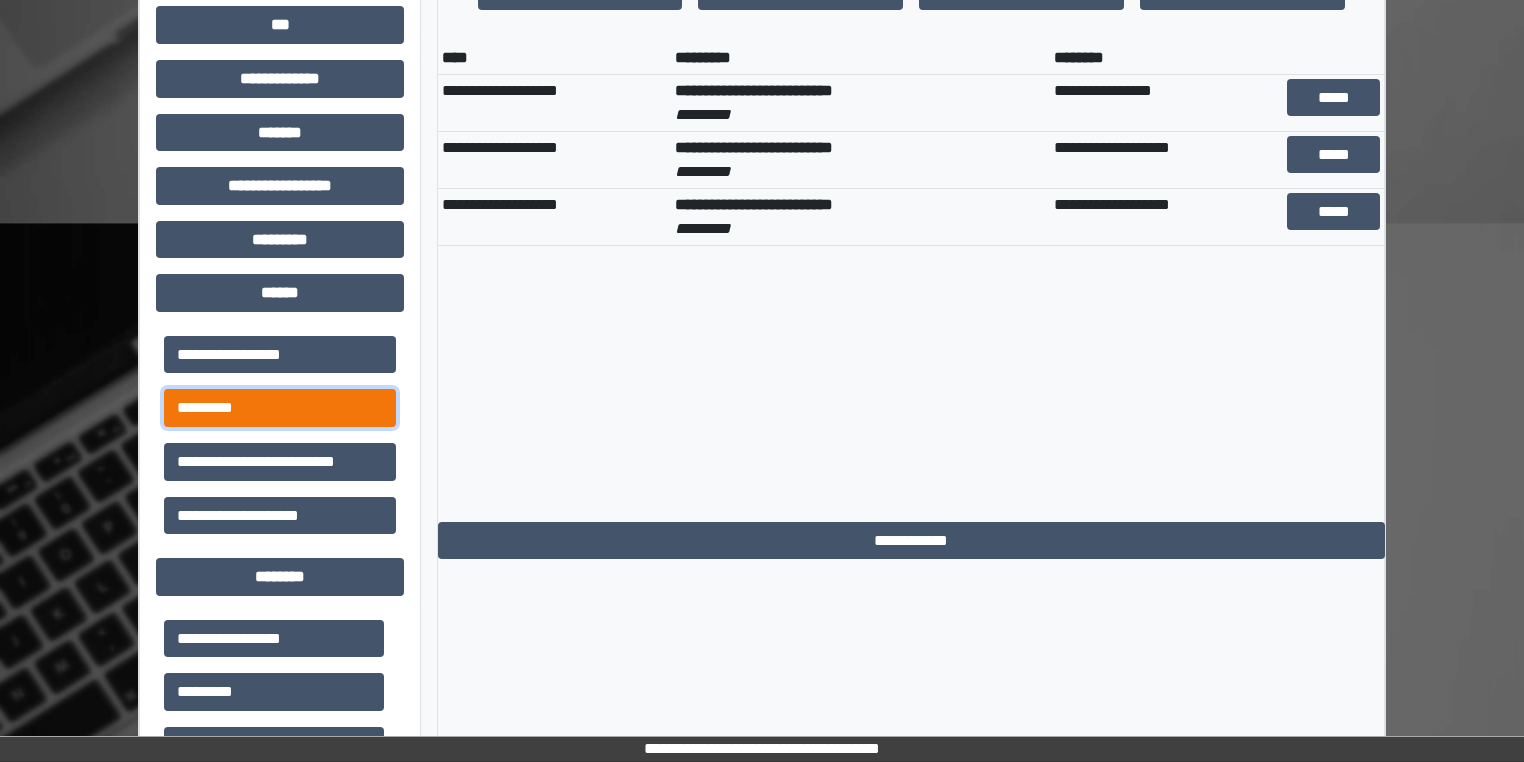 click on "*********" at bounding box center [280, 408] 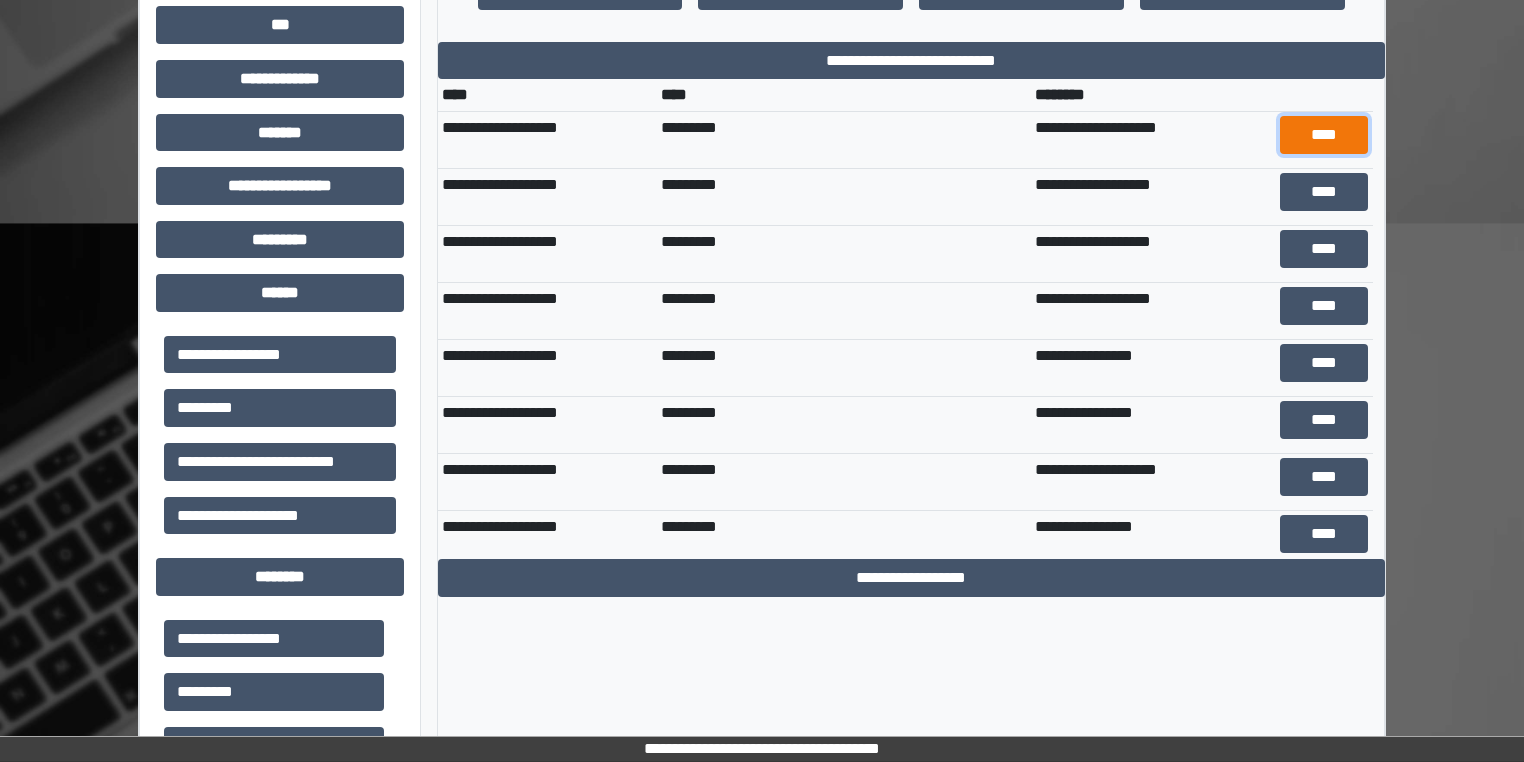 click on "****" at bounding box center [1324, 135] 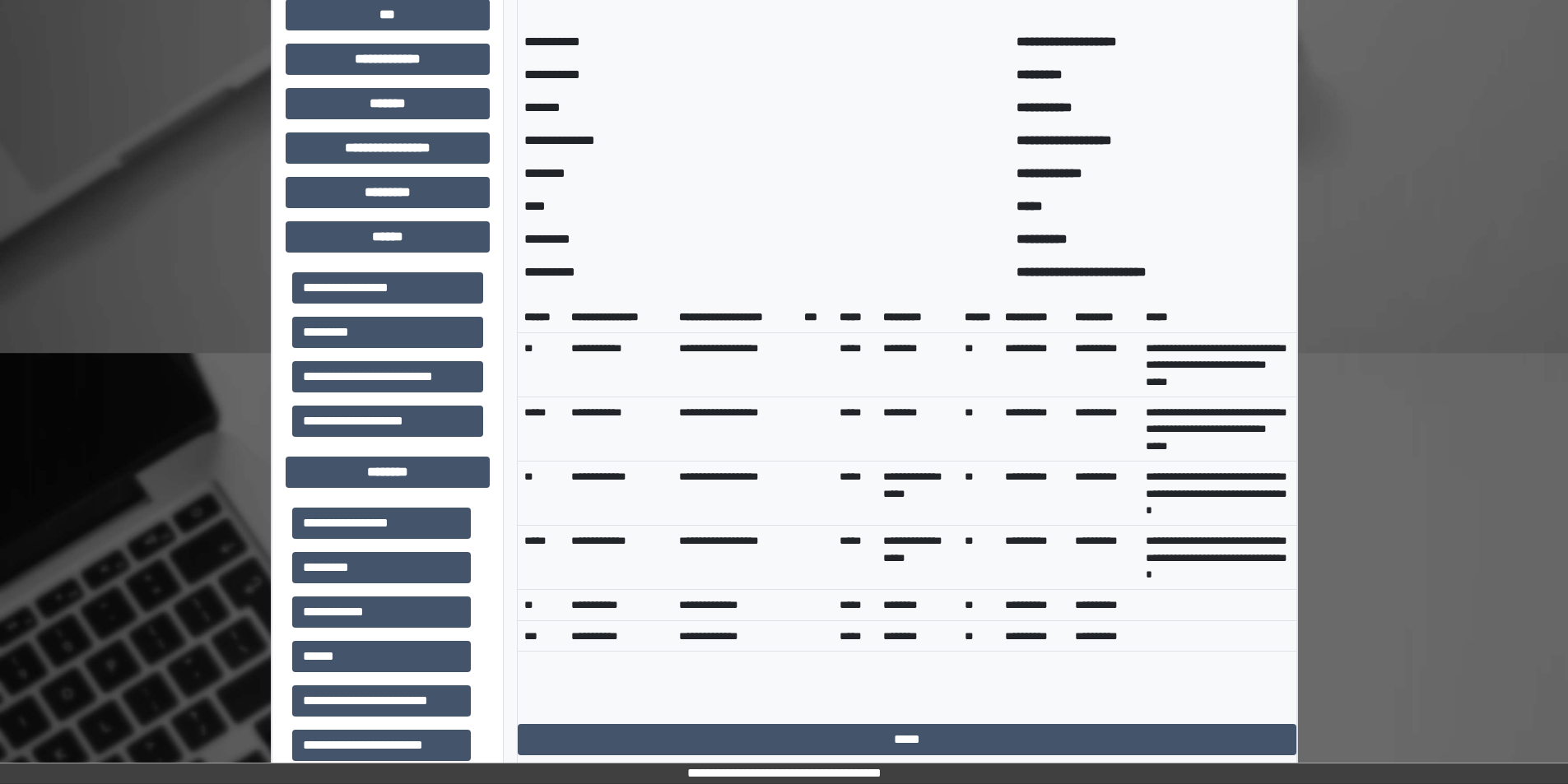 scroll, scrollTop: 530, scrollLeft: 0, axis: vertical 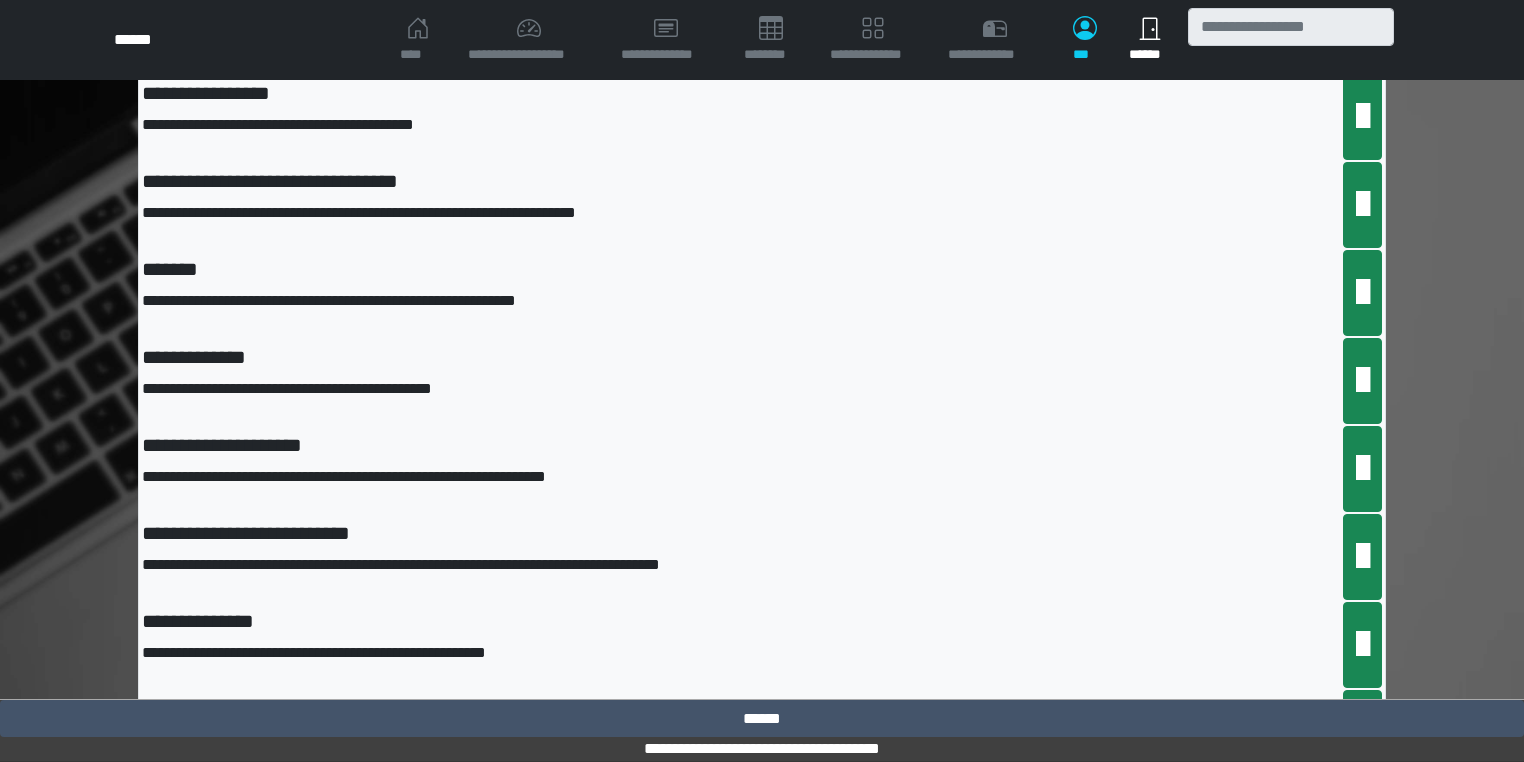 click on "****" at bounding box center (418, 40) 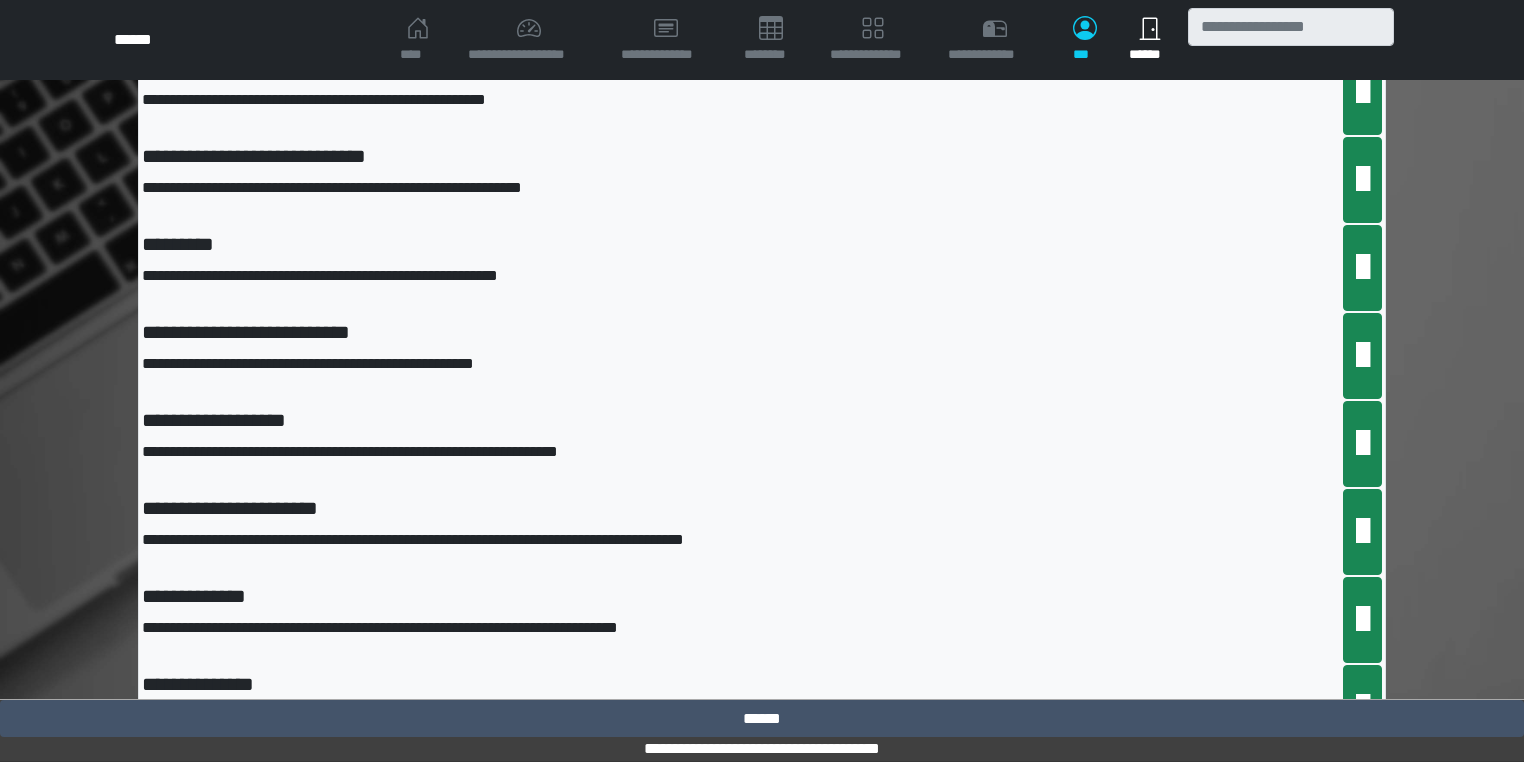 scroll, scrollTop: 0, scrollLeft: 0, axis: both 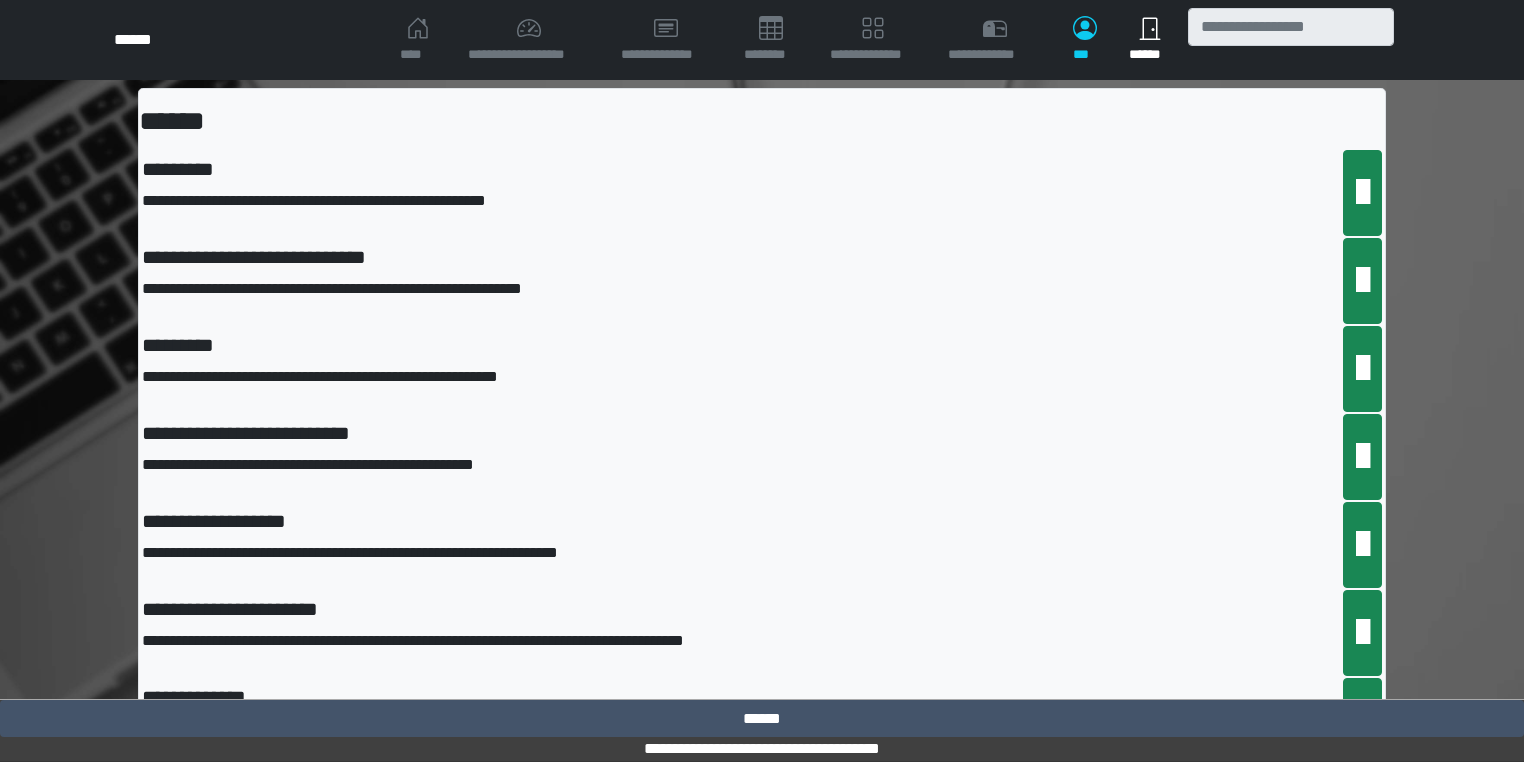 click on "****" at bounding box center [418, 40] 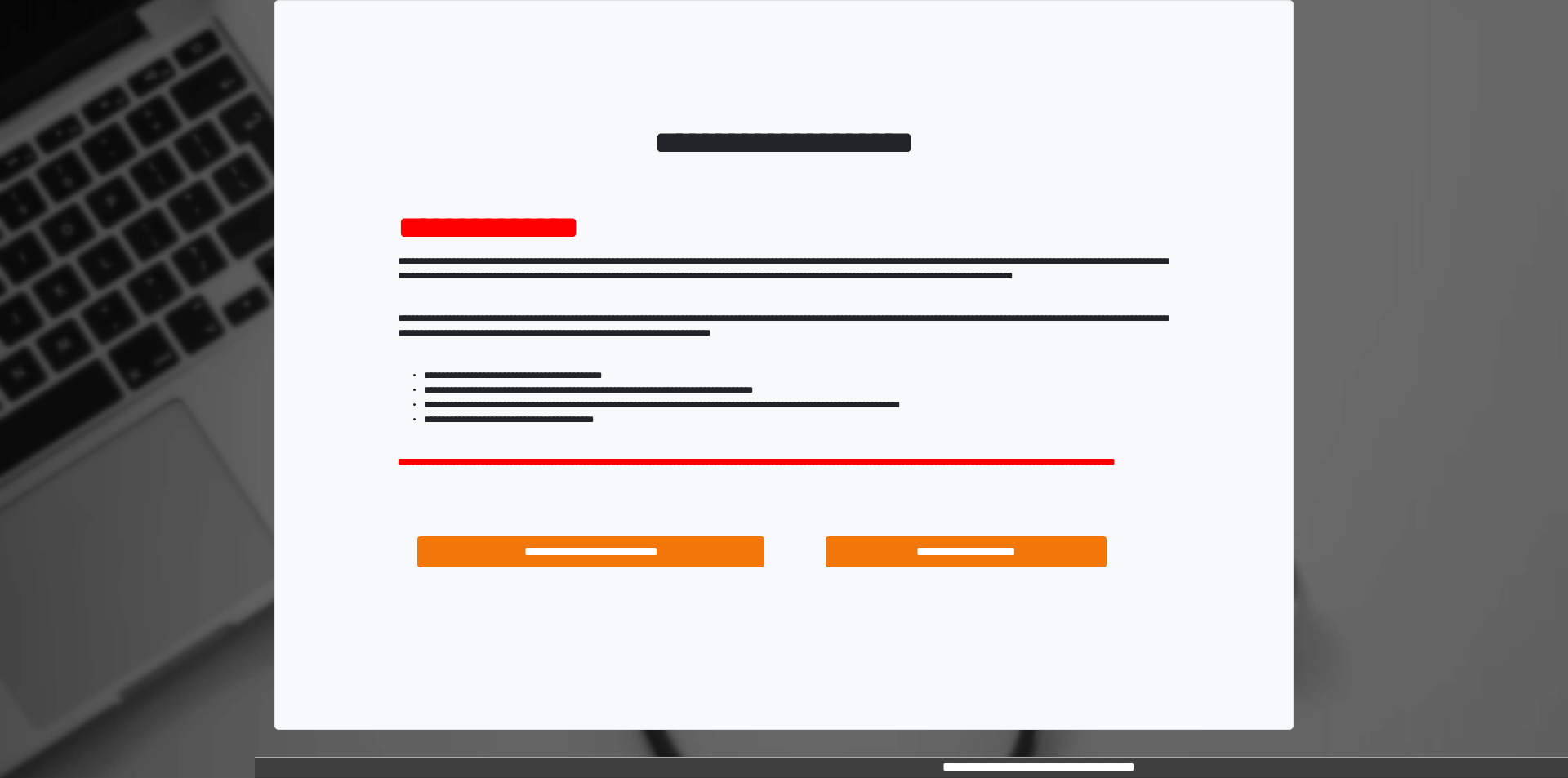 scroll, scrollTop: 0, scrollLeft: 0, axis: both 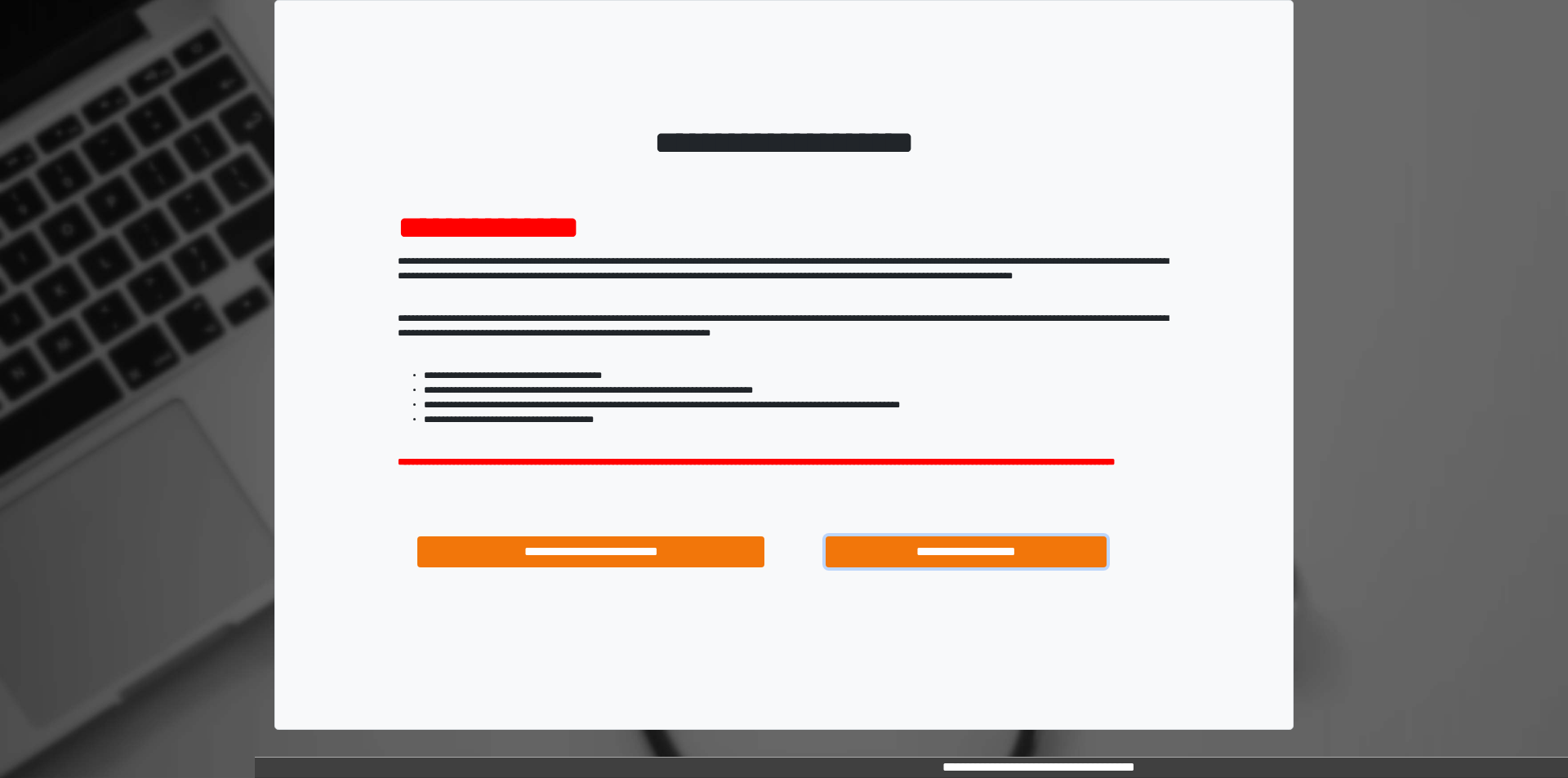 click on "**********" at bounding box center [966, 552] 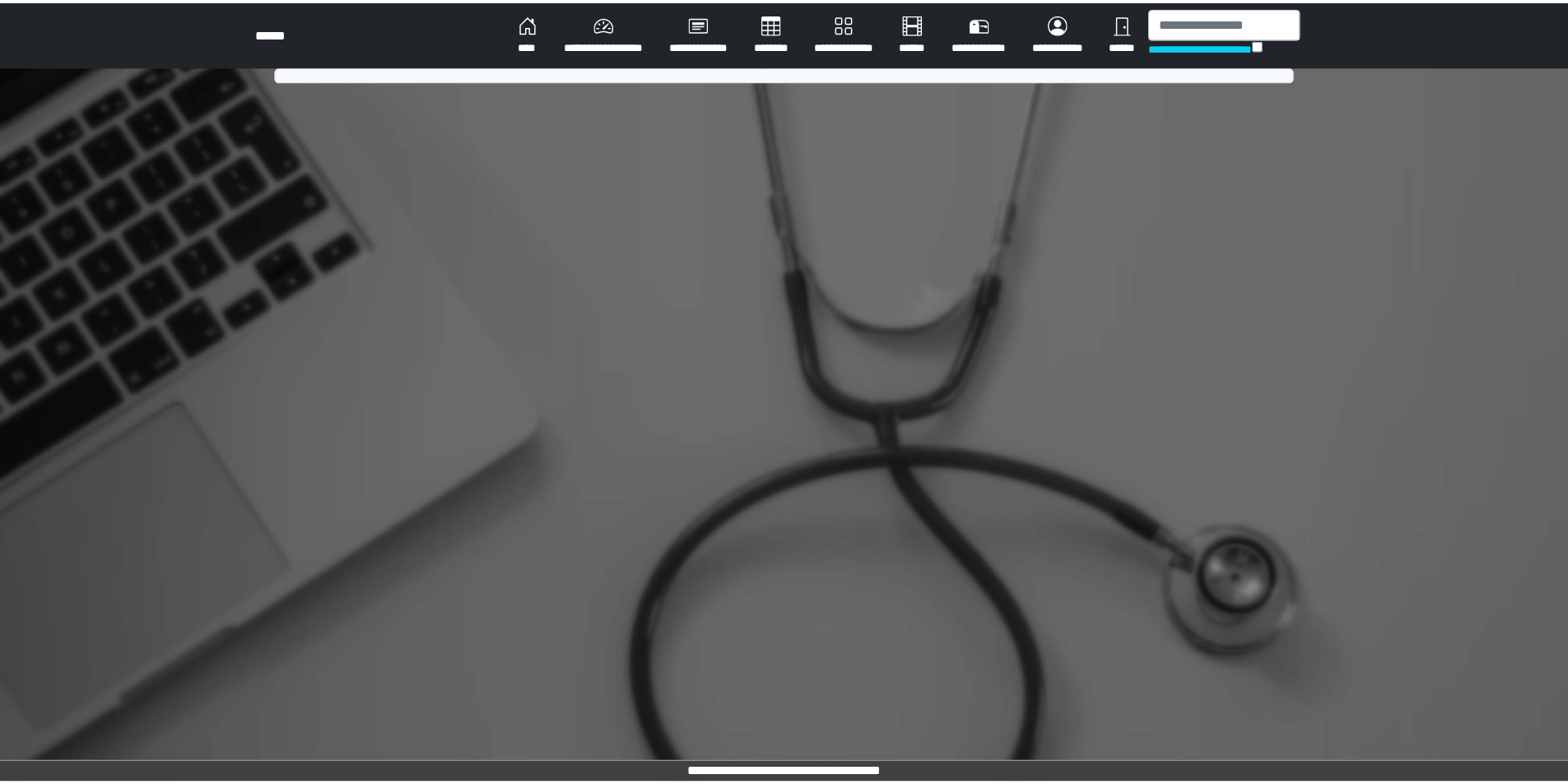 scroll, scrollTop: 0, scrollLeft: 0, axis: both 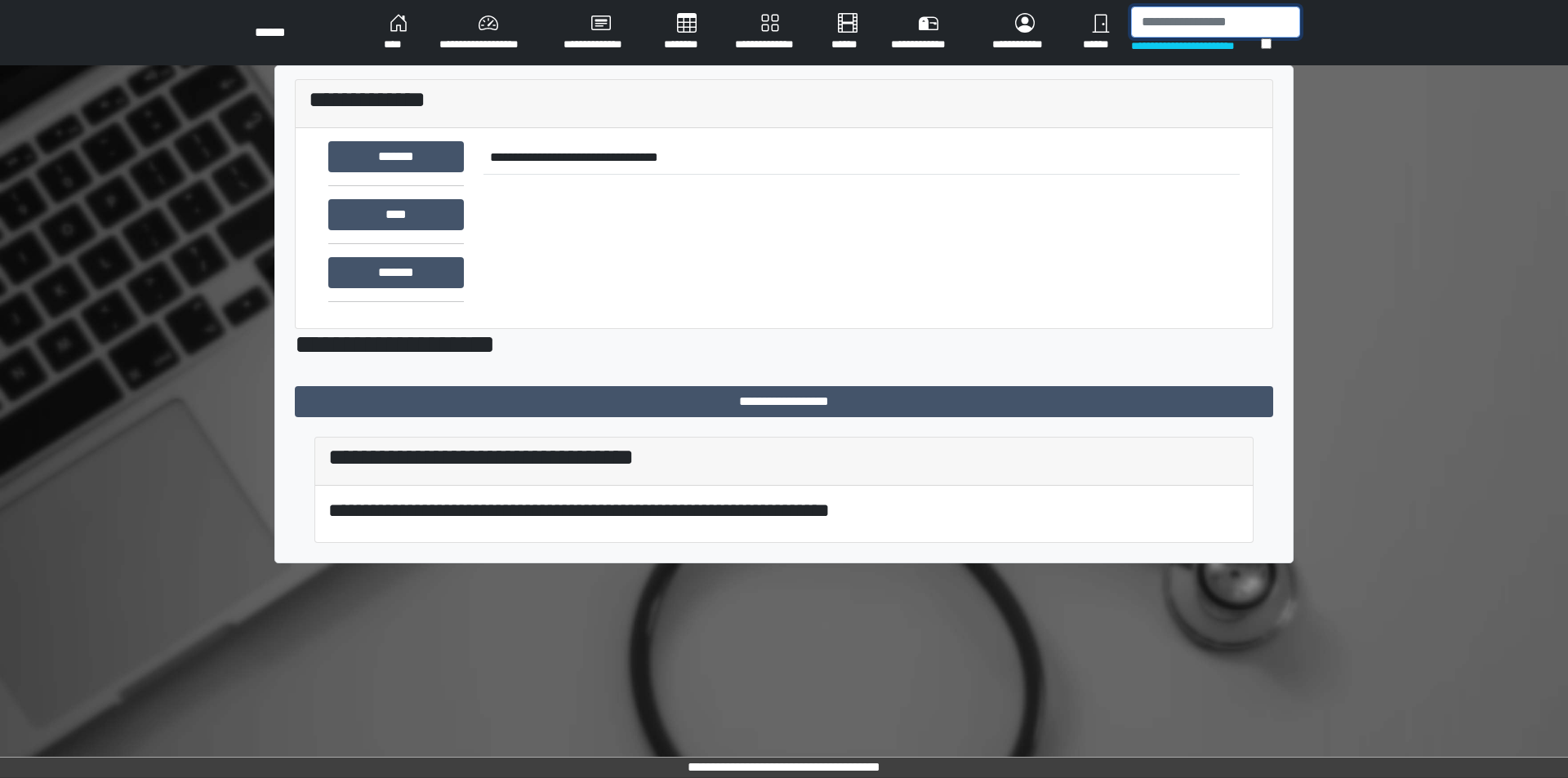 drag, startPoint x: 1215, startPoint y: 24, endPoint x: 1229, endPoint y: 27, distance: 14.317821 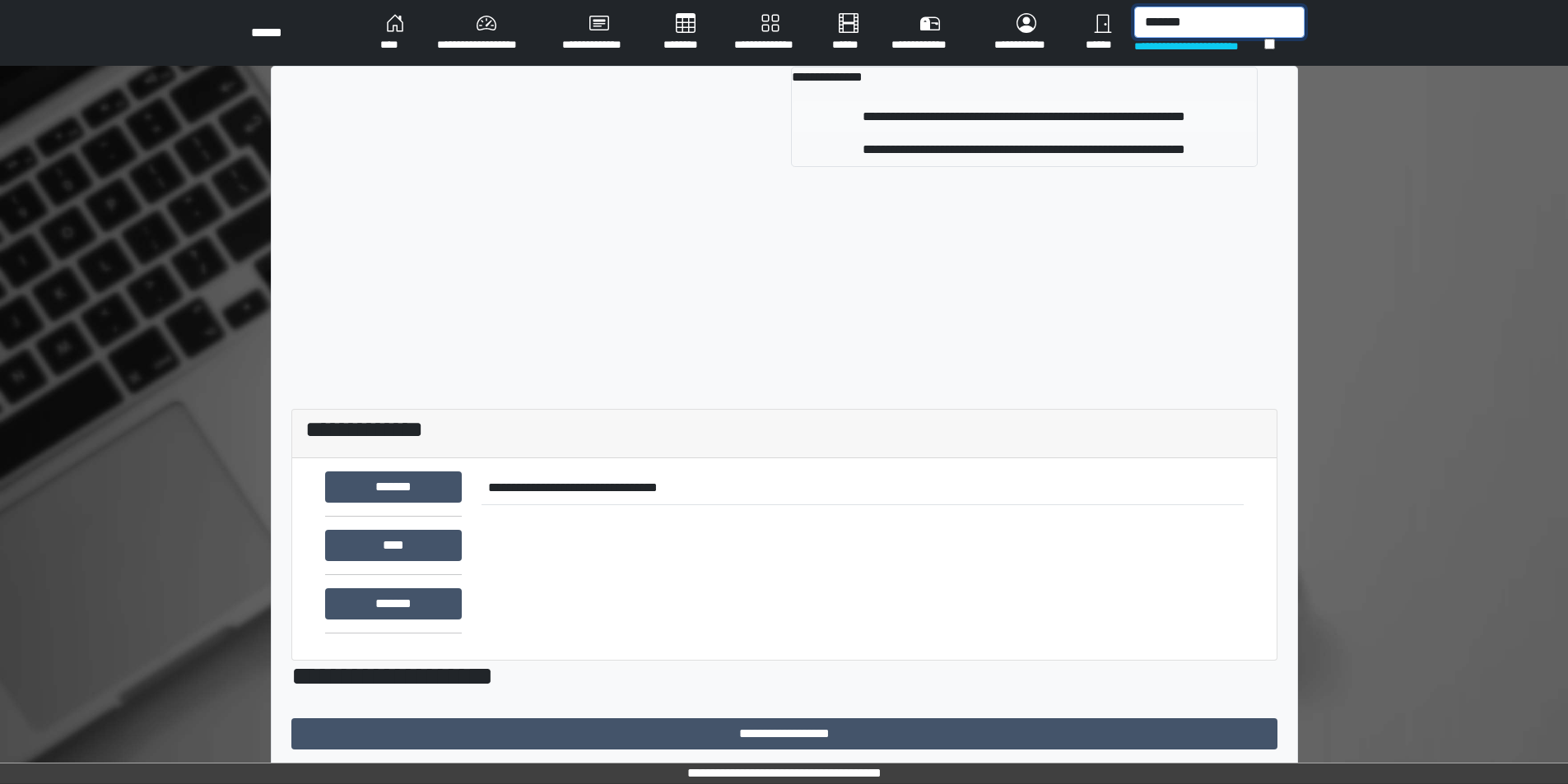 type on "*******" 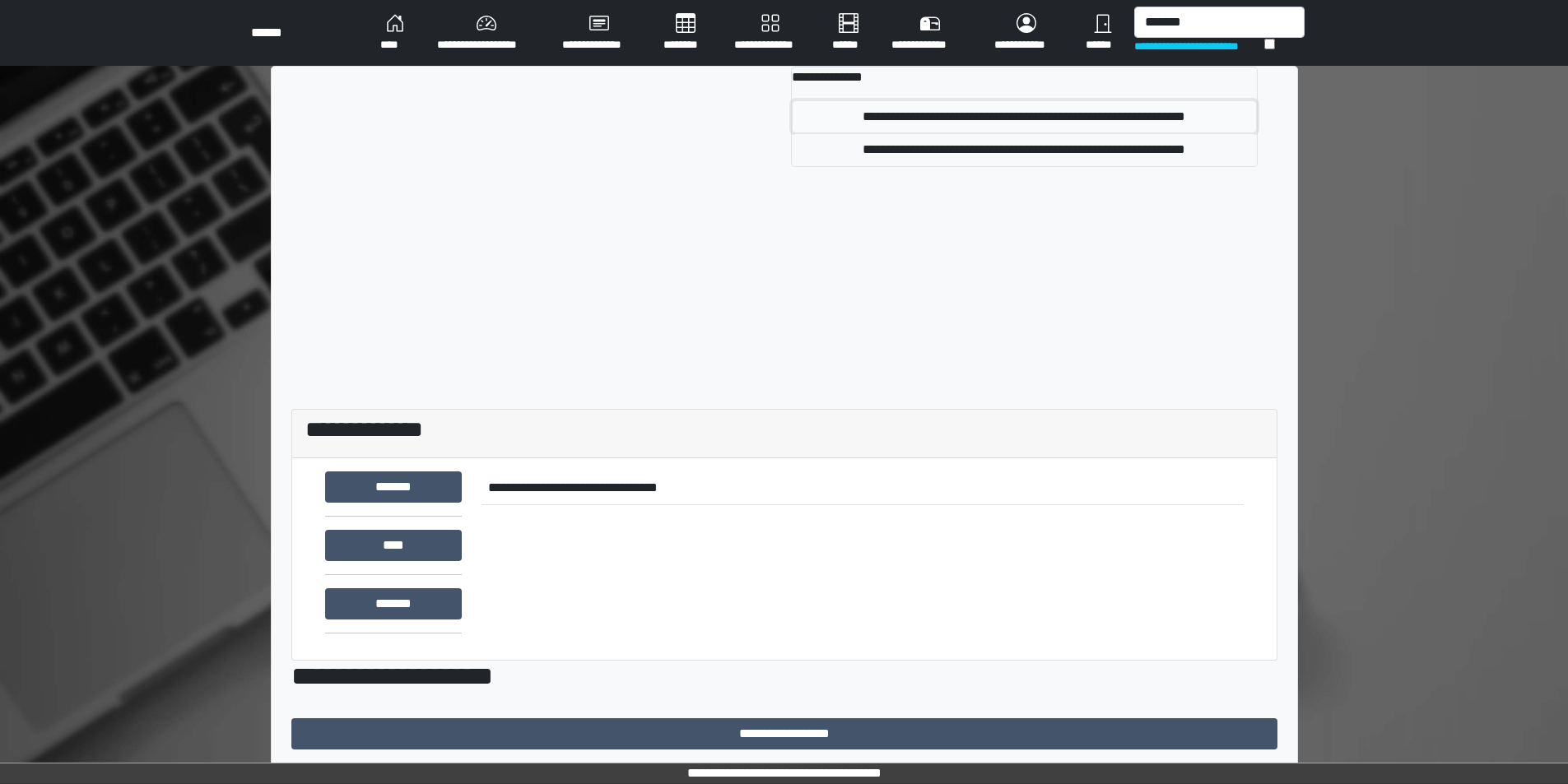 click on "**********" at bounding box center (1024, 117) 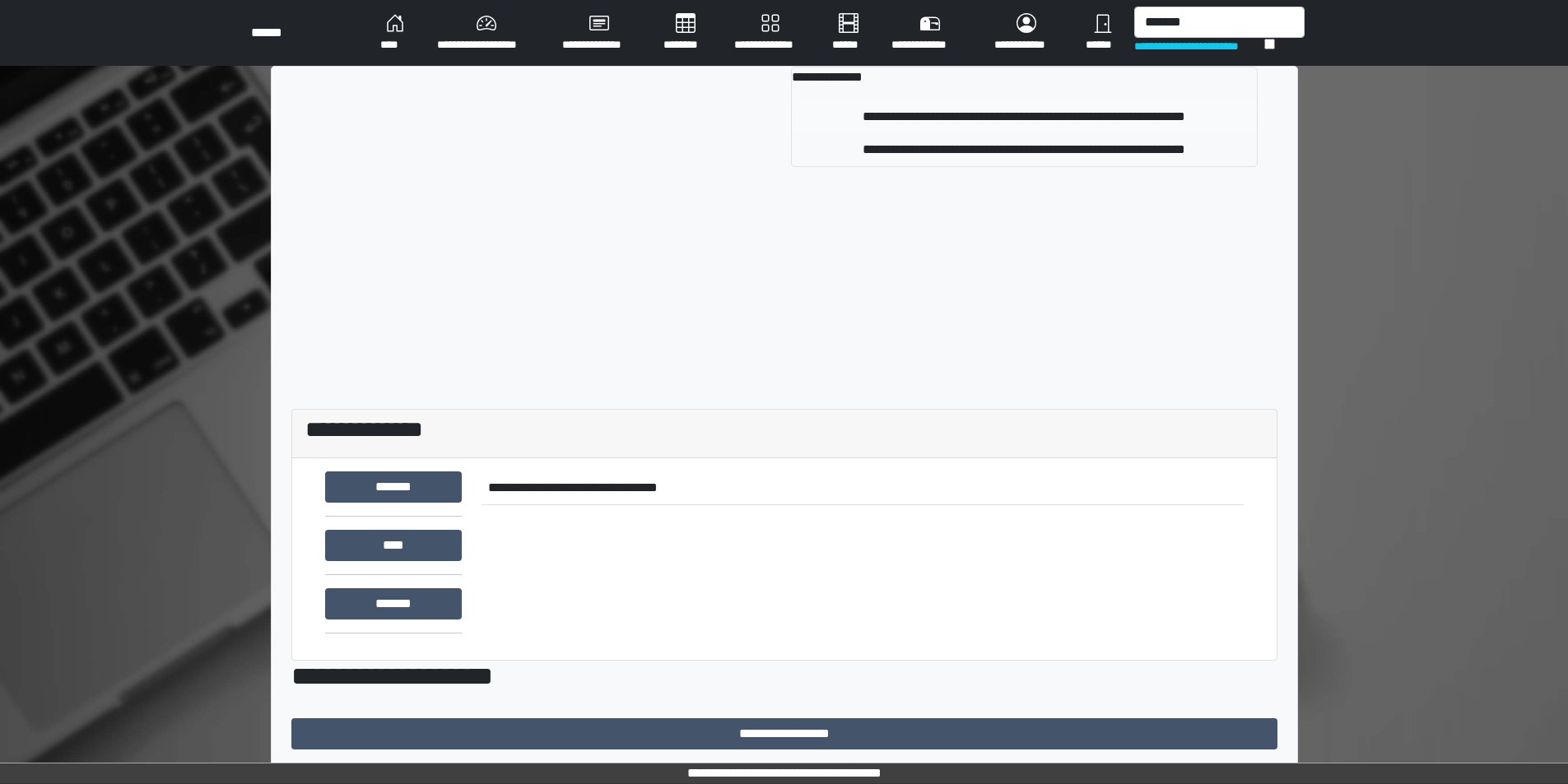 type 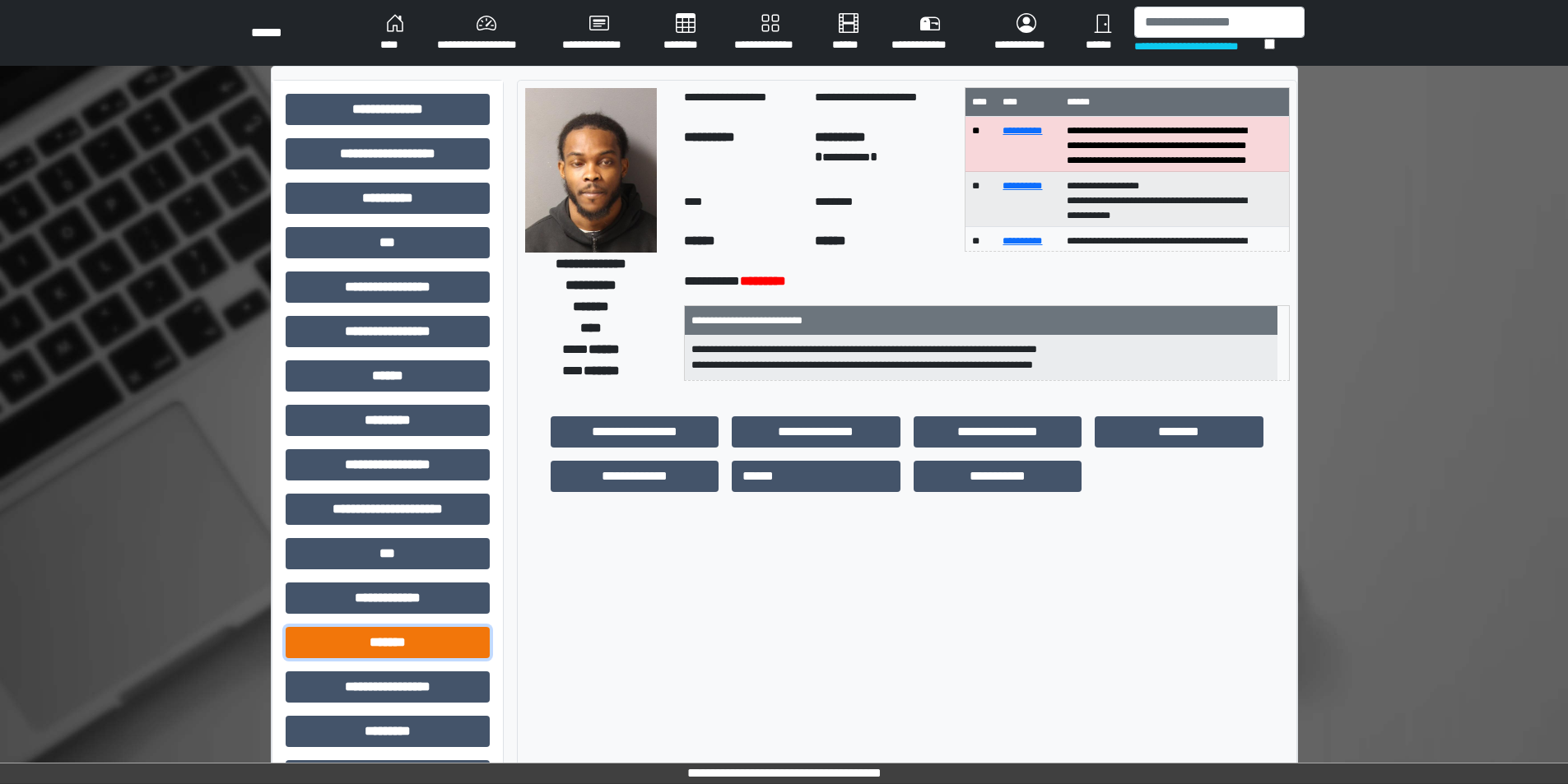 drag, startPoint x: 428, startPoint y: 643, endPoint x: 438, endPoint y: 633, distance: 14.142136 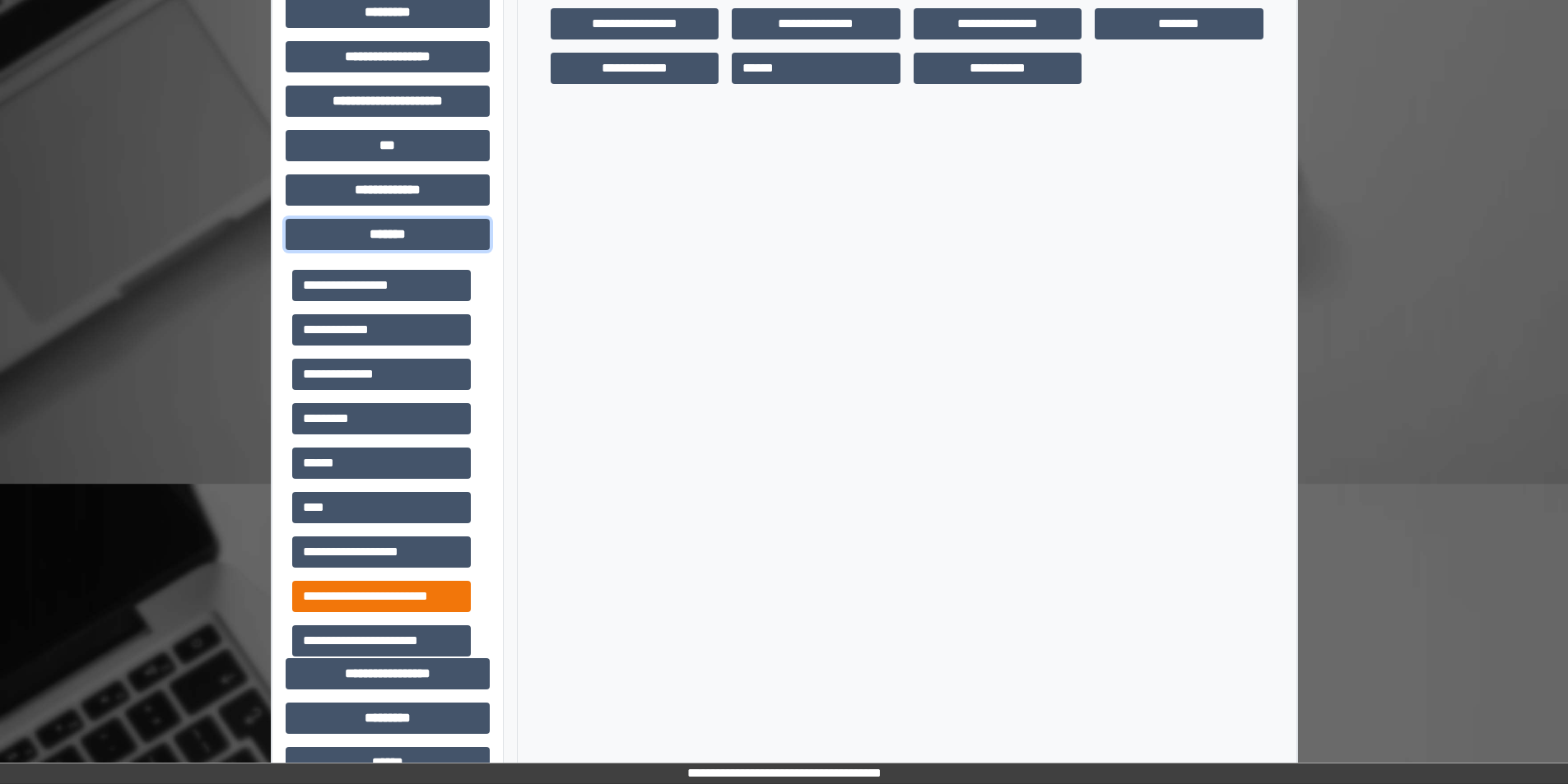 scroll, scrollTop: 411, scrollLeft: 0, axis: vertical 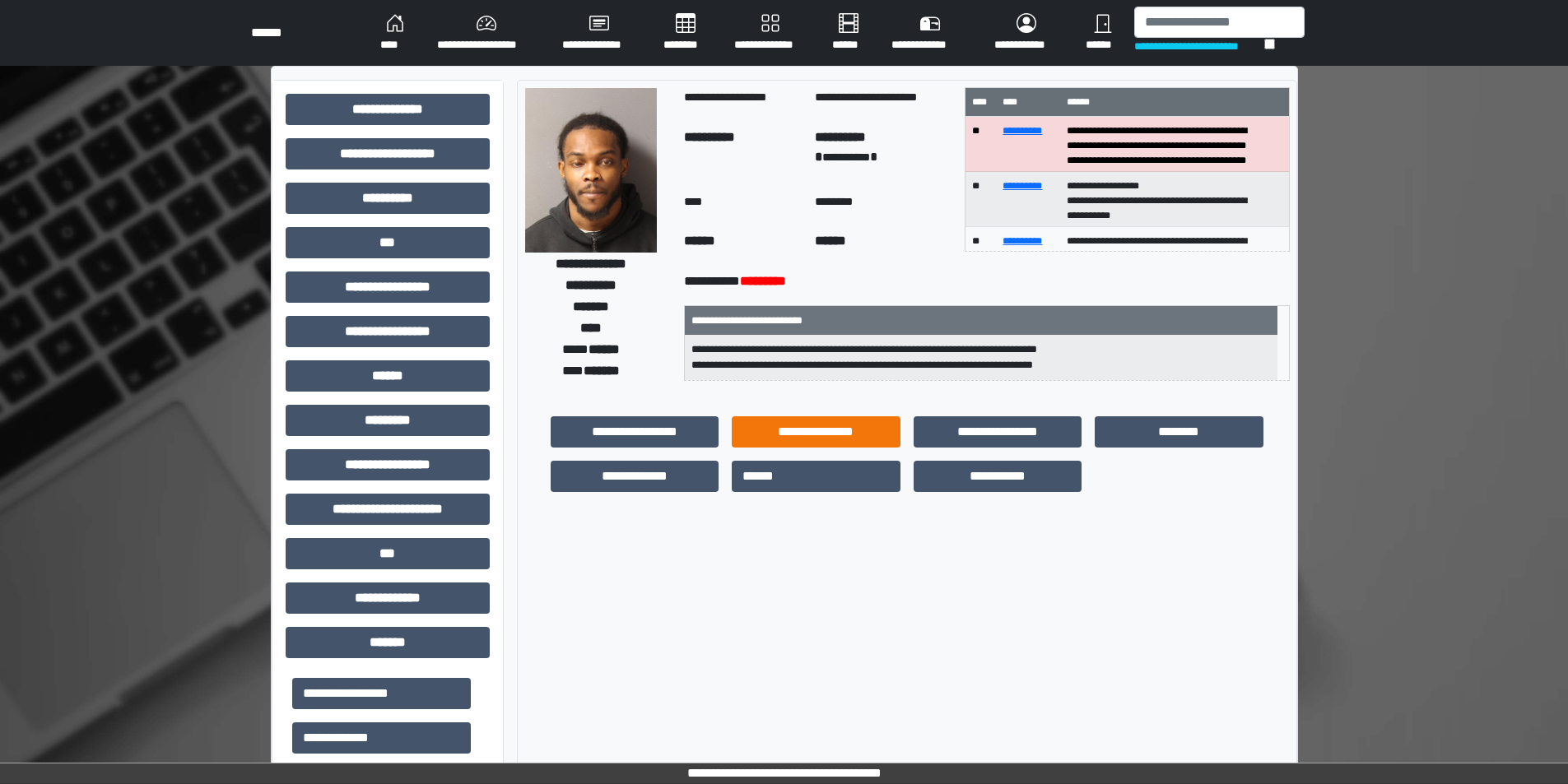 click on "**********" at bounding box center [816, 432] 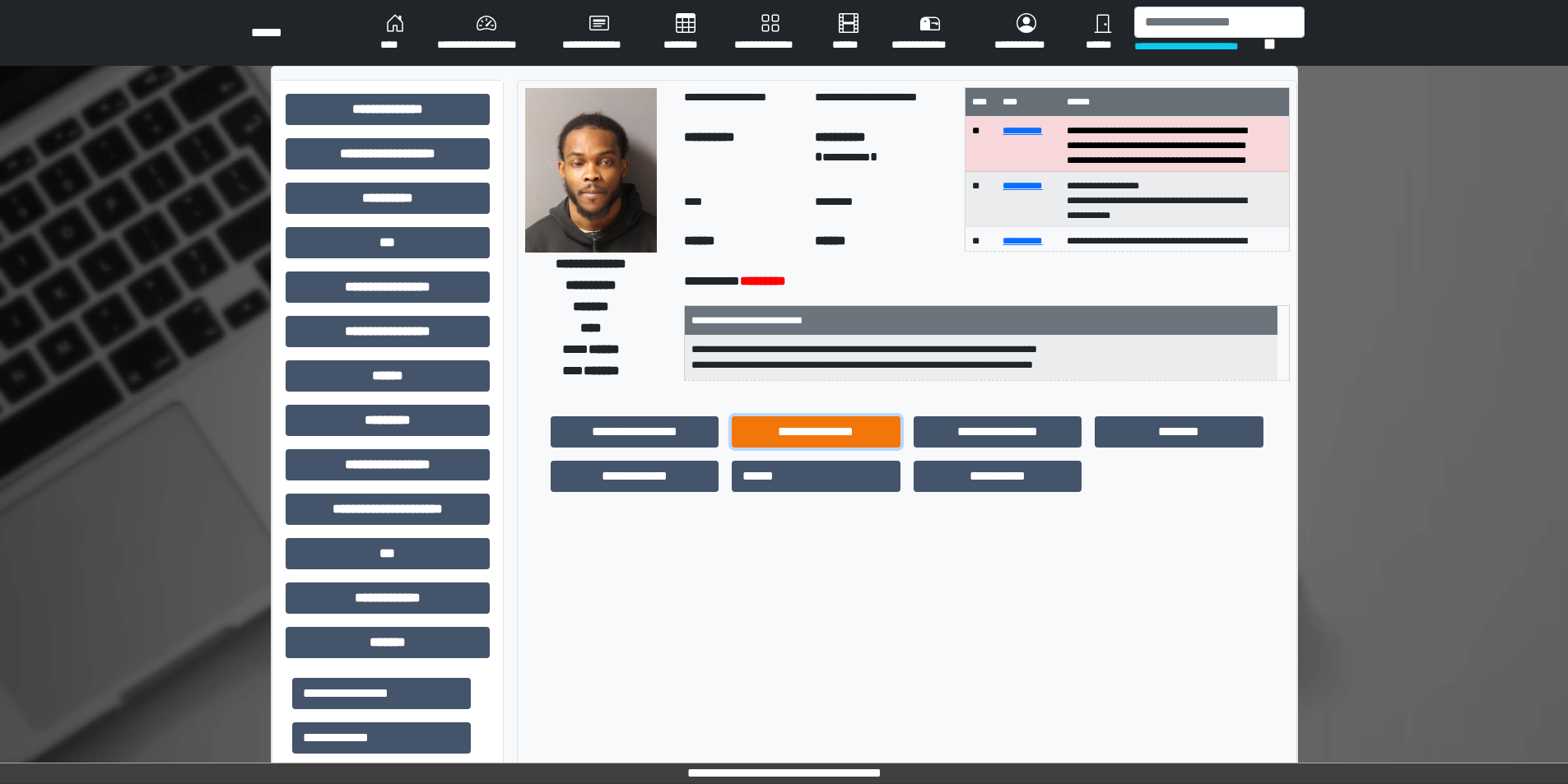 click on "**********" at bounding box center (816, 432) 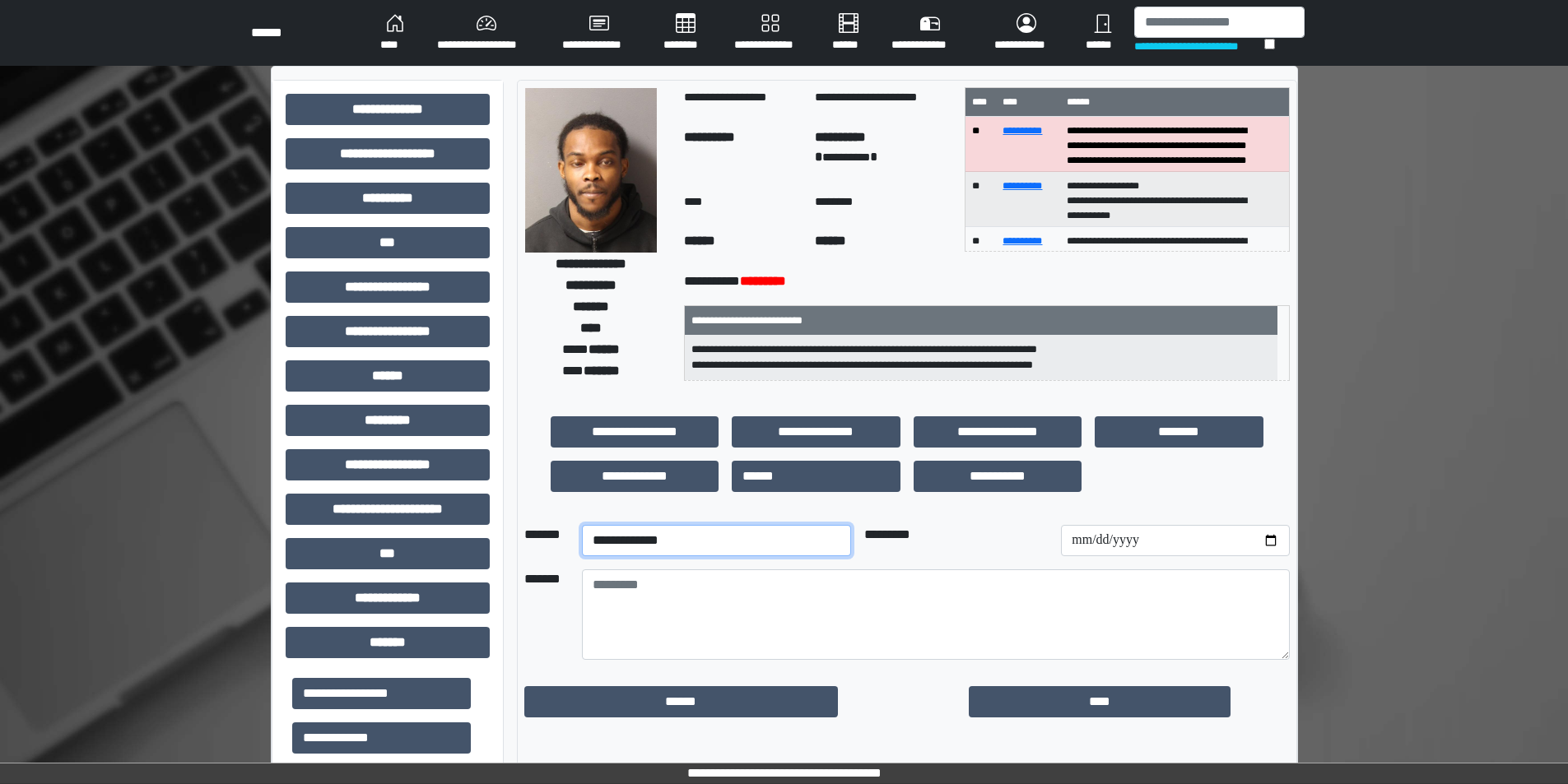 click on "**********" at bounding box center (716, 540) 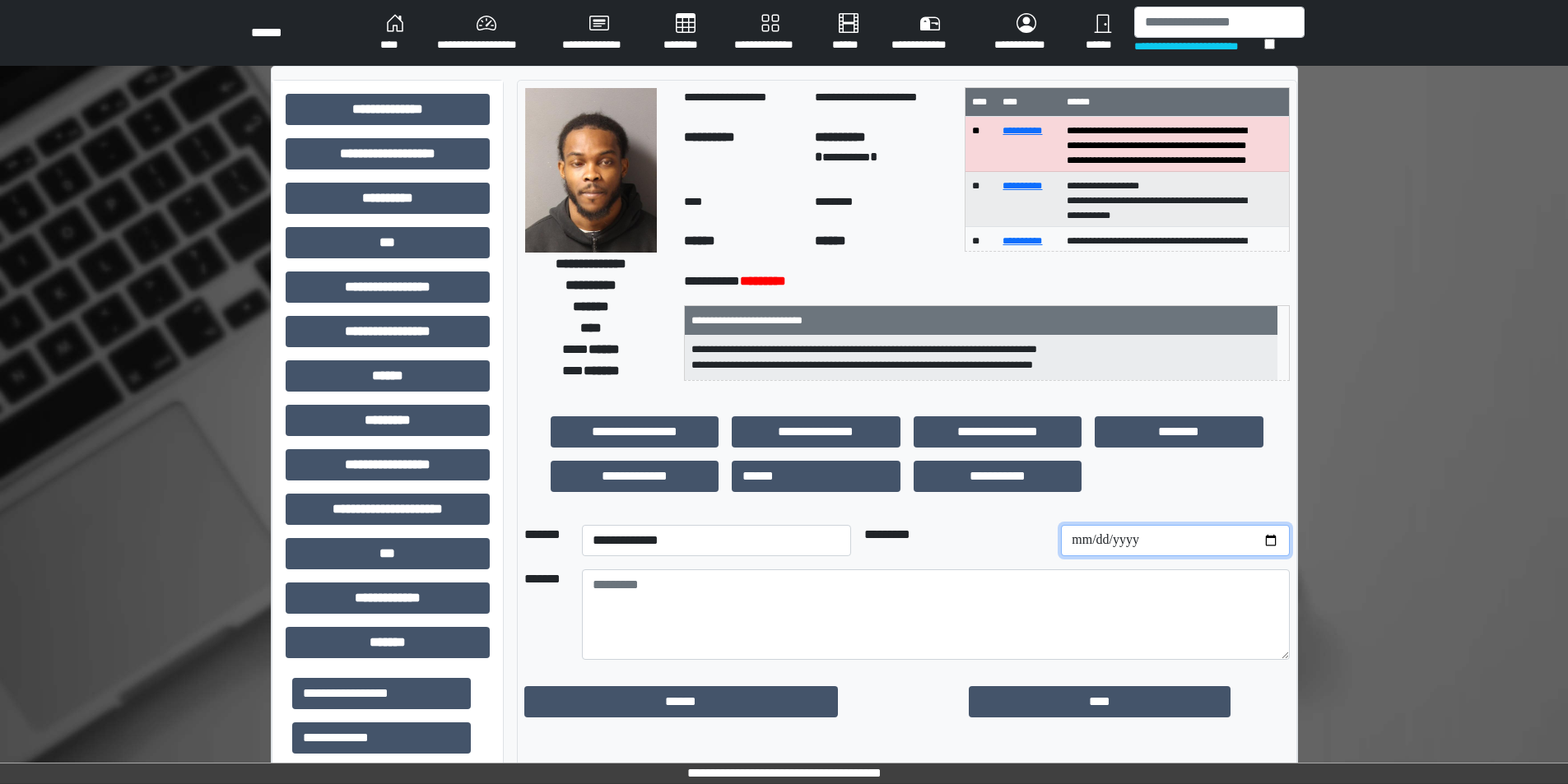 click at bounding box center [1175, 540] 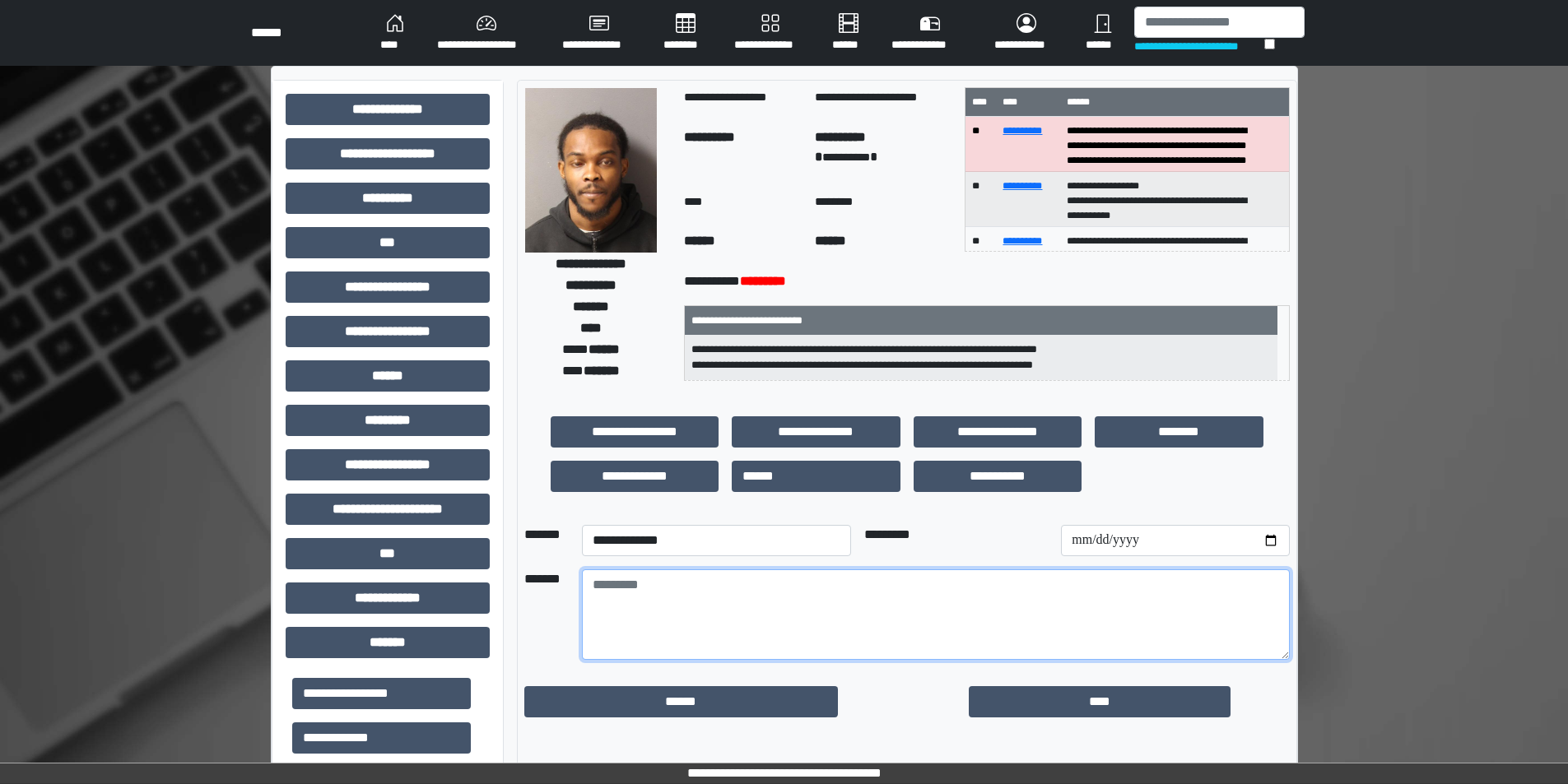 click at bounding box center (936, 615) 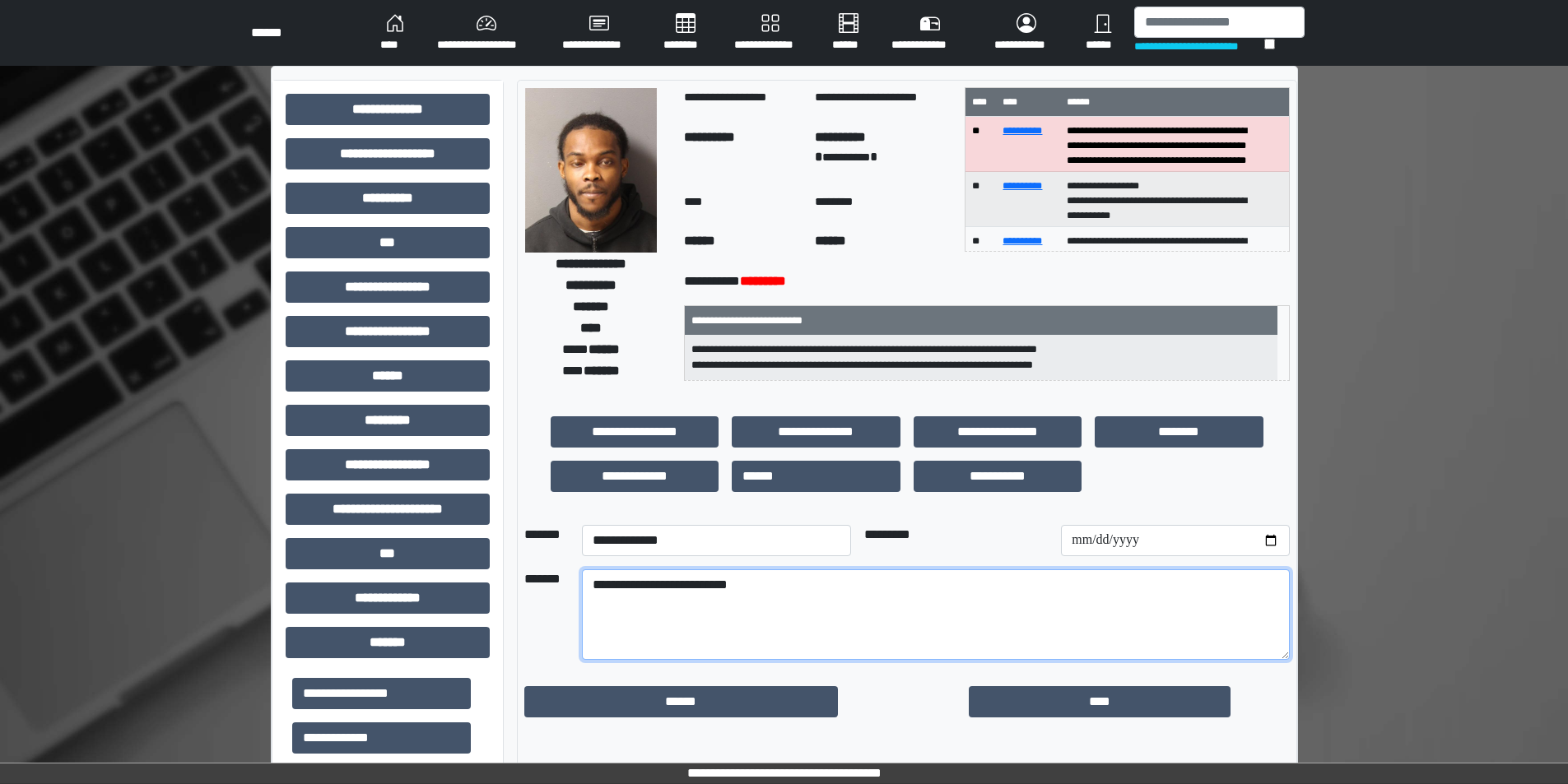 type on "**********" 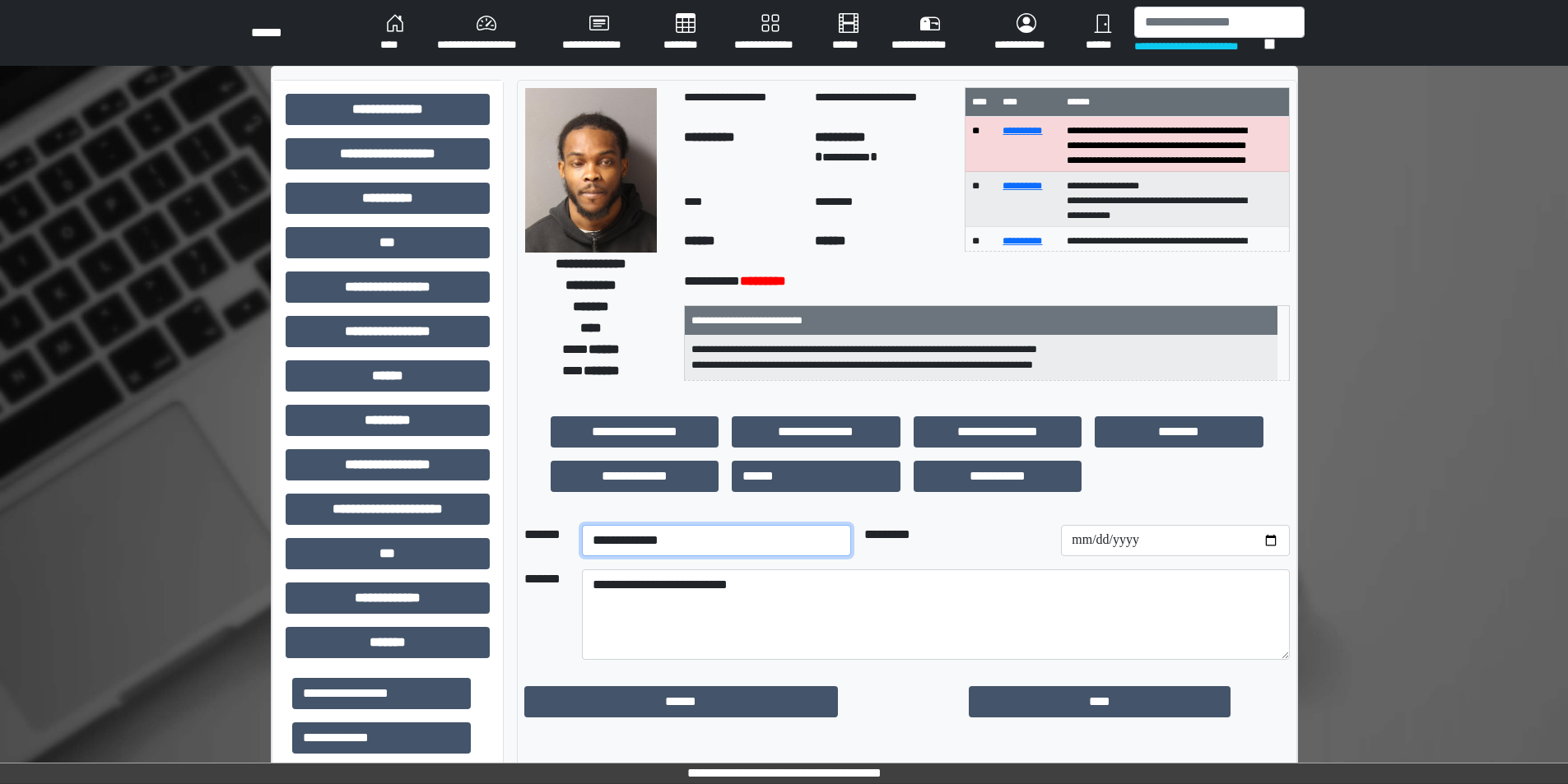 click on "**********" at bounding box center [716, 540] 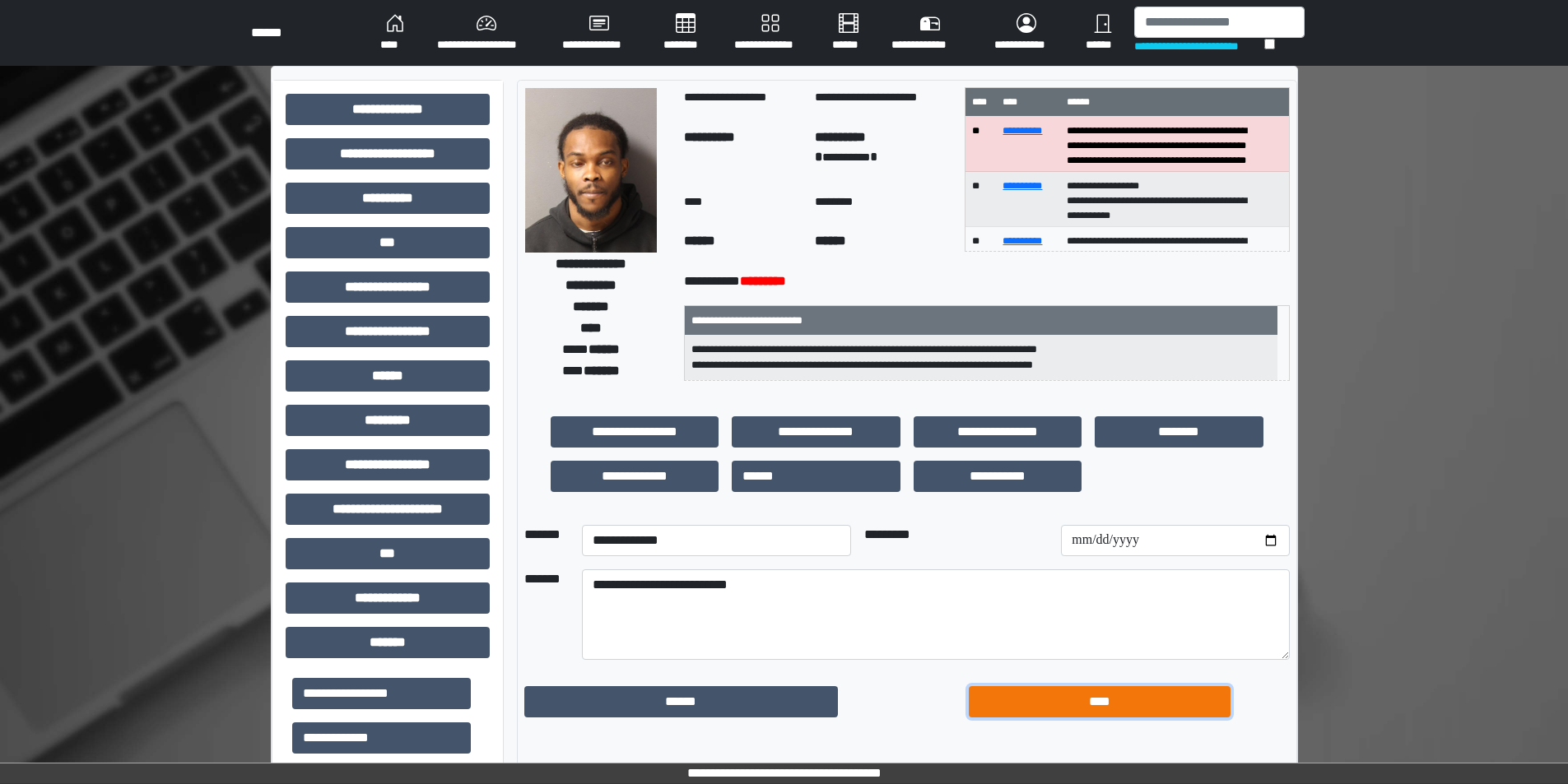 click on "****" at bounding box center (1100, 702) 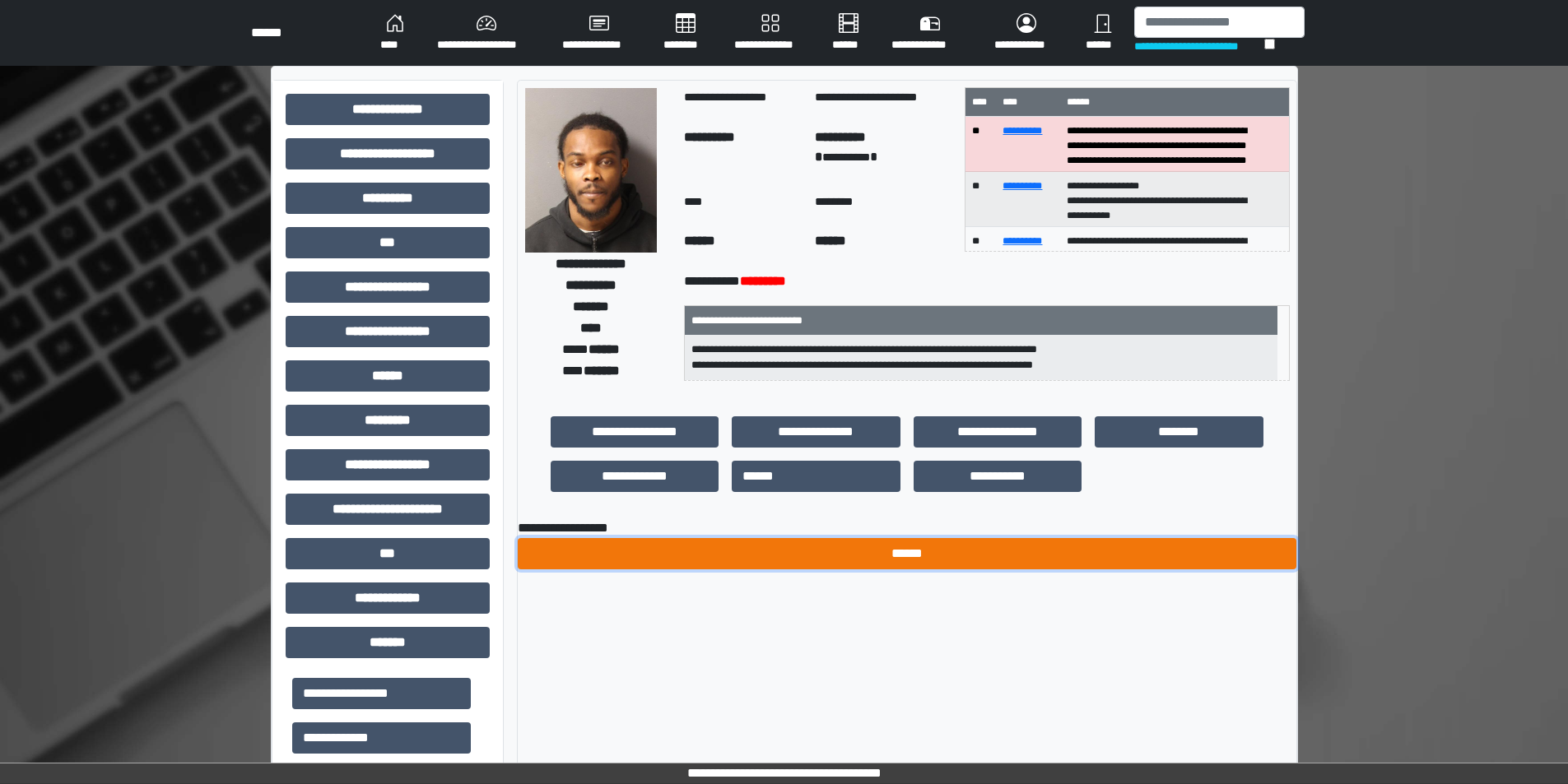 click on "******" at bounding box center (907, 554) 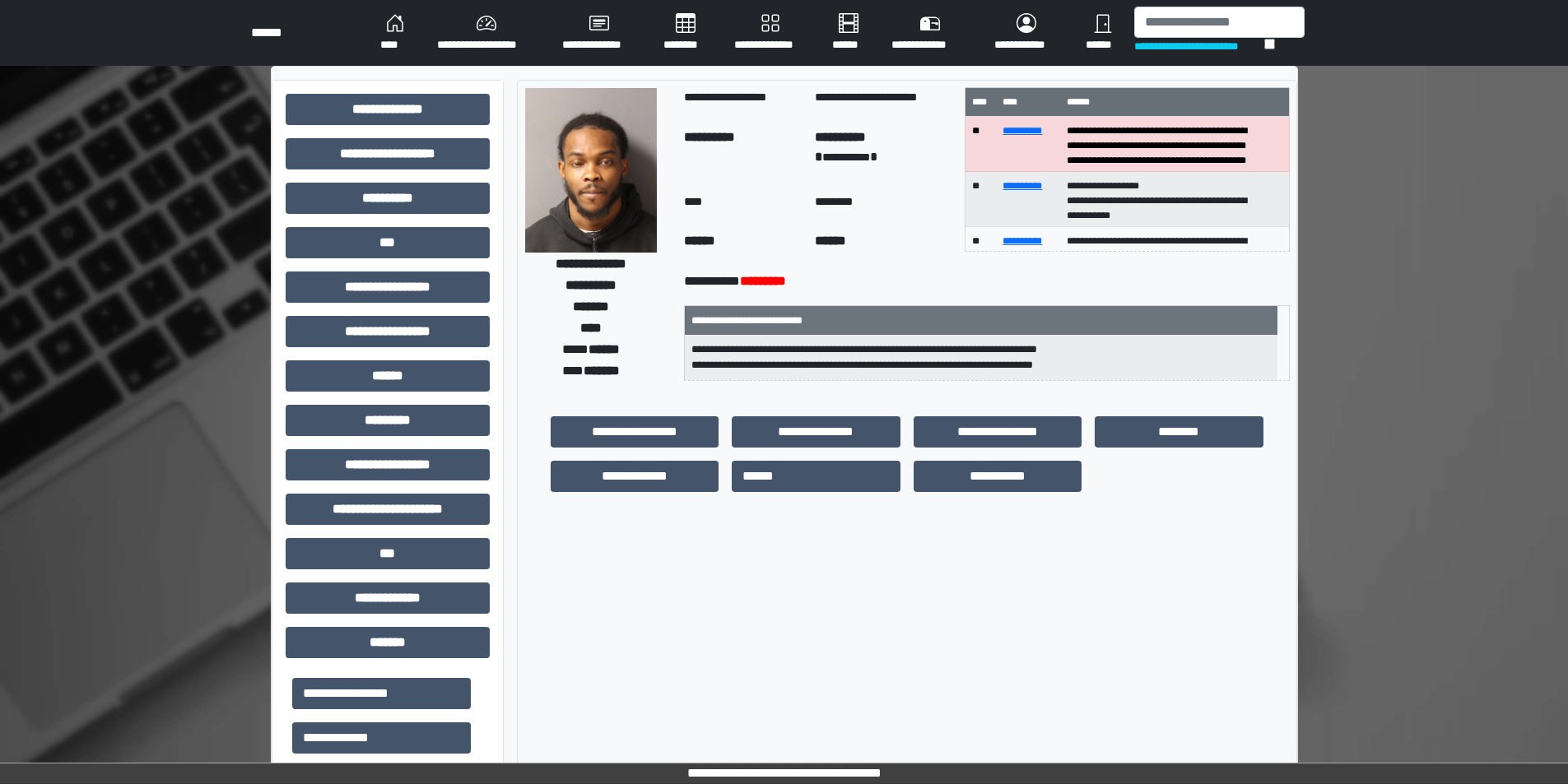 click on "********" at bounding box center [686, 33] 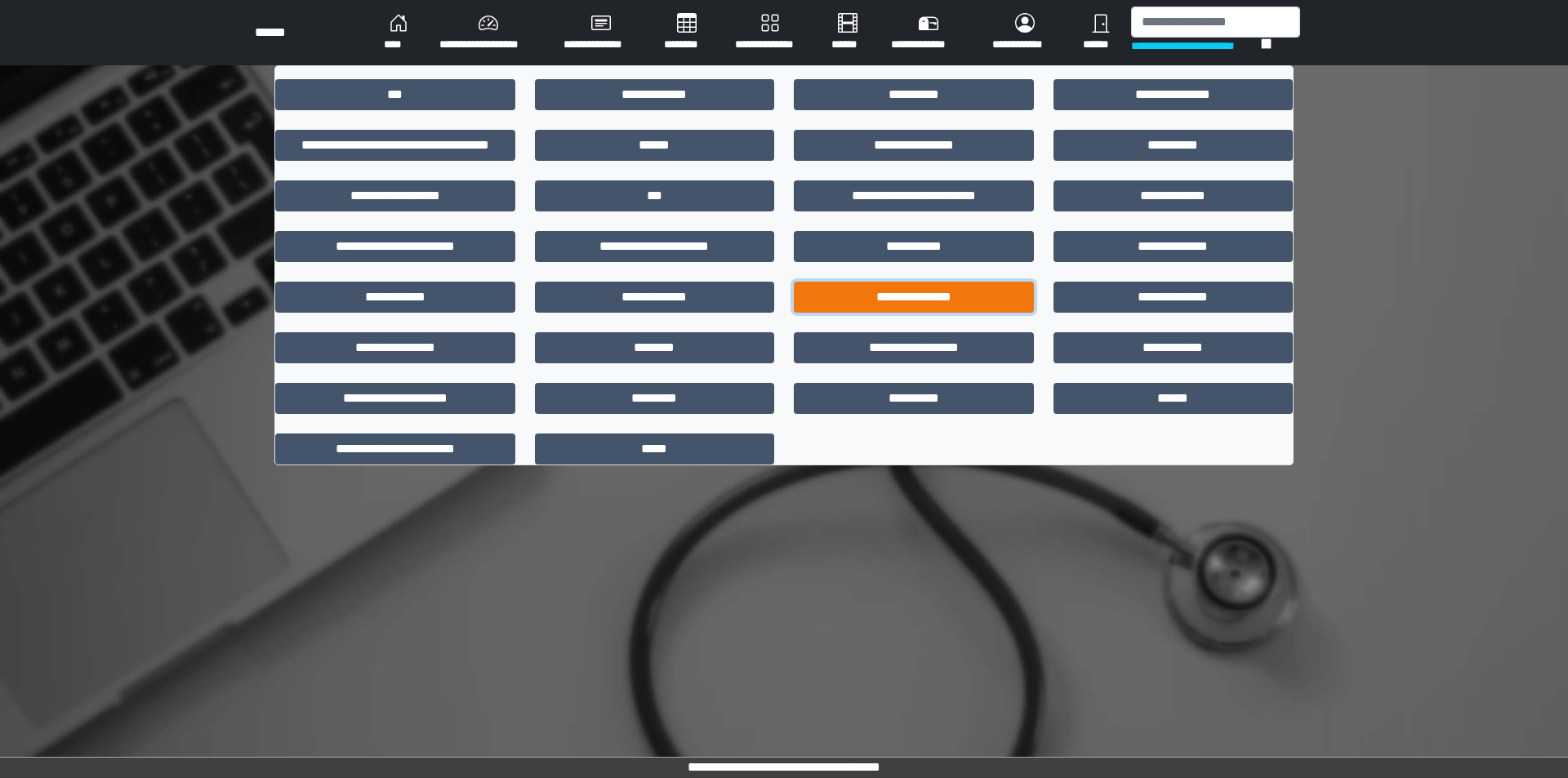 click on "**********" at bounding box center (914, 297) 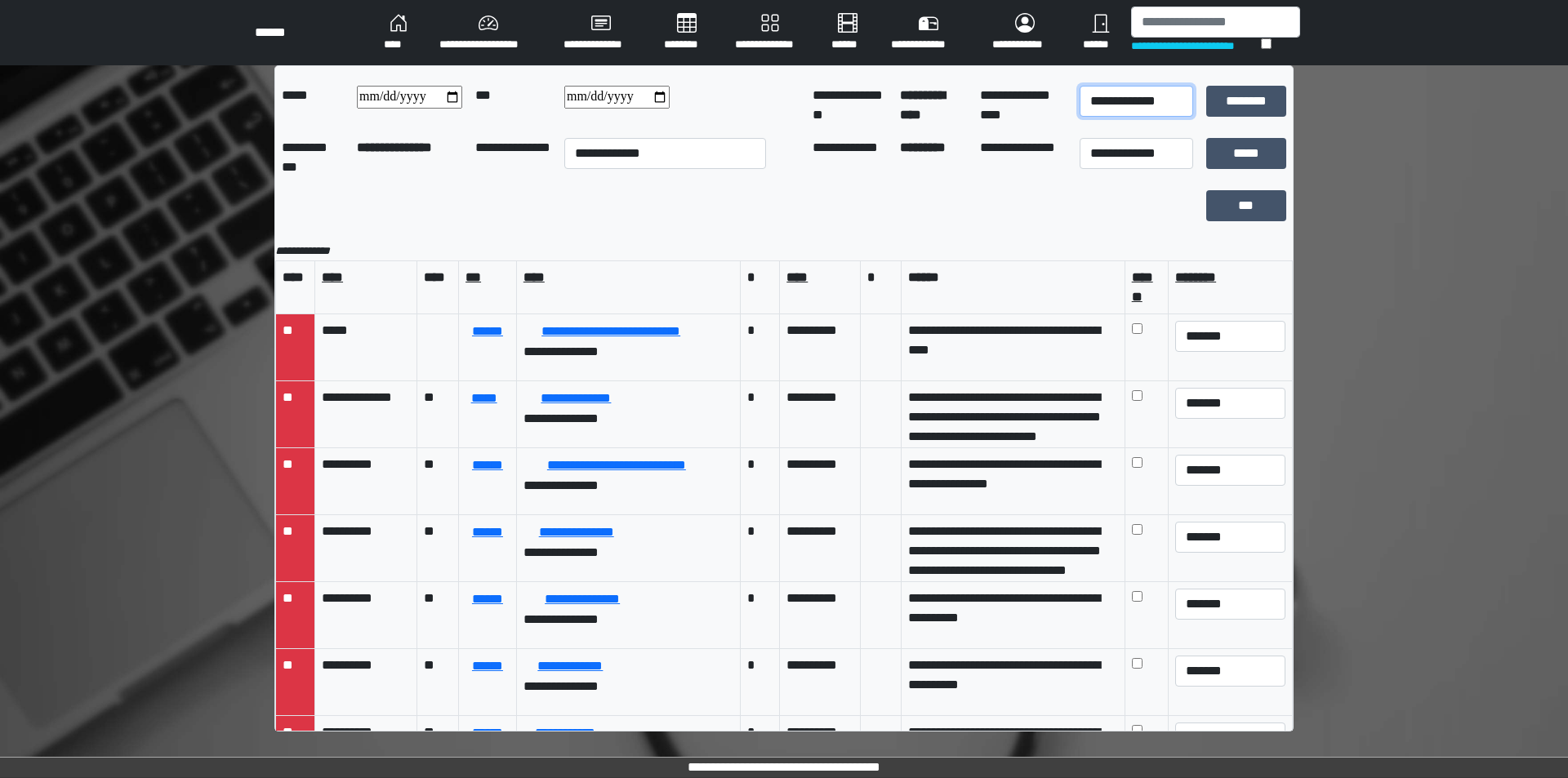 click on "**********" at bounding box center [1136, 101] 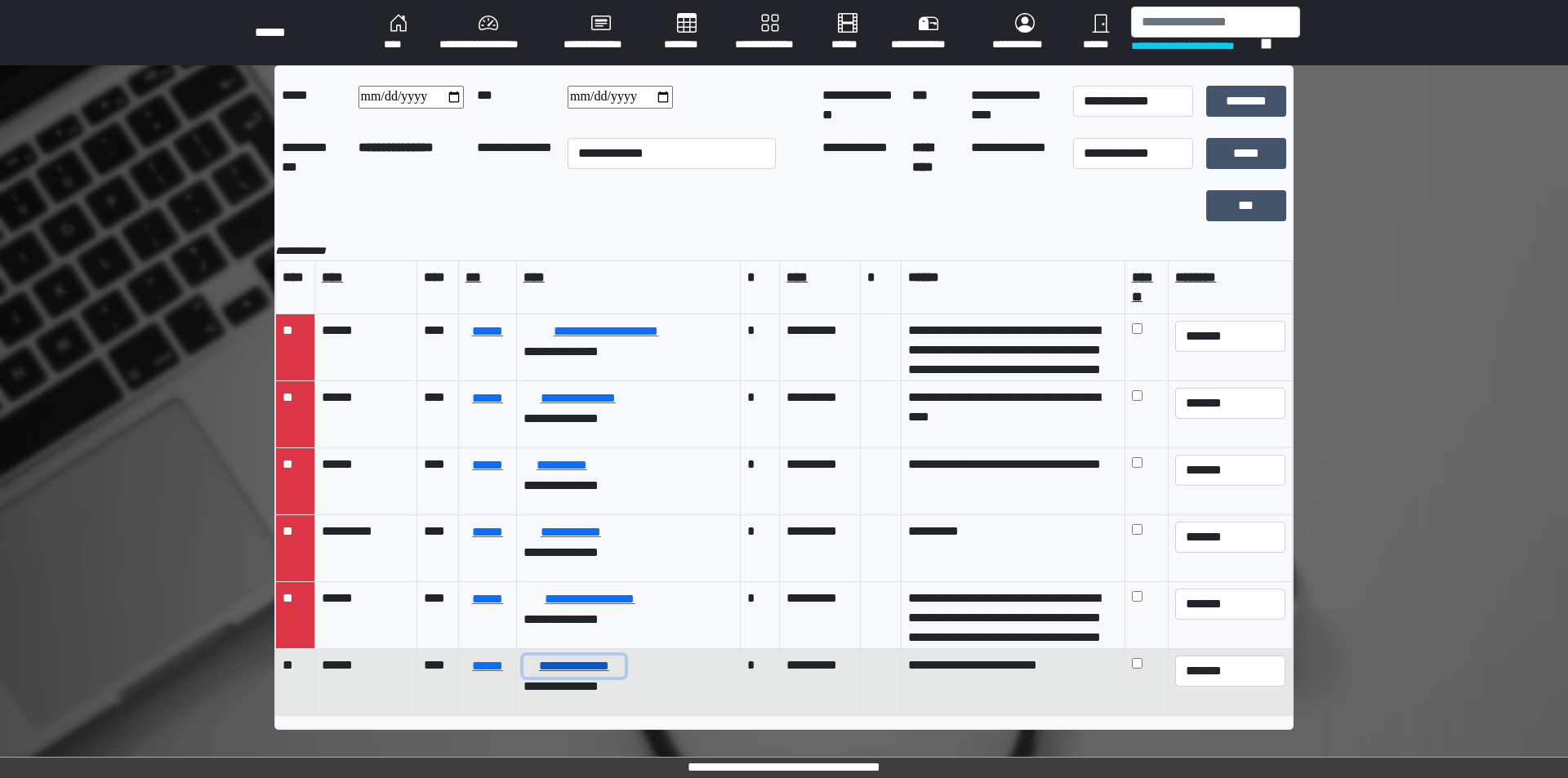 click on "**********" at bounding box center (574, 666) 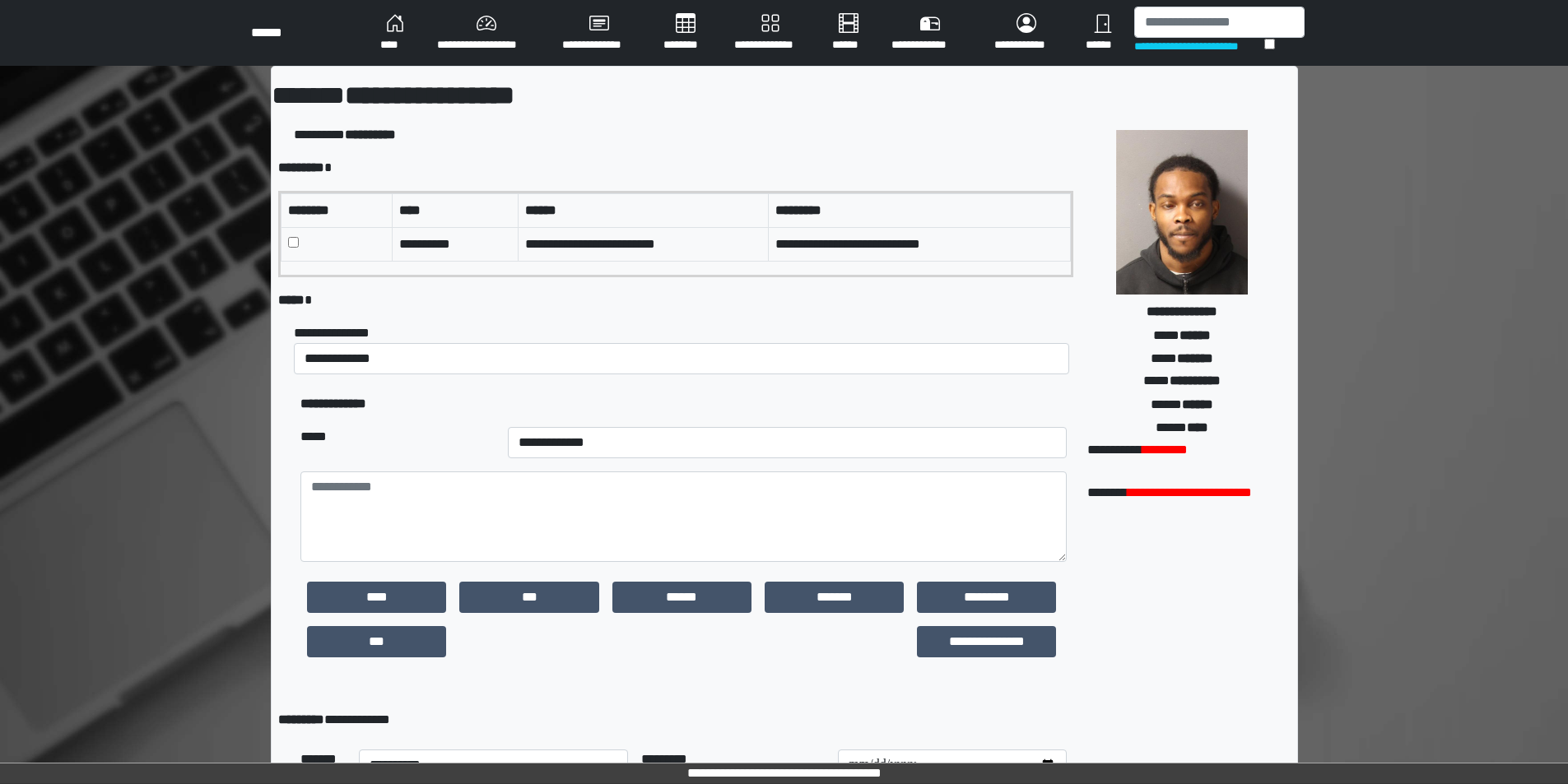click on "**********" at bounding box center (683, 542) 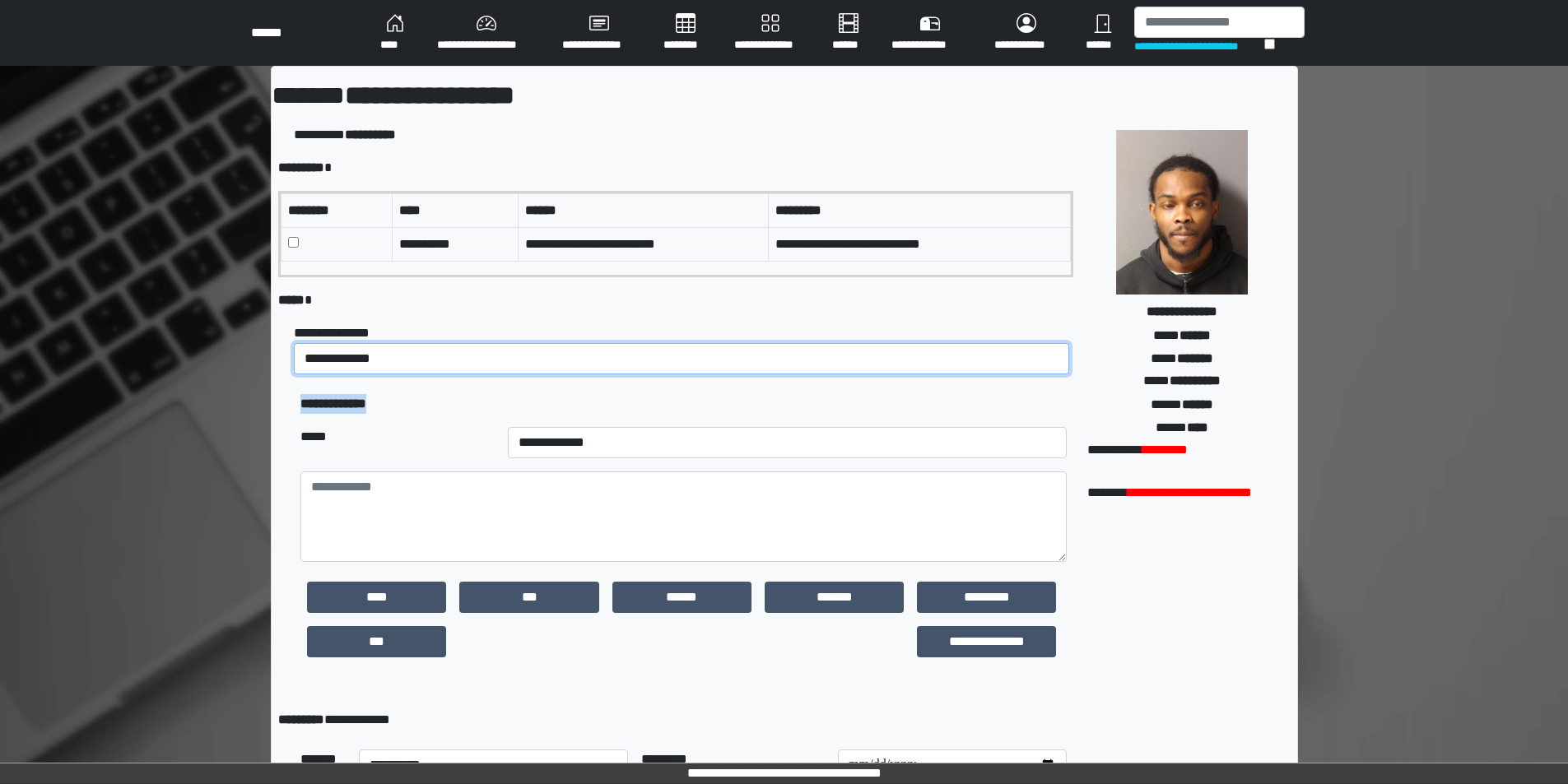 click on "**********" at bounding box center (682, 359) 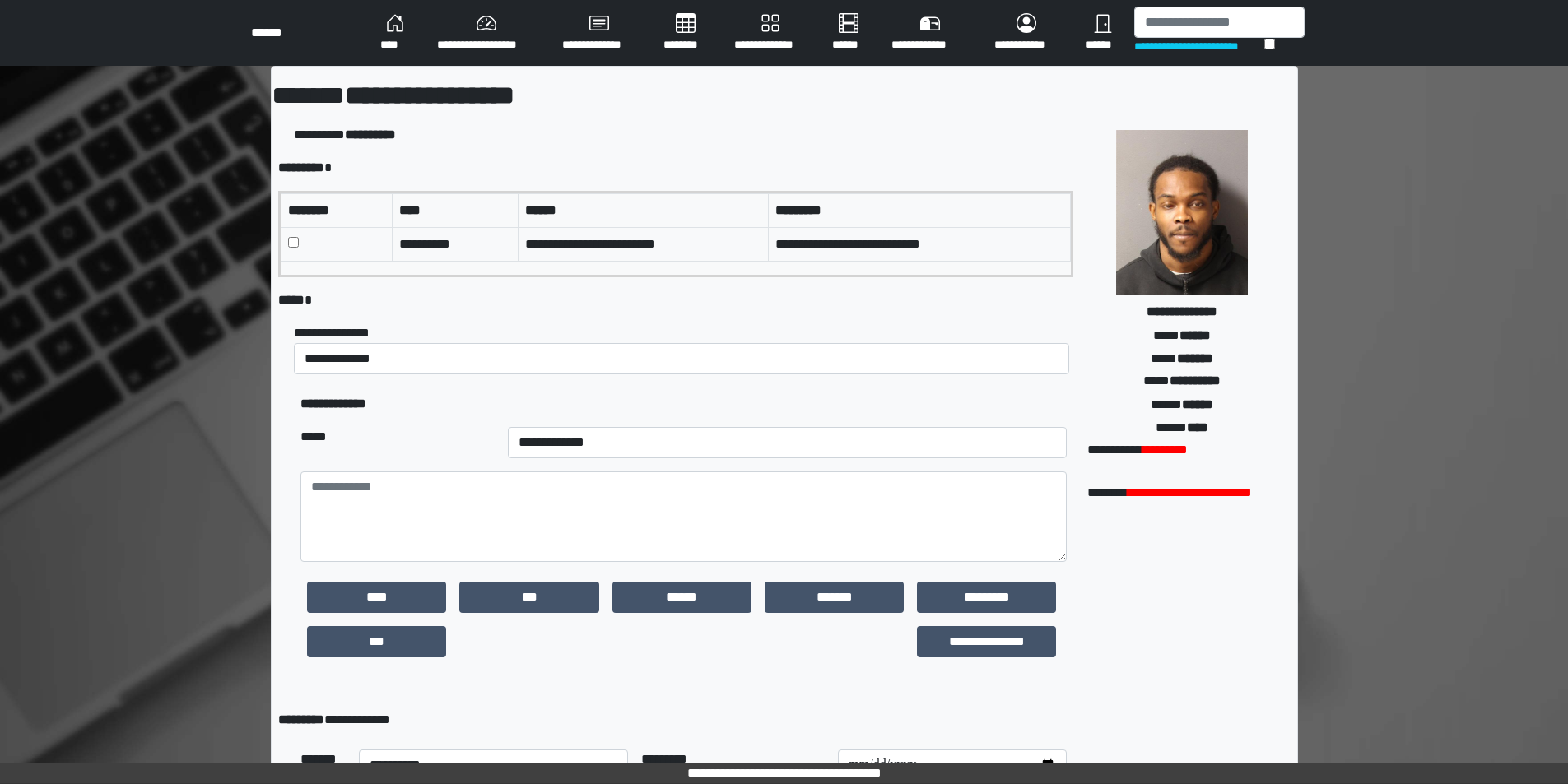 drag, startPoint x: 519, startPoint y: 313, endPoint x: 506, endPoint y: 308, distance: 13.928388 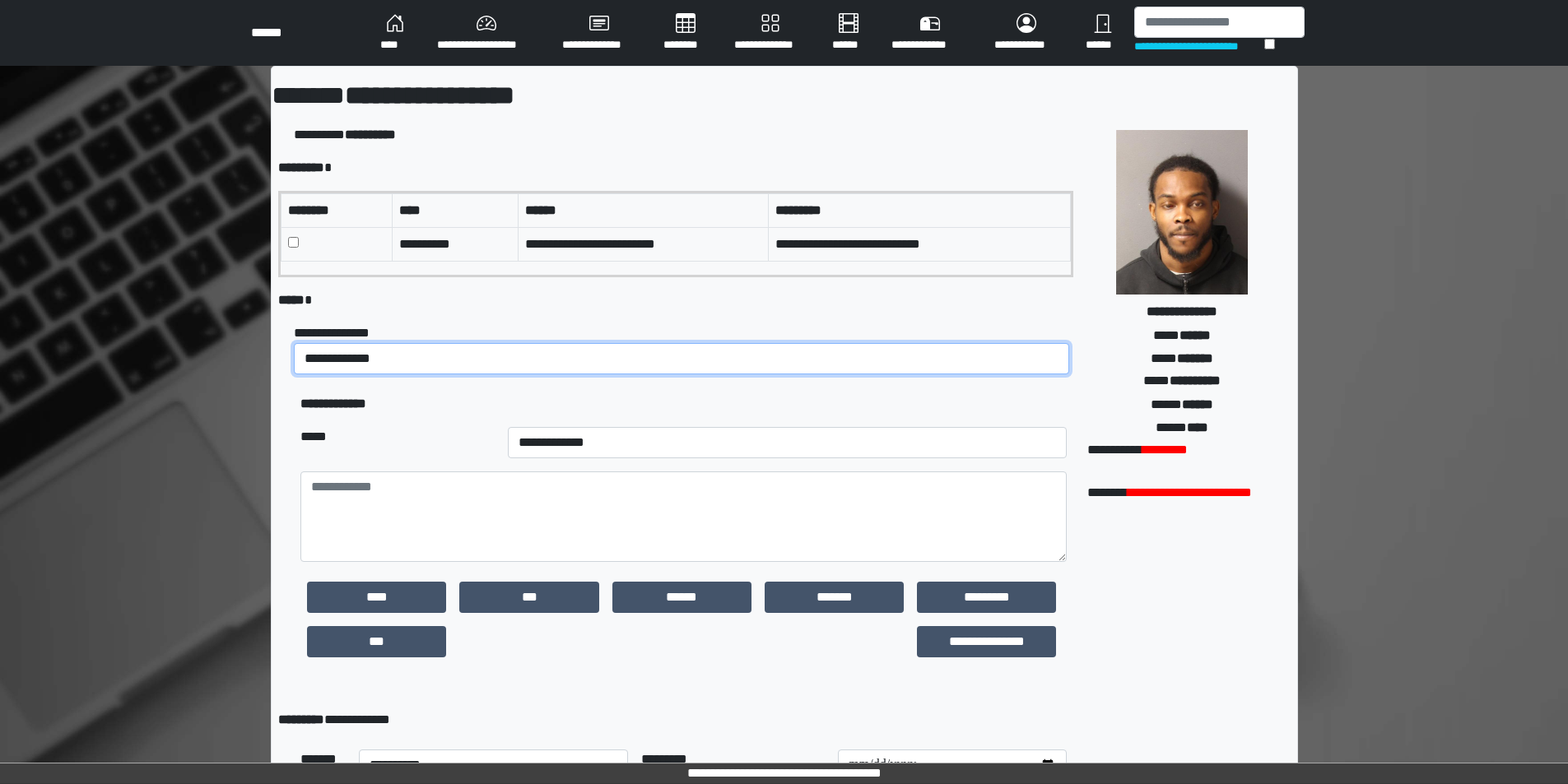 click on "**********" at bounding box center [682, 359] 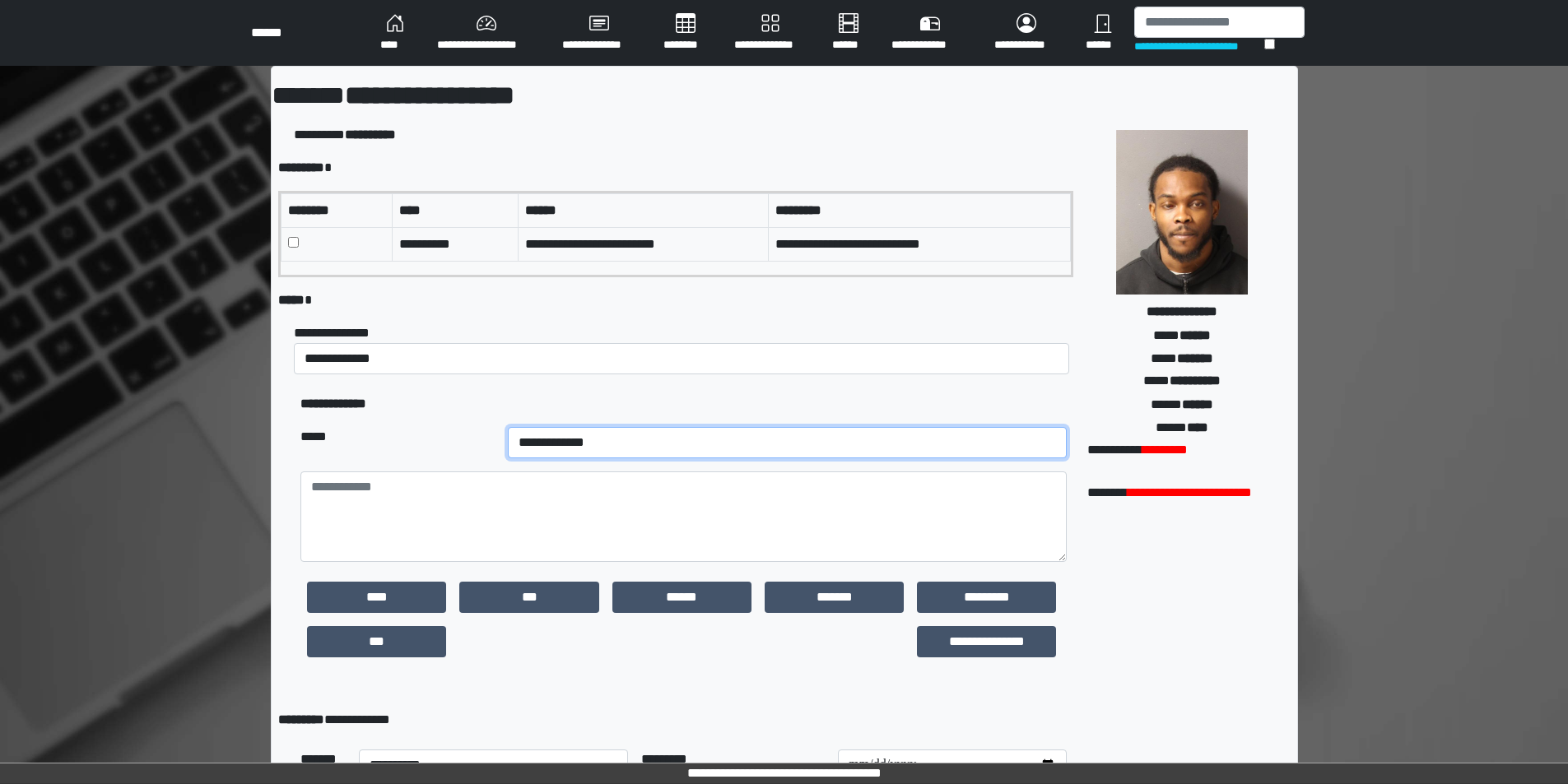 click on "**********" at bounding box center (788, 443) 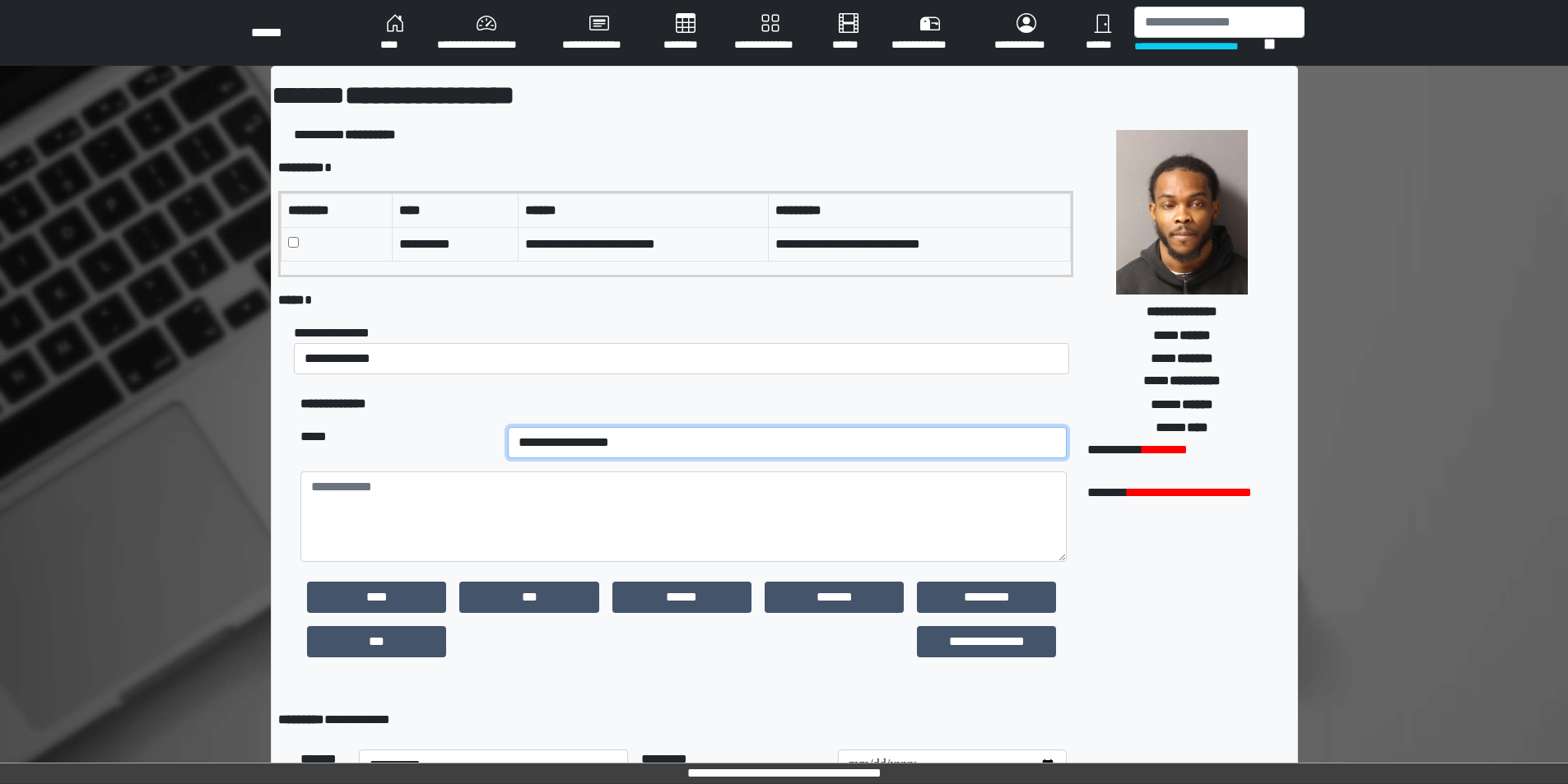 click on "**********" at bounding box center (788, 443) 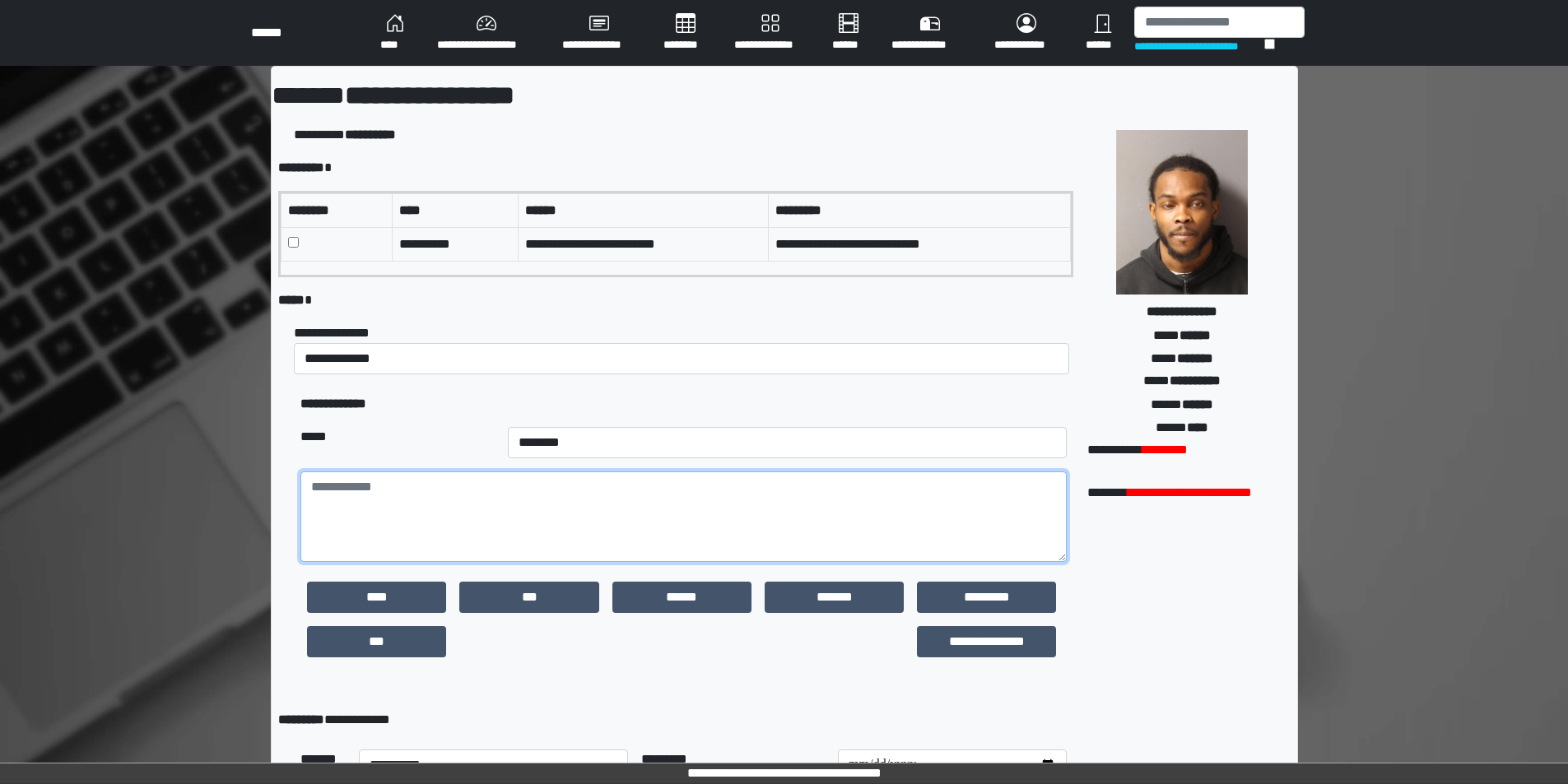 click at bounding box center (683, 517) 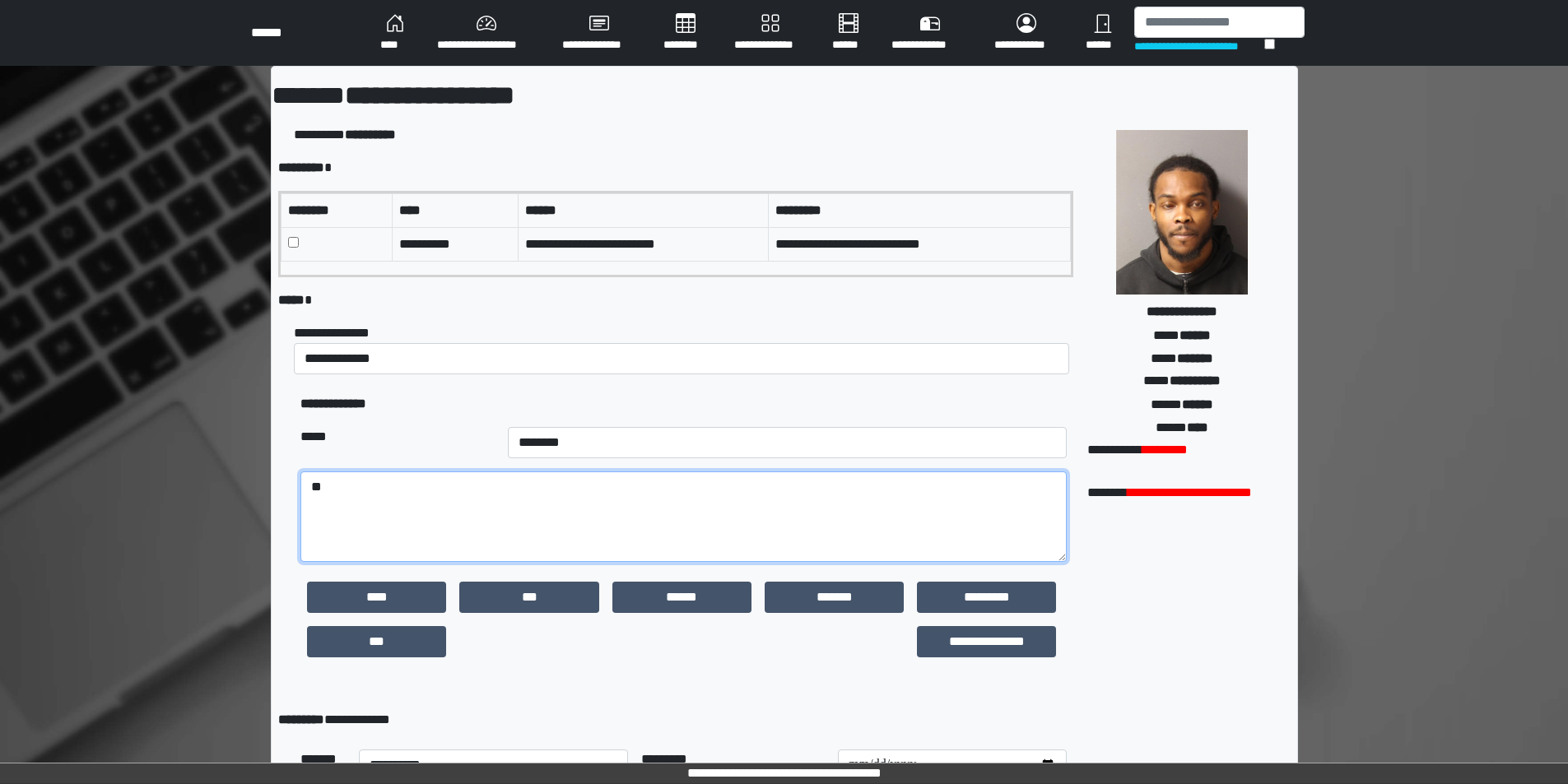 type on "*" 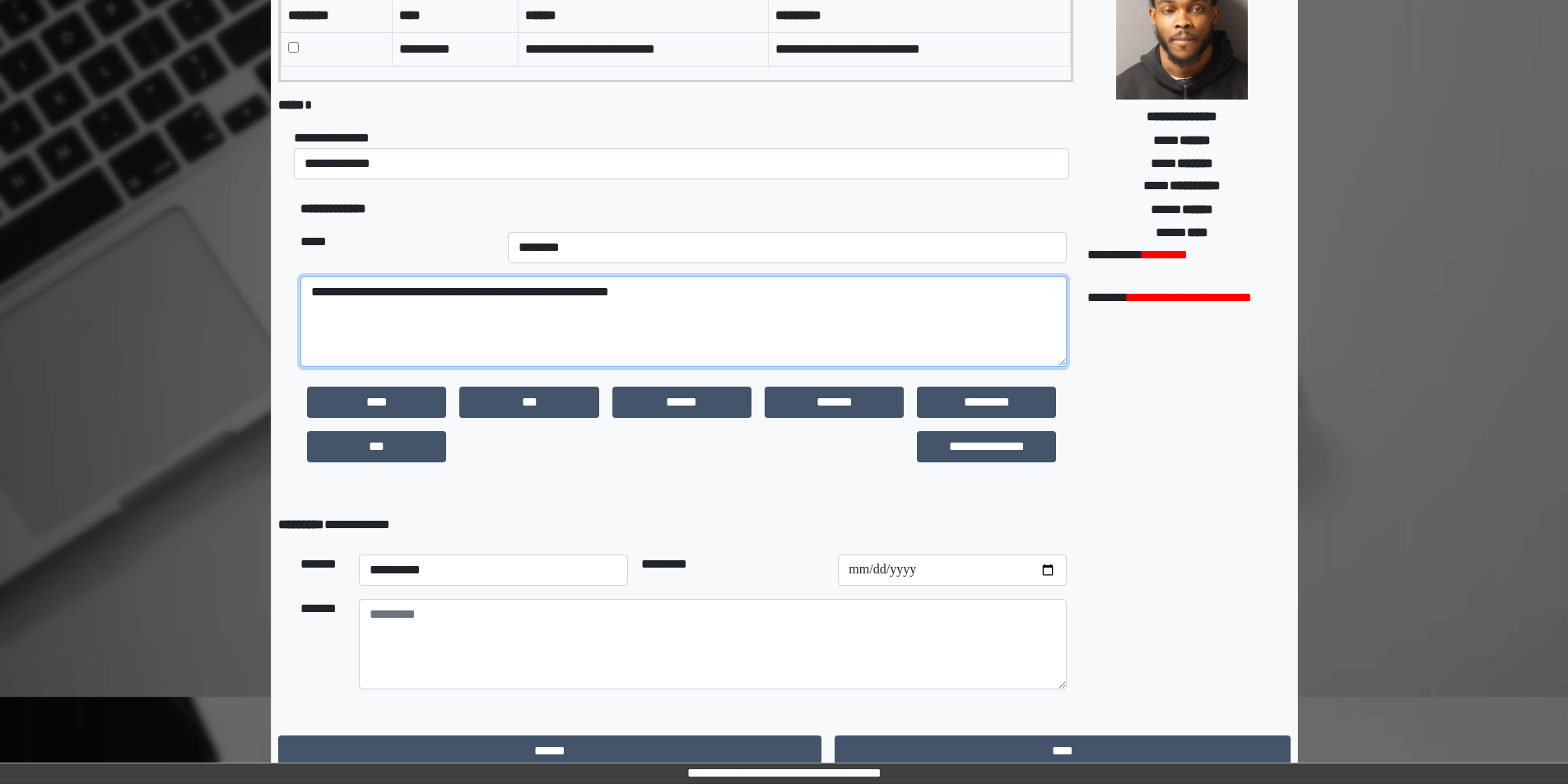 scroll, scrollTop: 211, scrollLeft: 0, axis: vertical 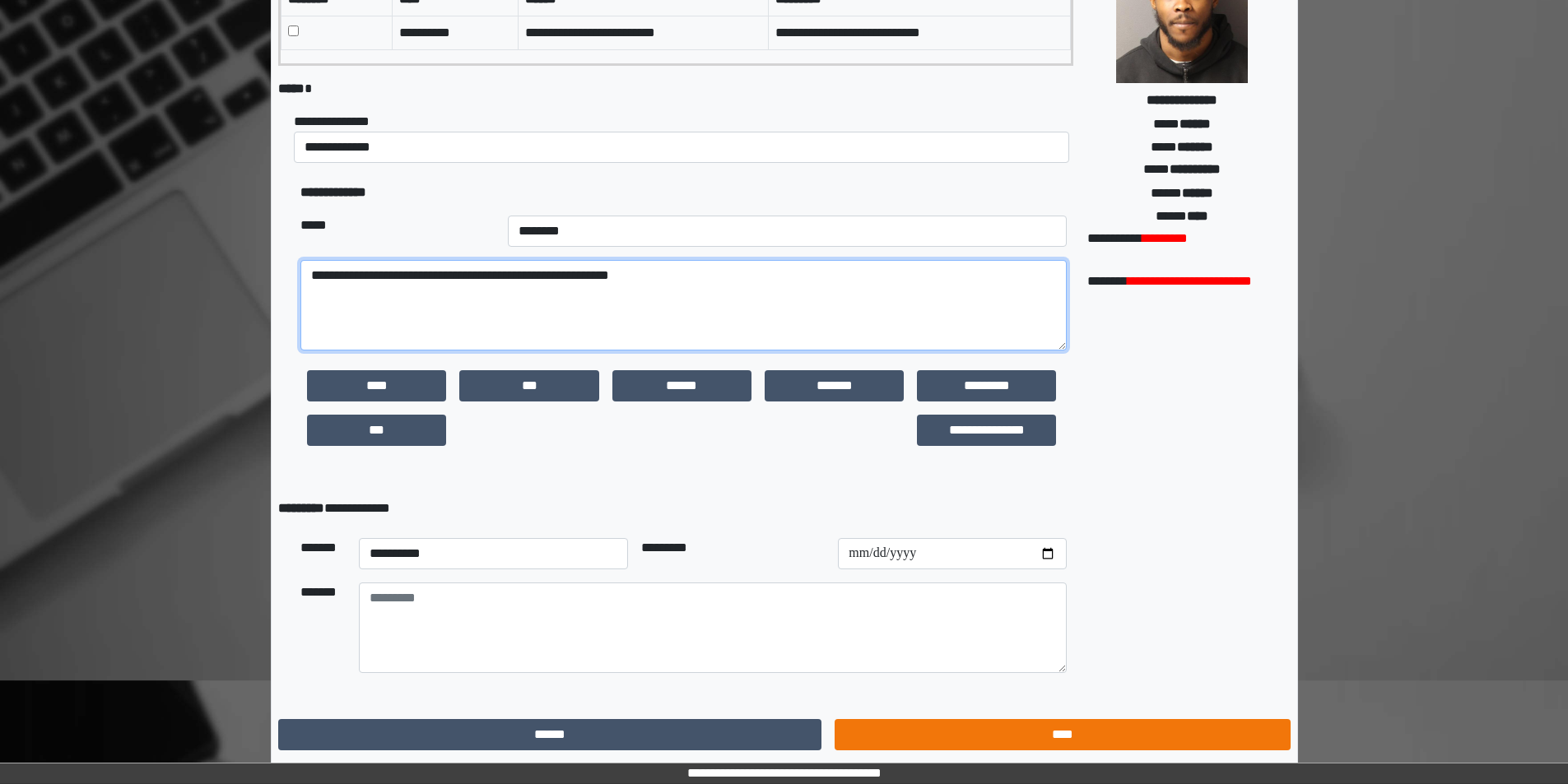 type on "**********" 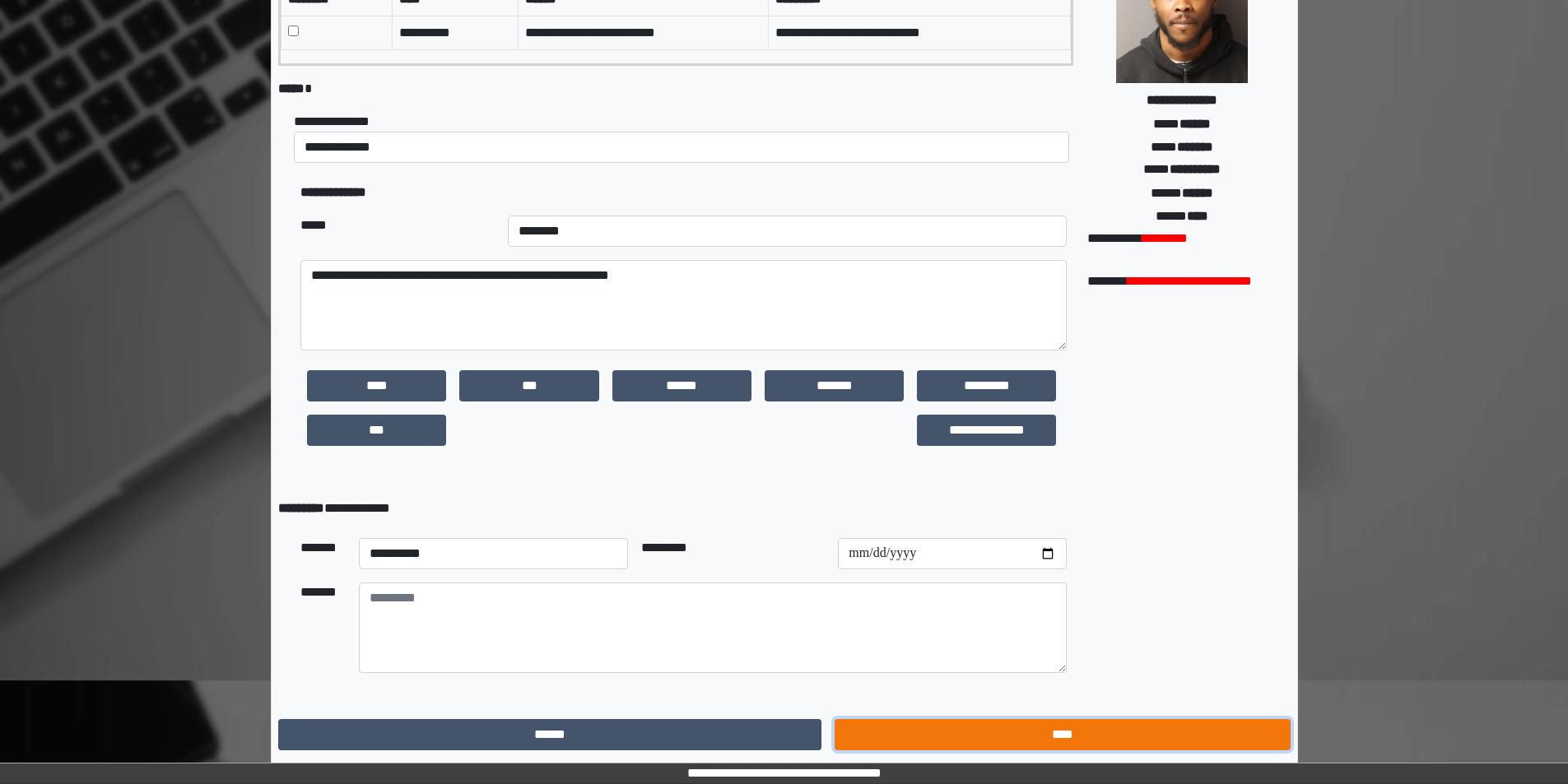 click on "****" at bounding box center [1062, 735] 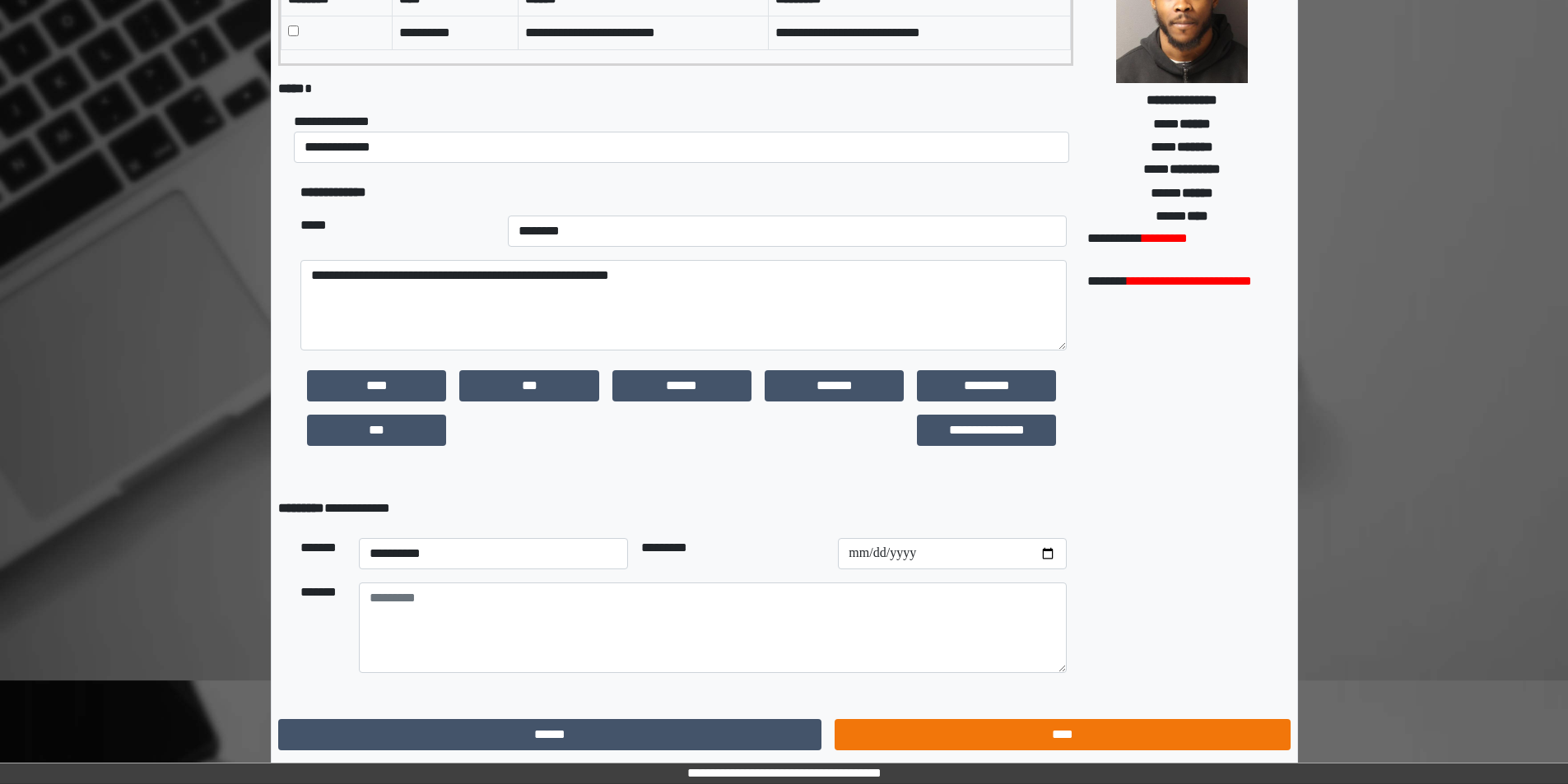 scroll, scrollTop: 0, scrollLeft: 0, axis: both 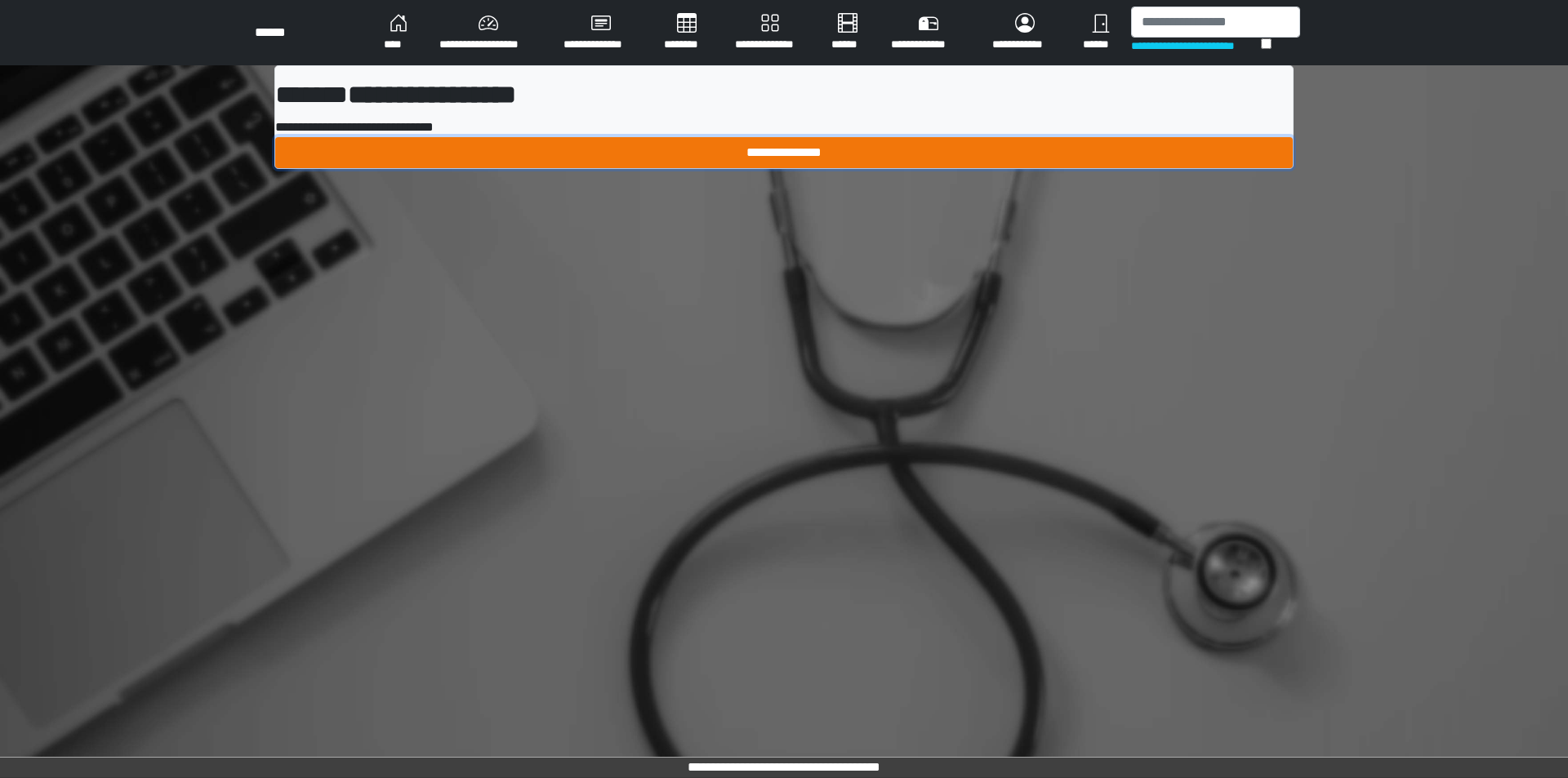 click on "**********" at bounding box center (784, 153) 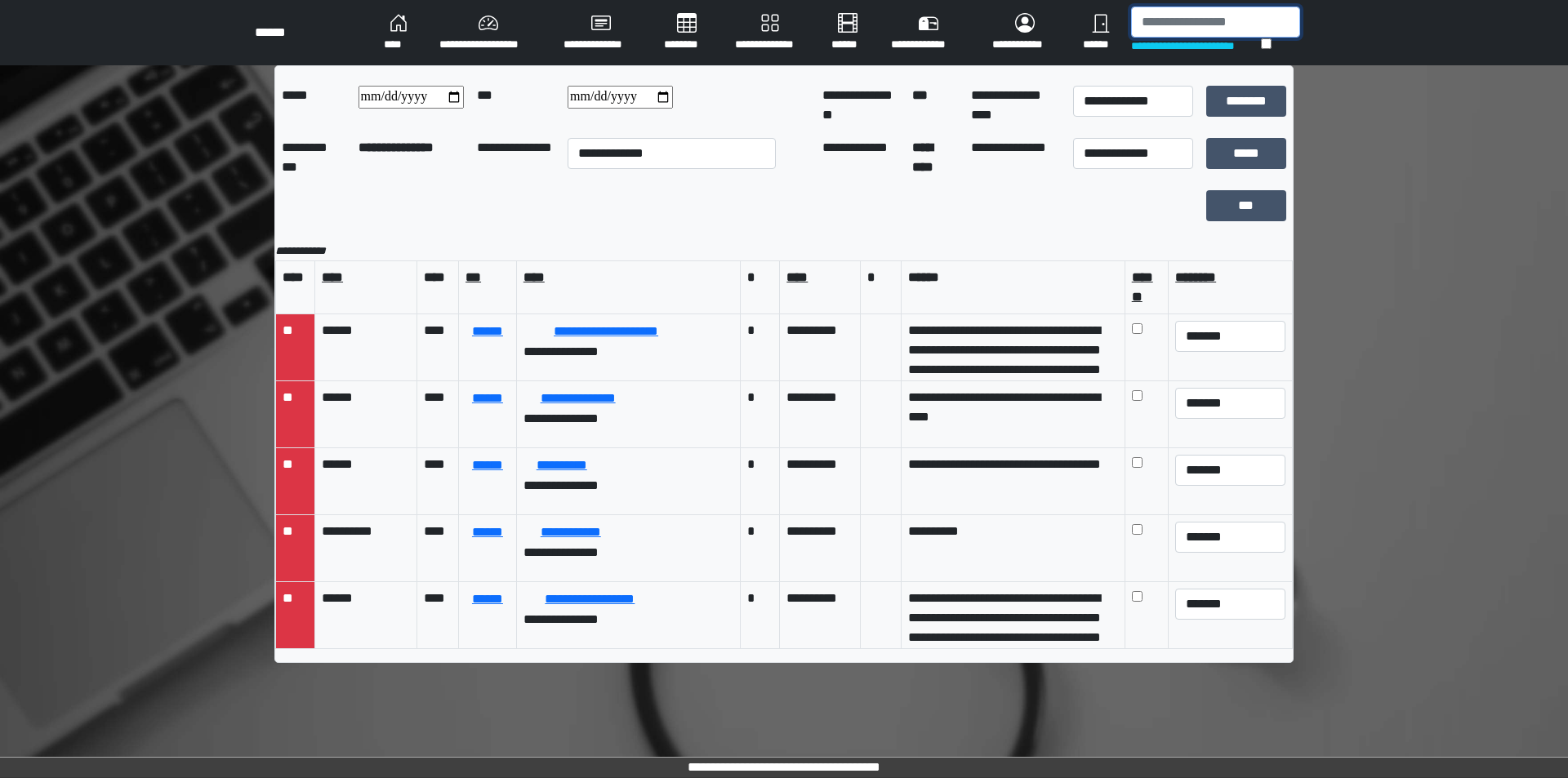 click at bounding box center [1215, 22] 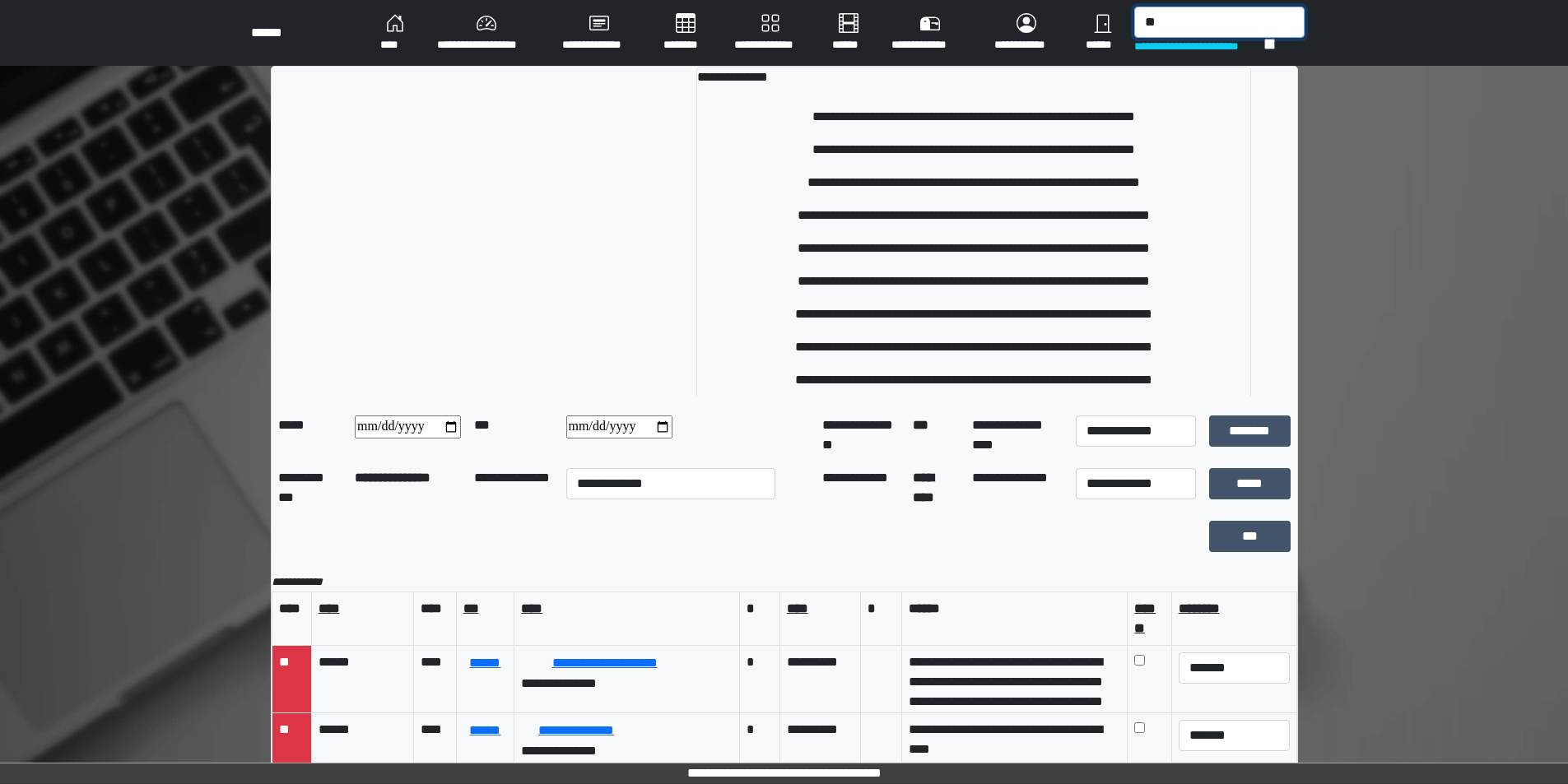 type on "*" 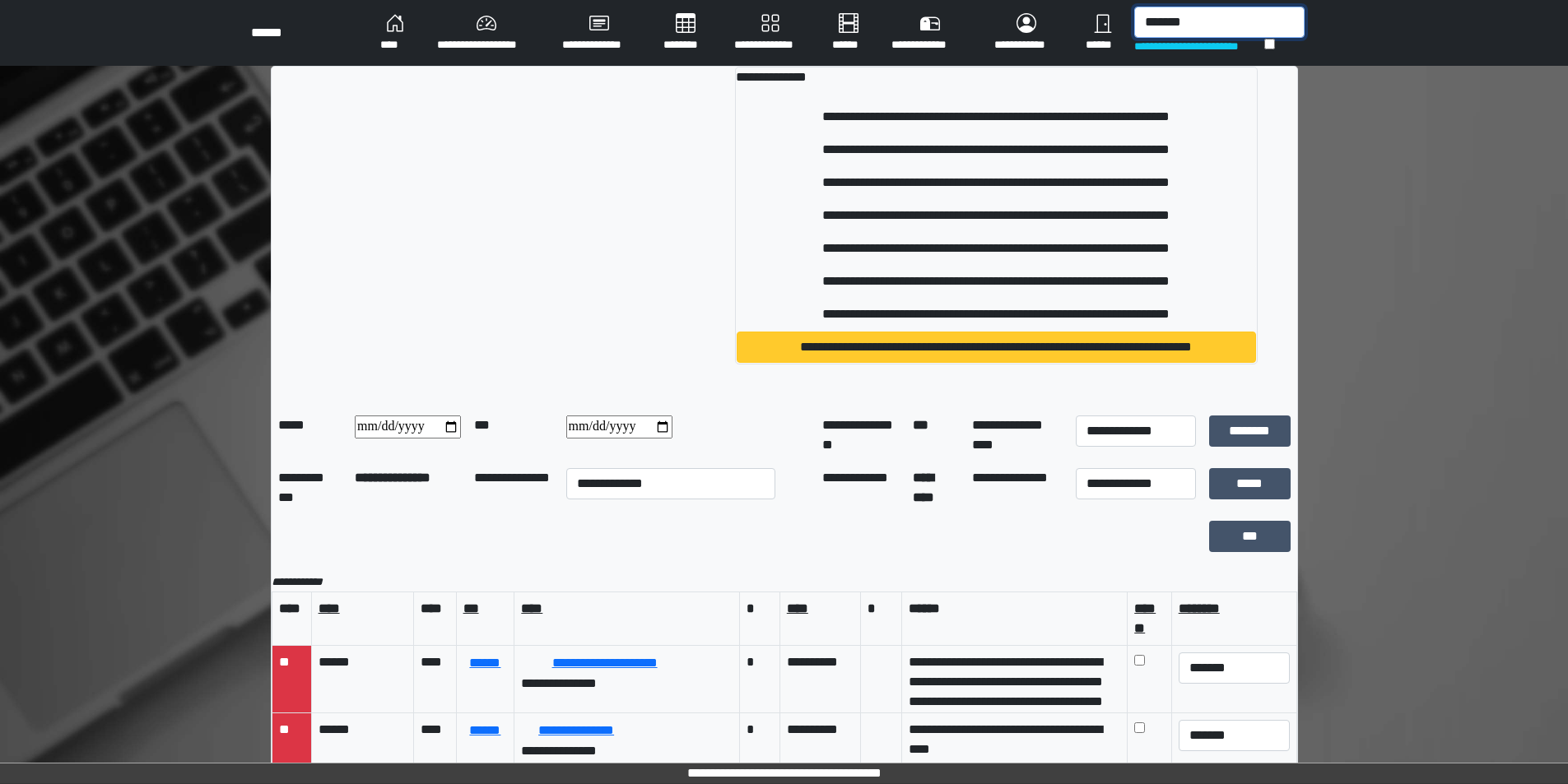 type on "*******" 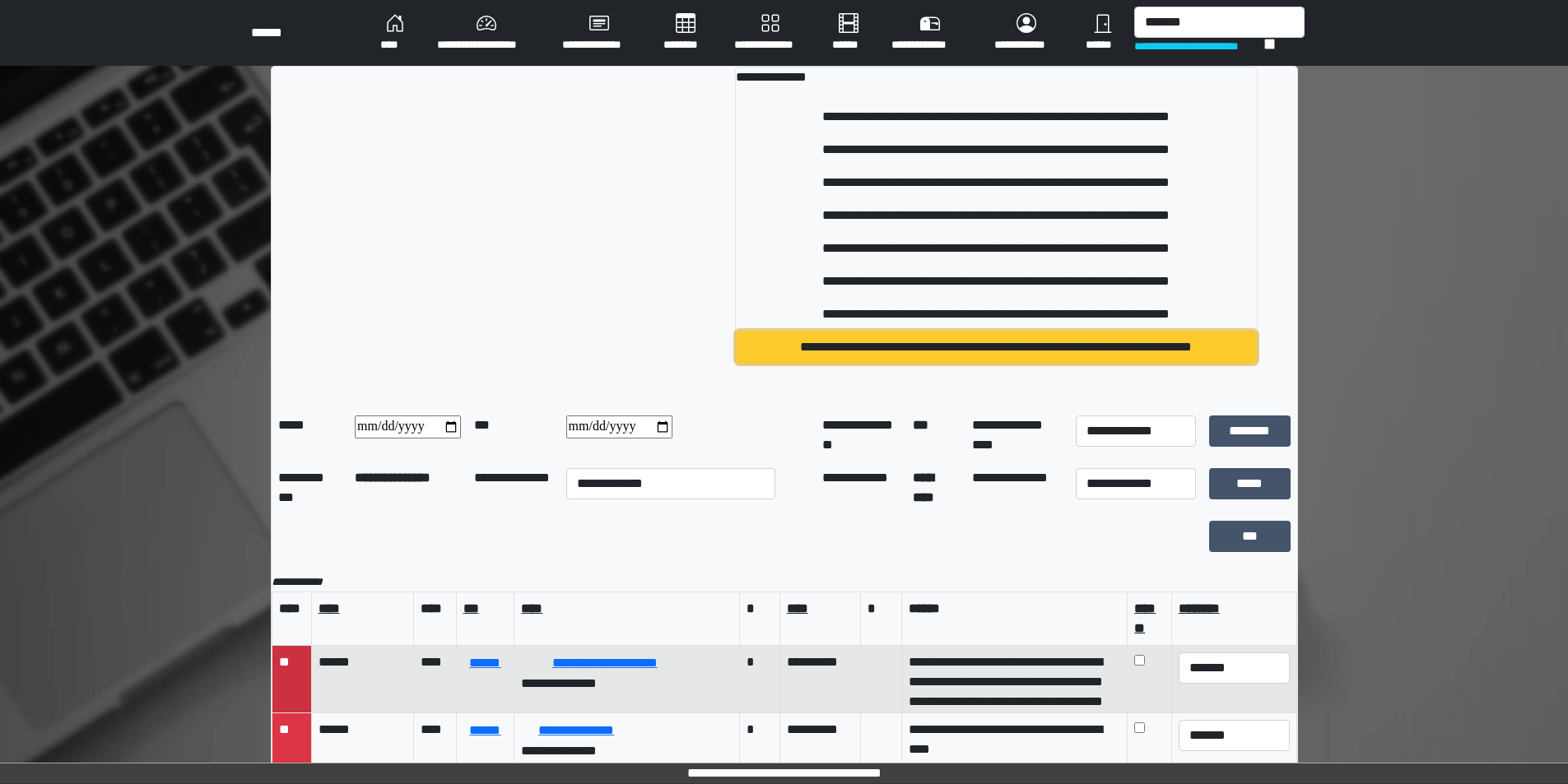 click on "**********" at bounding box center (996, 347) 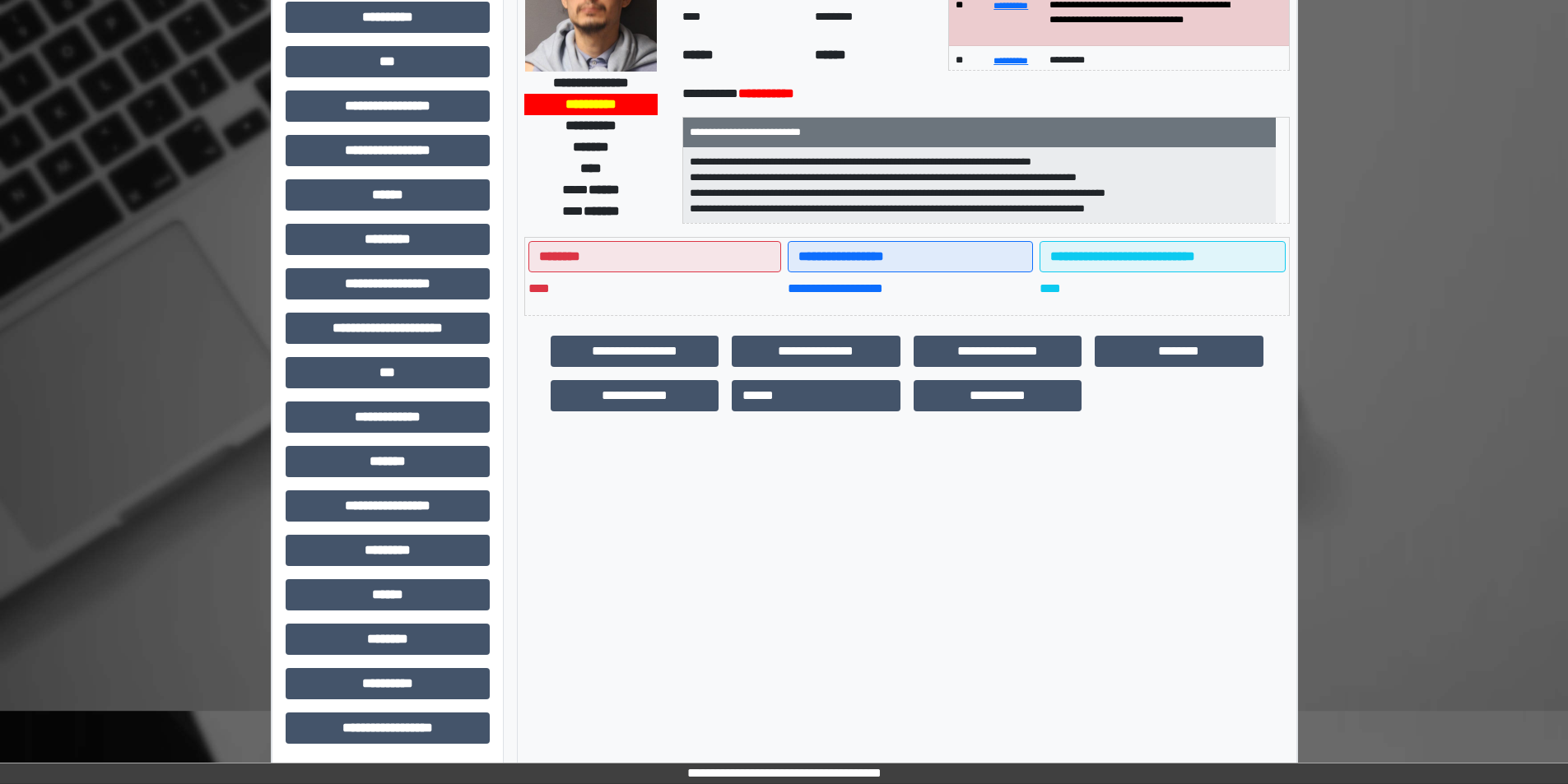scroll, scrollTop: 182, scrollLeft: 0, axis: vertical 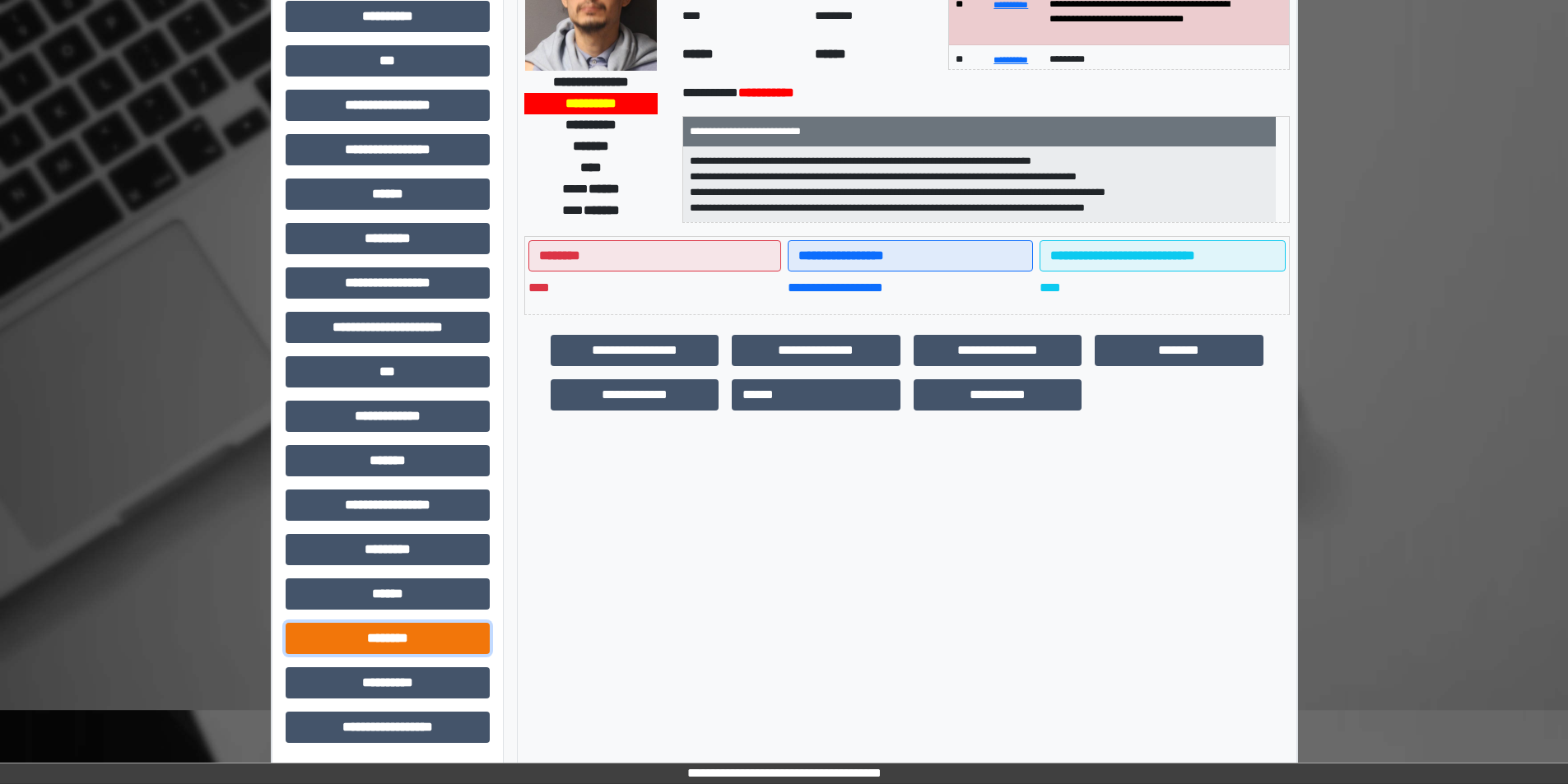 click on "********" at bounding box center [388, 638] 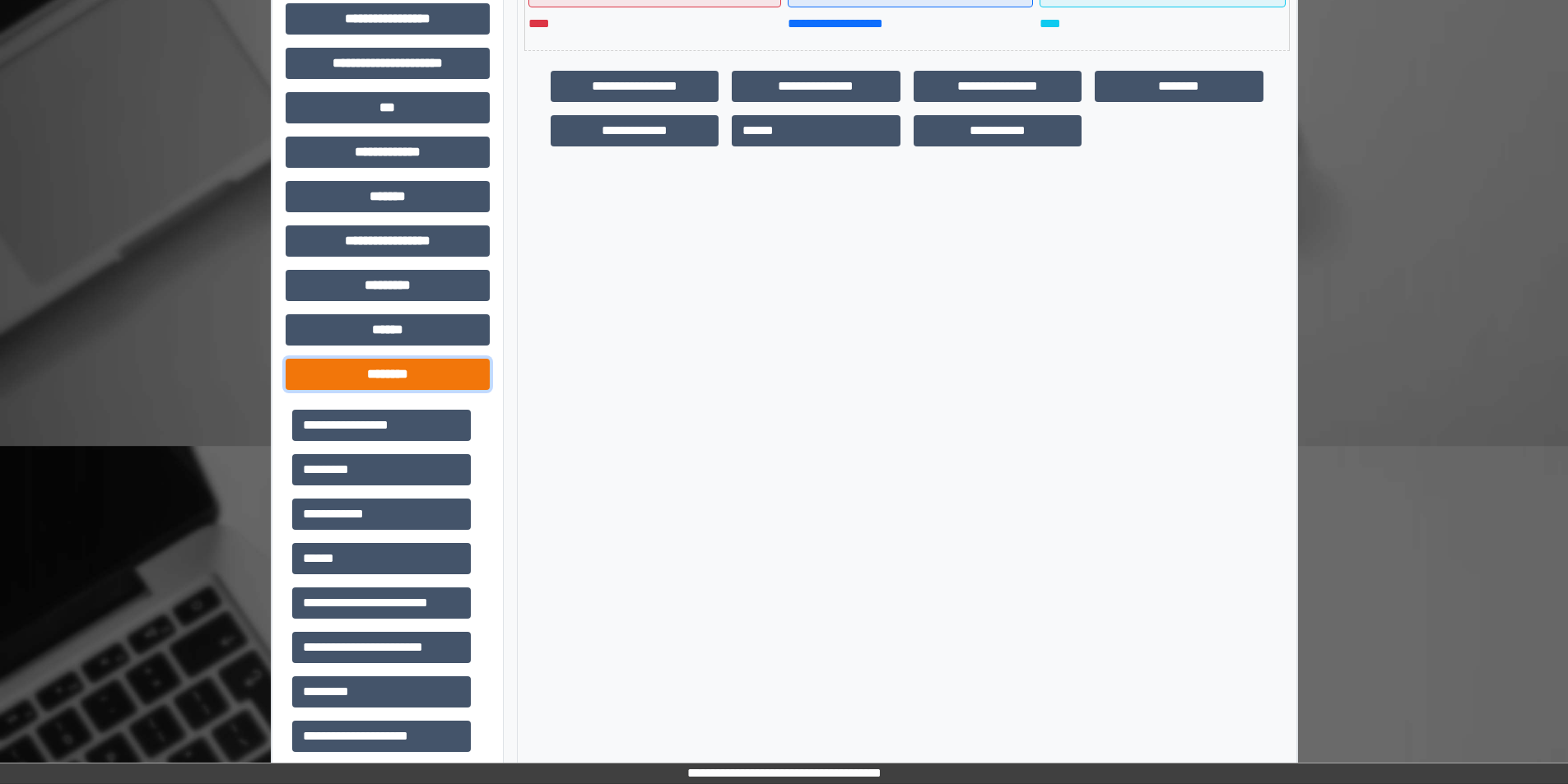 scroll, scrollTop: 429, scrollLeft: 0, axis: vertical 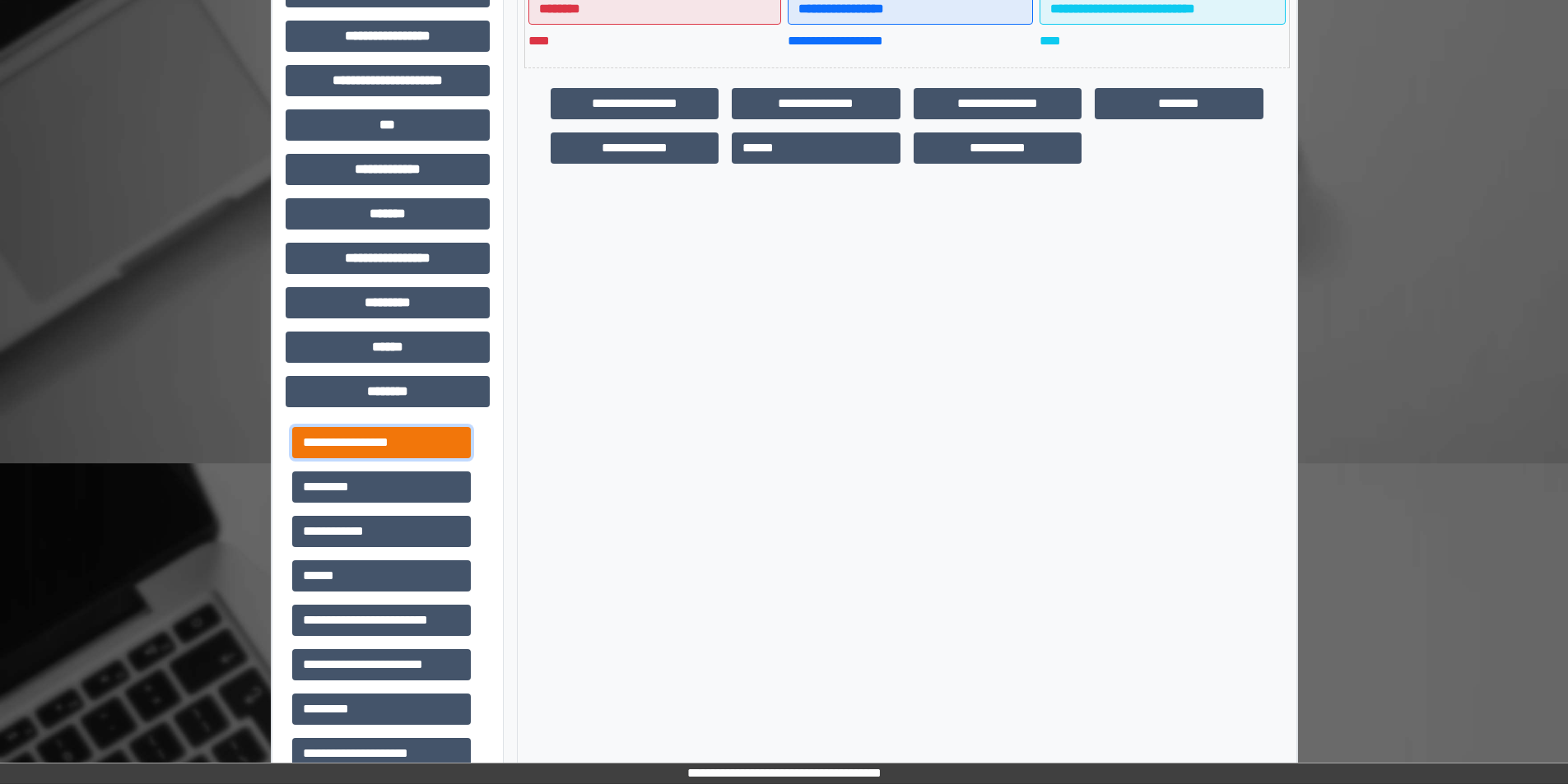 click on "**********" at bounding box center (381, 443) 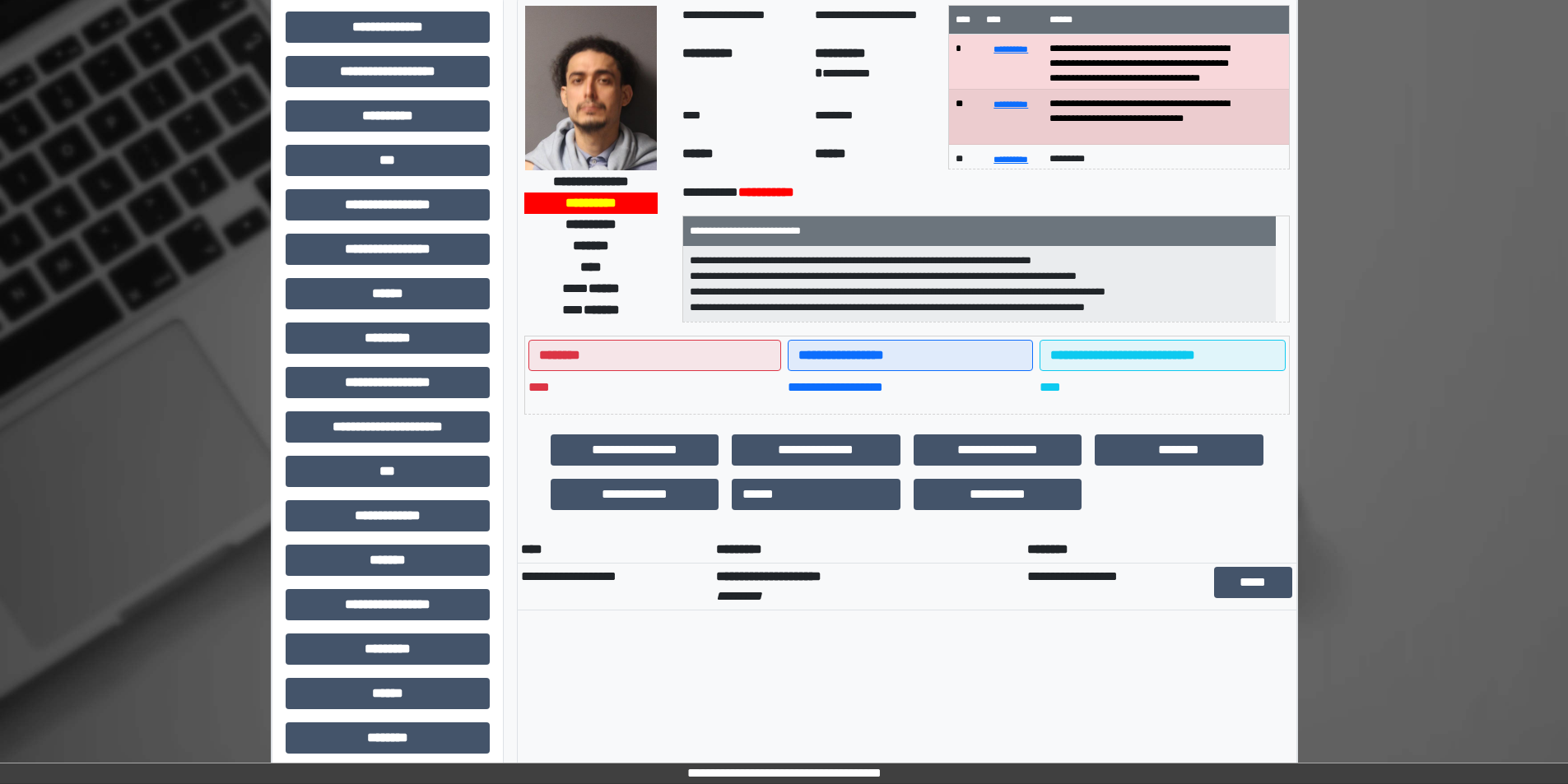 scroll, scrollTop: 0, scrollLeft: 0, axis: both 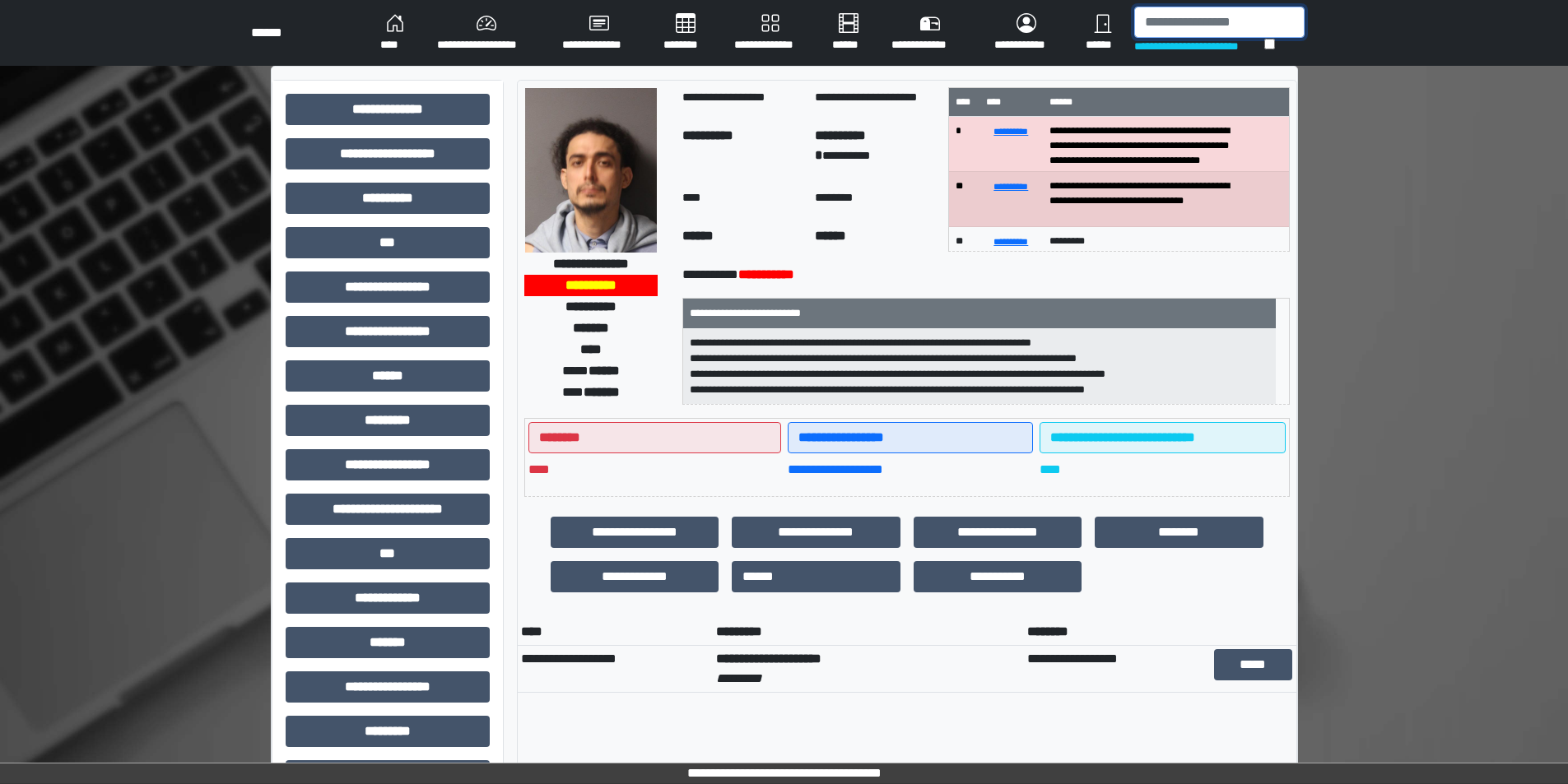 click at bounding box center (1219, 22) 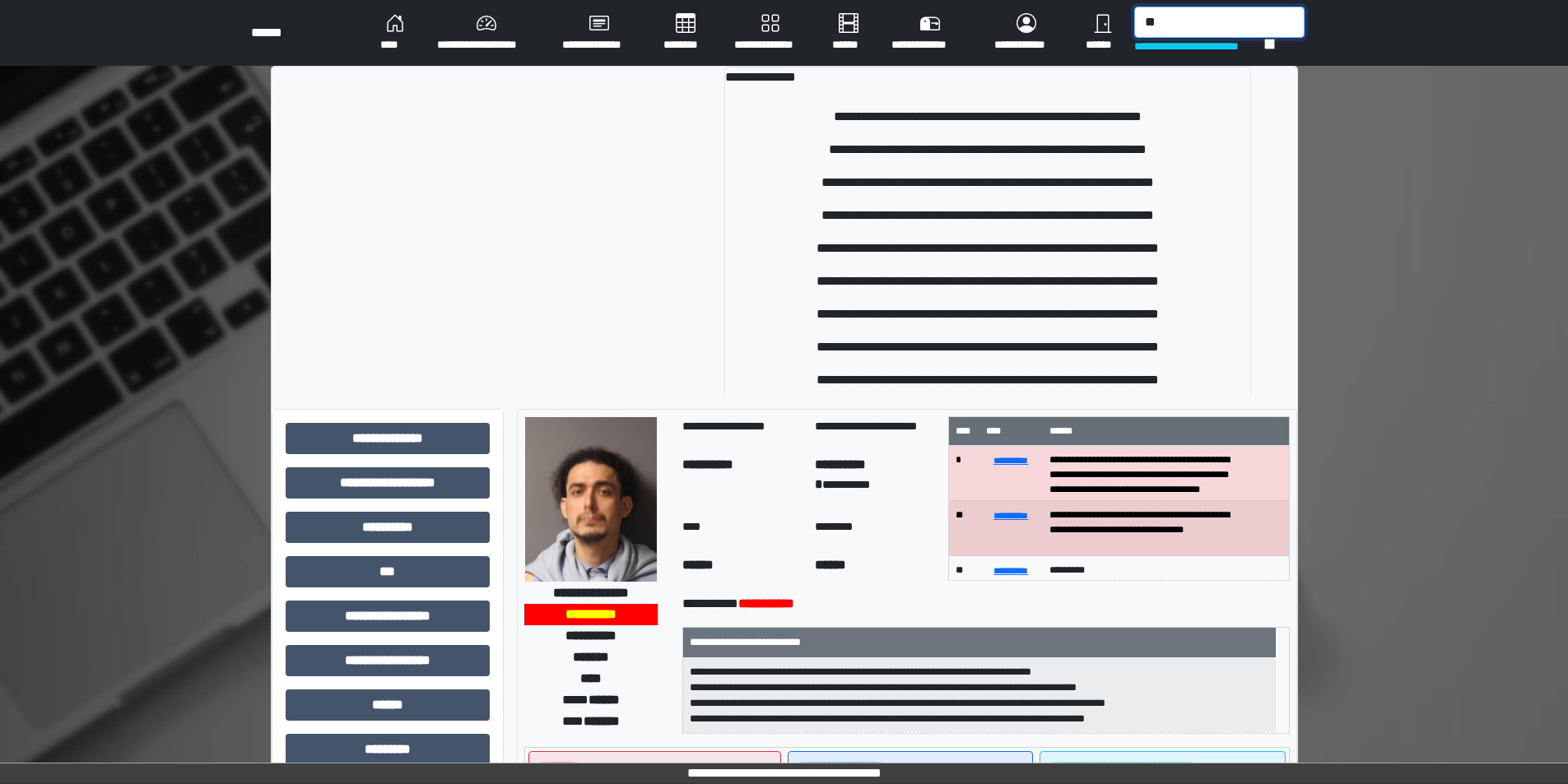type on "*" 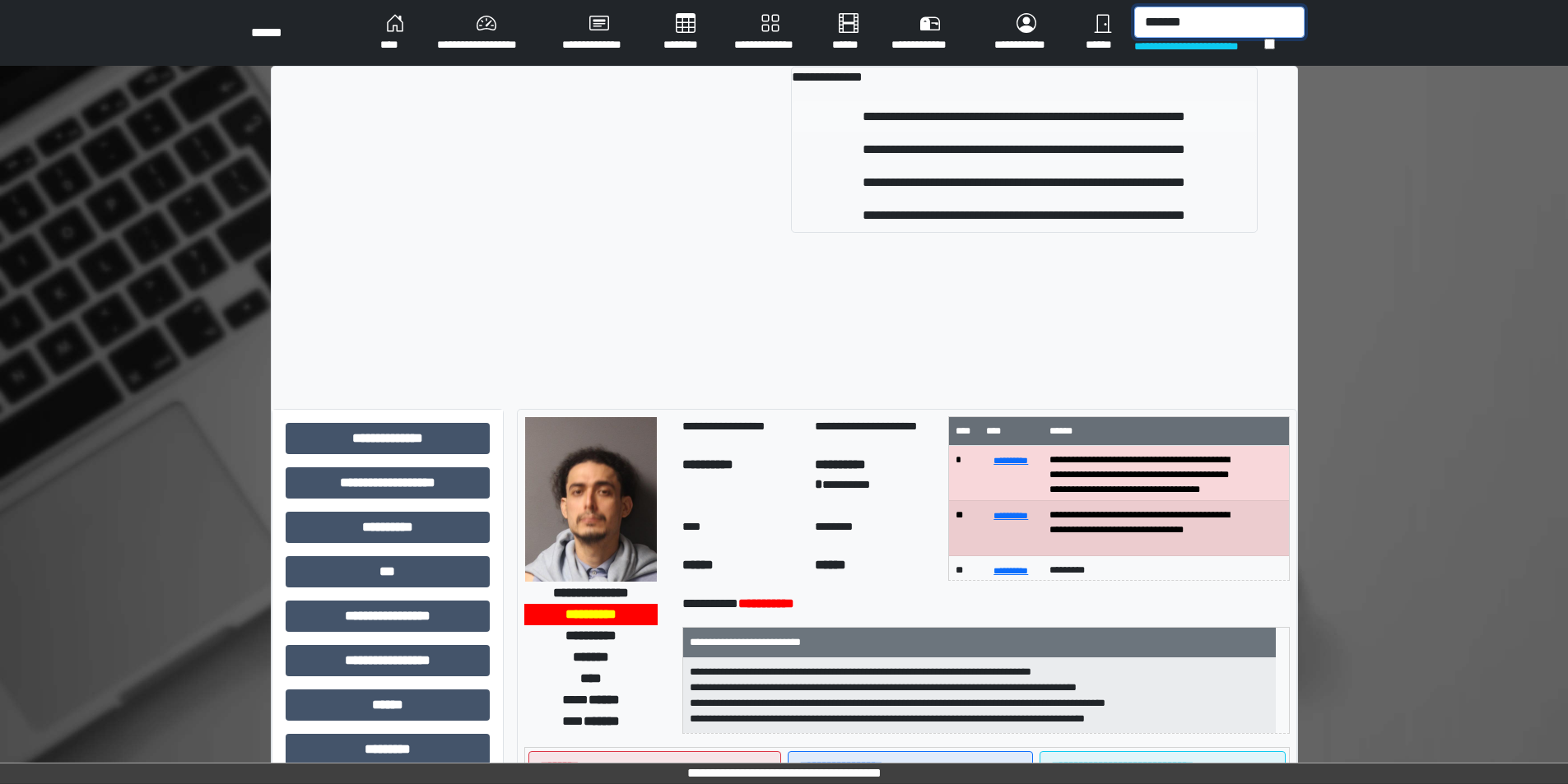 type on "*******" 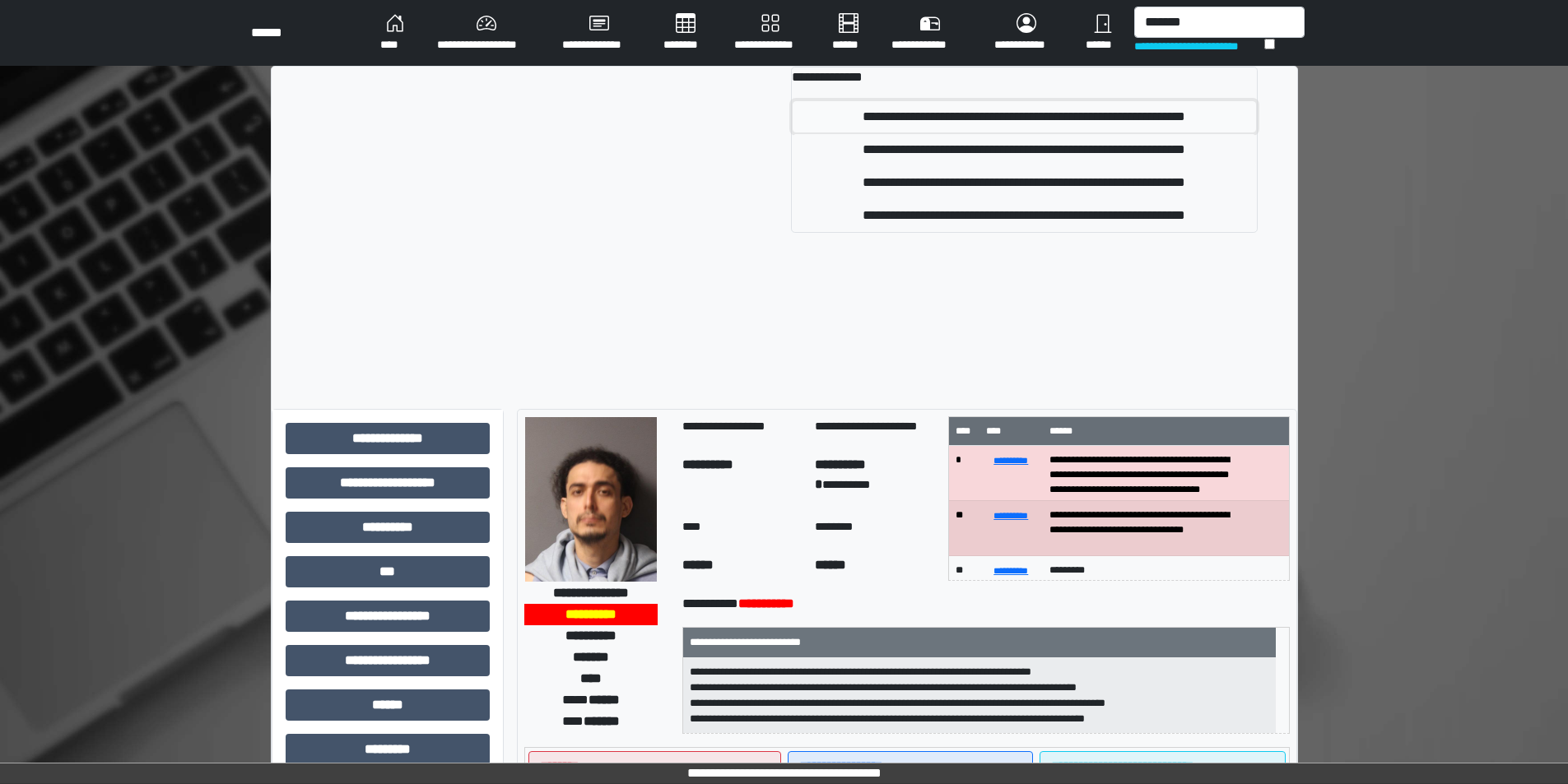 click on "**********" at bounding box center (1024, 117) 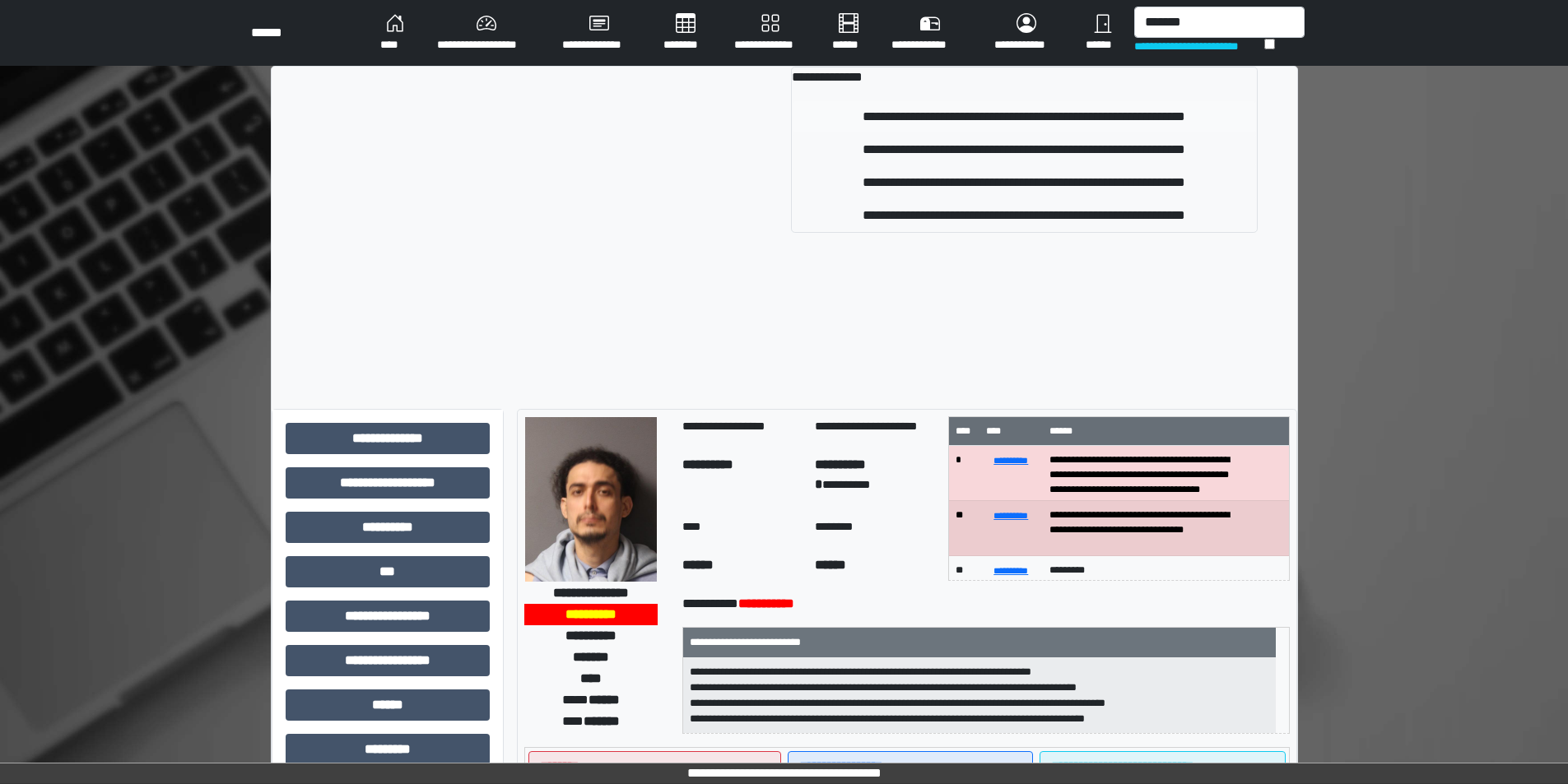 type 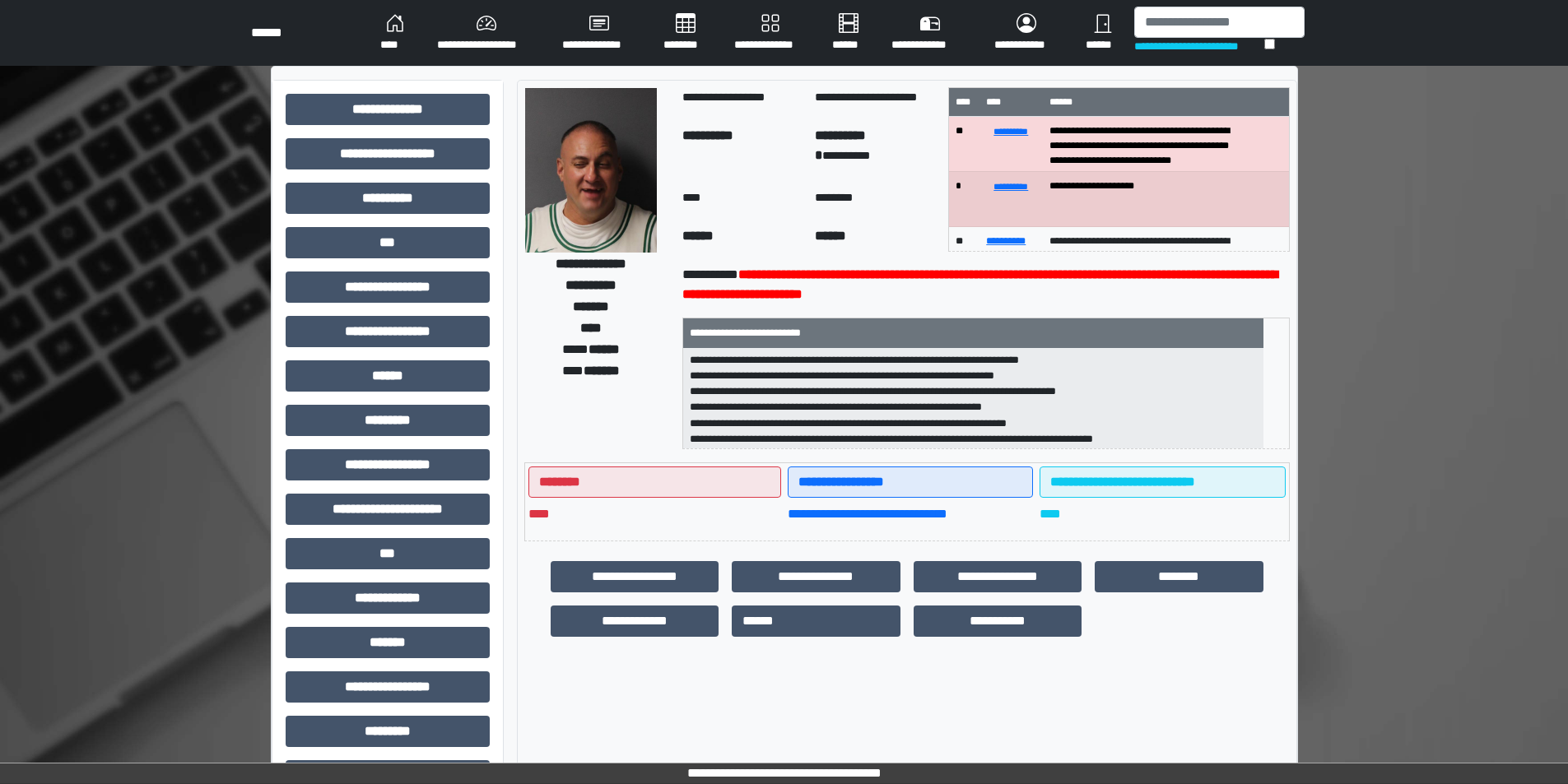 scroll, scrollTop: 115, scrollLeft: 0, axis: vertical 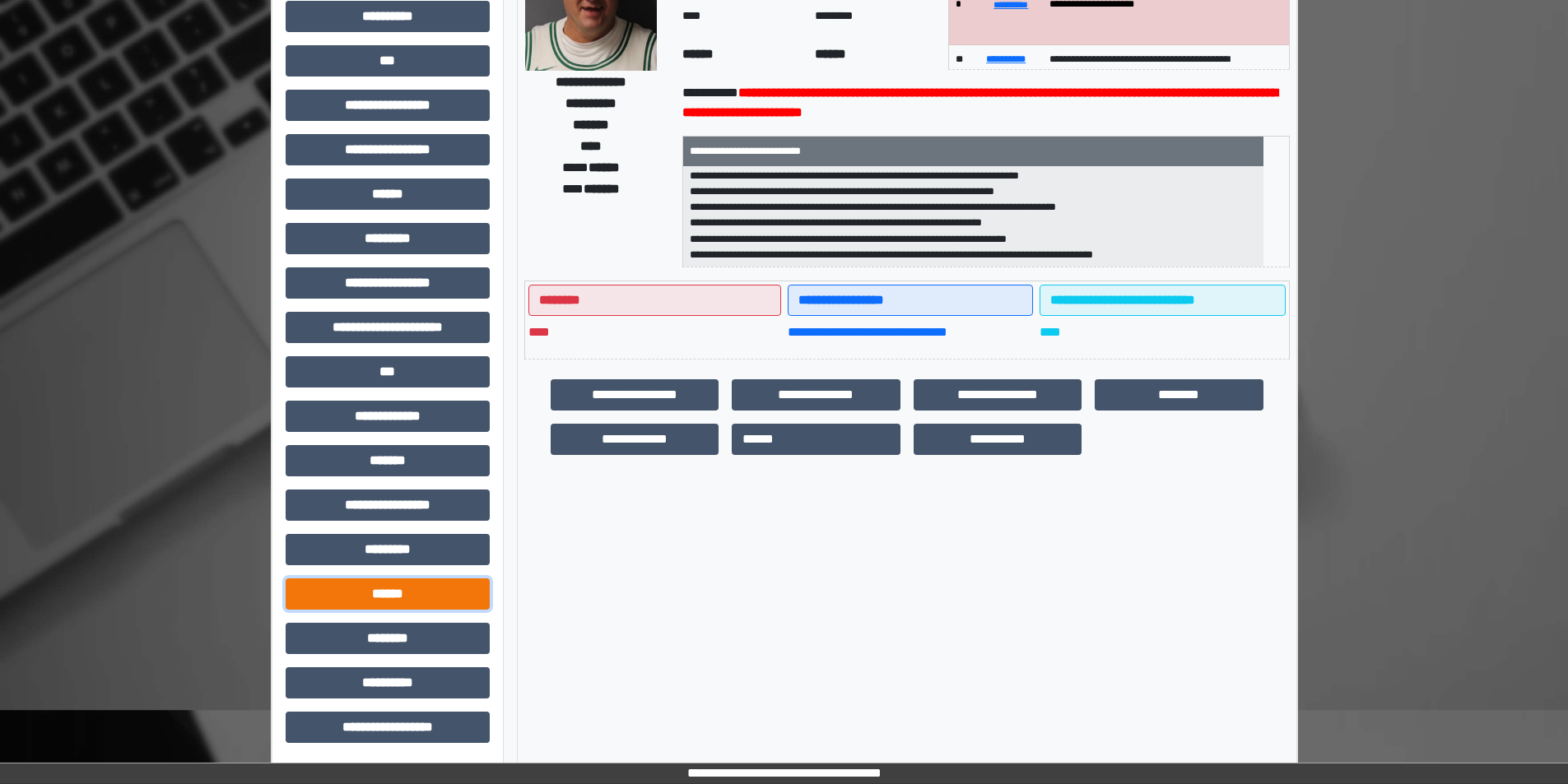 click on "******" at bounding box center [388, 594] 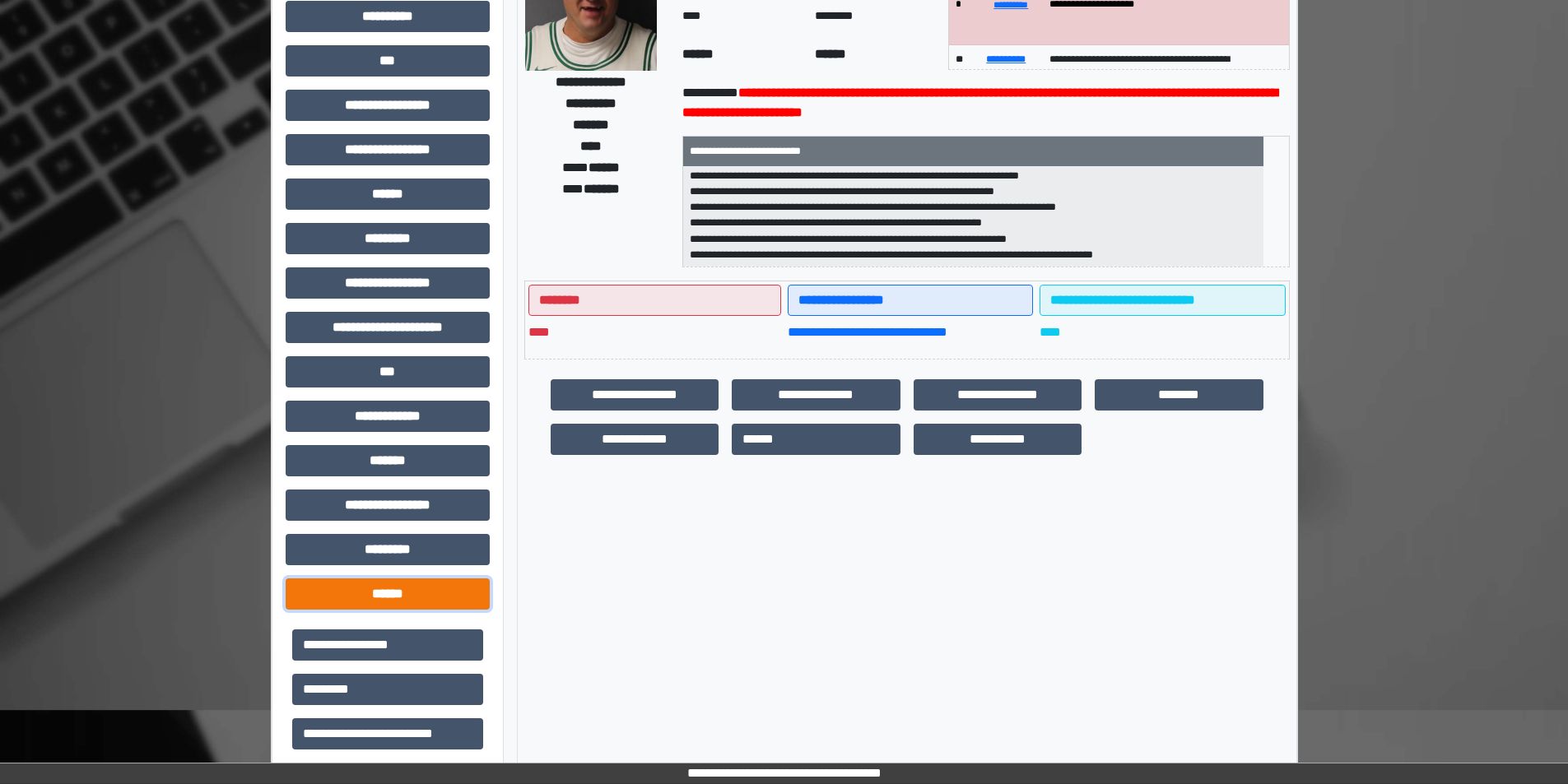 click on "******" at bounding box center (388, 594) 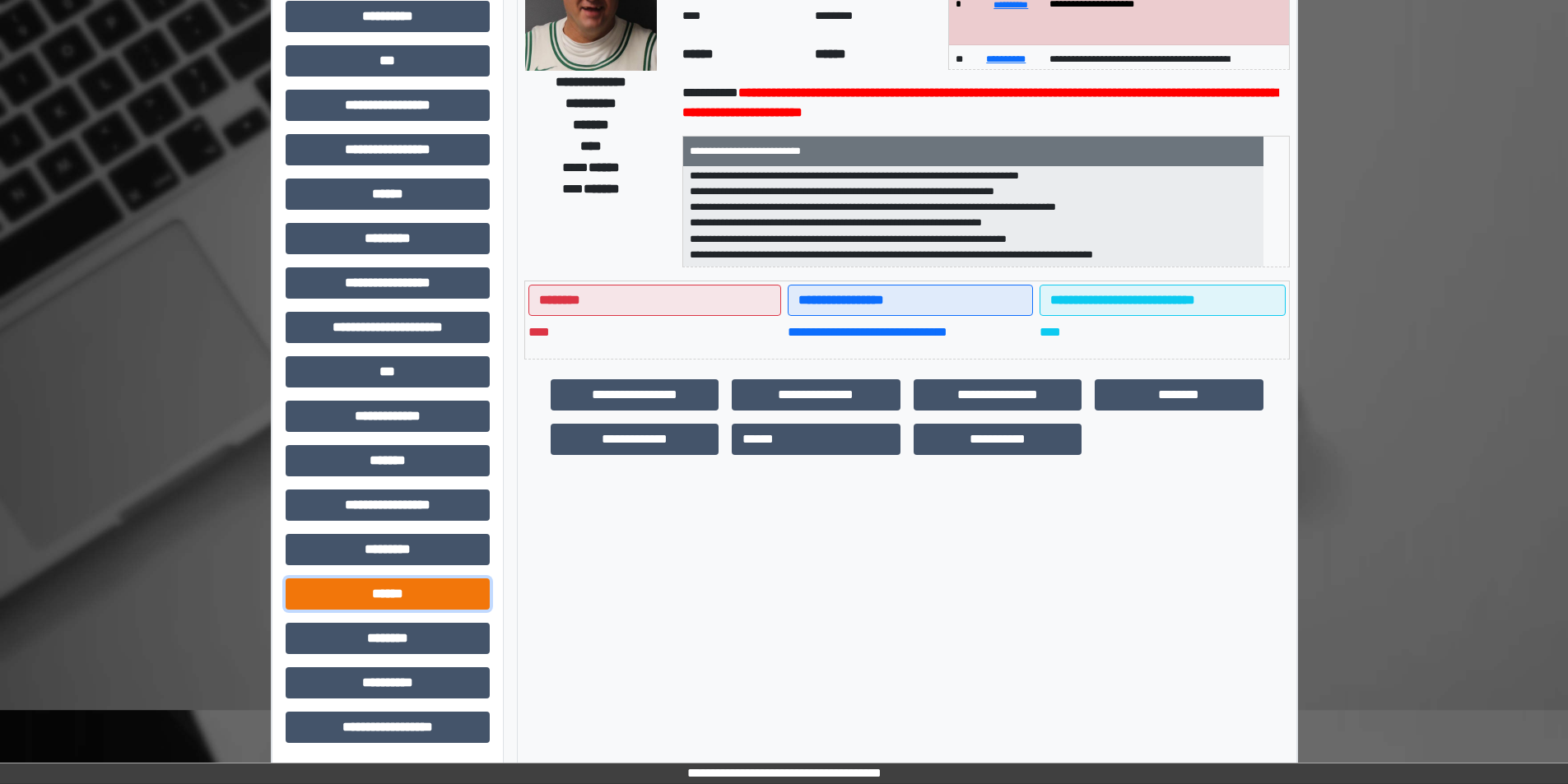 click on "******" at bounding box center (388, 594) 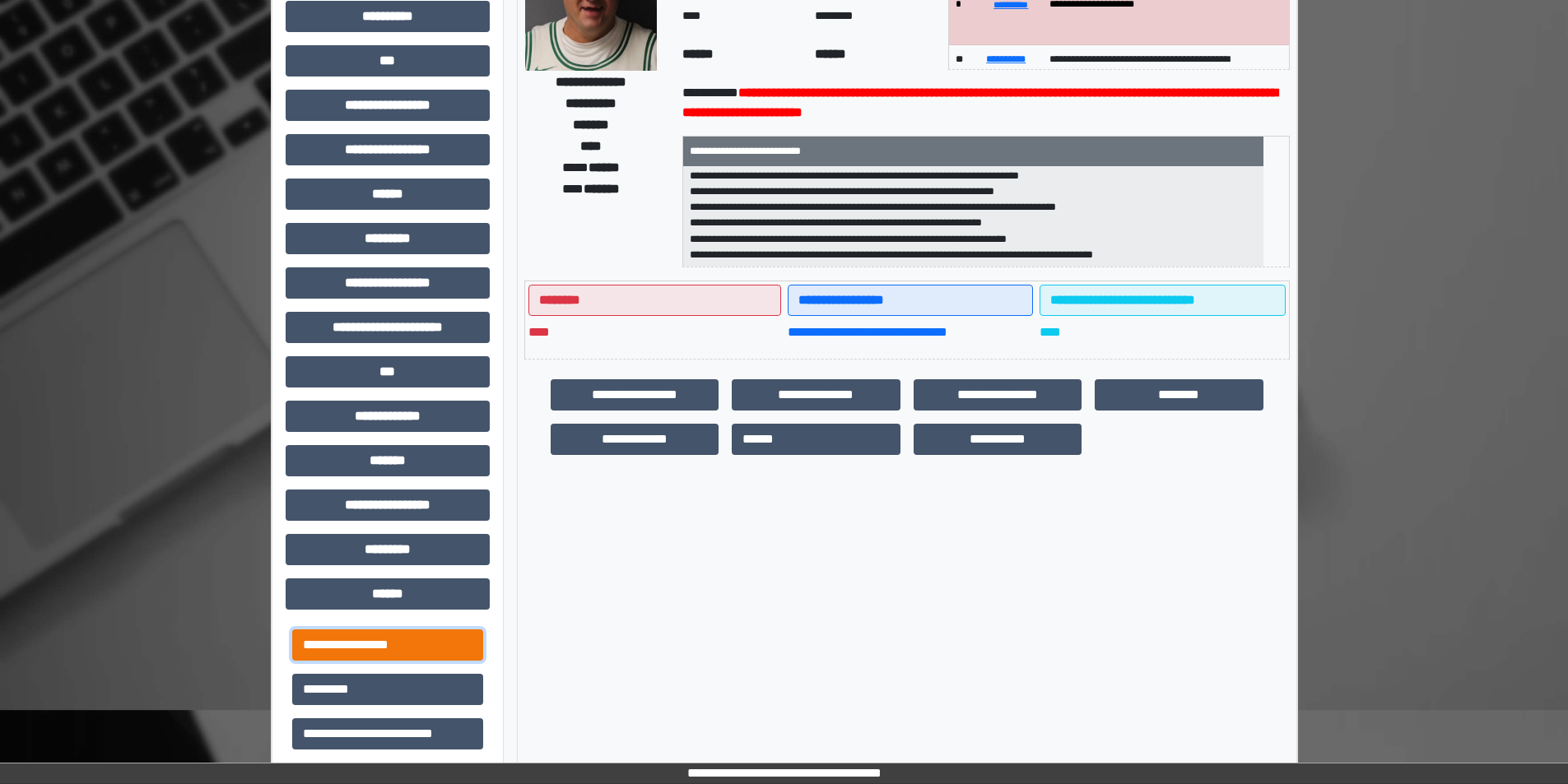 click on "**********" at bounding box center [388, 645] 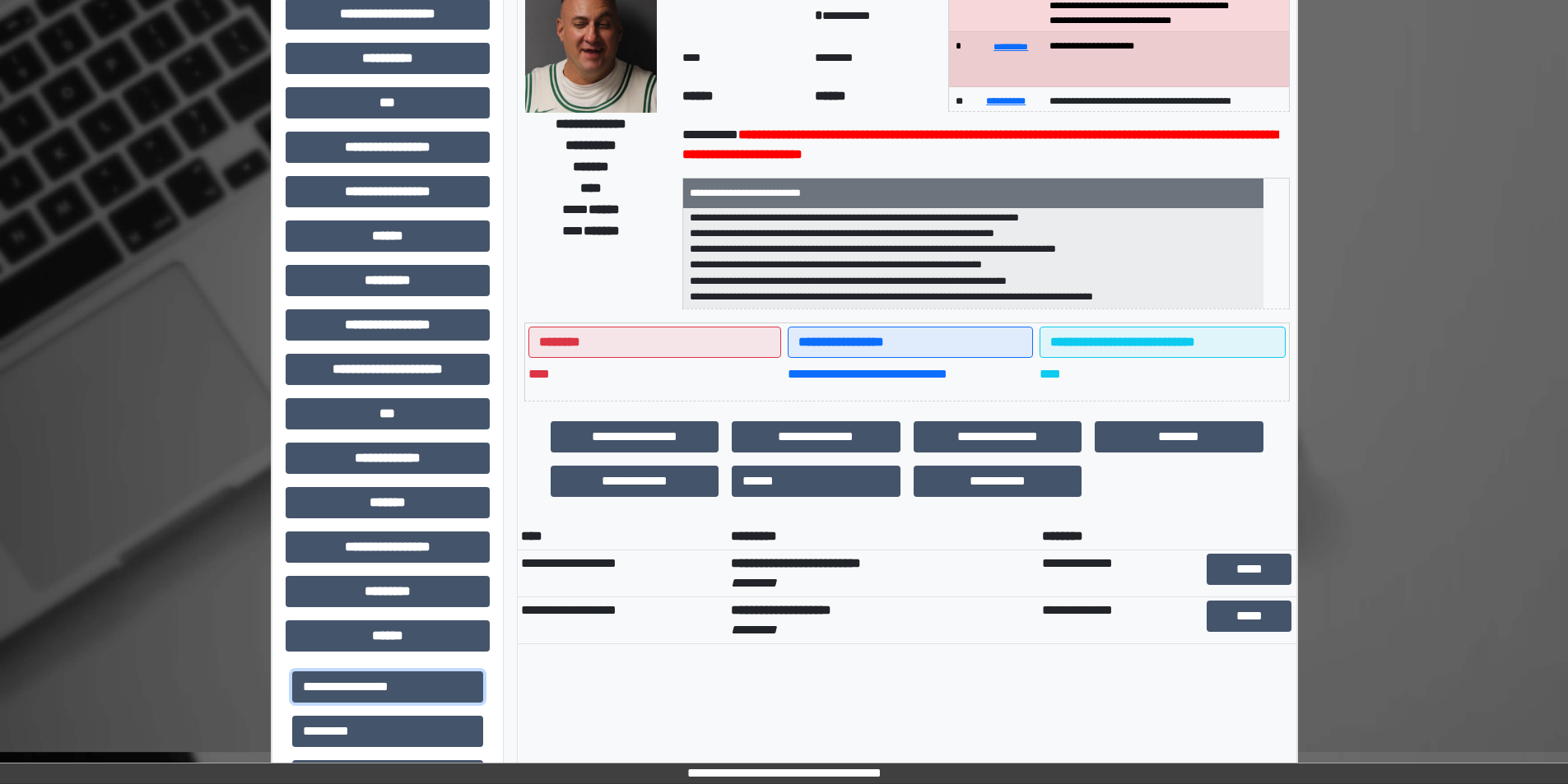 scroll, scrollTop: 165, scrollLeft: 0, axis: vertical 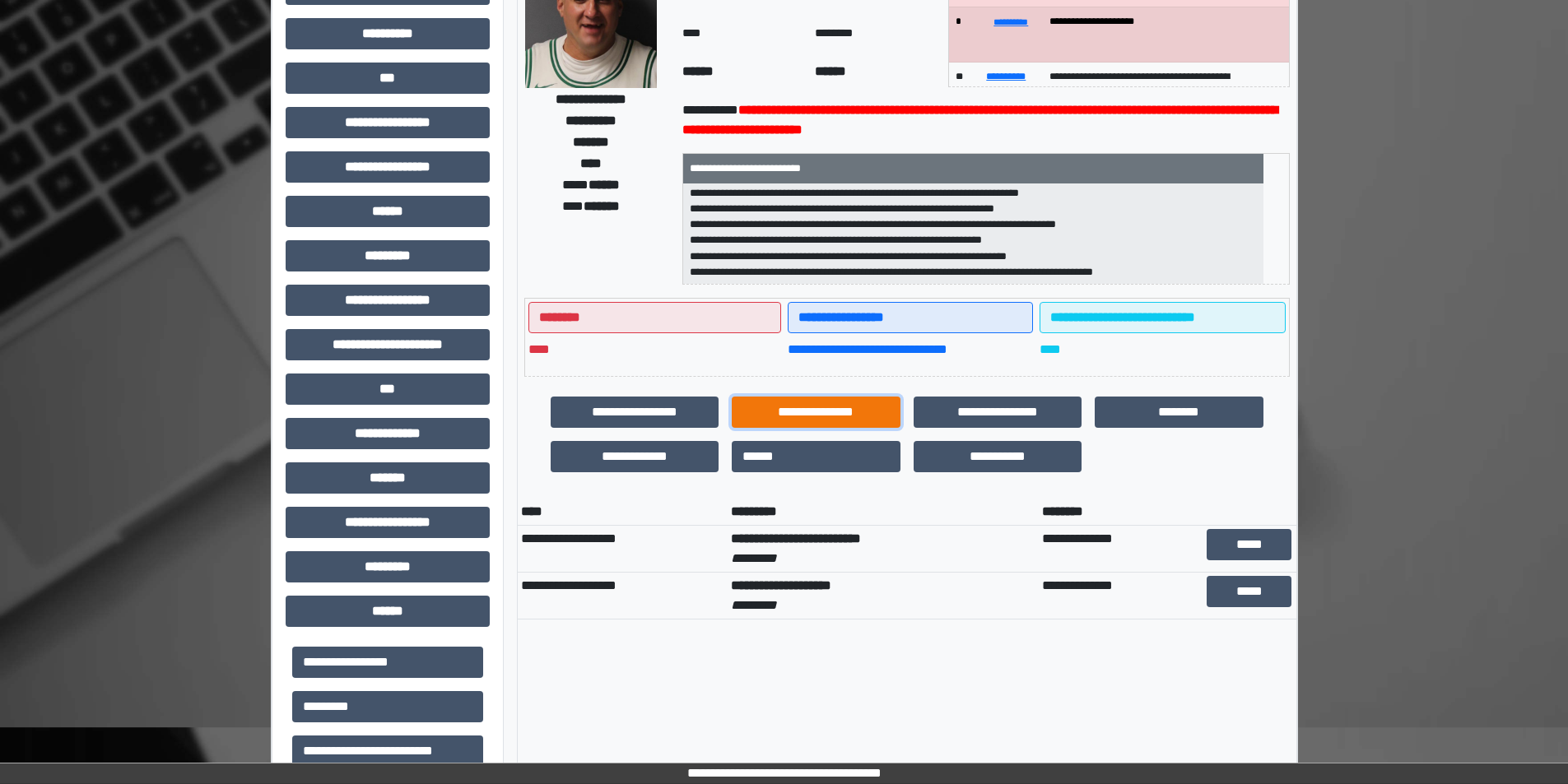 click on "**********" at bounding box center (816, 412) 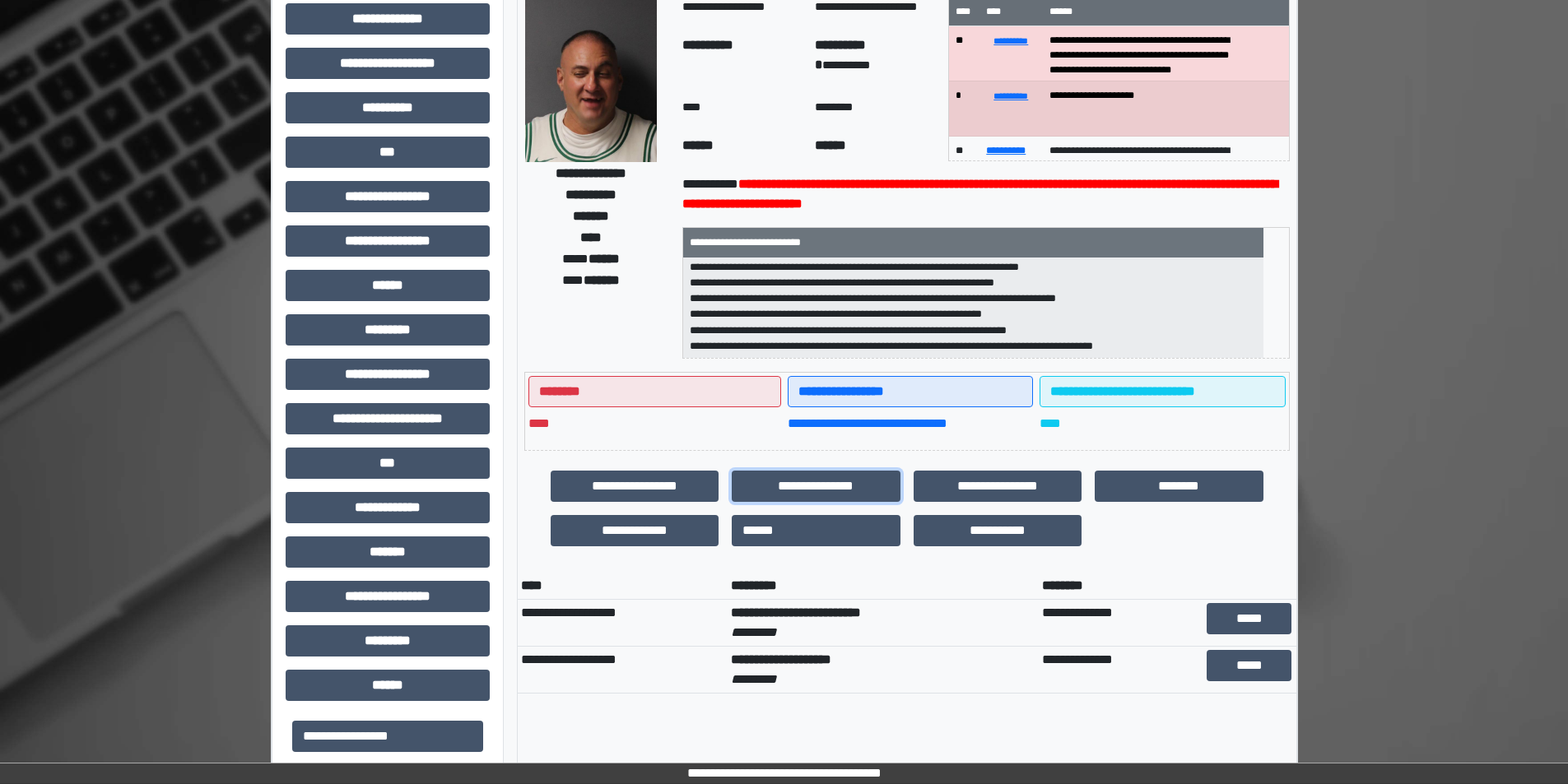scroll, scrollTop: 0, scrollLeft: 0, axis: both 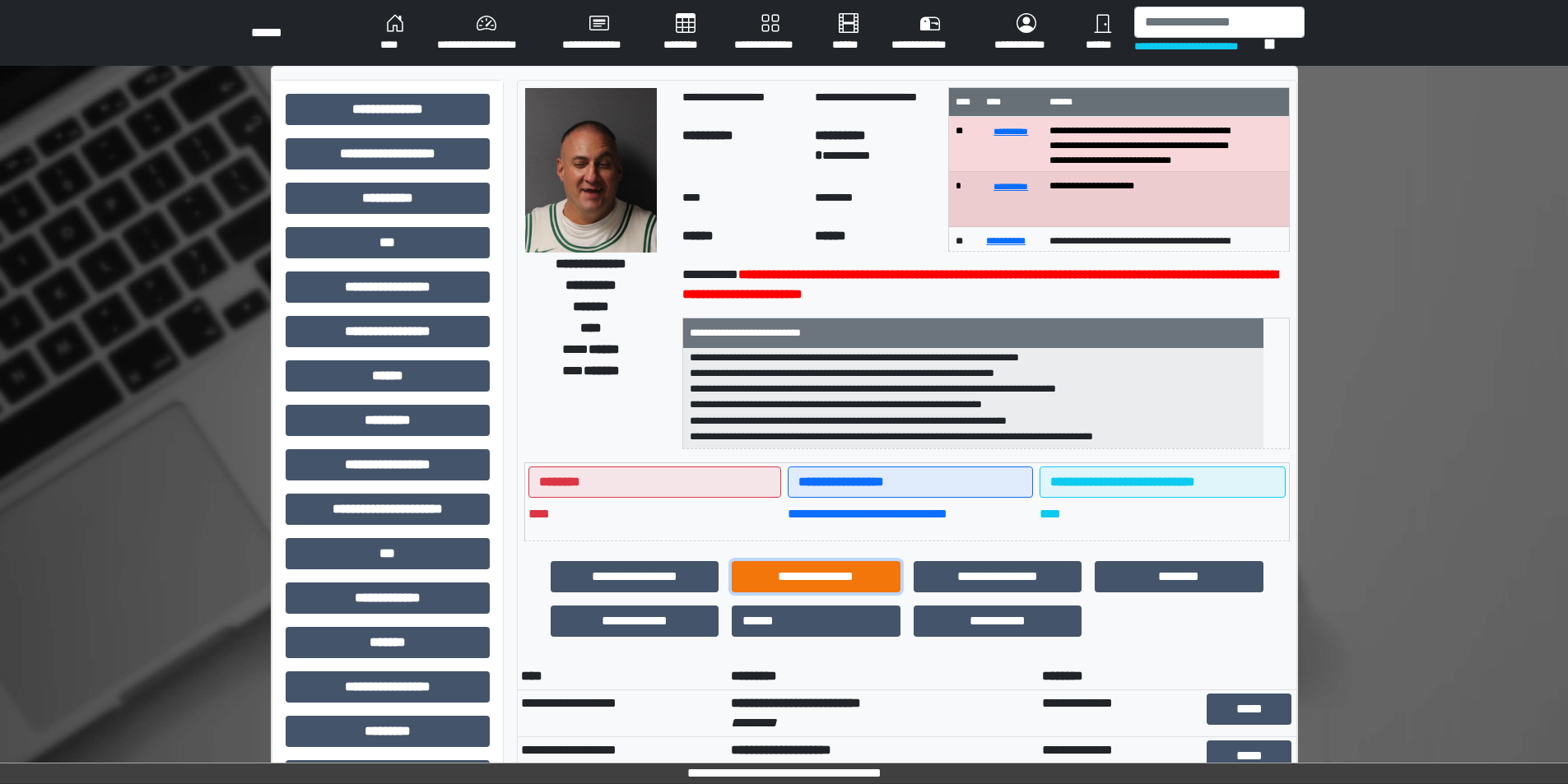 click on "**********" at bounding box center (816, 577) 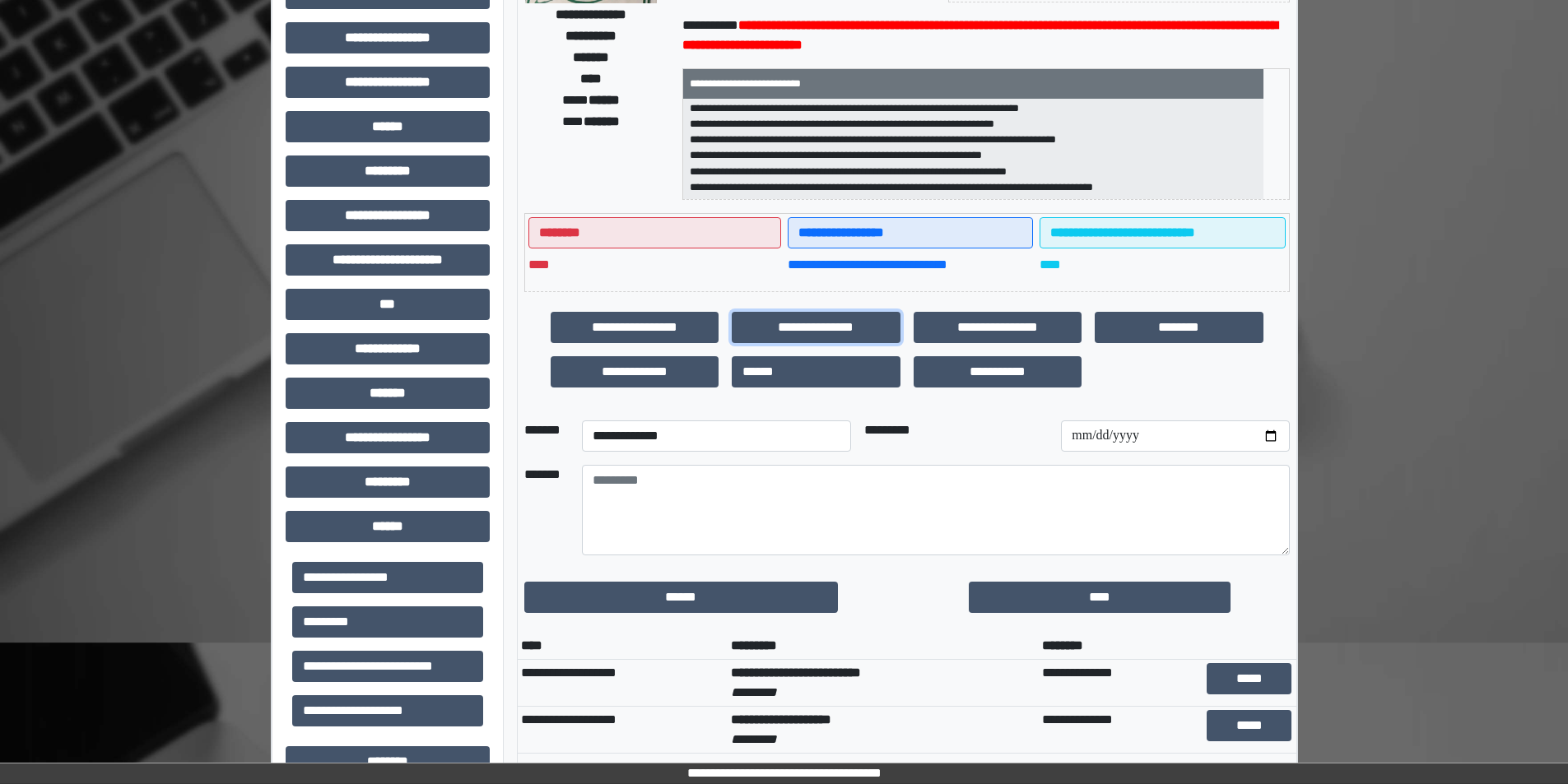 scroll, scrollTop: 329, scrollLeft: 0, axis: vertical 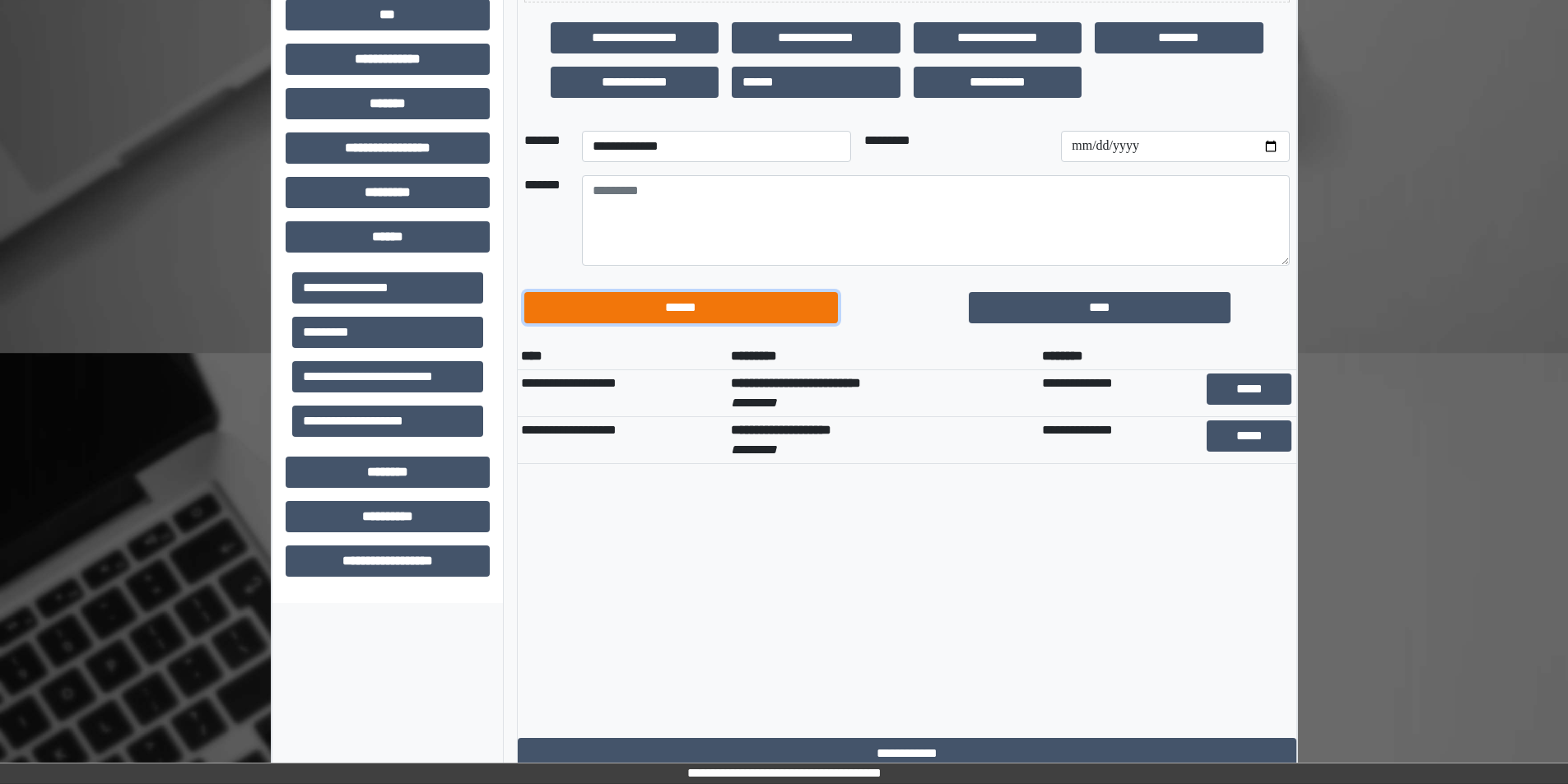 click on "******" at bounding box center (681, 308) 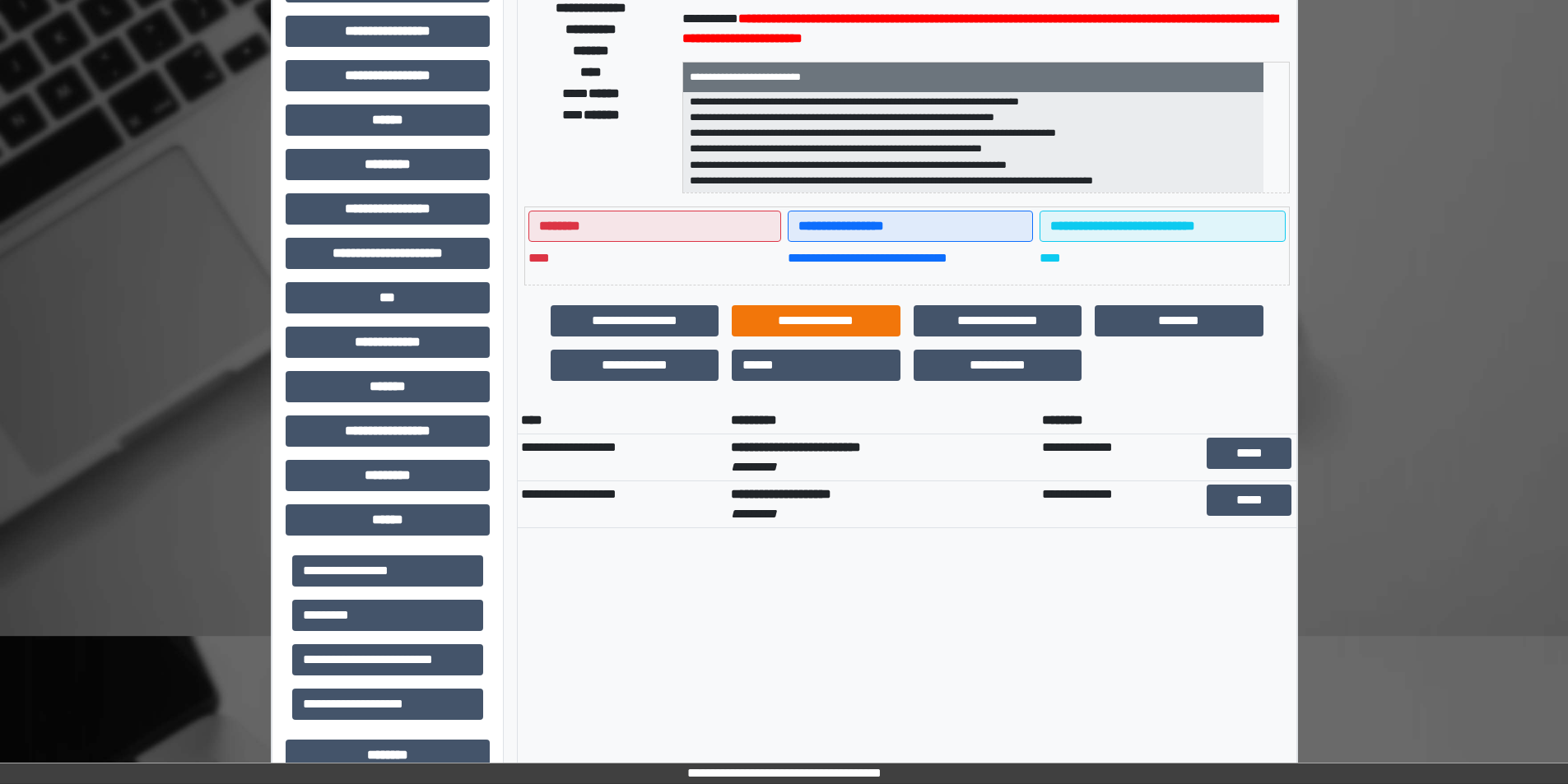 scroll, scrollTop: 373, scrollLeft: 0, axis: vertical 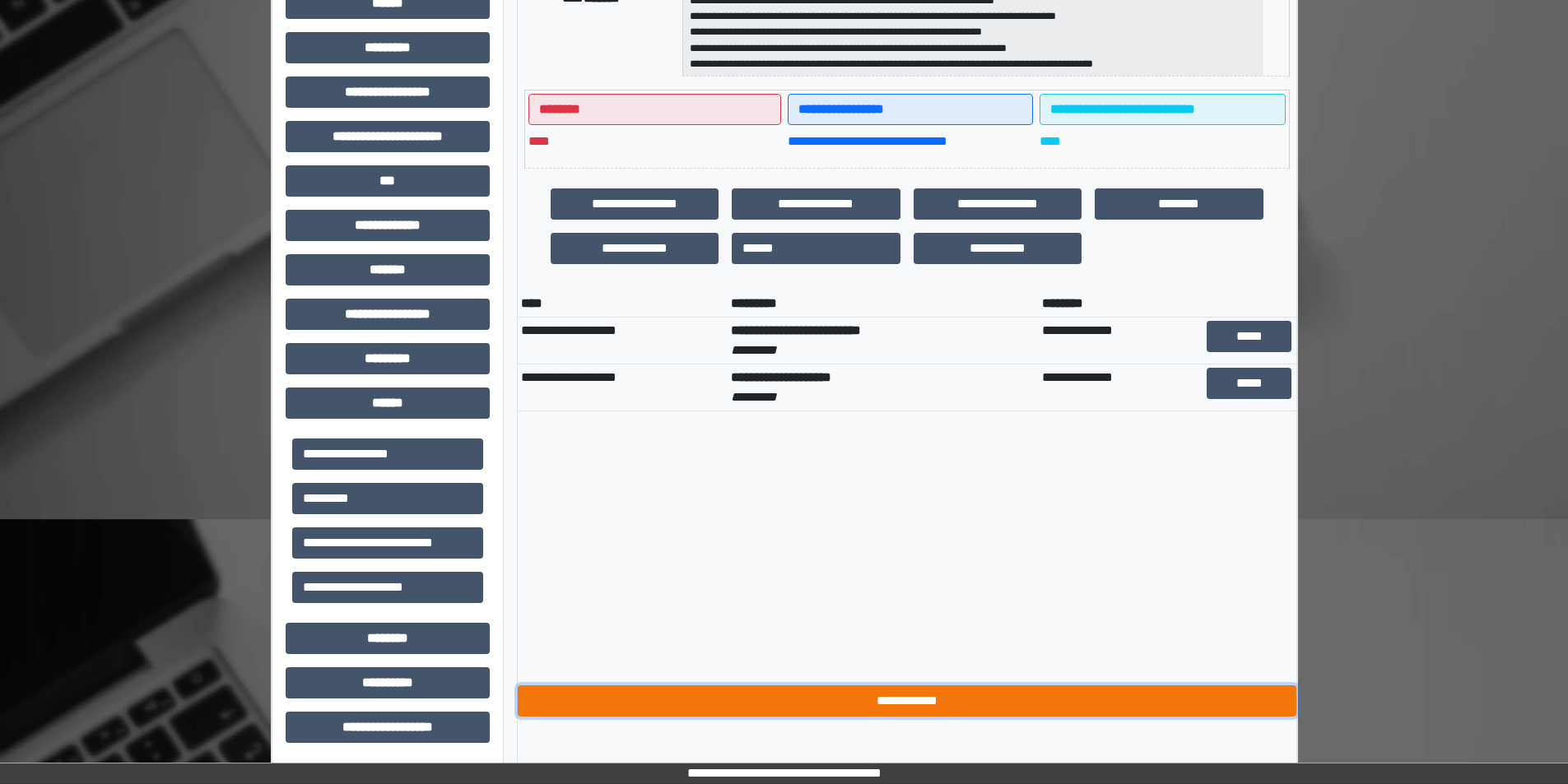click on "**********" at bounding box center [907, 701] 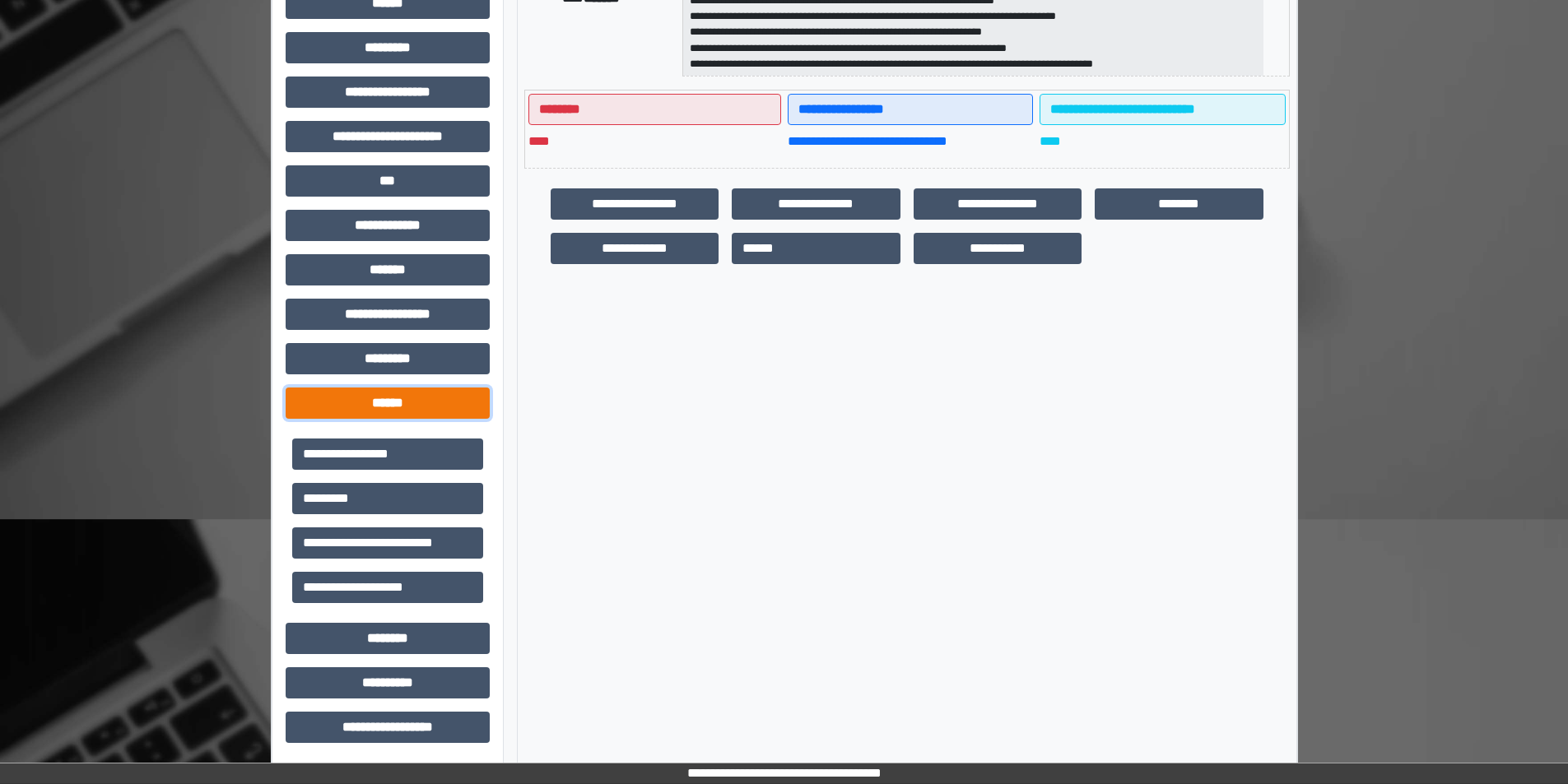 click on "******" at bounding box center [388, 403] 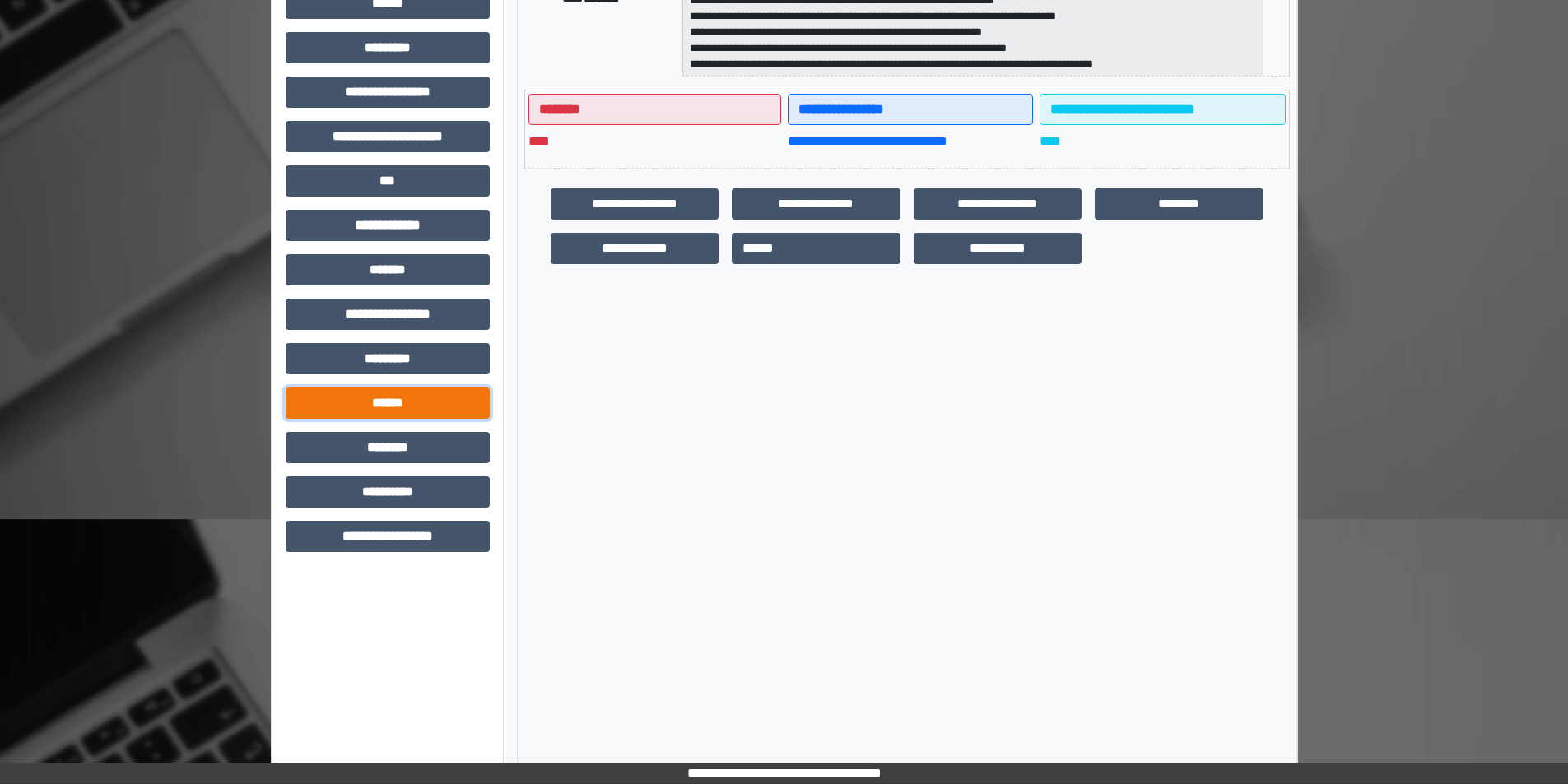 scroll, scrollTop: 182, scrollLeft: 0, axis: vertical 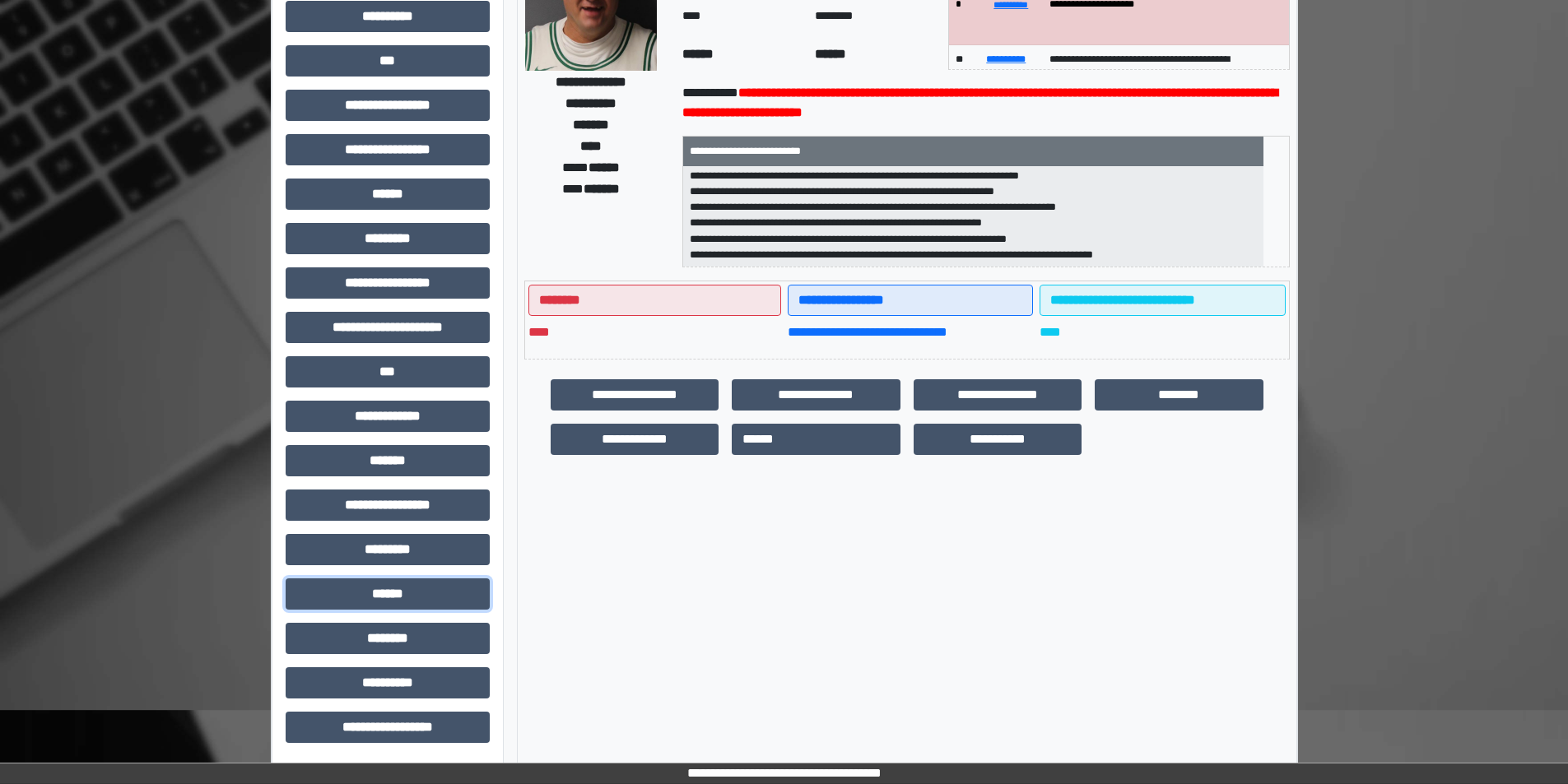drag, startPoint x: 409, startPoint y: 604, endPoint x: 418, endPoint y: 584, distance: 21.931712 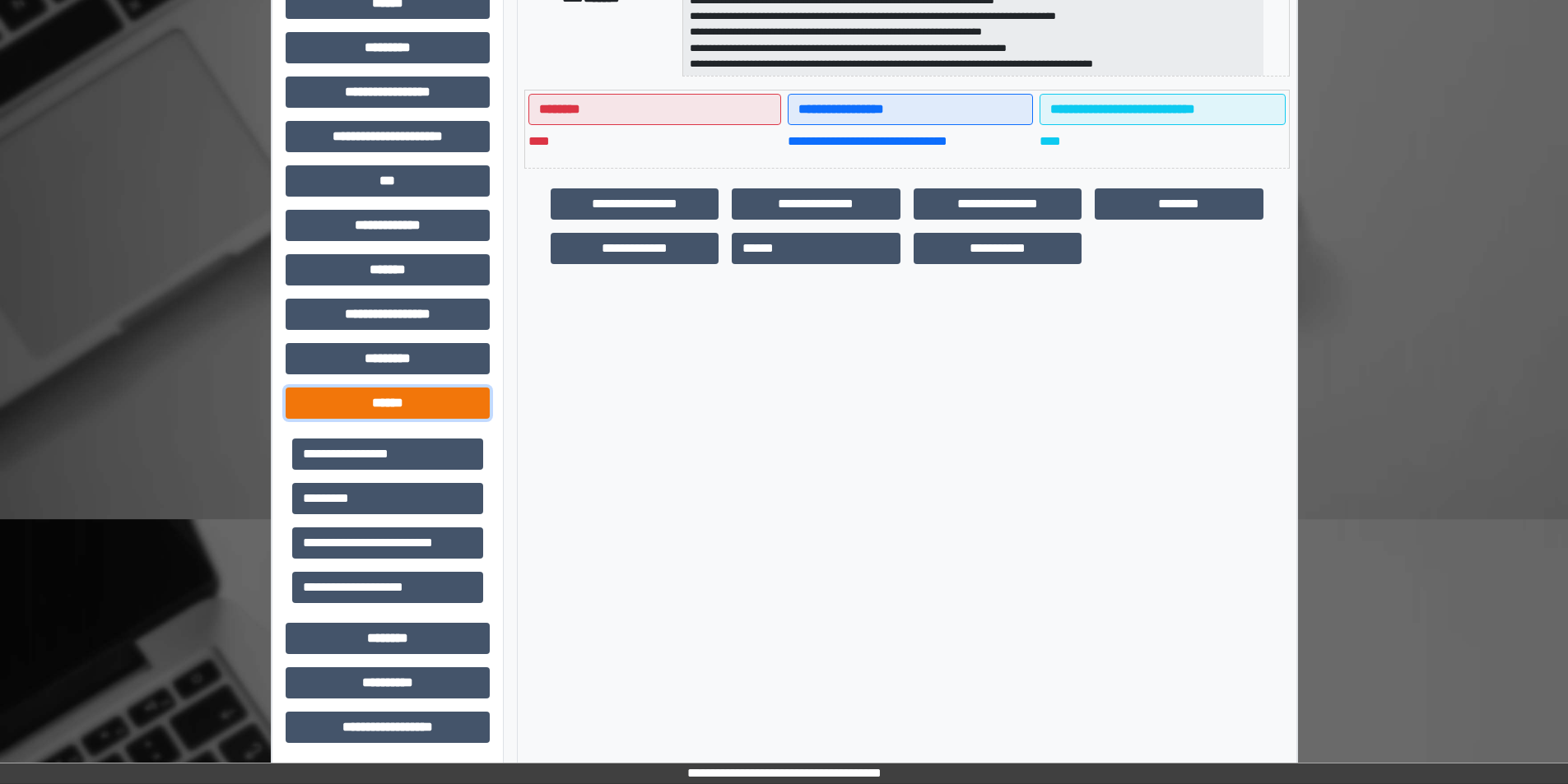 click on "******" at bounding box center (388, 403) 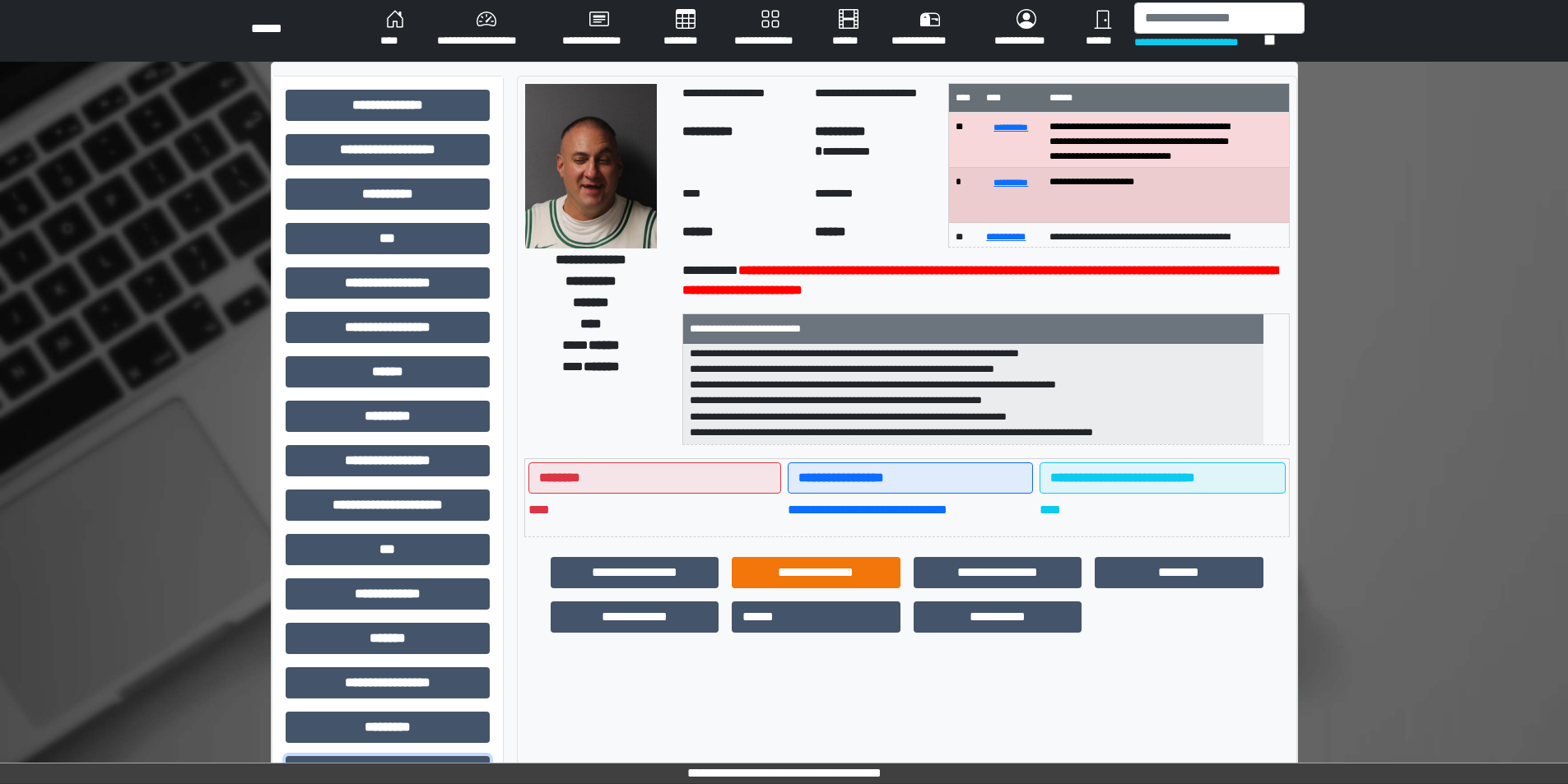 scroll, scrollTop: 0, scrollLeft: 0, axis: both 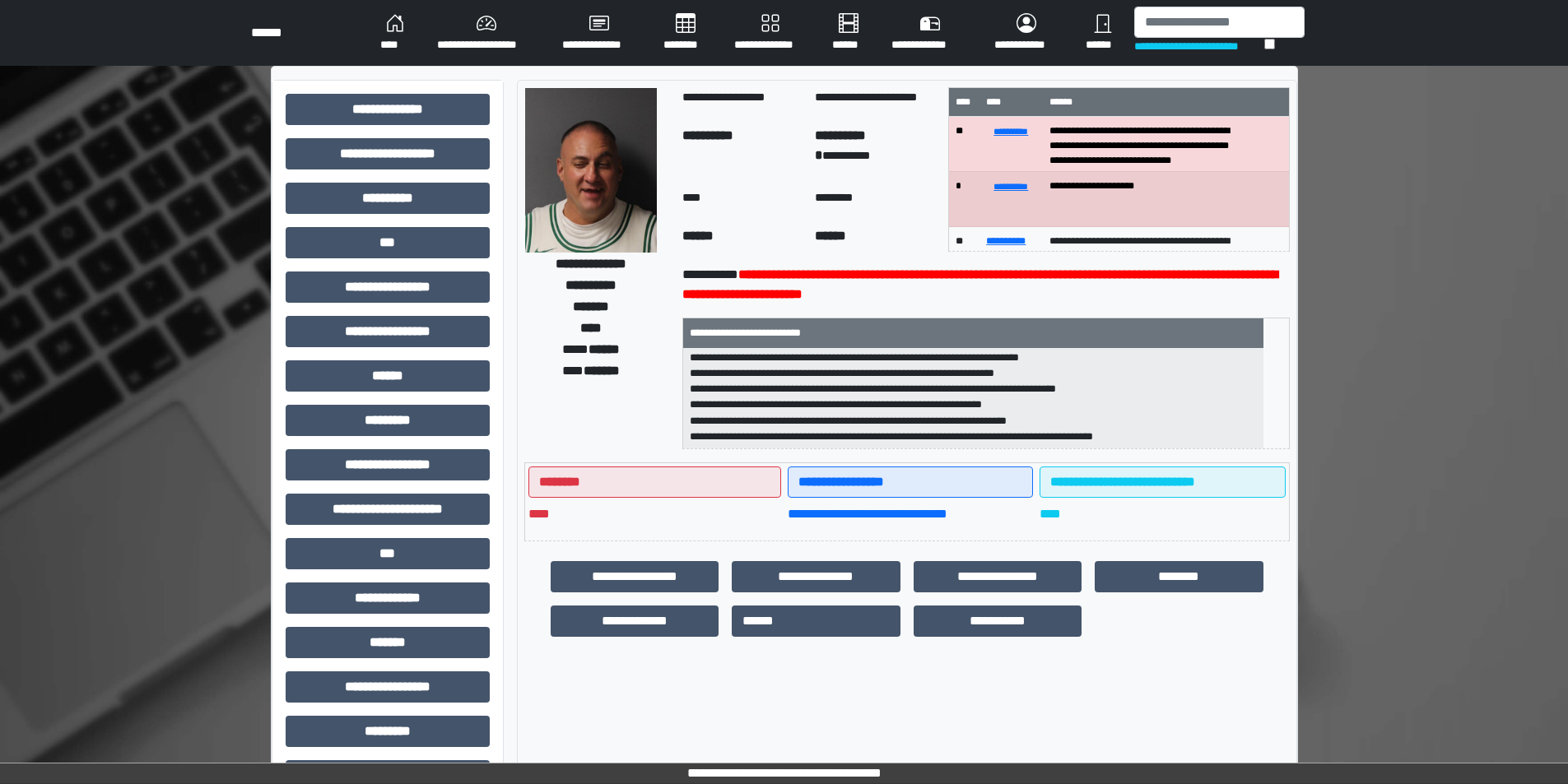 click on "******" at bounding box center (1103, 33) 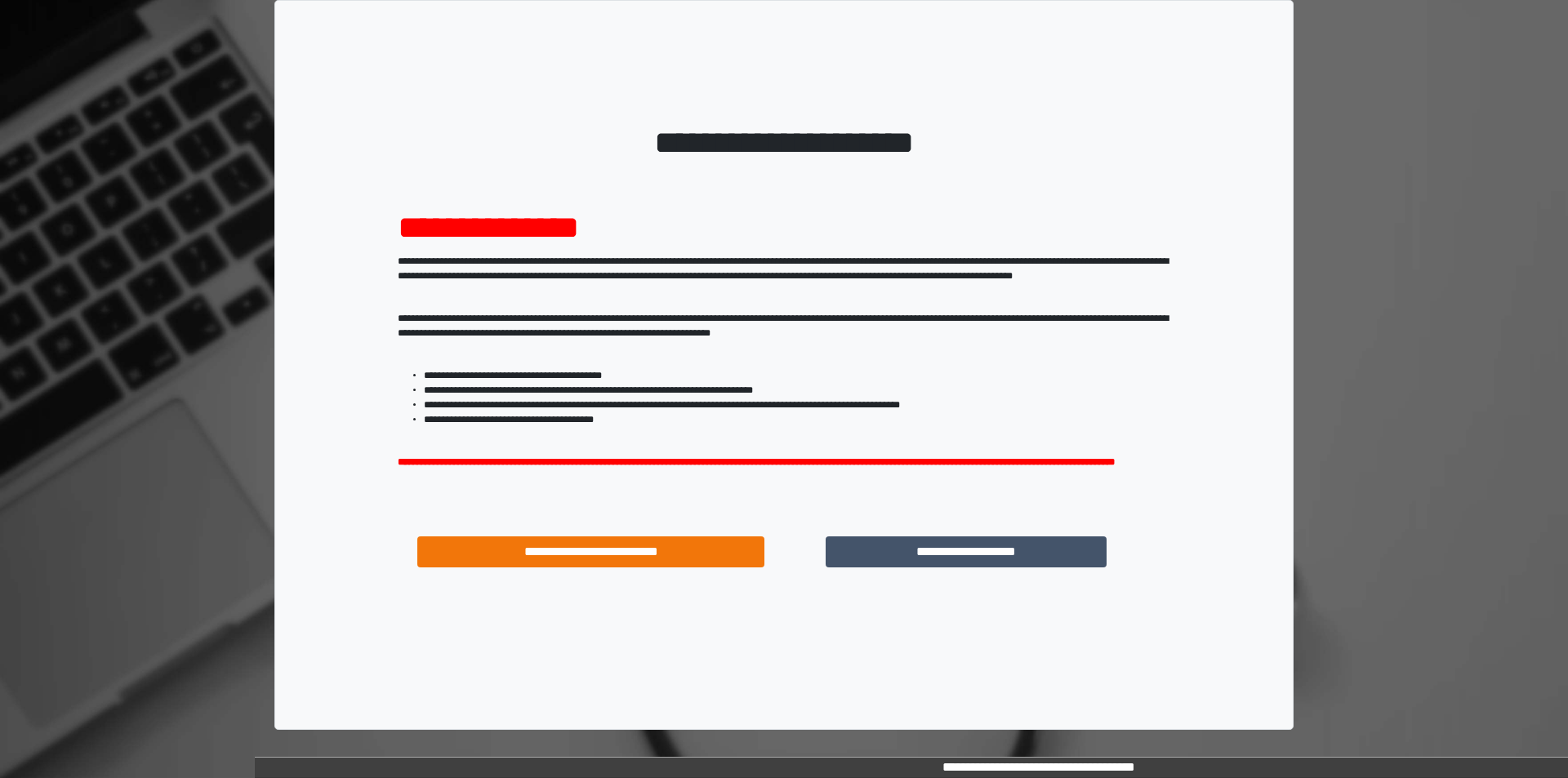 scroll, scrollTop: 0, scrollLeft: 0, axis: both 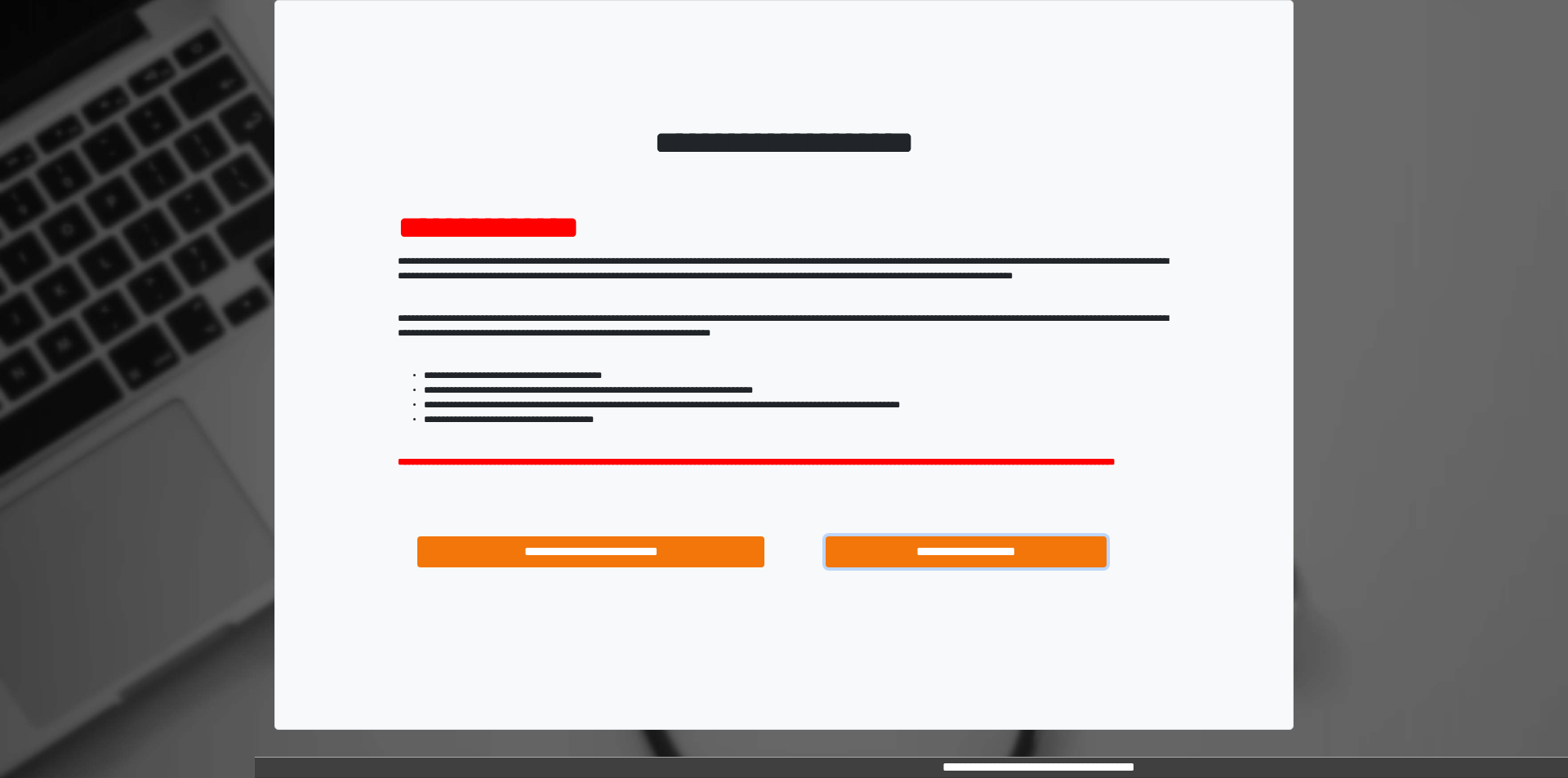 click on "**********" at bounding box center (966, 552) 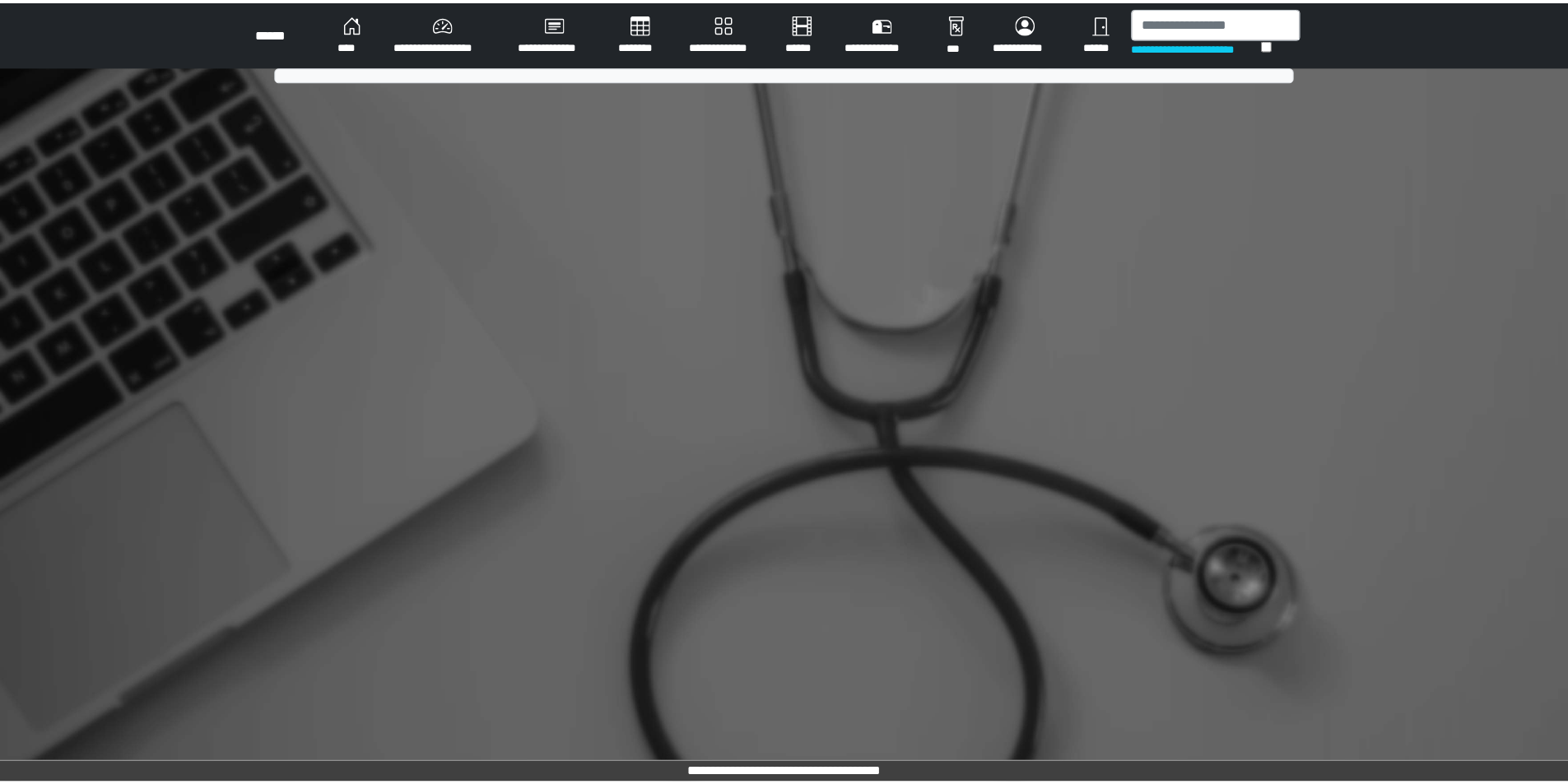 scroll, scrollTop: 0, scrollLeft: 0, axis: both 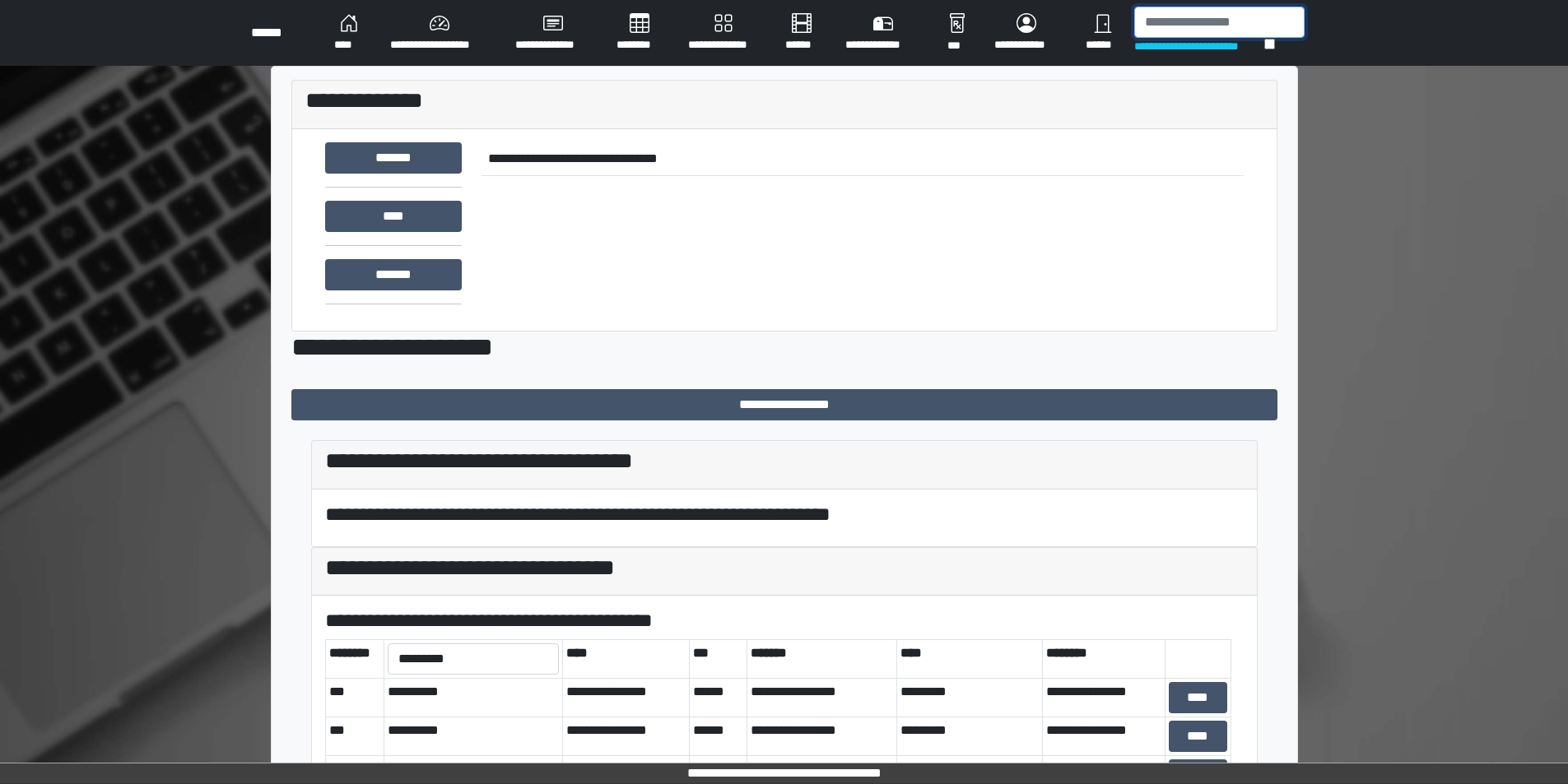 click at bounding box center [1219, 22] 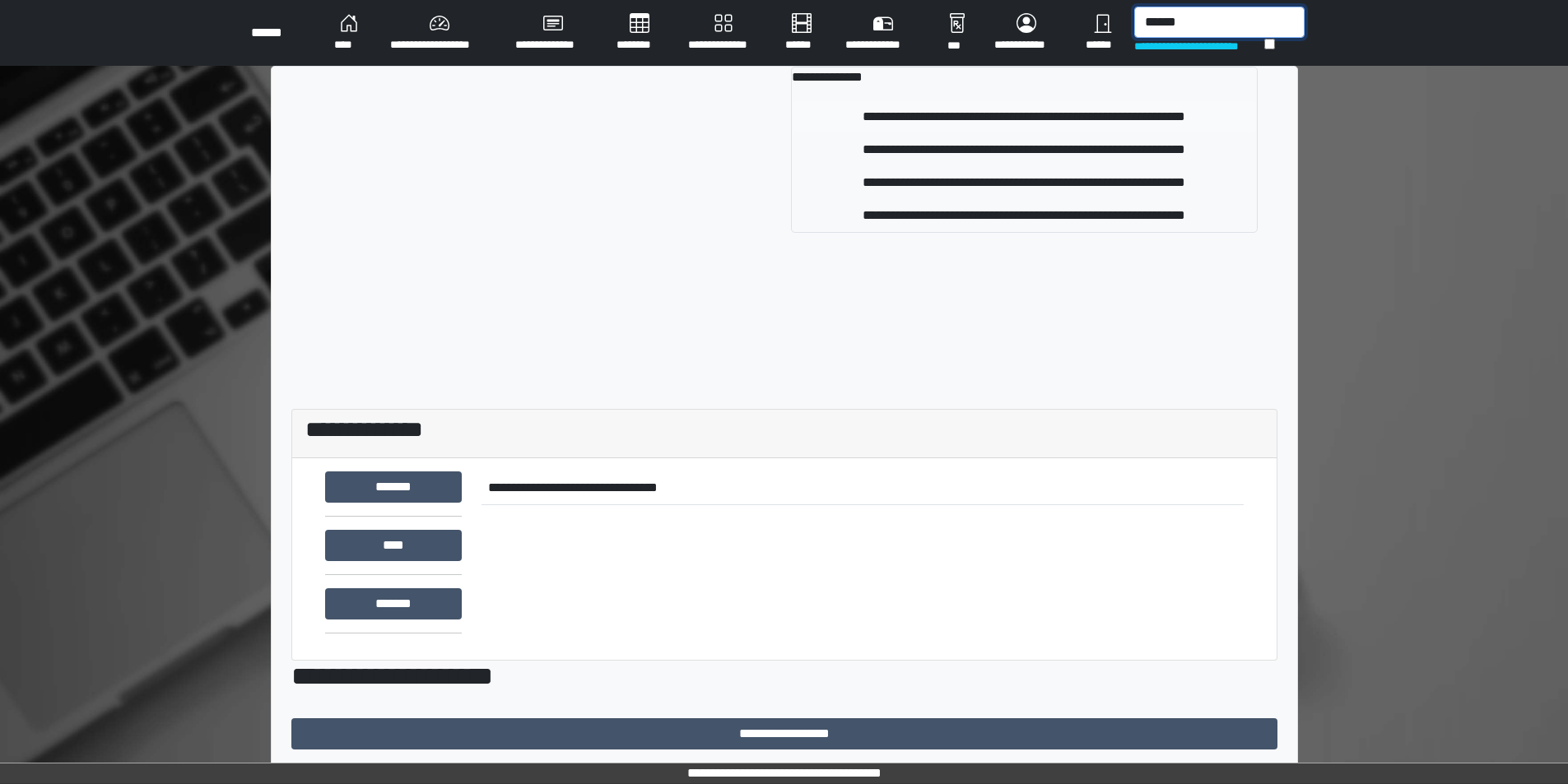 type on "******" 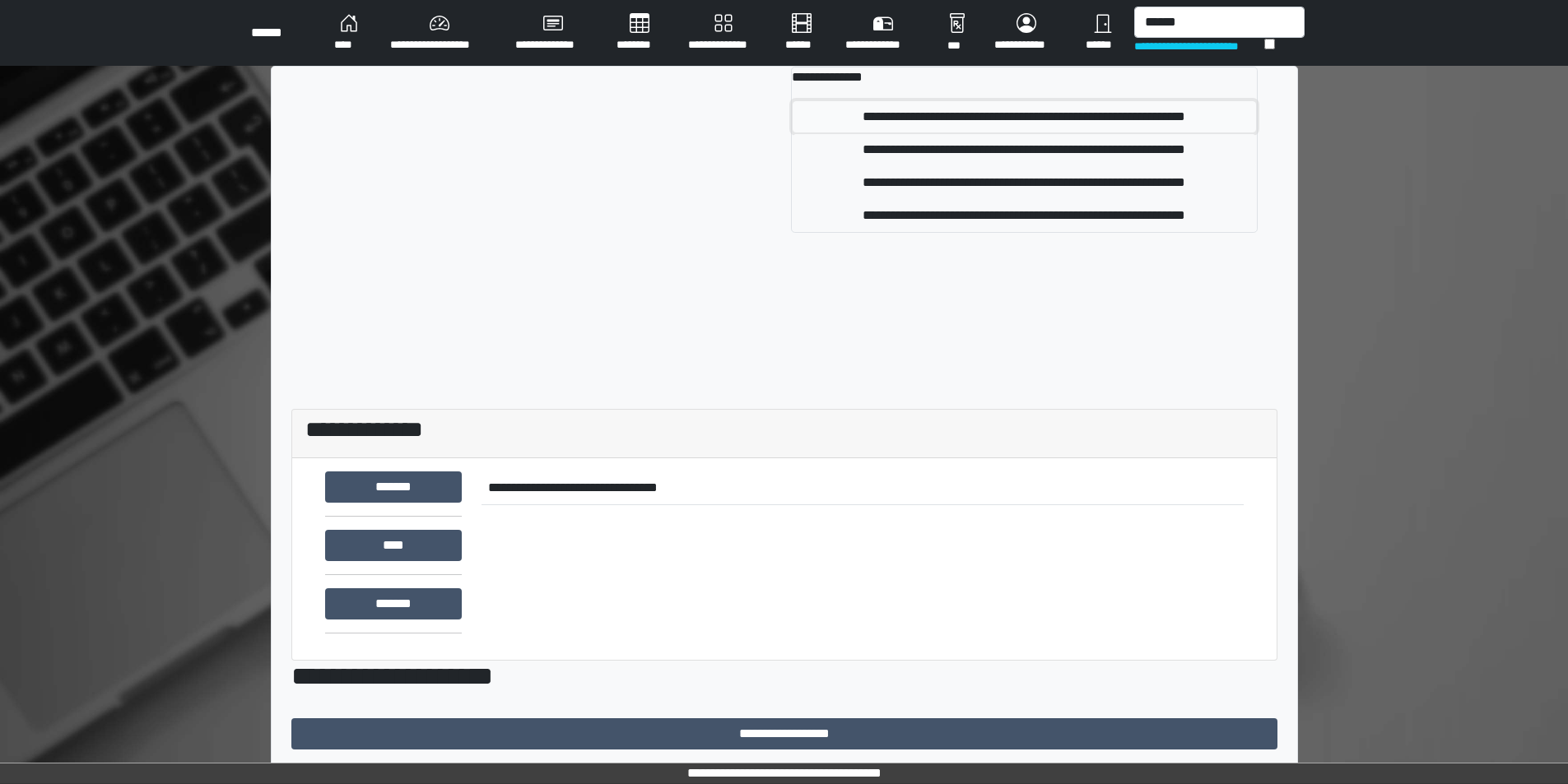click on "**********" at bounding box center [1024, 117] 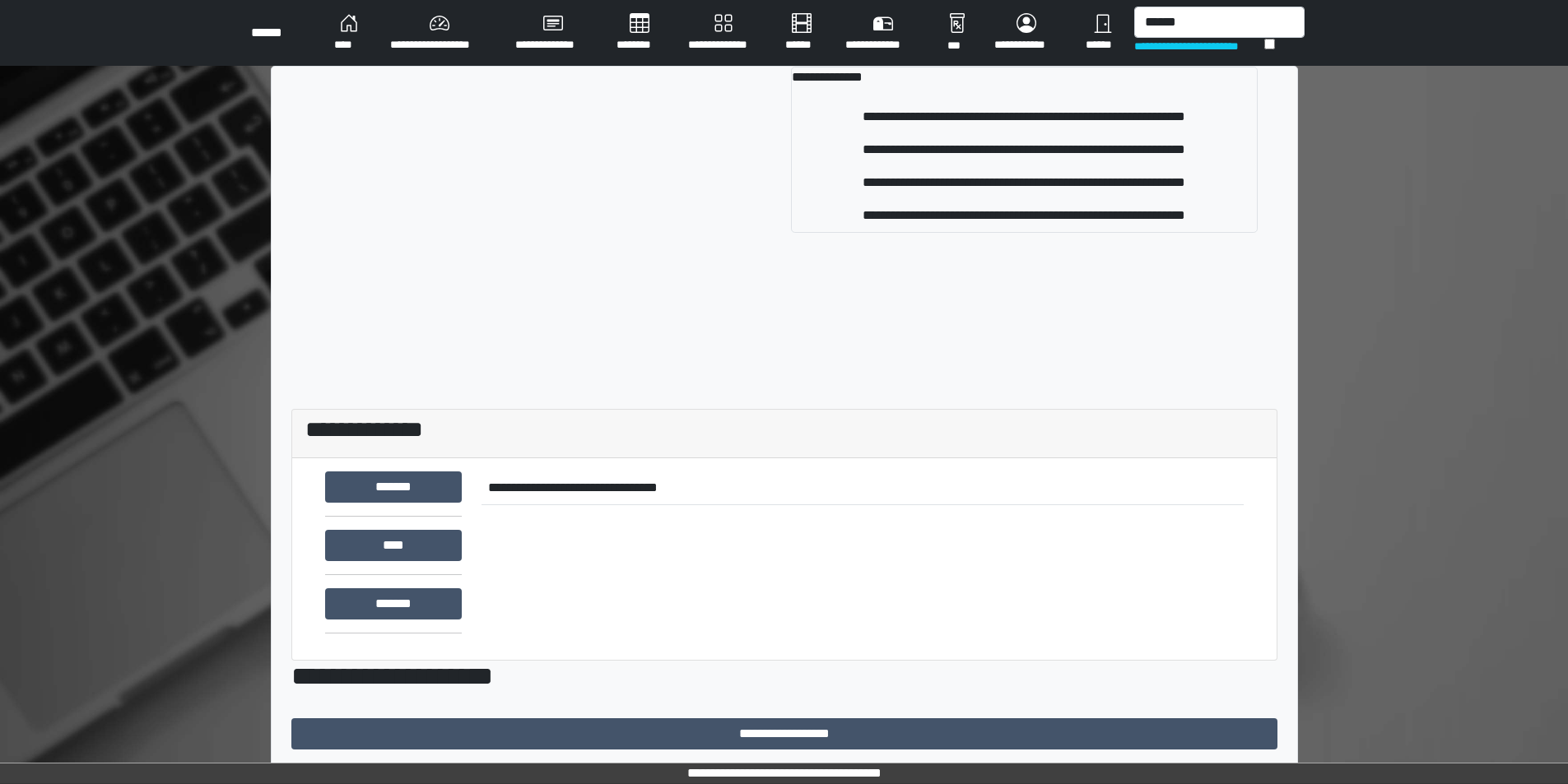 type 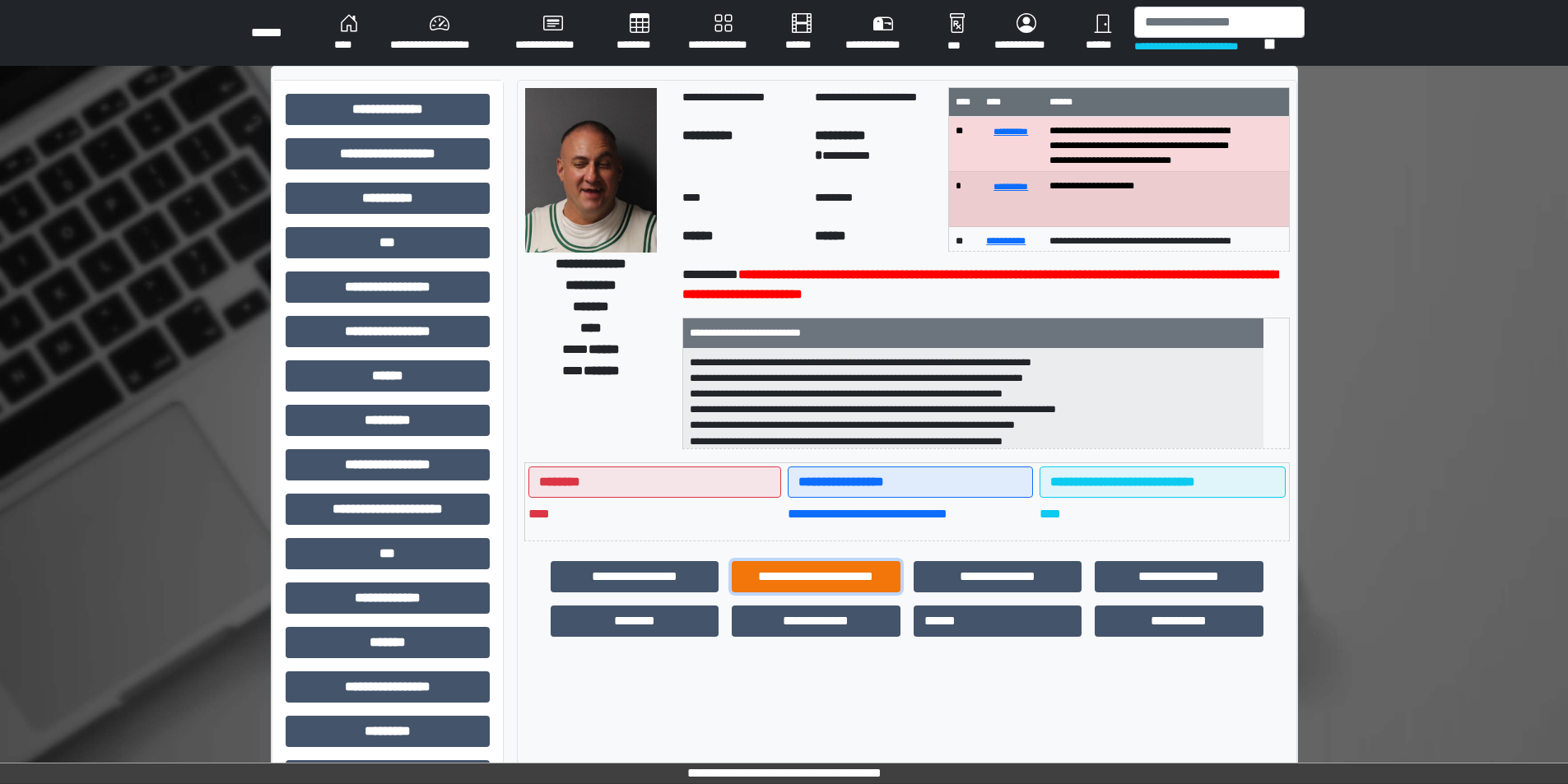 click on "**********" at bounding box center (816, 577) 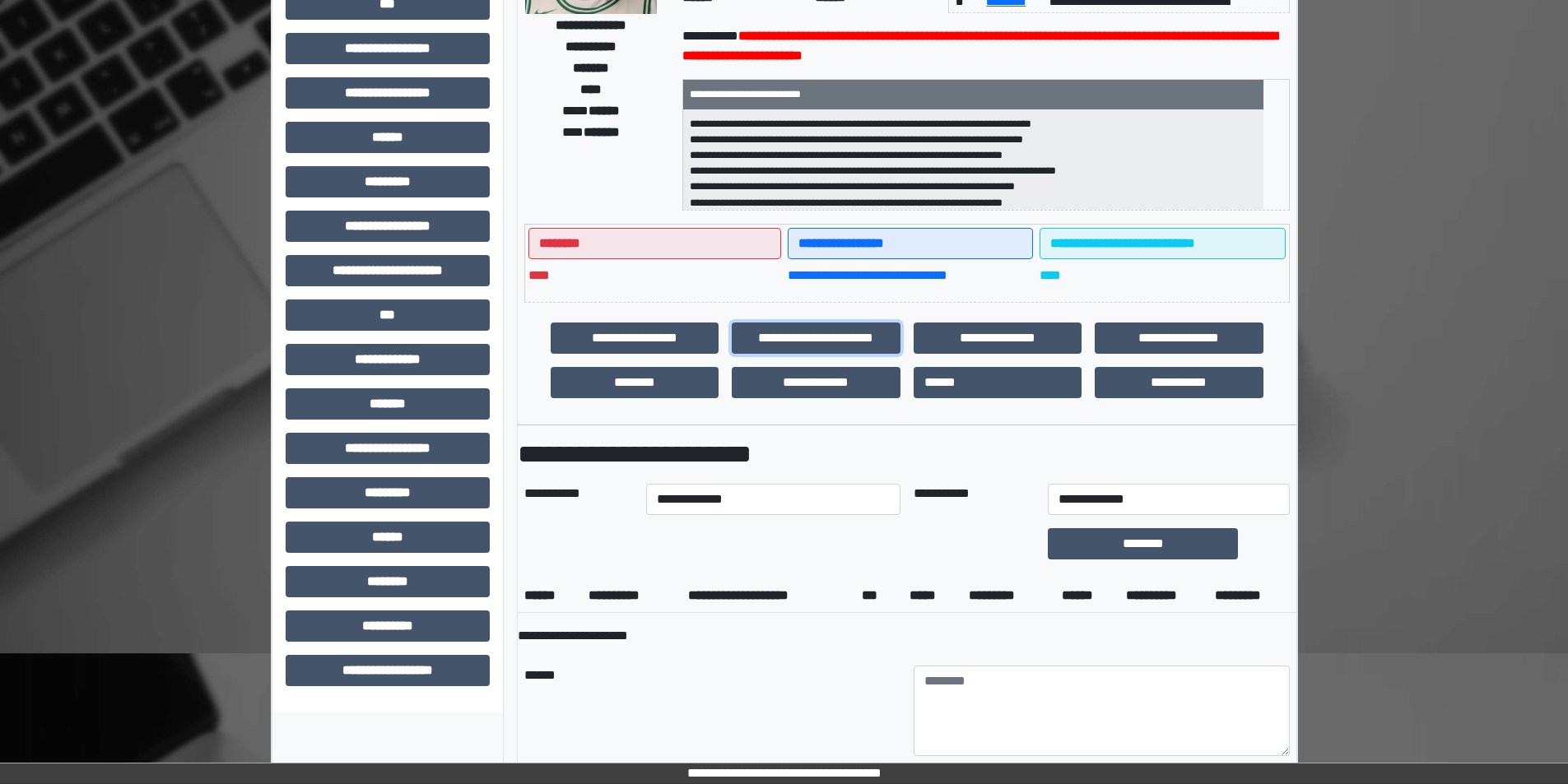 scroll, scrollTop: 247, scrollLeft: 0, axis: vertical 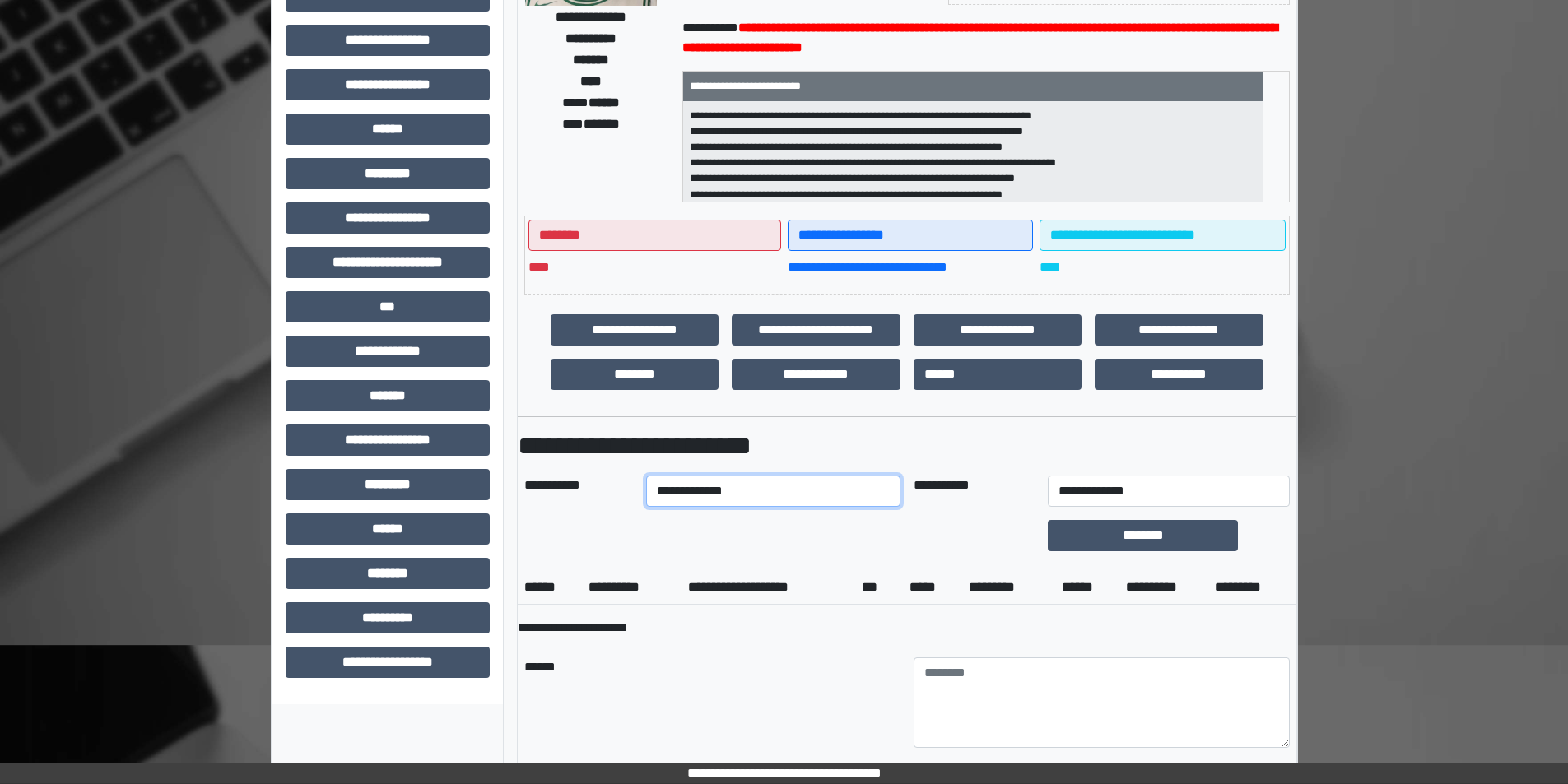 click on "**********" at bounding box center [773, 491] 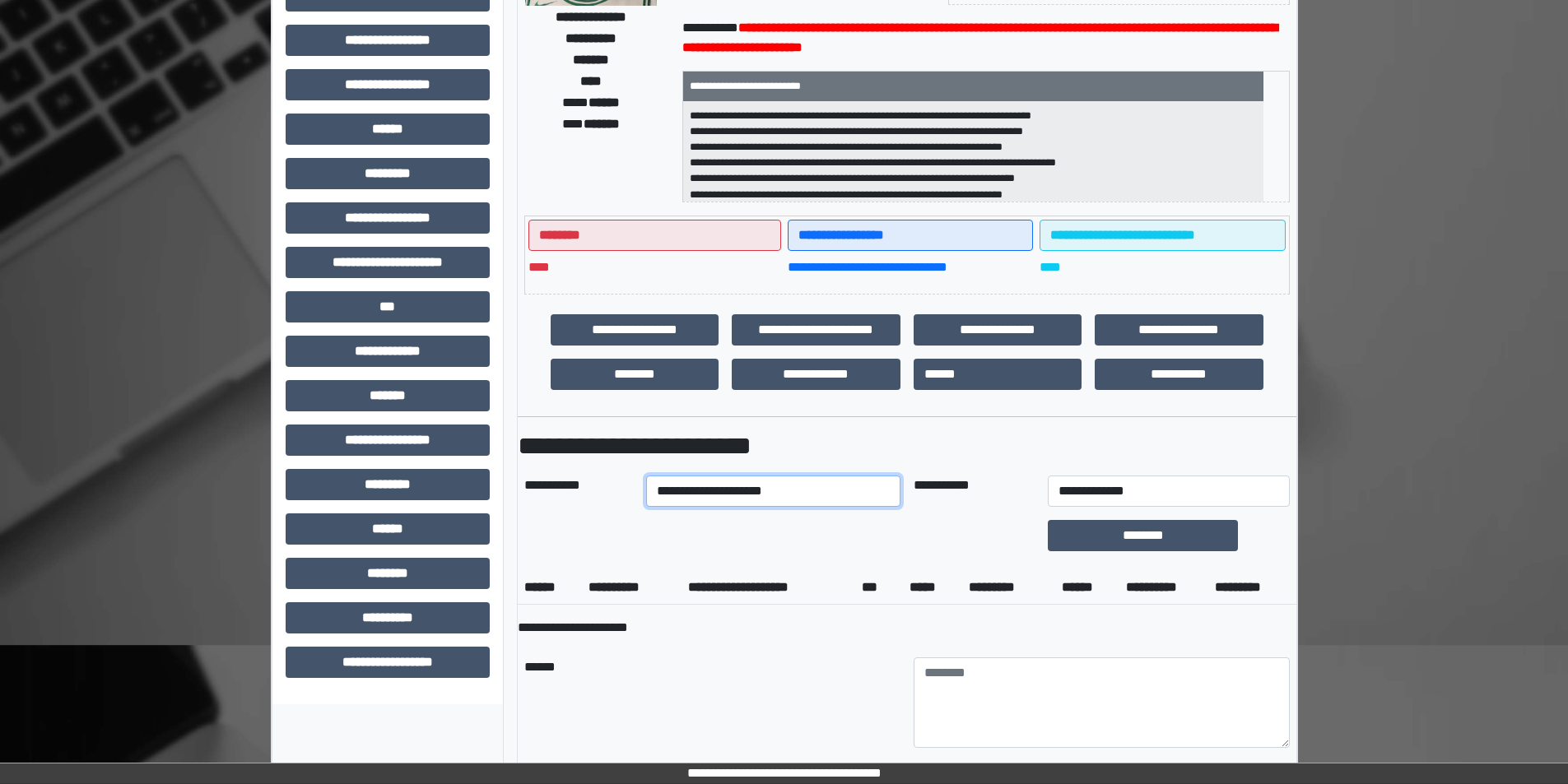 click on "**********" at bounding box center [773, 491] 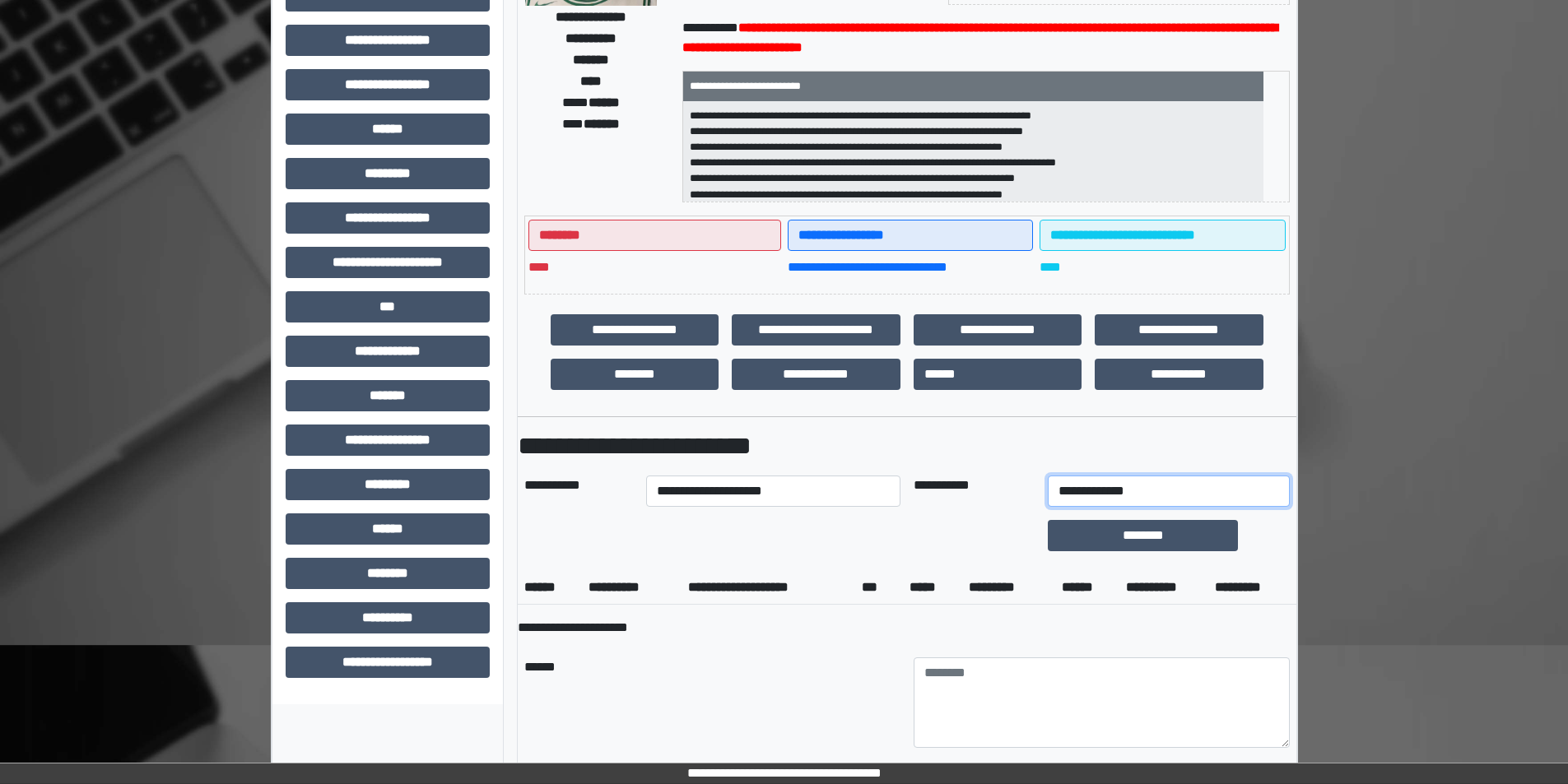click on "**********" at bounding box center [1168, 491] 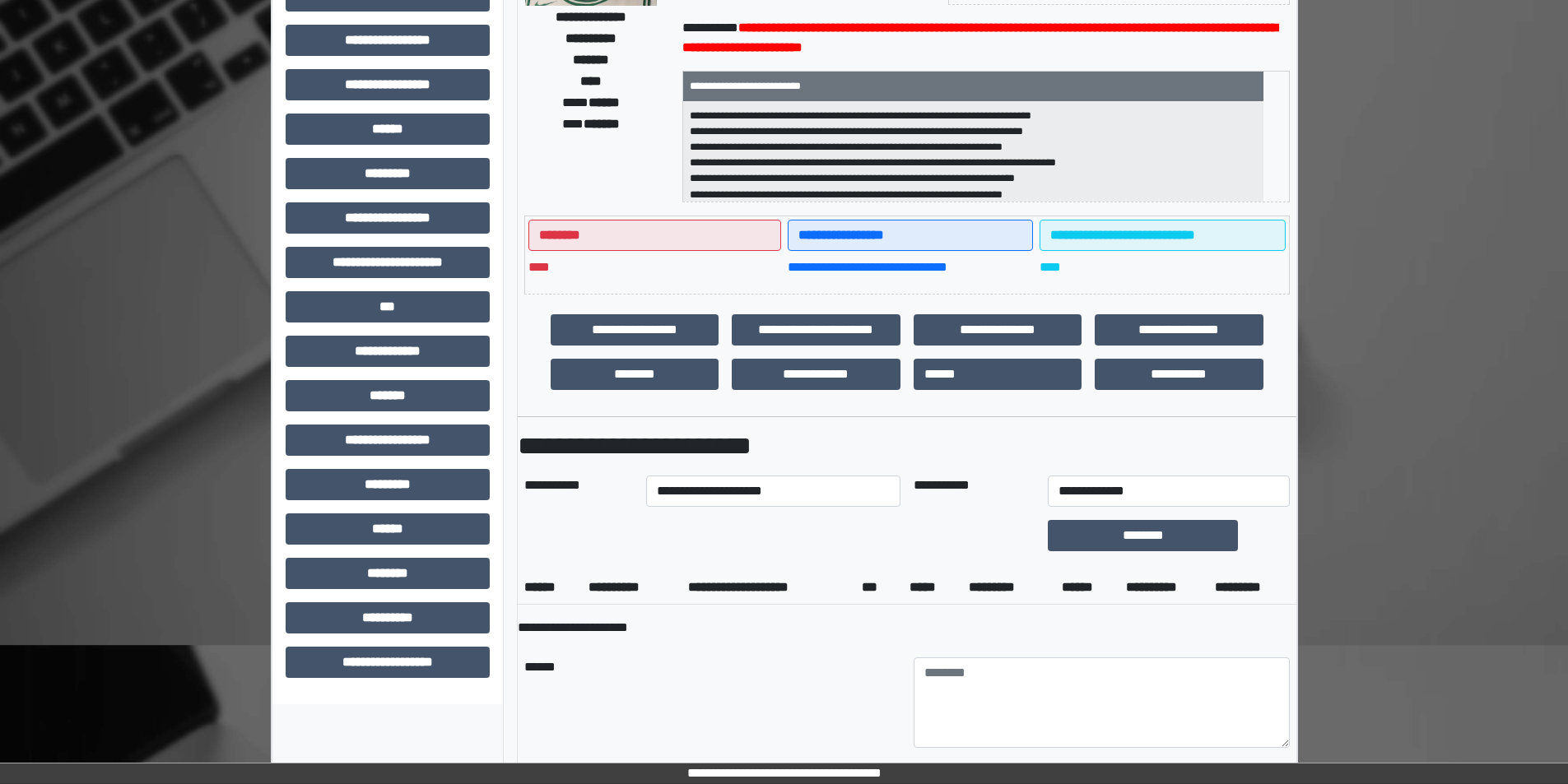 click at bounding box center [974, 536] 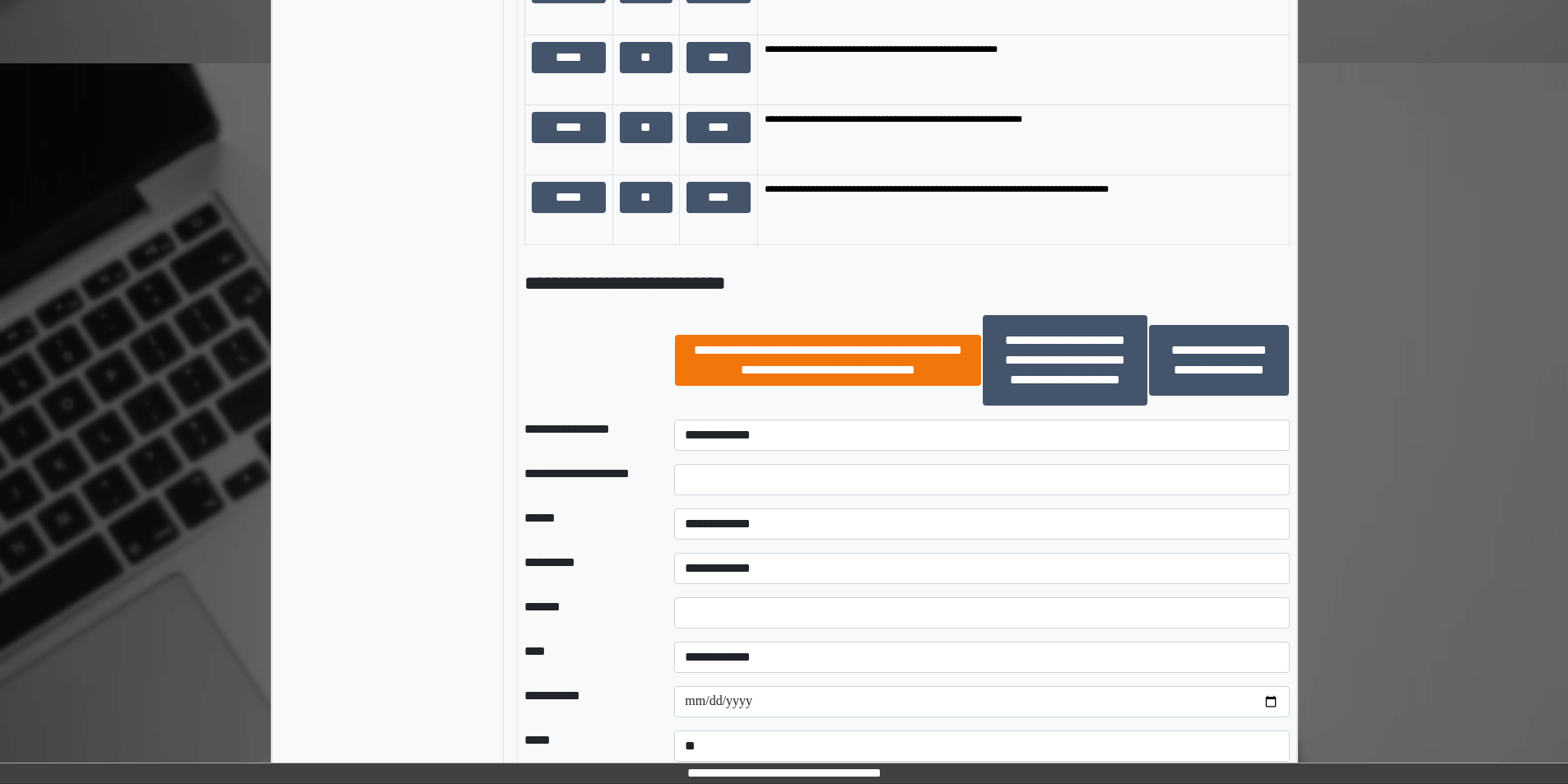 scroll, scrollTop: 1974, scrollLeft: 0, axis: vertical 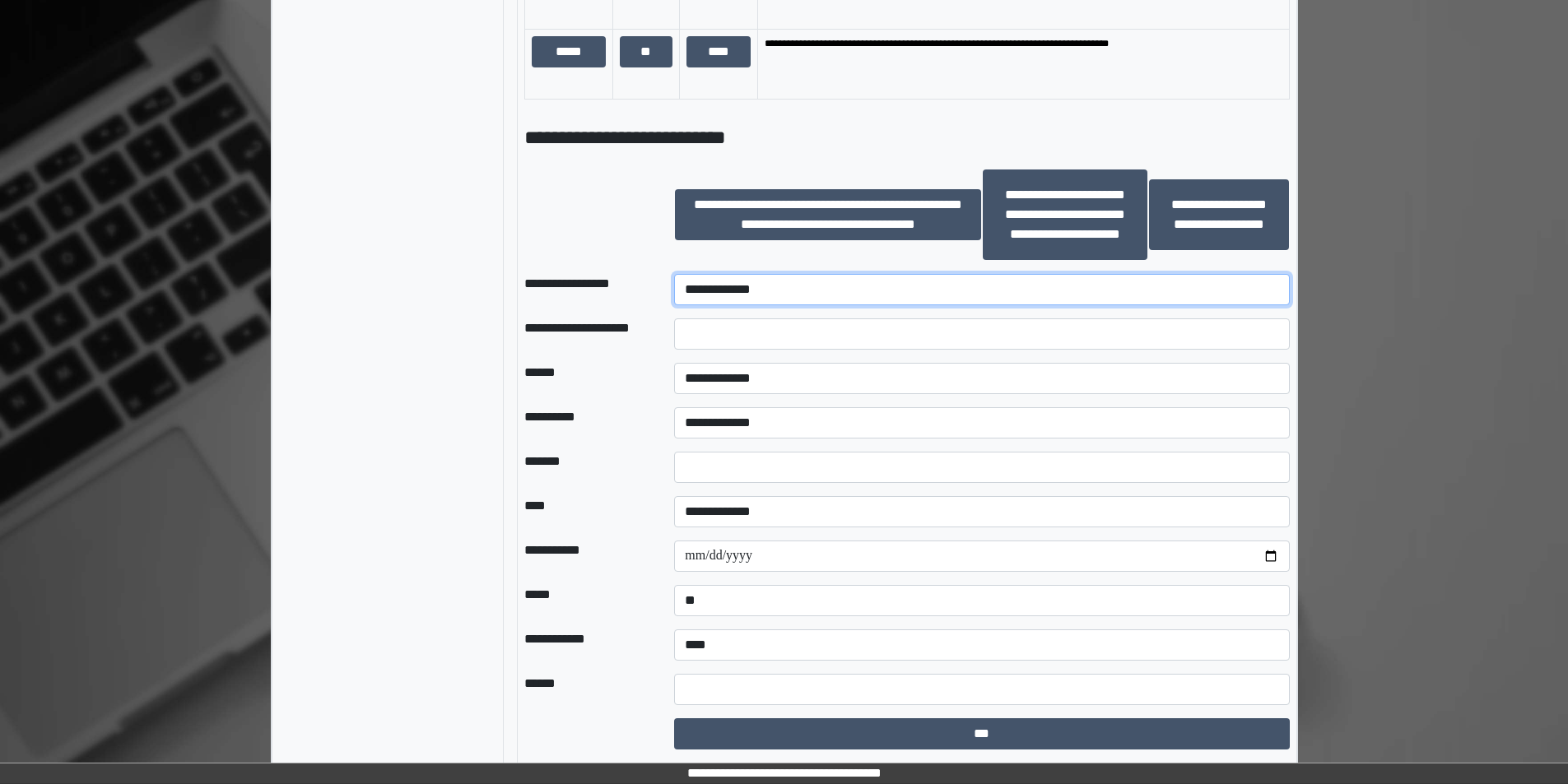click on "**********" at bounding box center [981, 290] 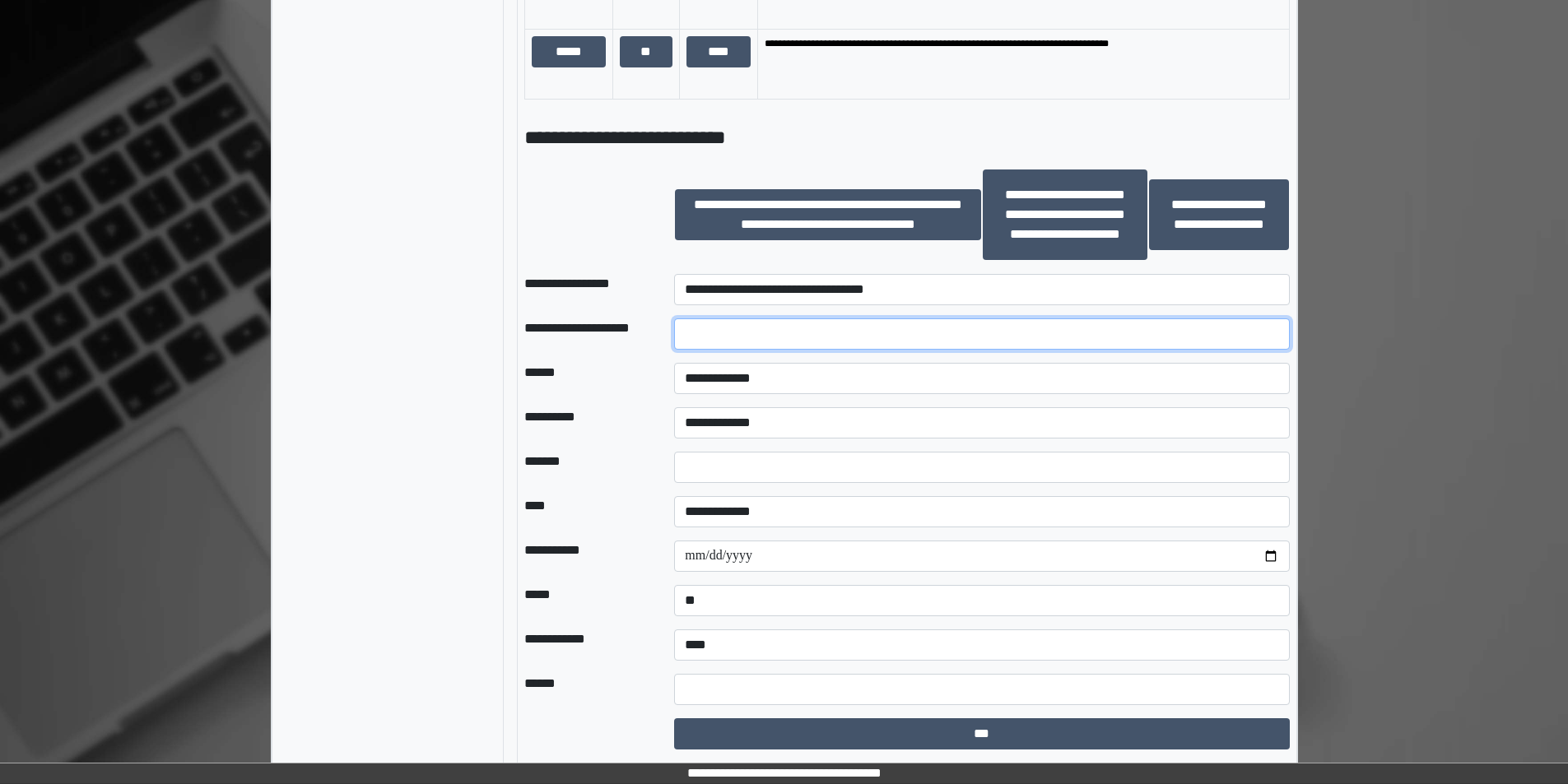 click at bounding box center [981, 334] 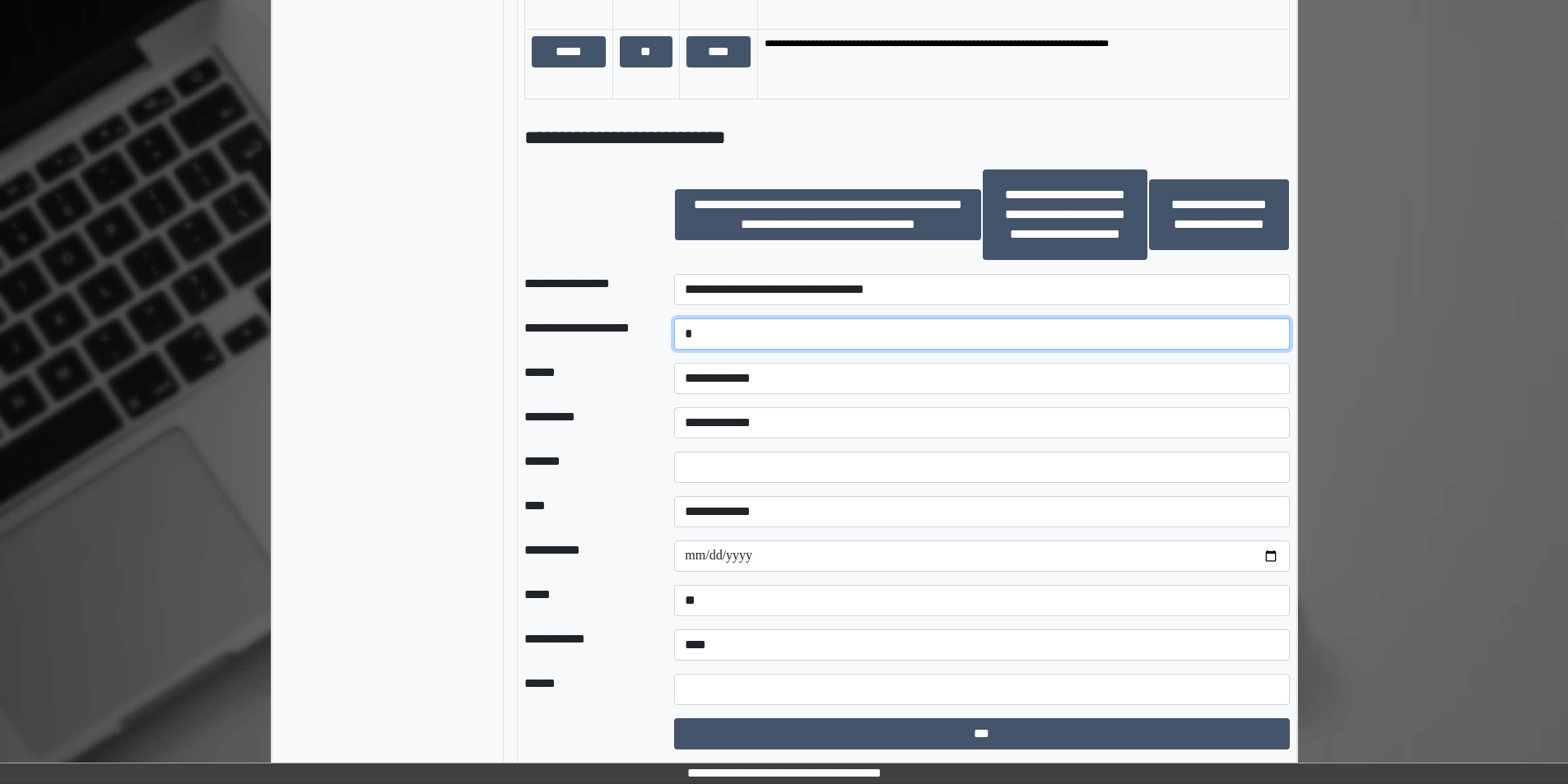type on "*" 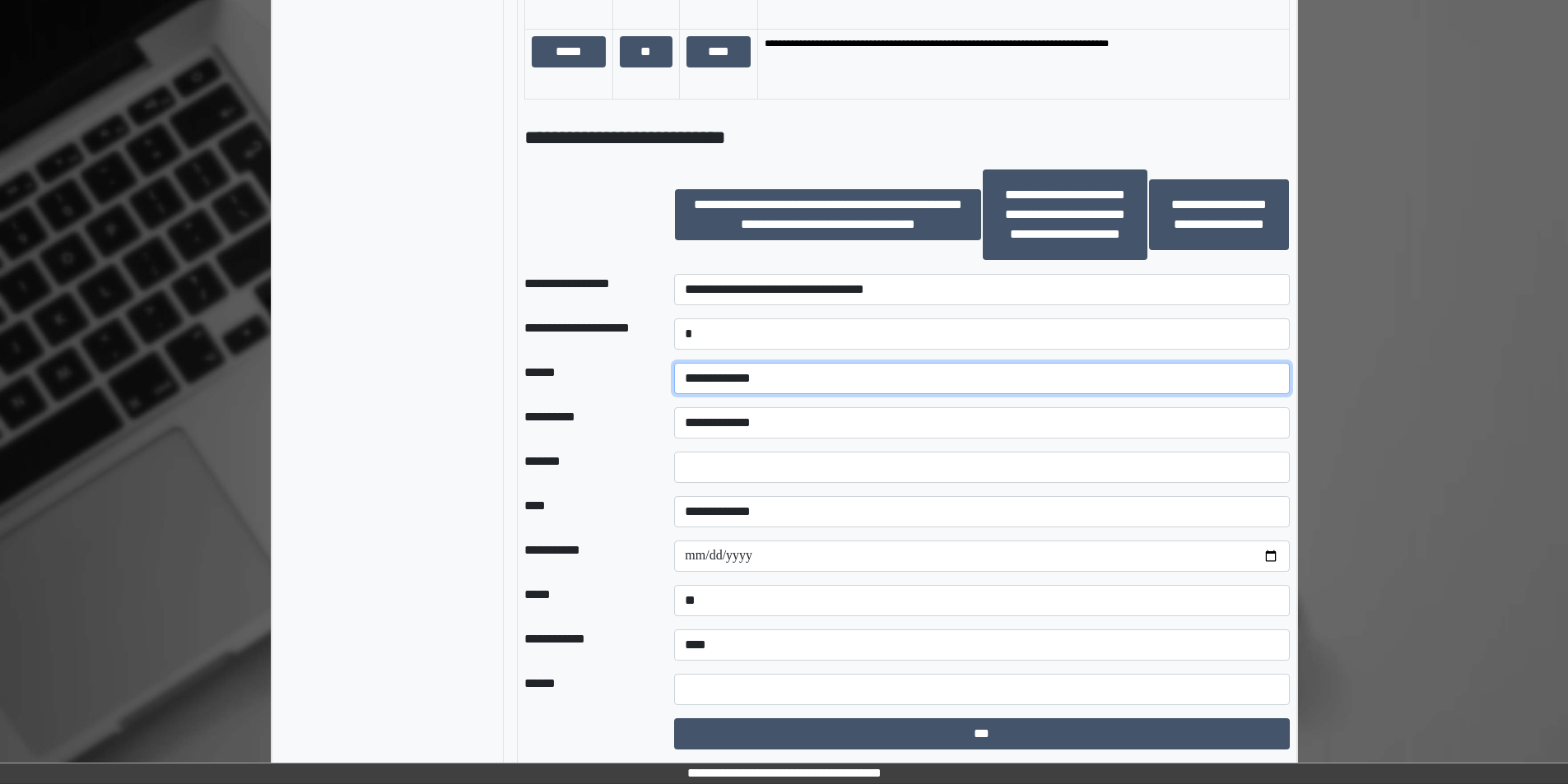 click on "**********" at bounding box center [981, 378] 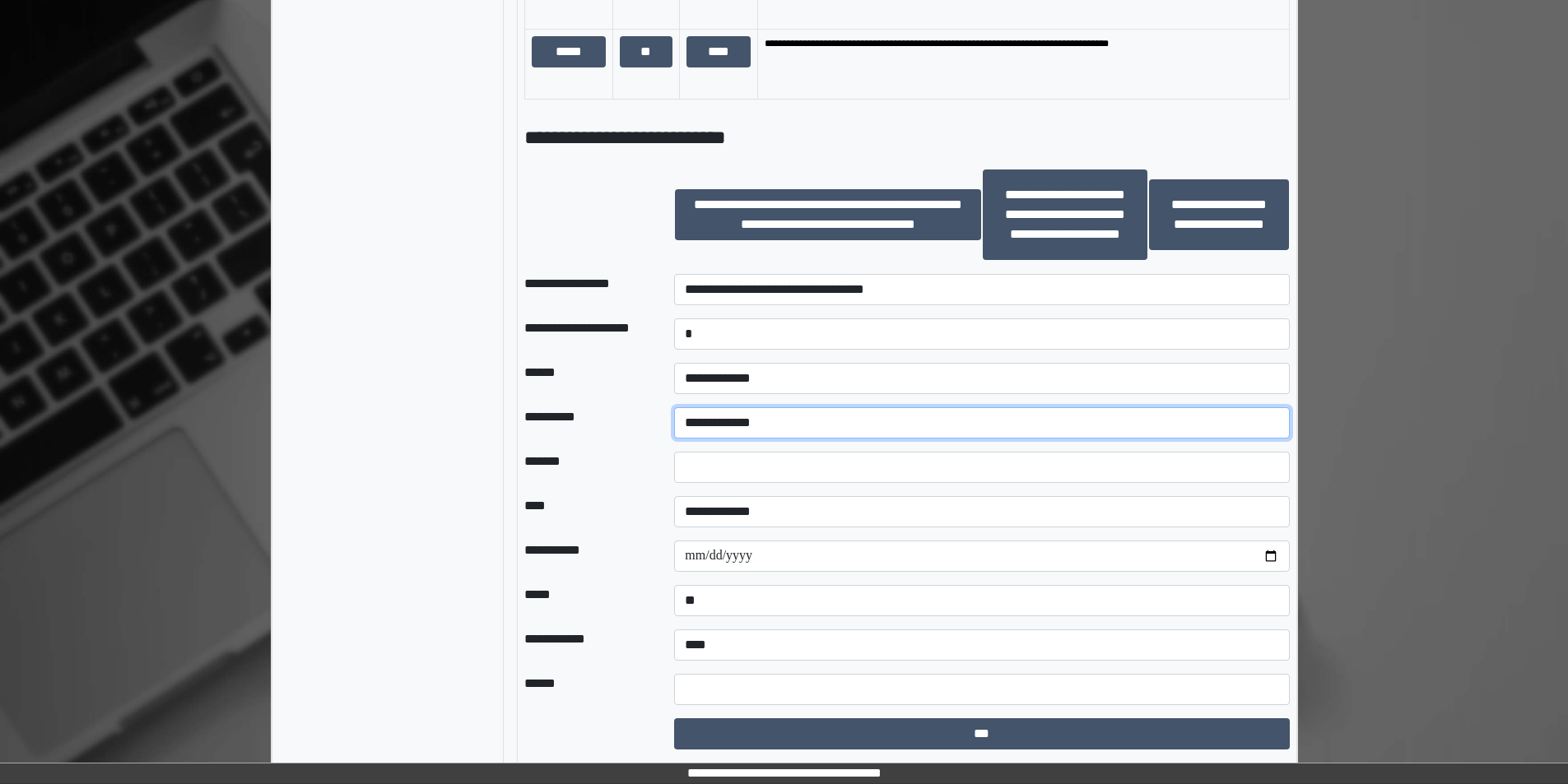 click on "**********" at bounding box center [981, 423] 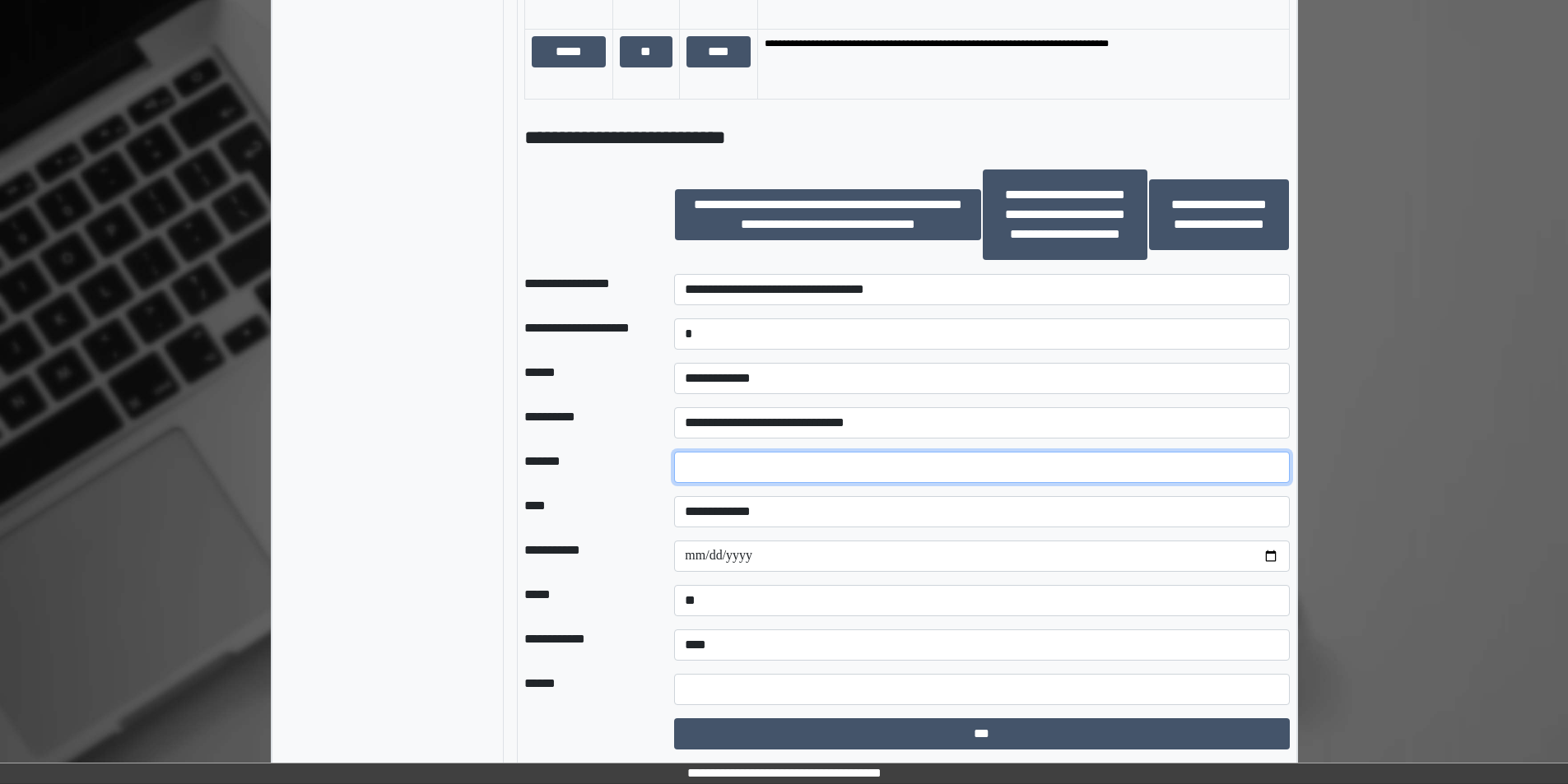 click at bounding box center [981, 467] 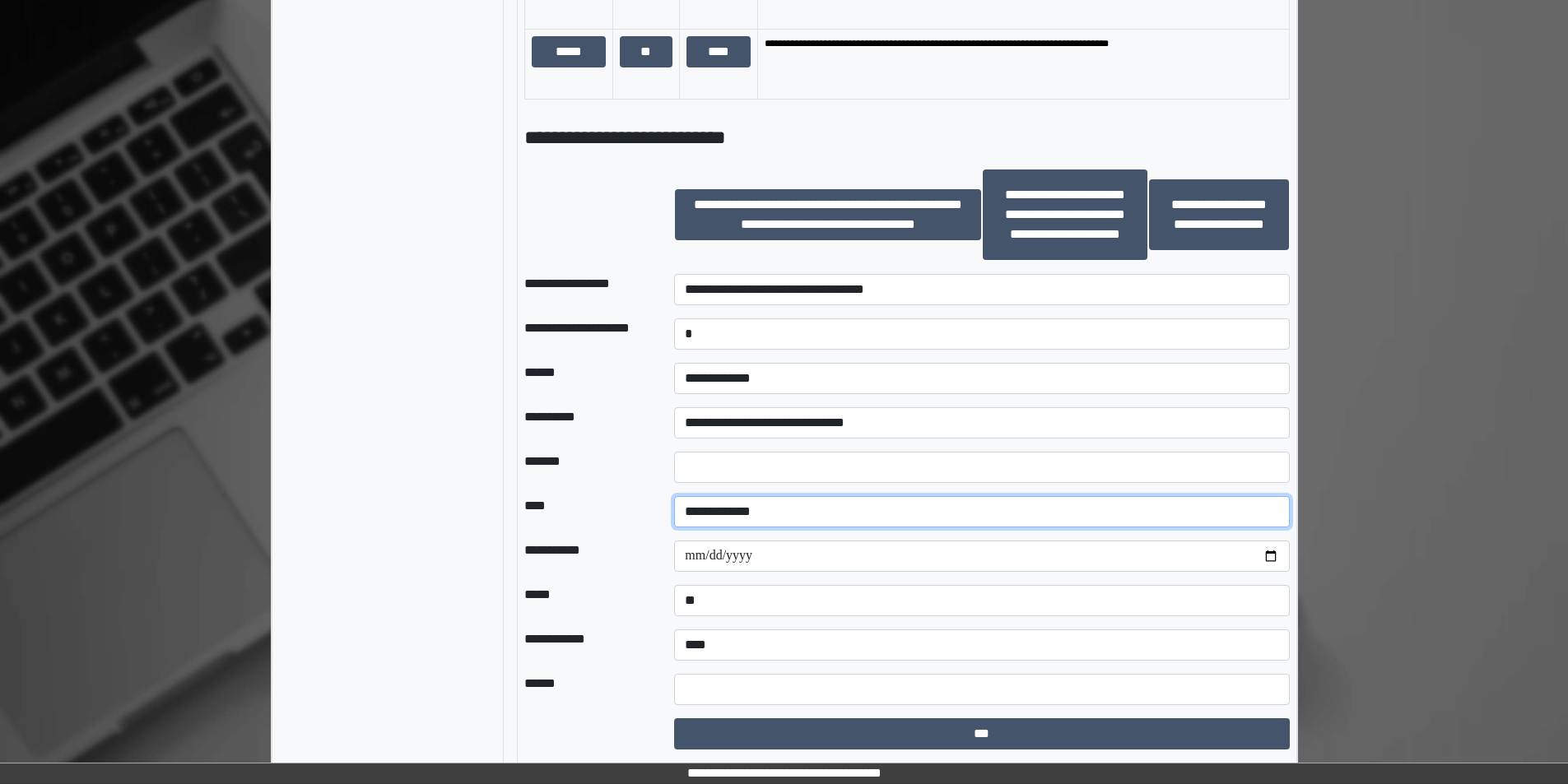 click on "**********" at bounding box center [981, 512] 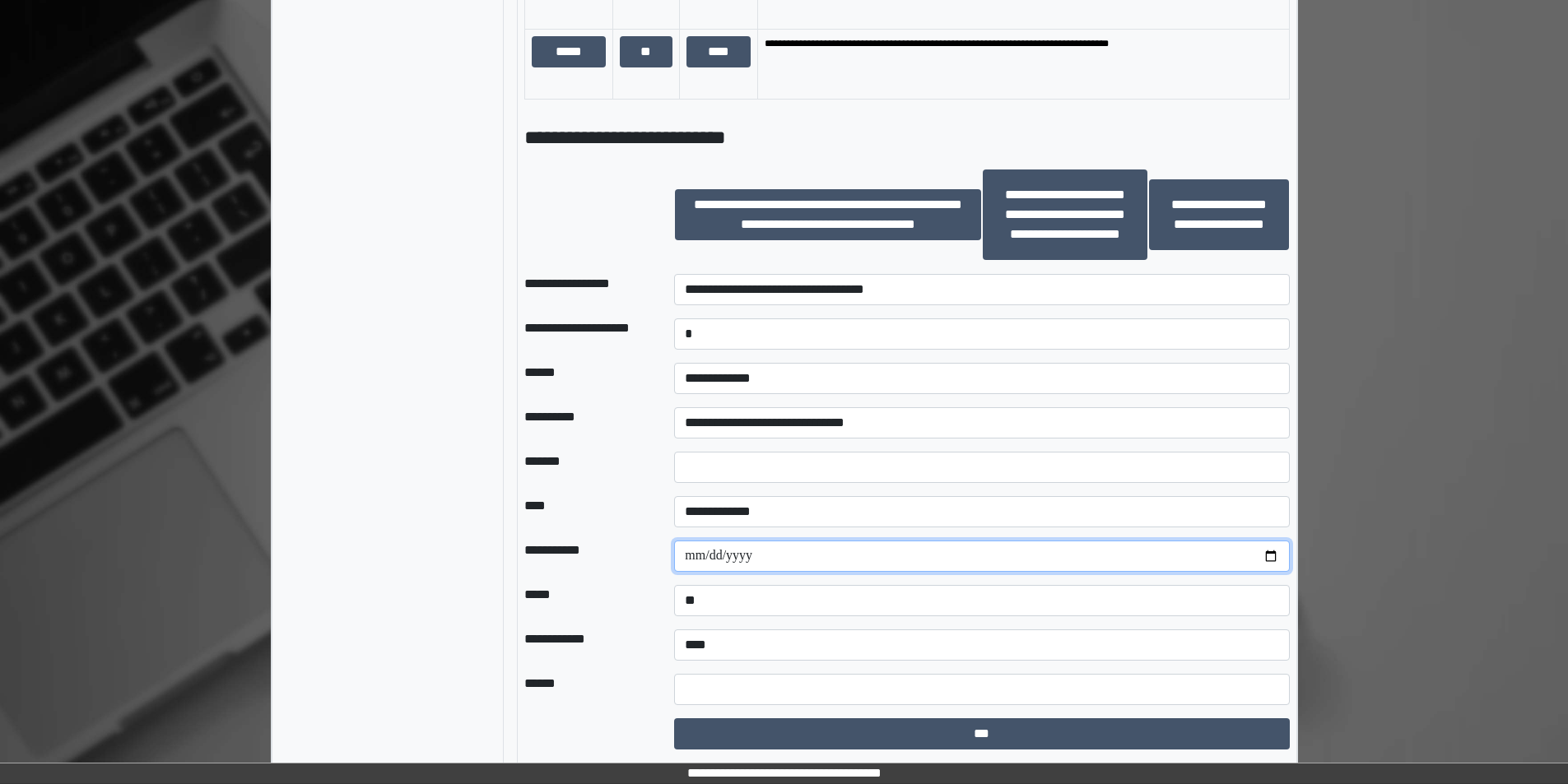 click at bounding box center (981, 556) 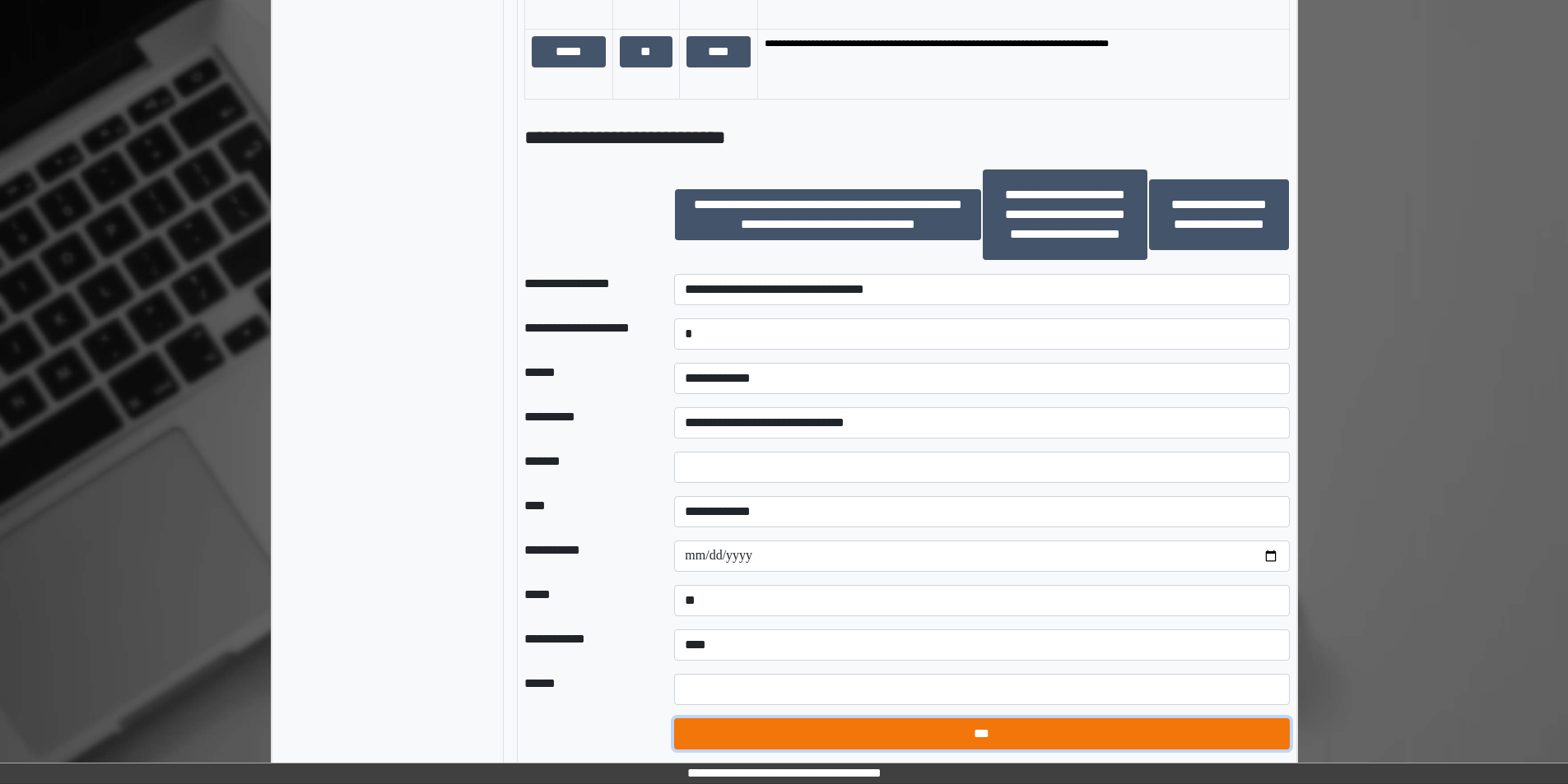 click on "***" at bounding box center (981, 734) 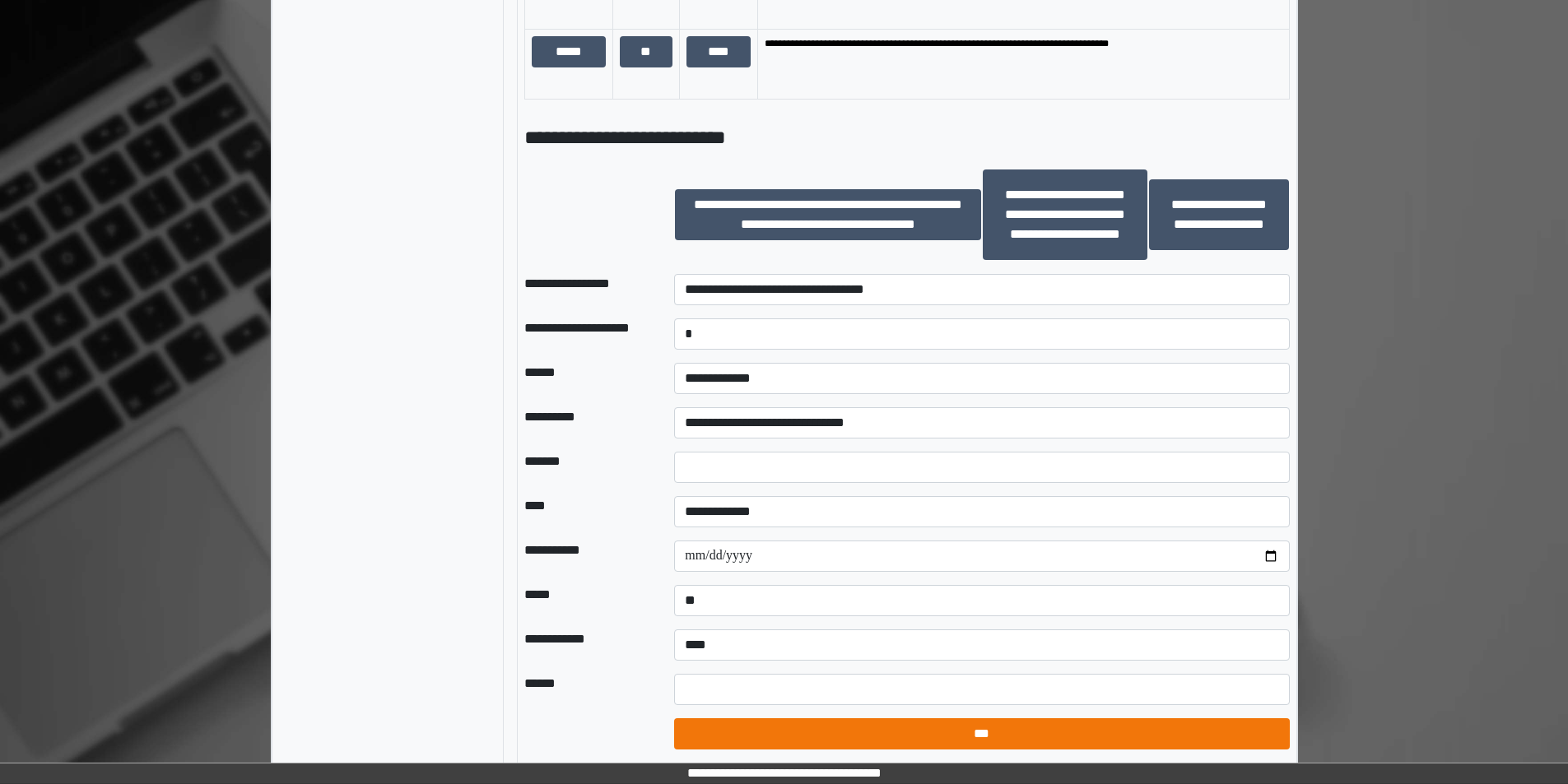 select on "*" 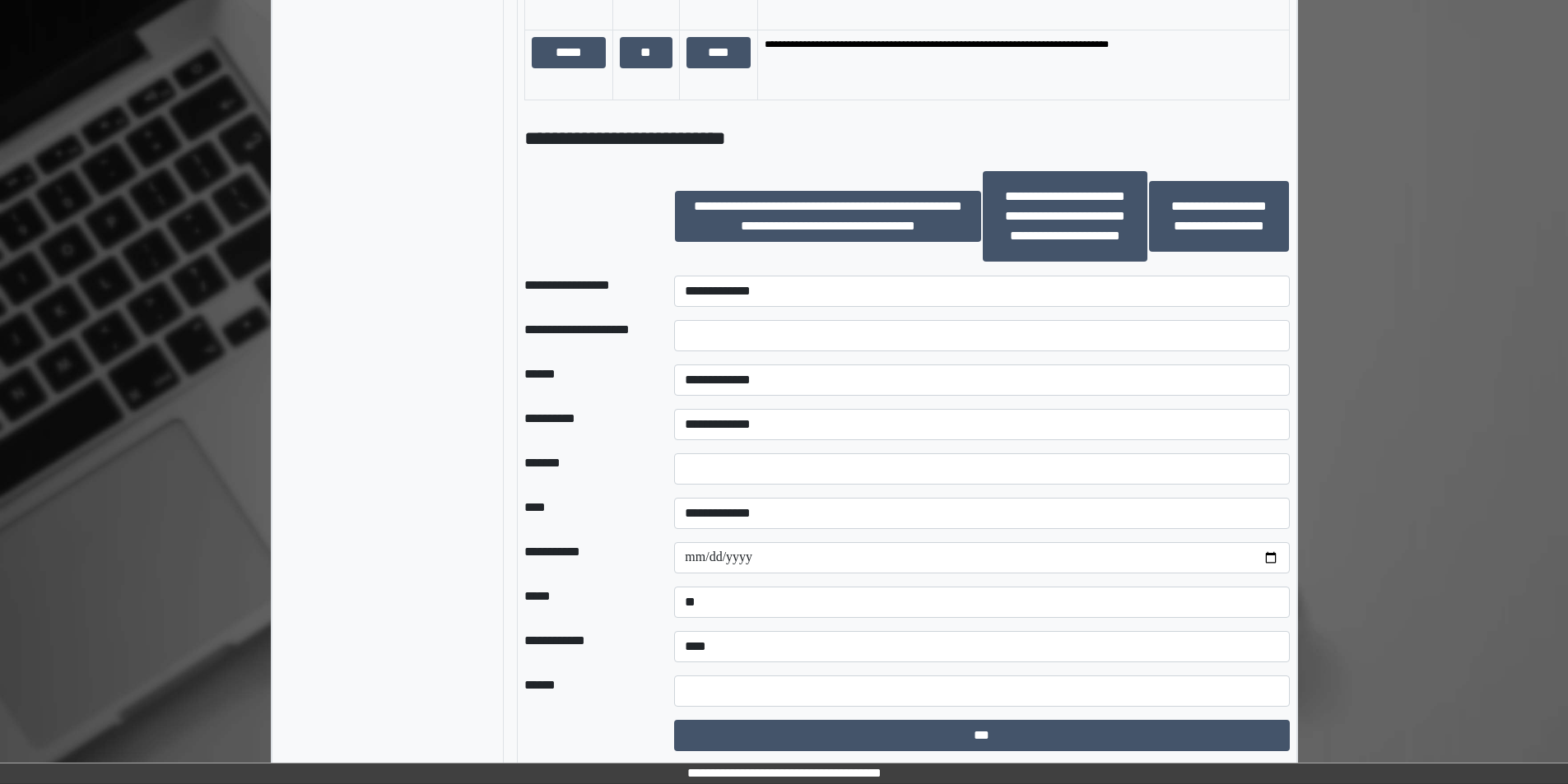 scroll, scrollTop: 1984, scrollLeft: 0, axis: vertical 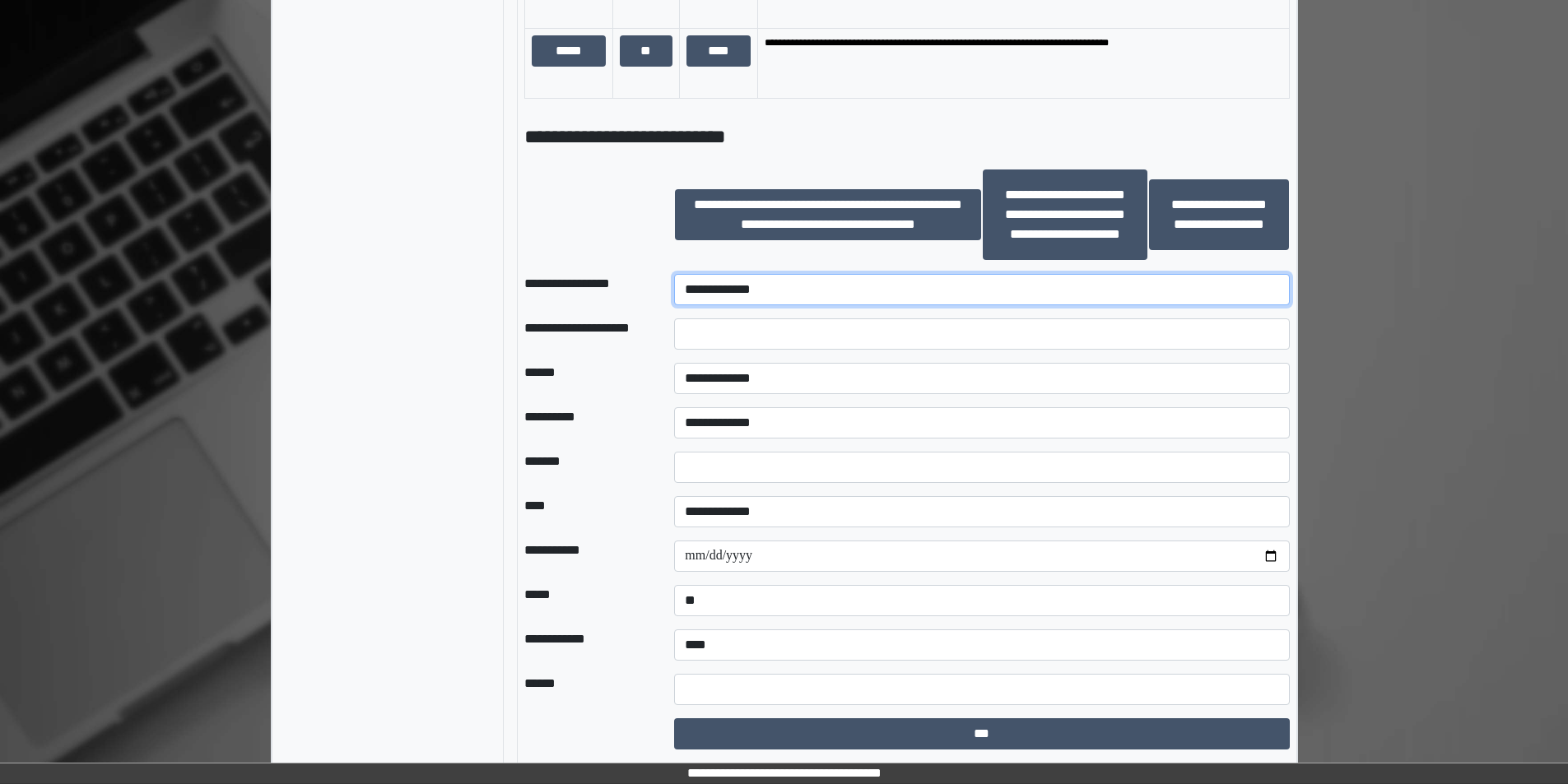 click on "**********" at bounding box center [981, 290] 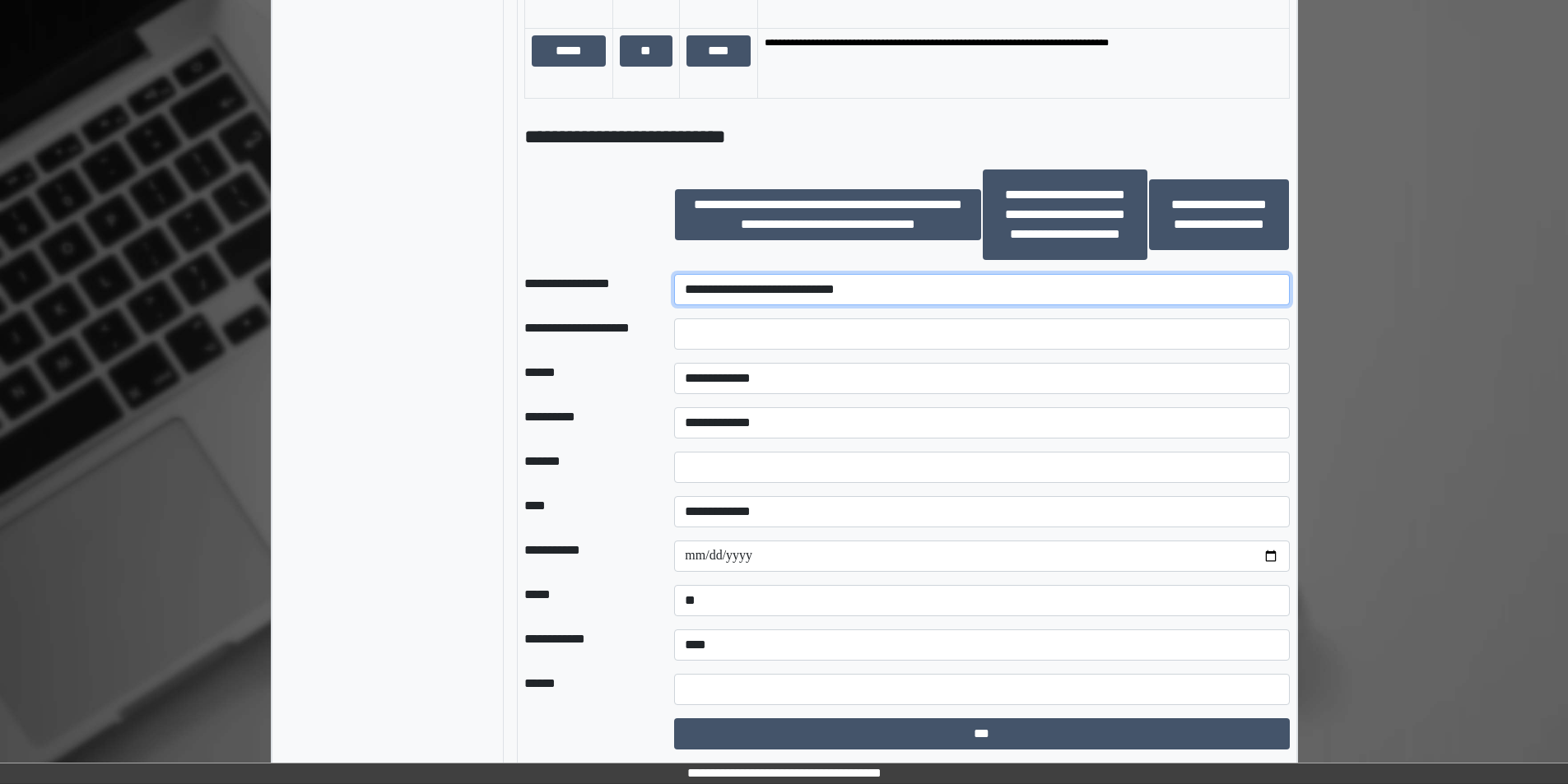 click on "**********" at bounding box center (981, 290) 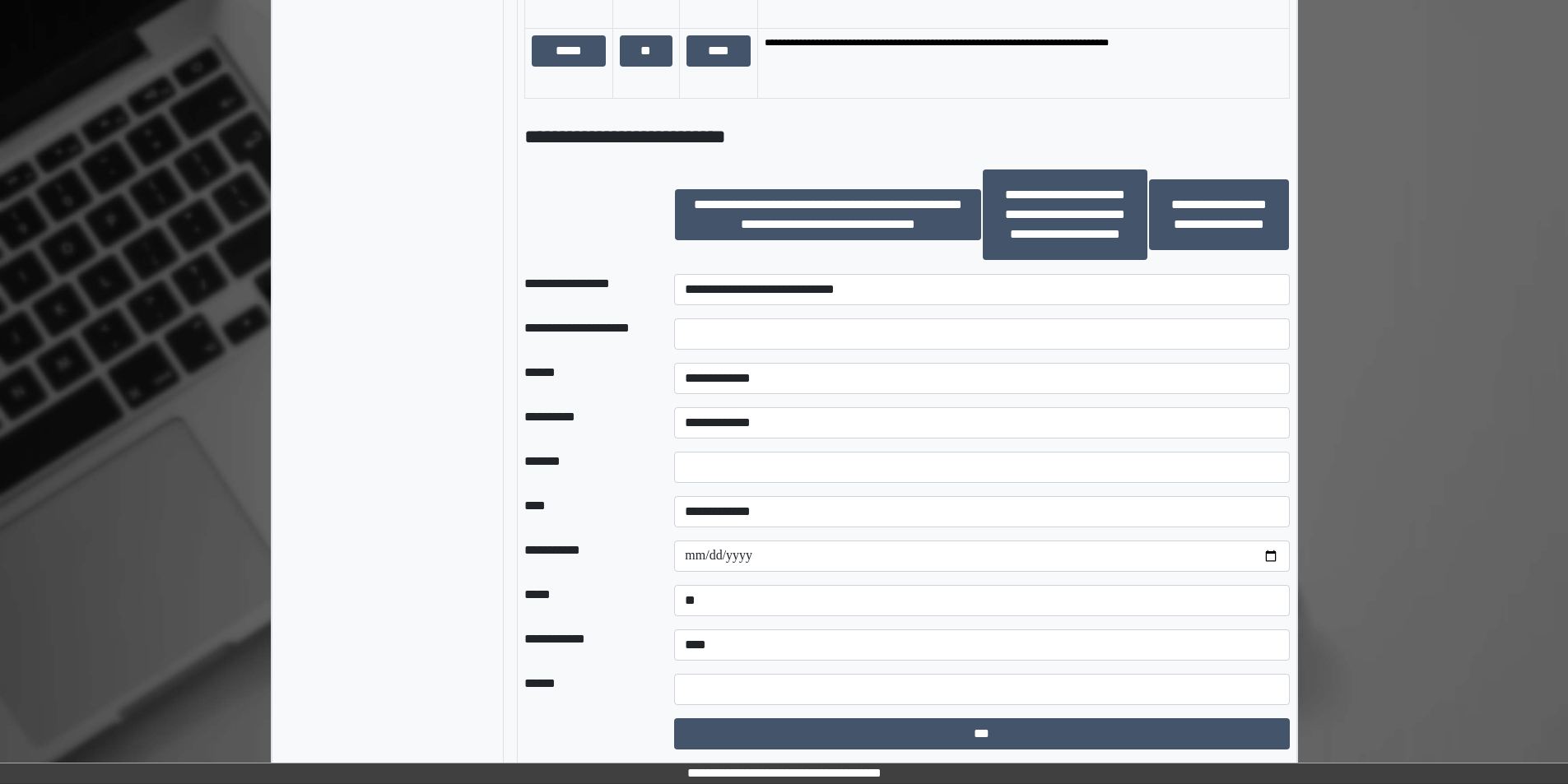 click at bounding box center [981, 334] 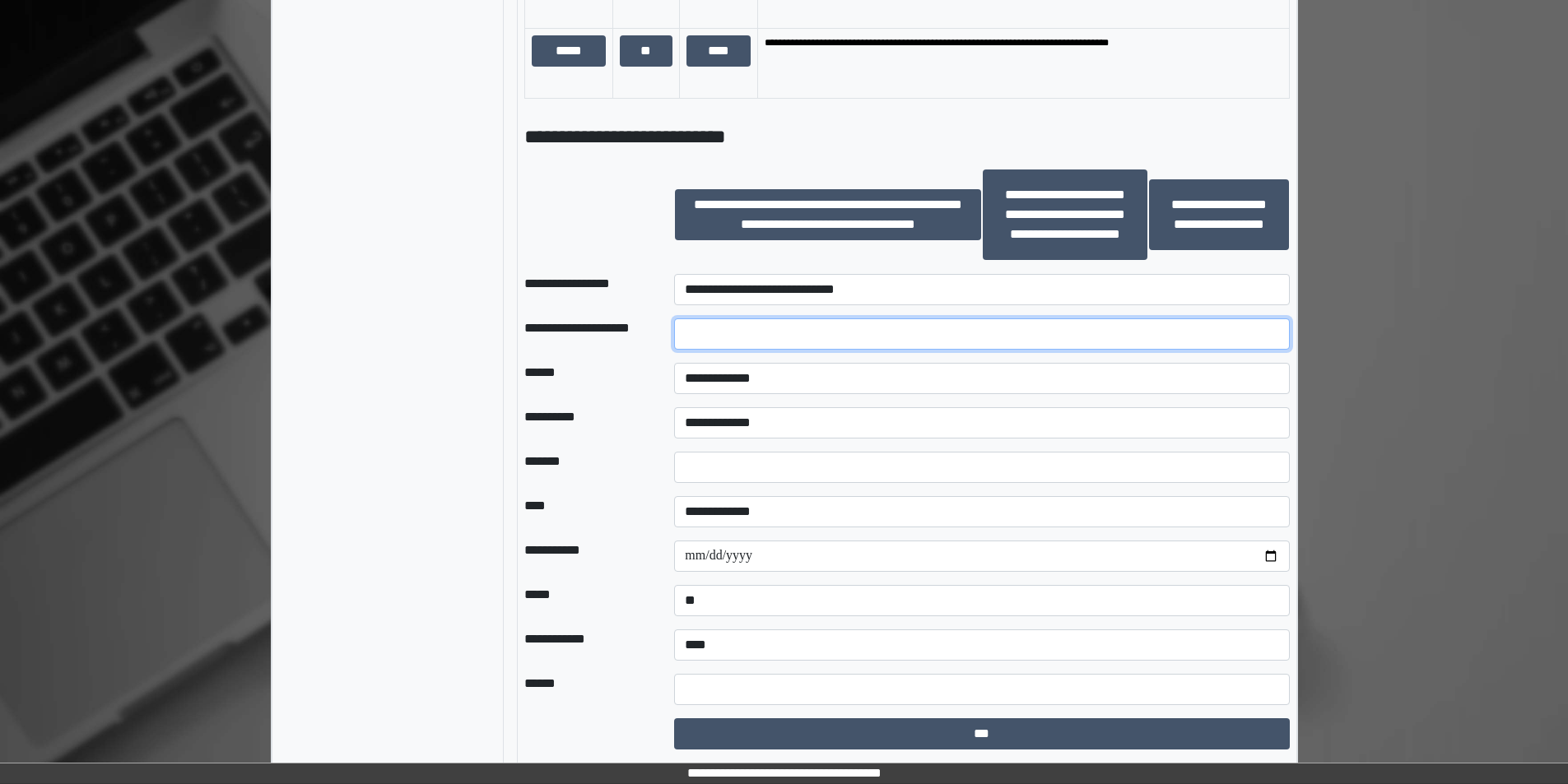 click at bounding box center (981, 334) 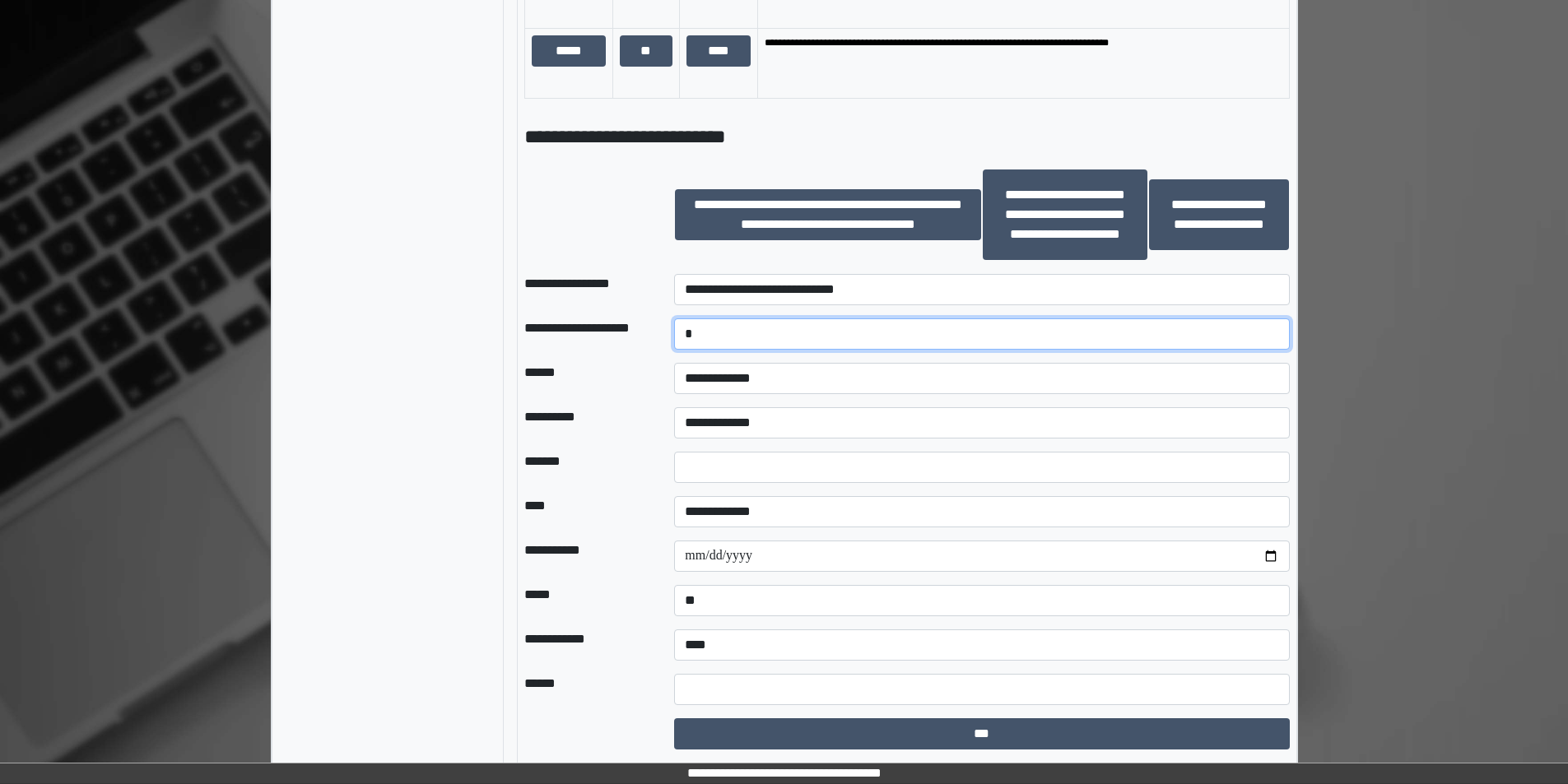 type on "*" 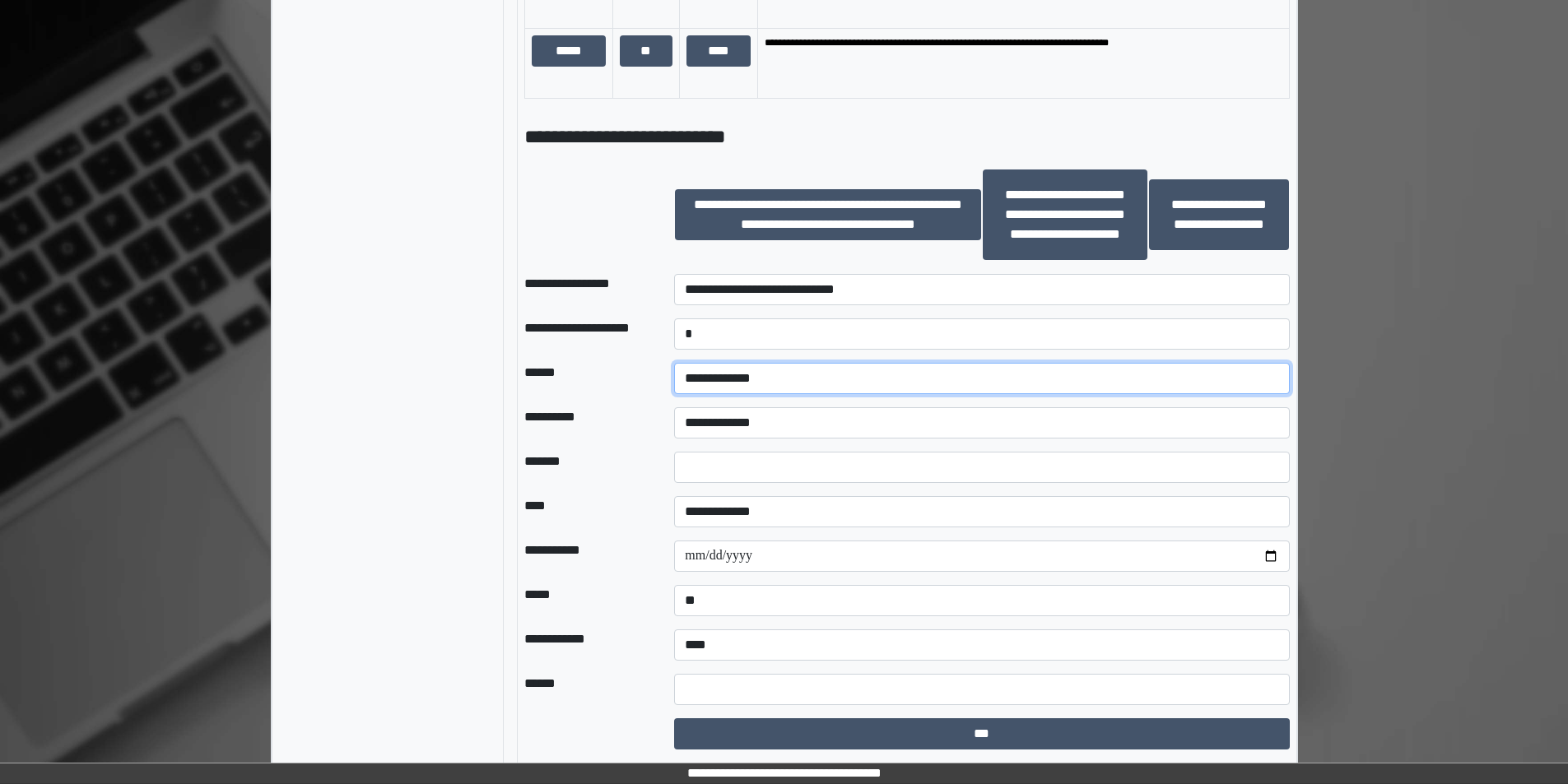 click on "**********" at bounding box center [981, 378] 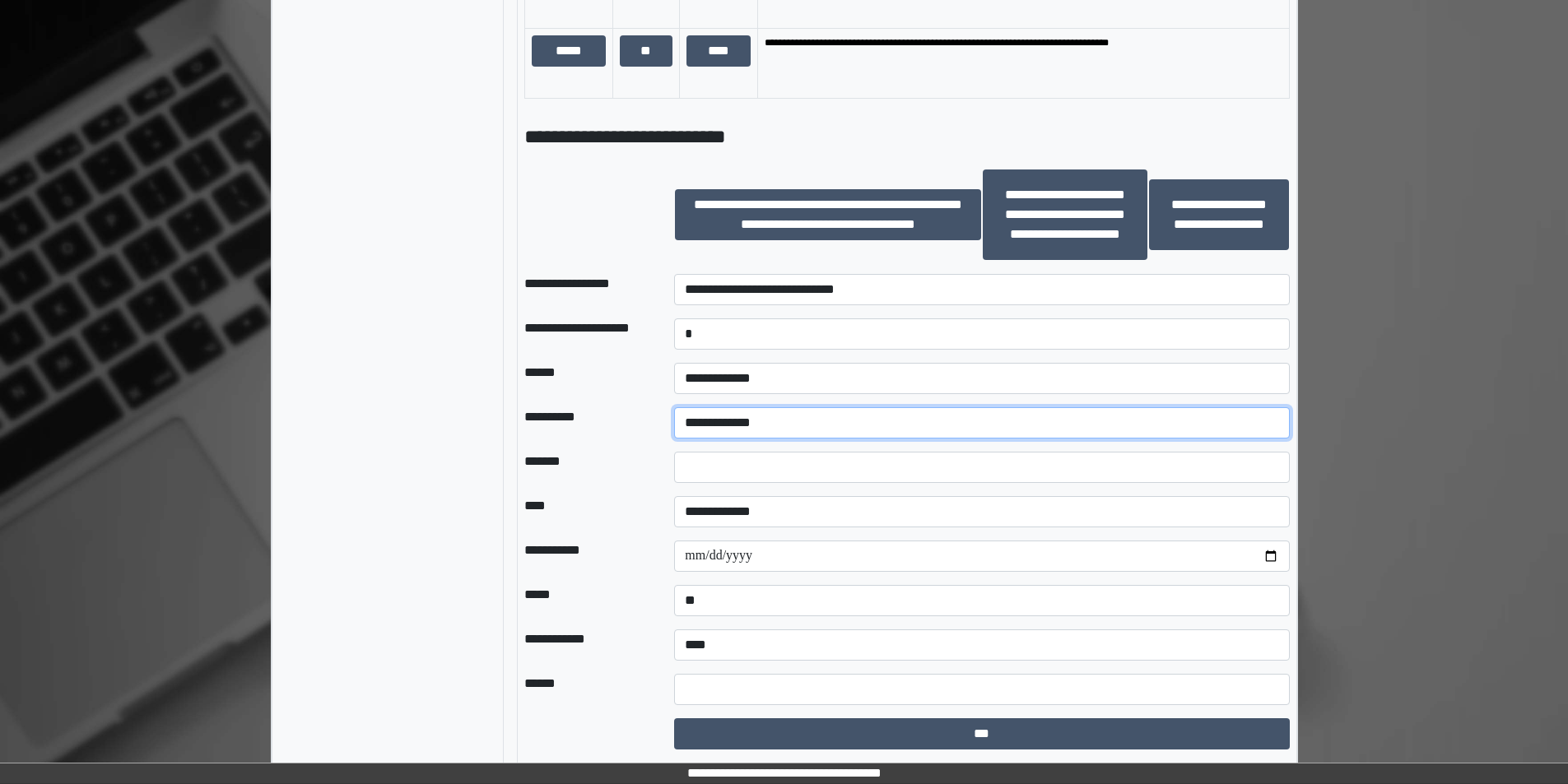 click on "**********" at bounding box center (981, 423) 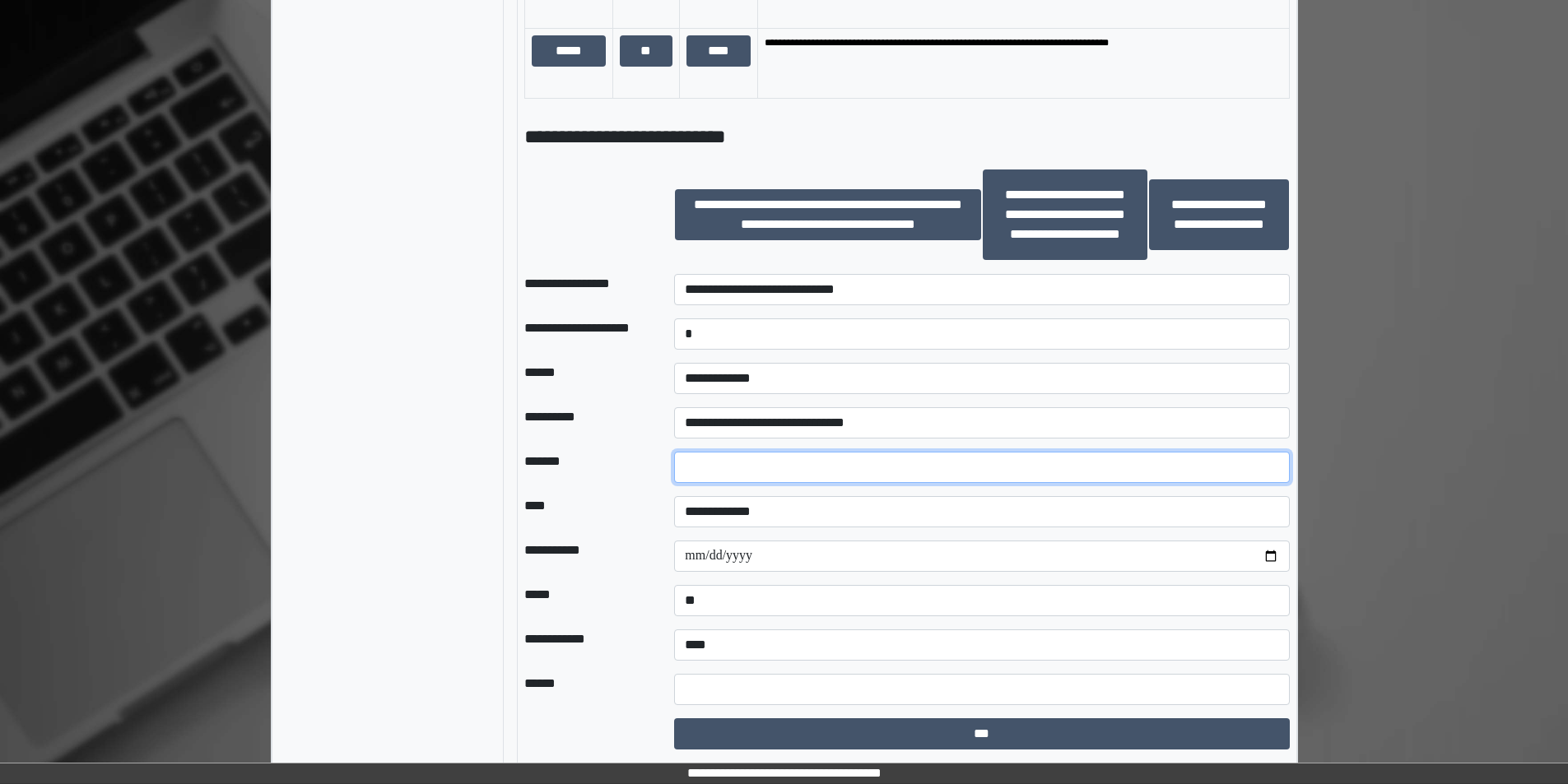 click on "*" at bounding box center (981, 467) 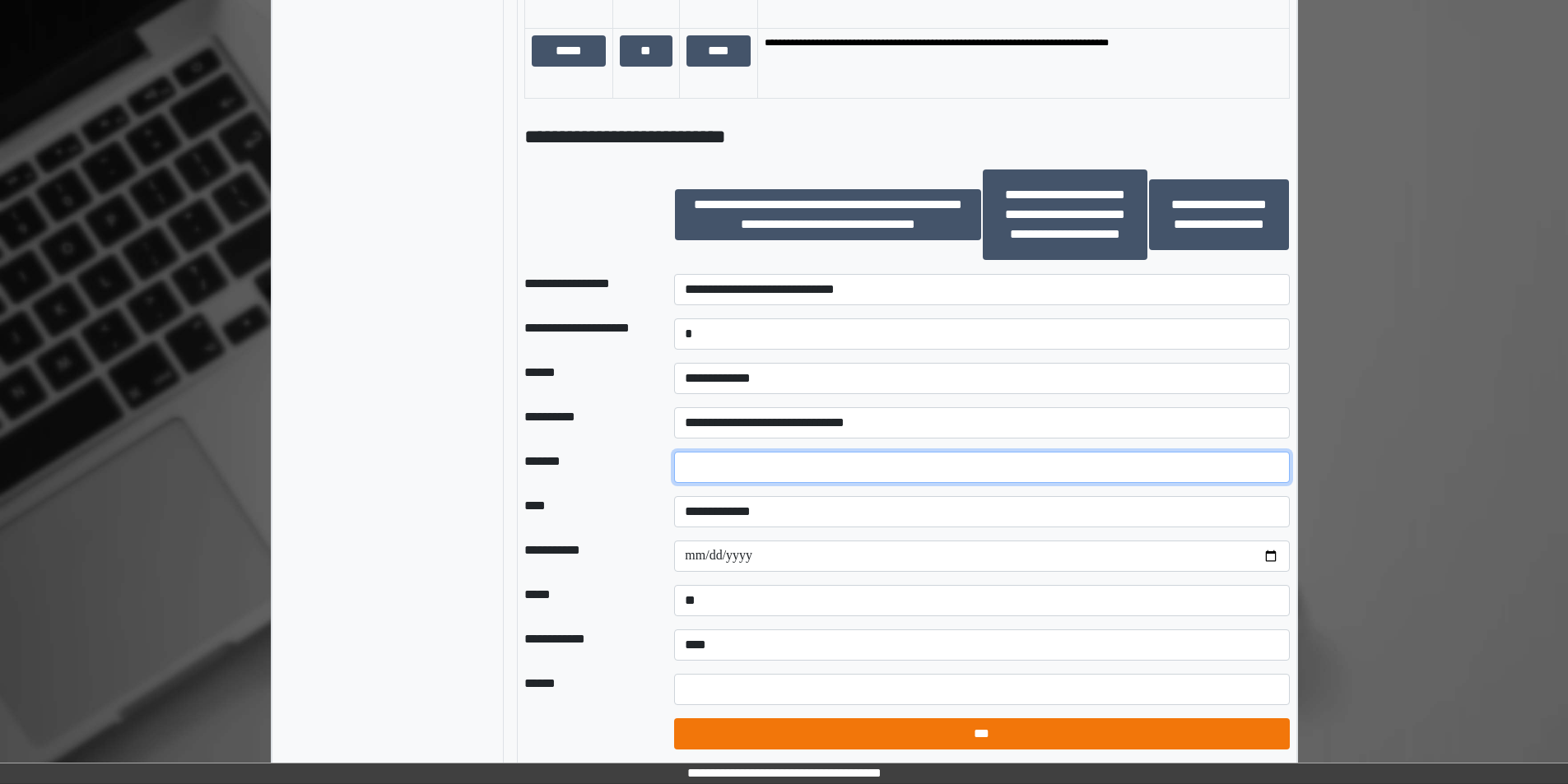 type on "*" 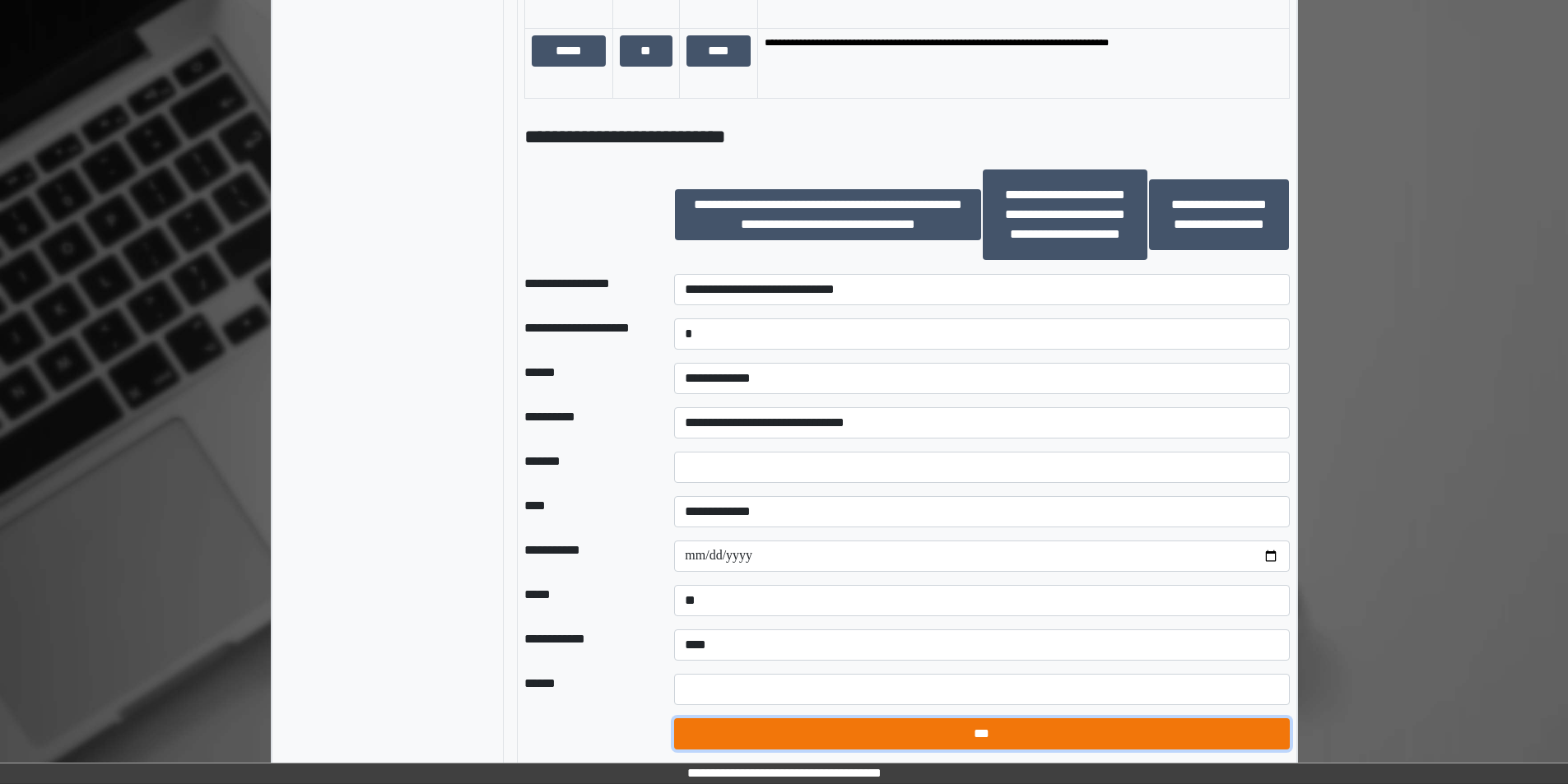 click on "***" at bounding box center [981, 734] 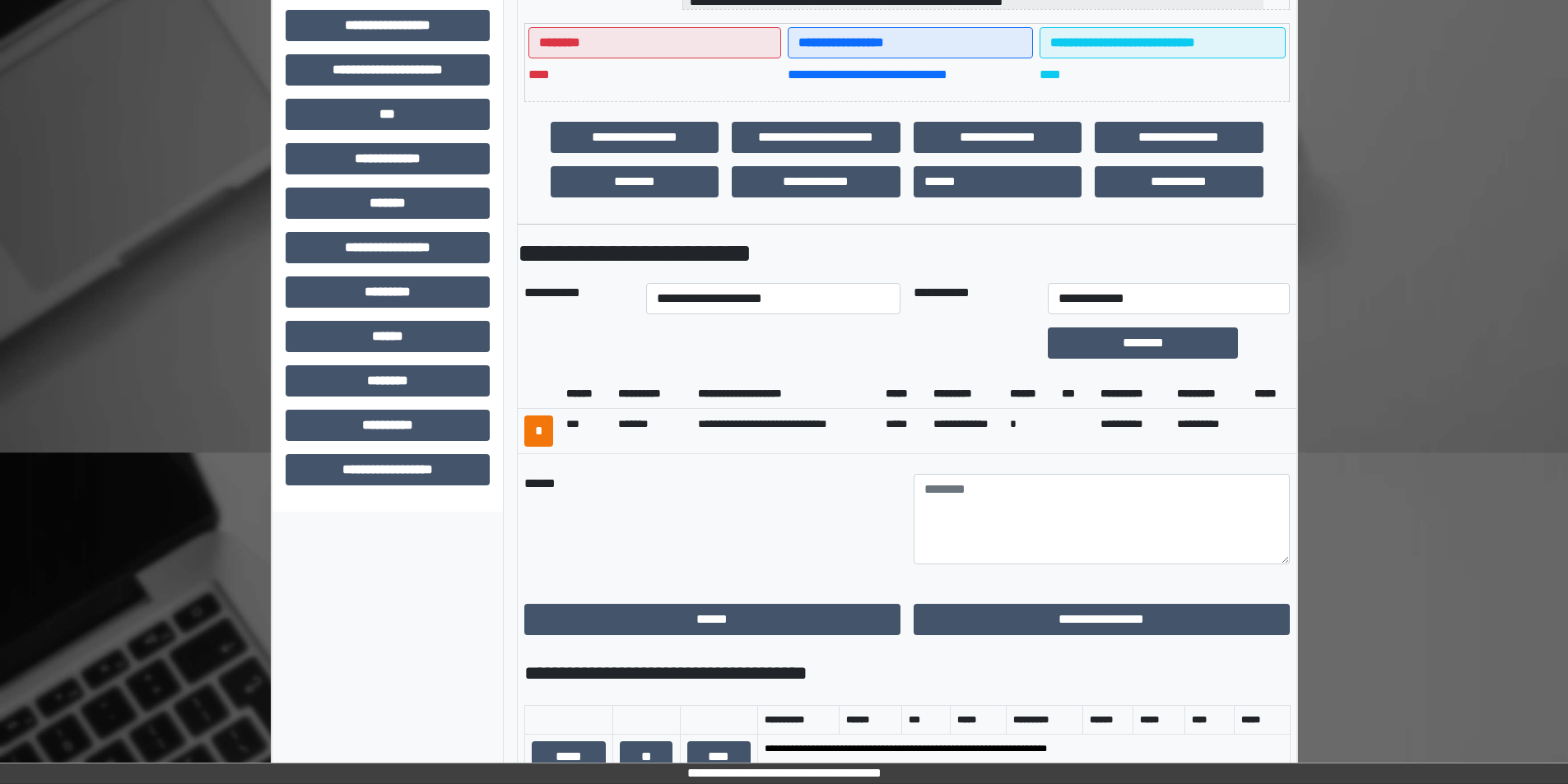 scroll, scrollTop: 421, scrollLeft: 0, axis: vertical 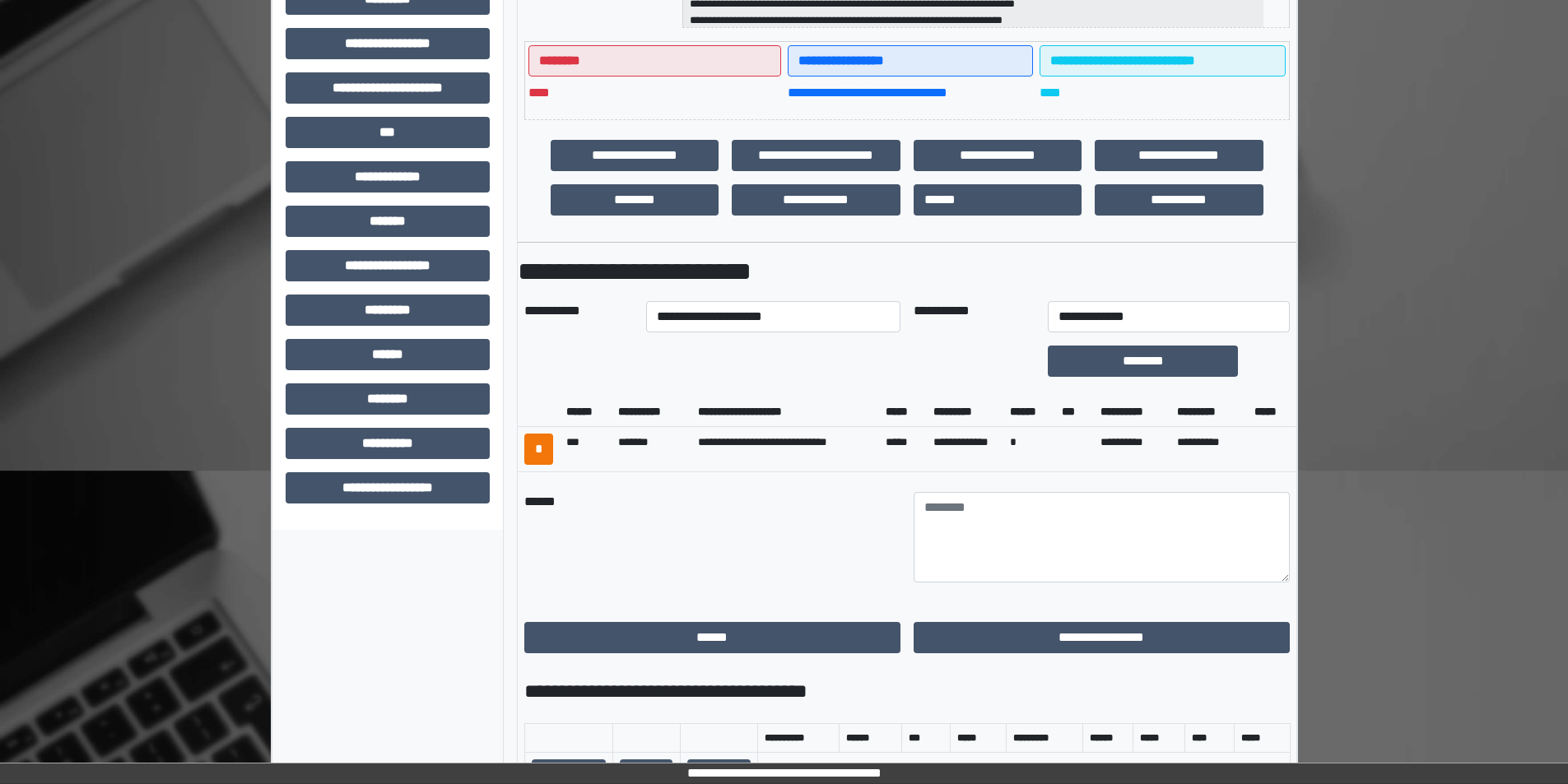 click on "**********" at bounding box center [907, 1280] 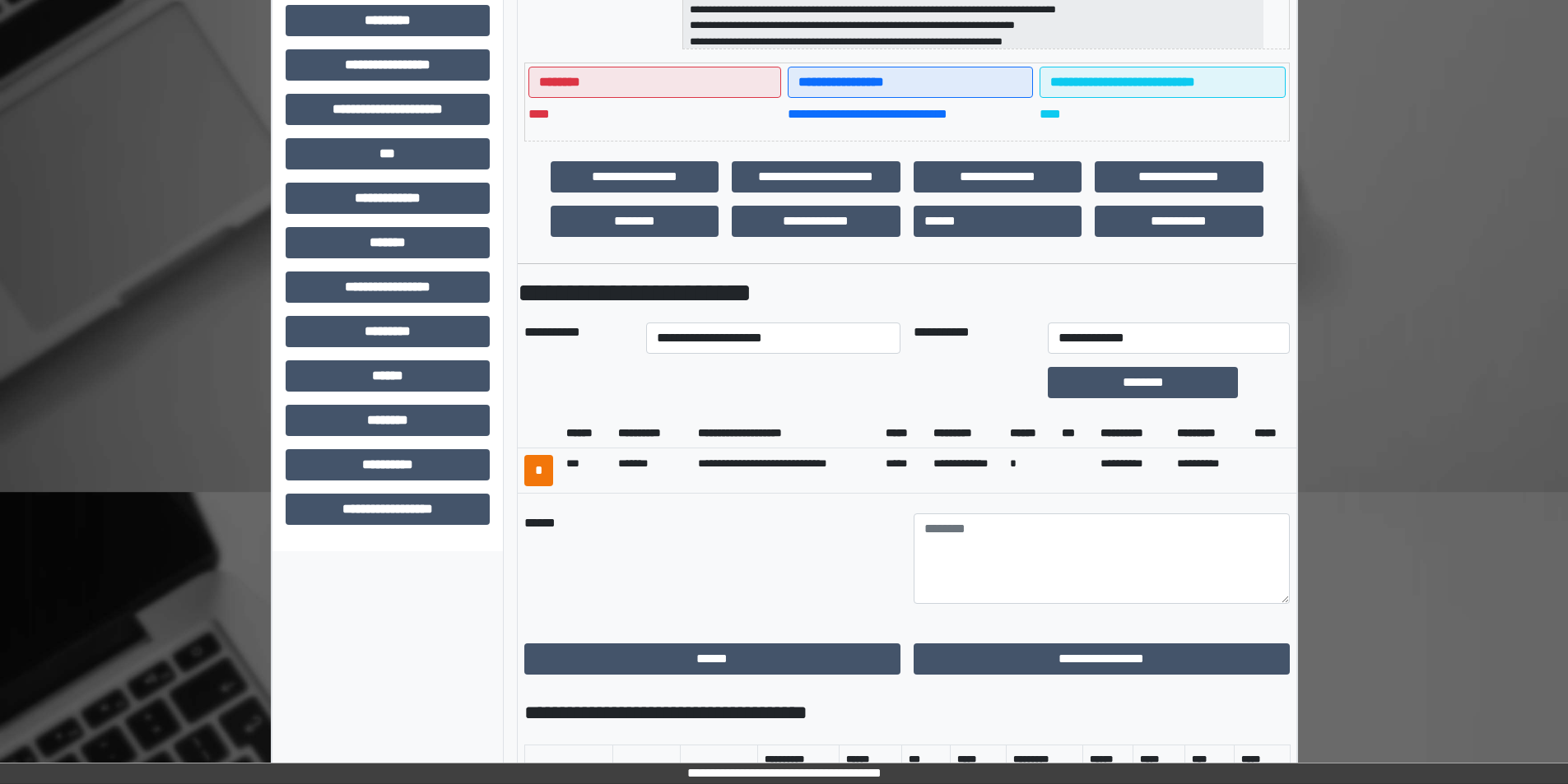 scroll, scrollTop: 503, scrollLeft: 0, axis: vertical 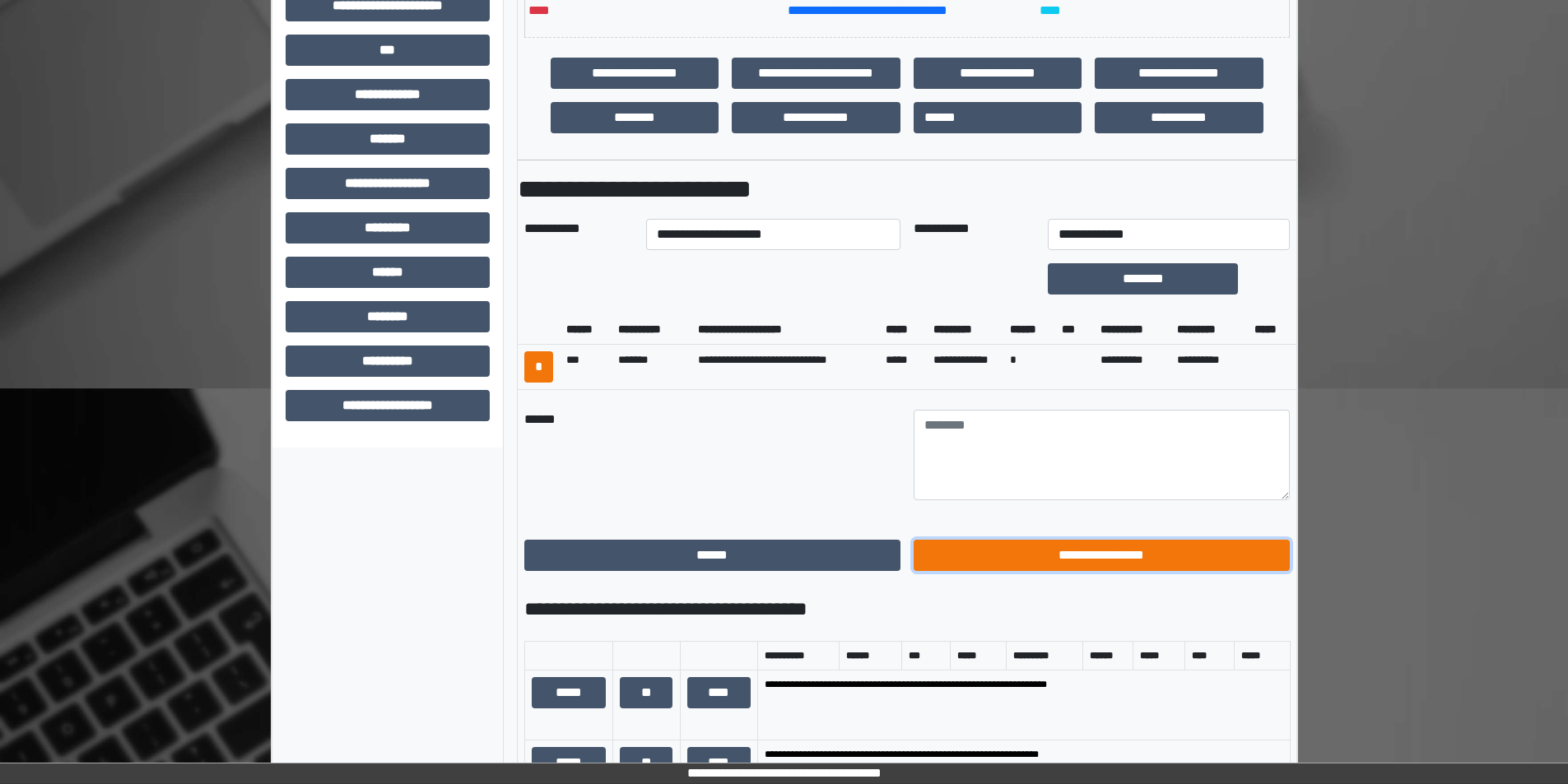 click on "**********" at bounding box center (1101, 555) 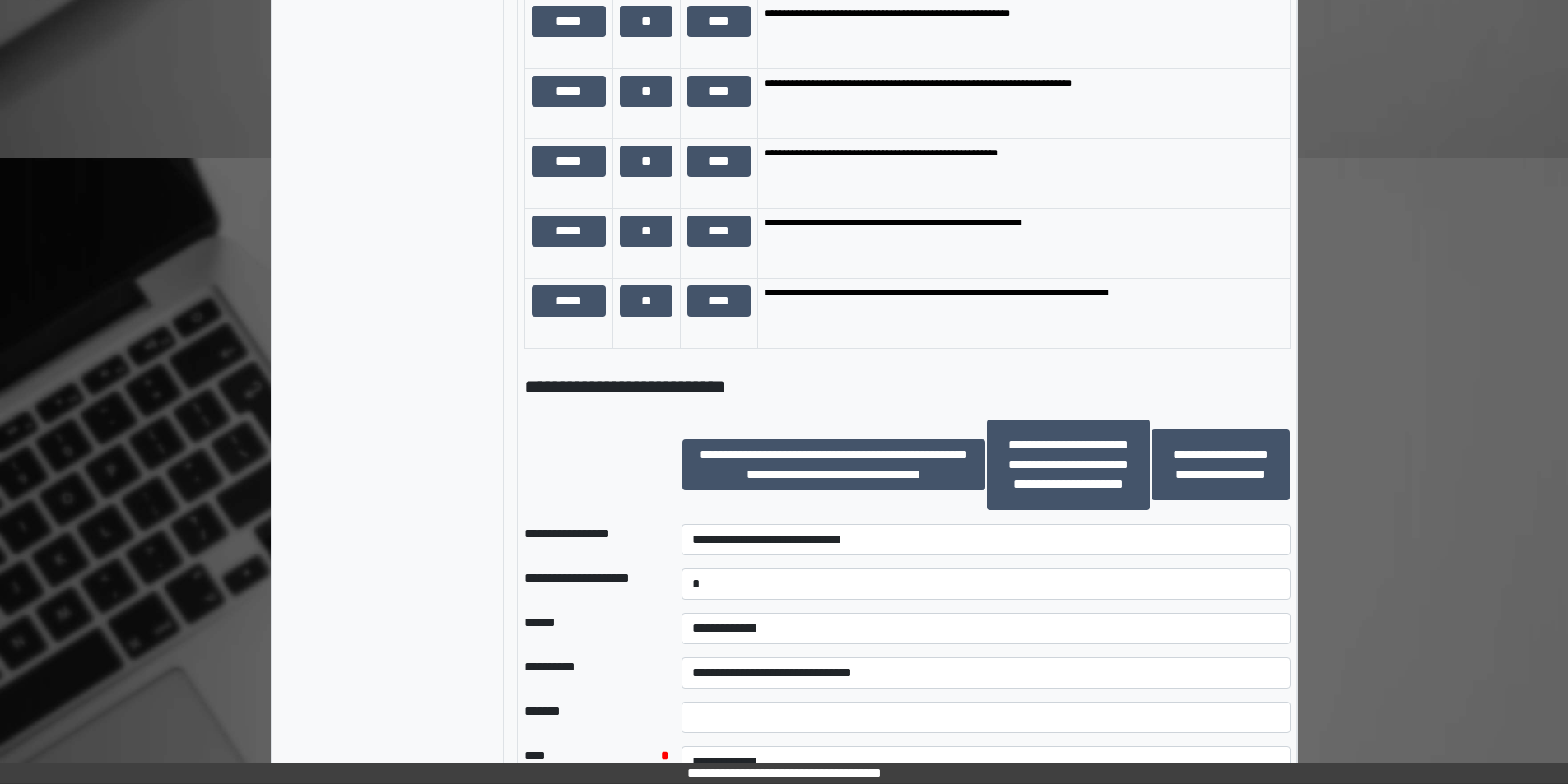 scroll, scrollTop: 1984, scrollLeft: 0, axis: vertical 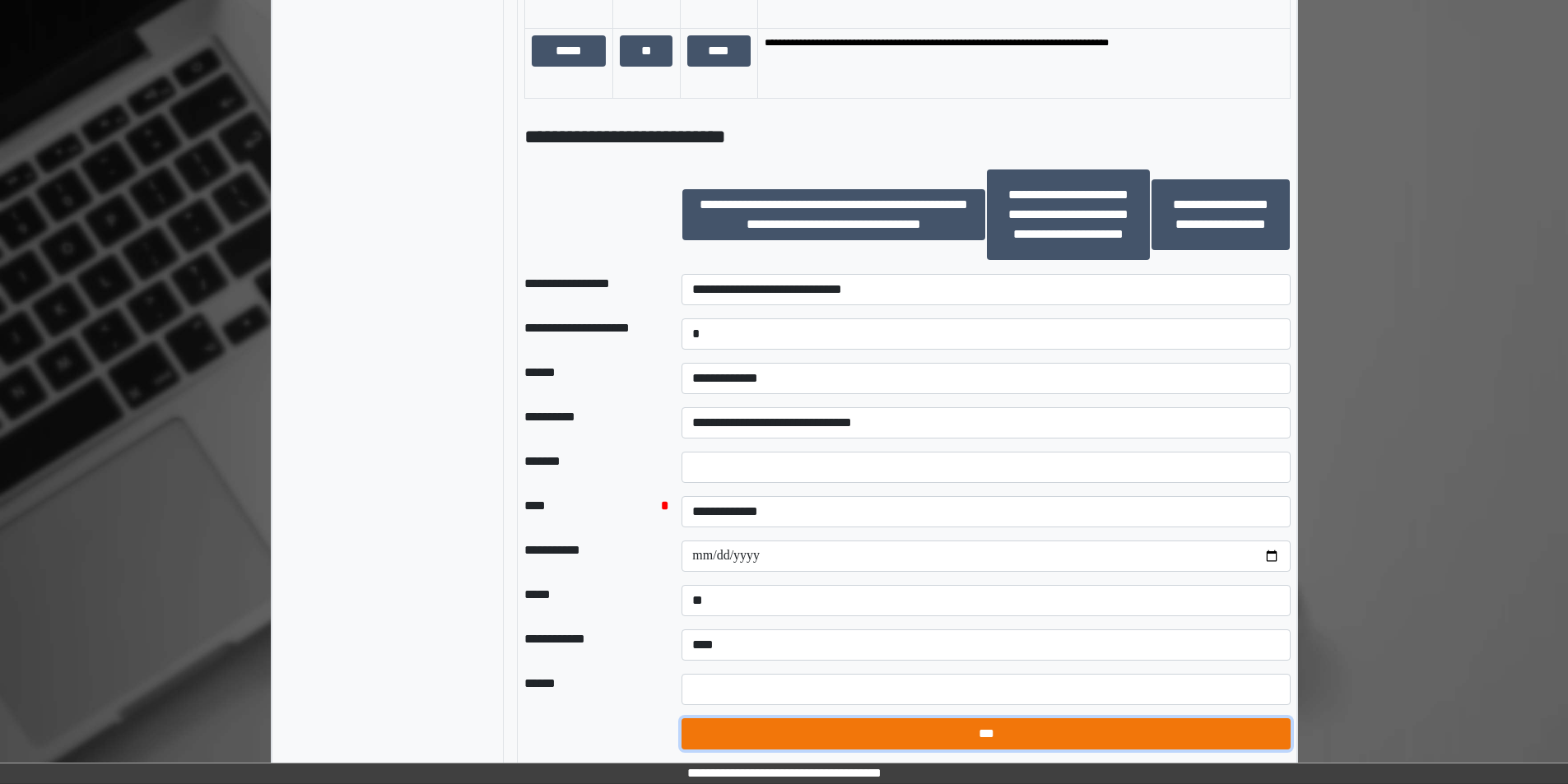 click on "***" at bounding box center (986, 734) 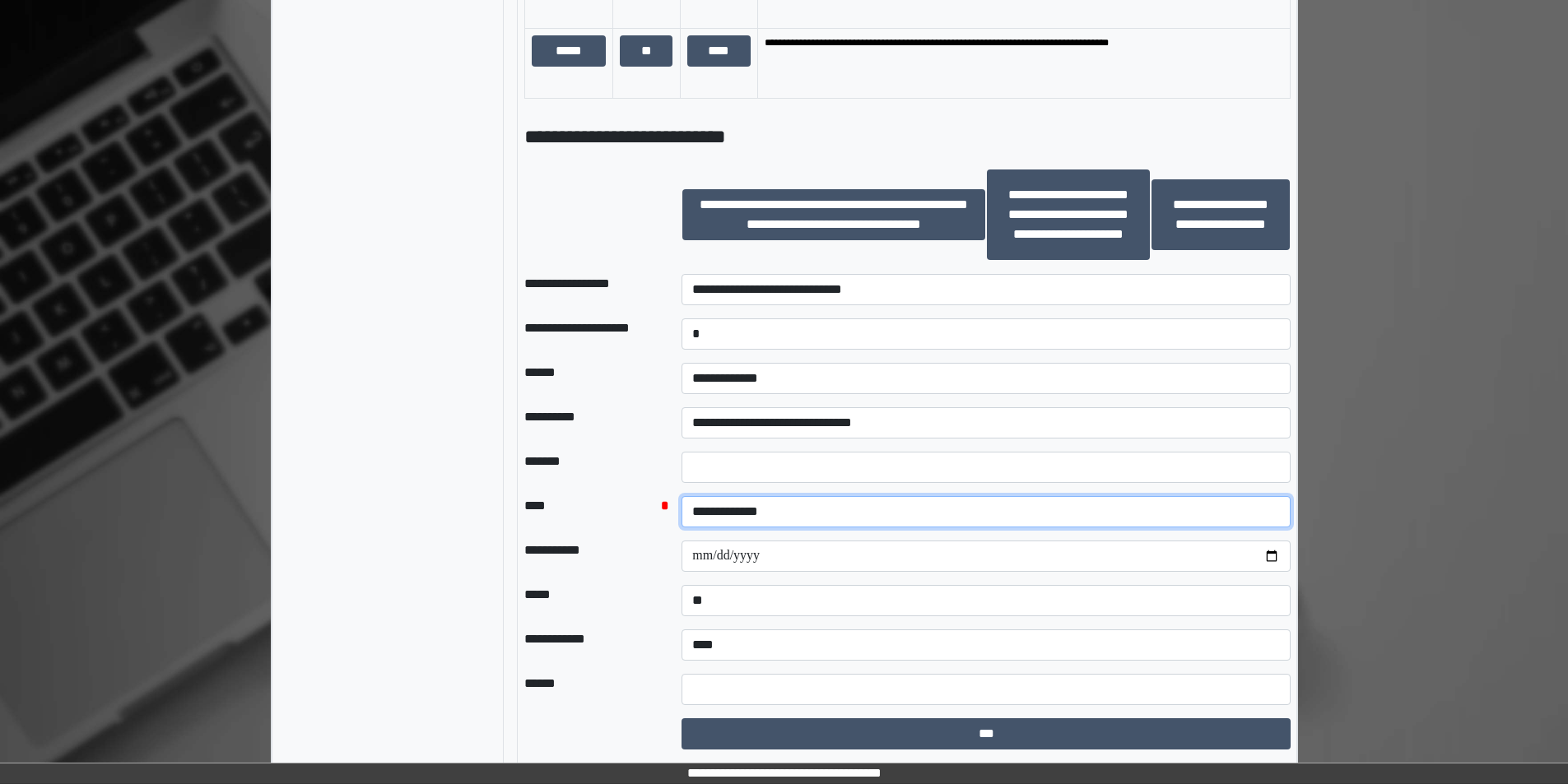 click on "**********" at bounding box center (986, 512) 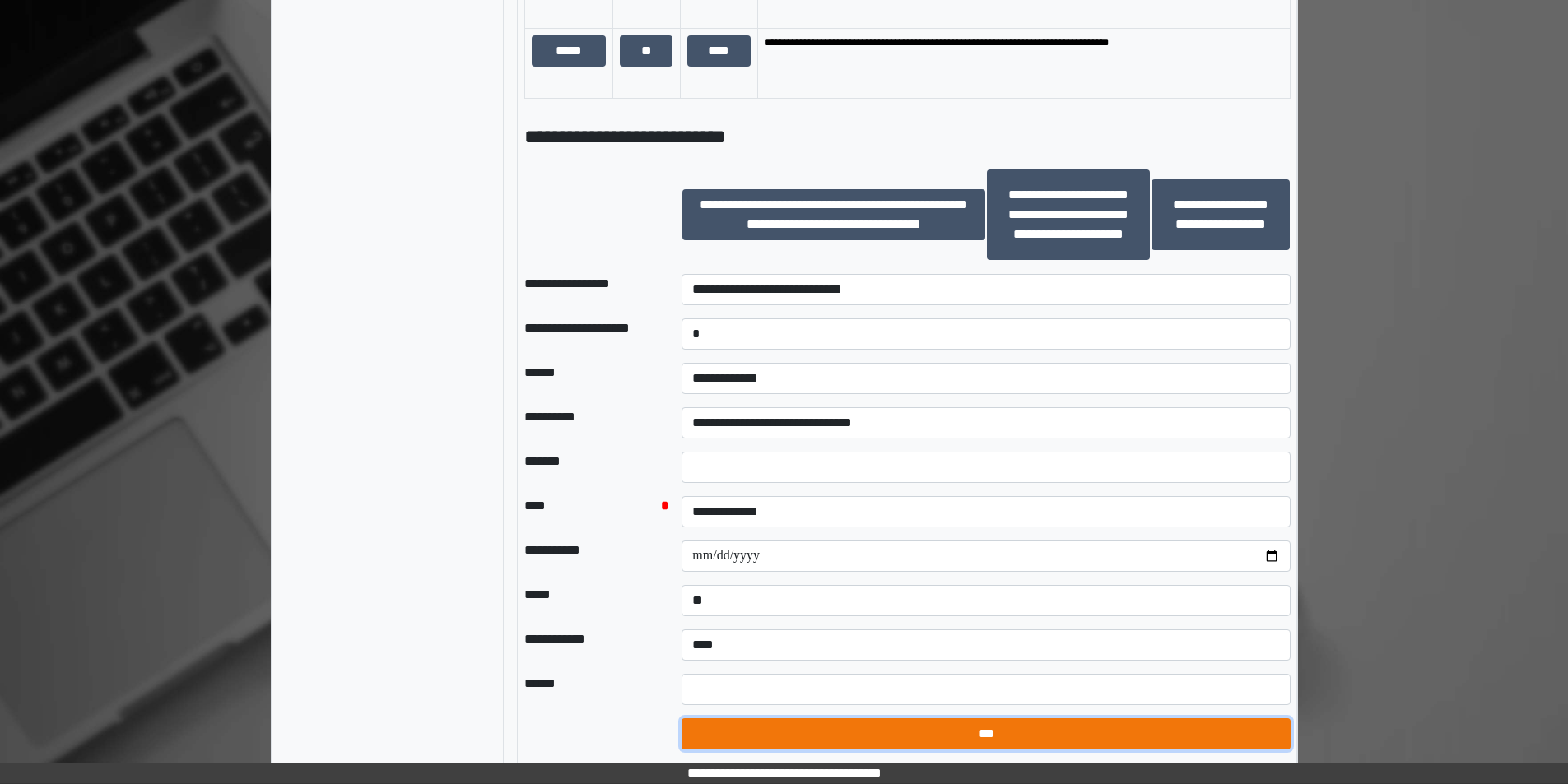 click on "***" at bounding box center [986, 734] 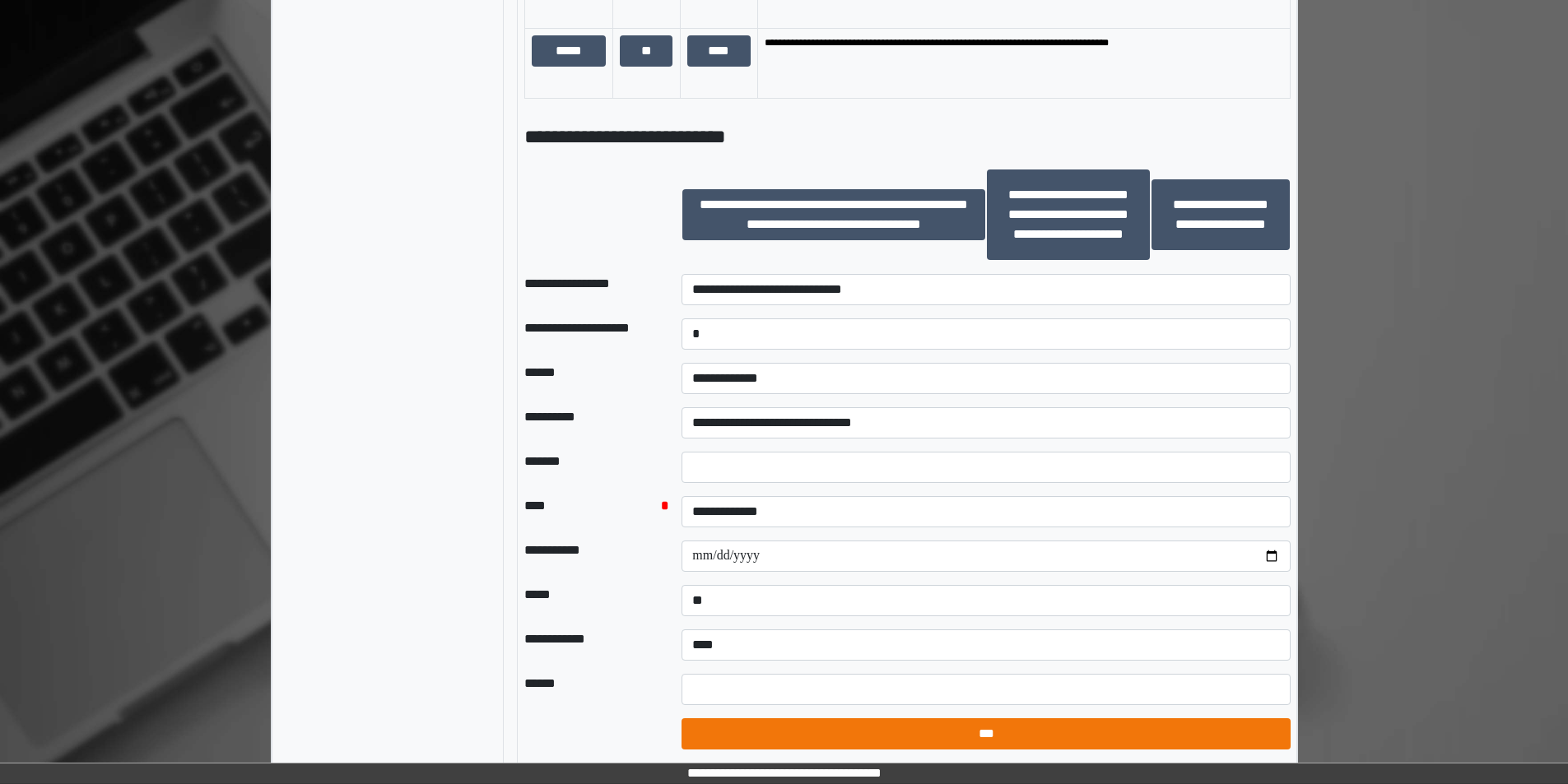 select on "*" 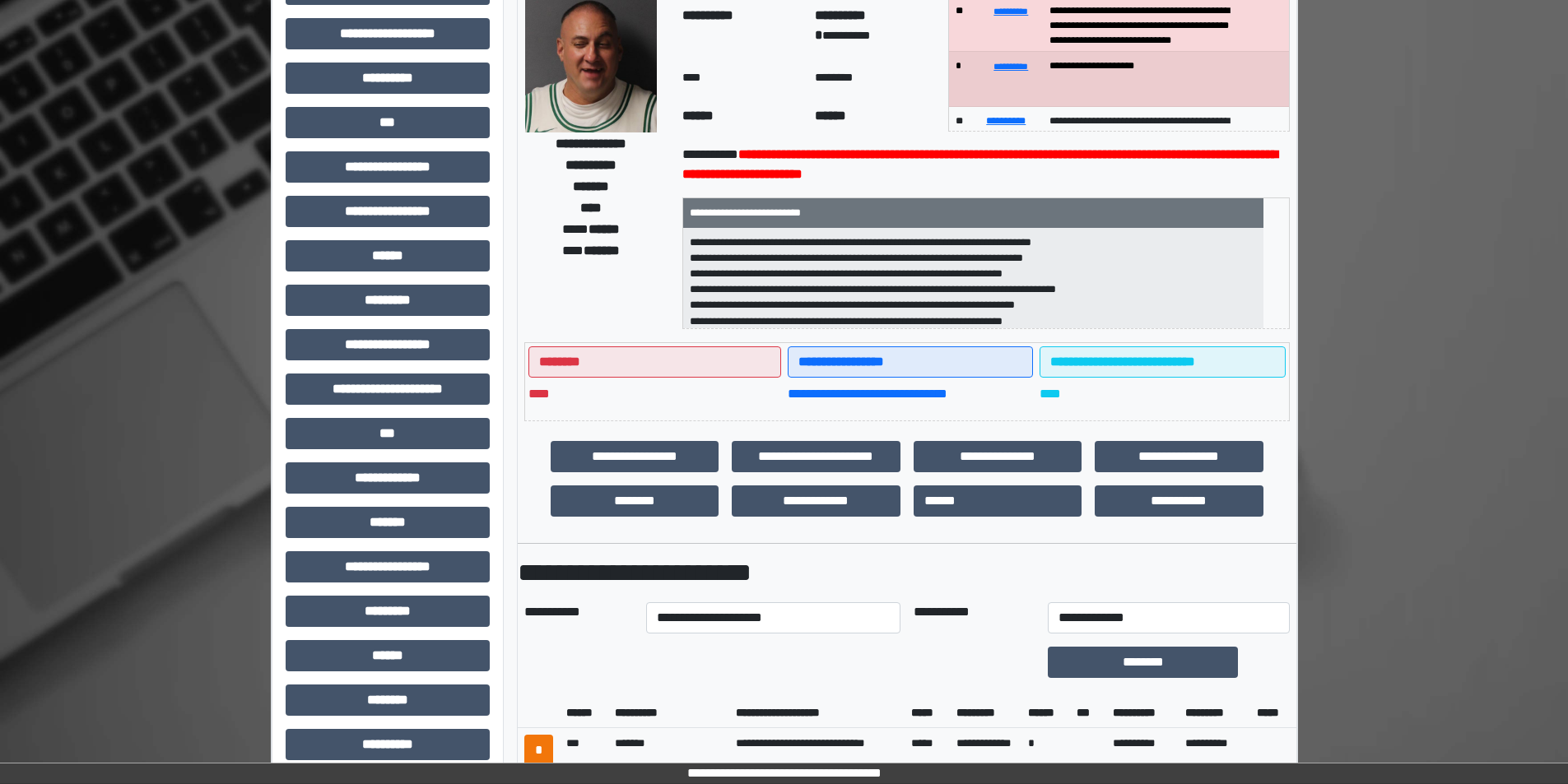 scroll, scrollTop: 421, scrollLeft: 0, axis: vertical 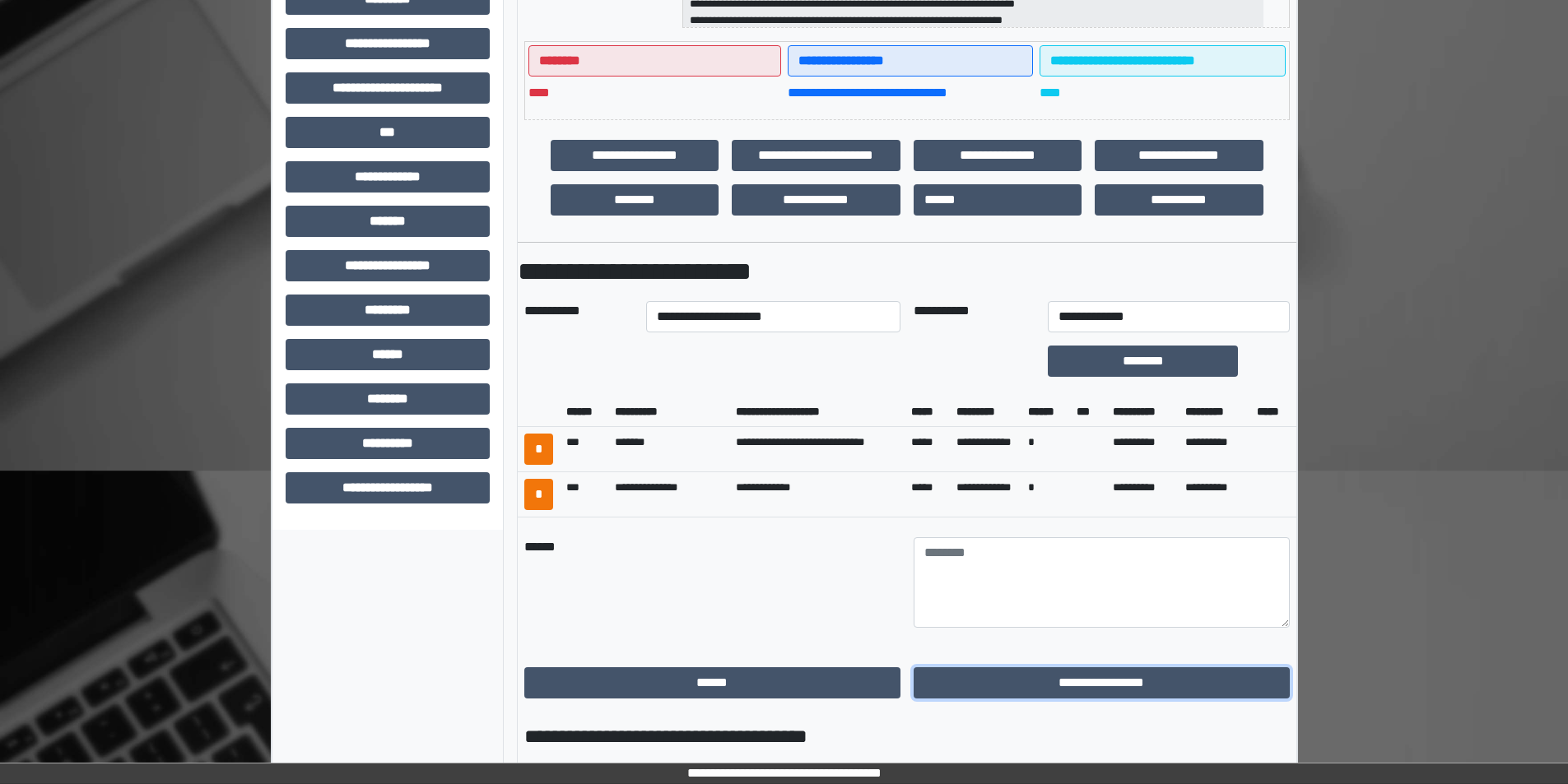 click on "**********" at bounding box center (1101, 683) 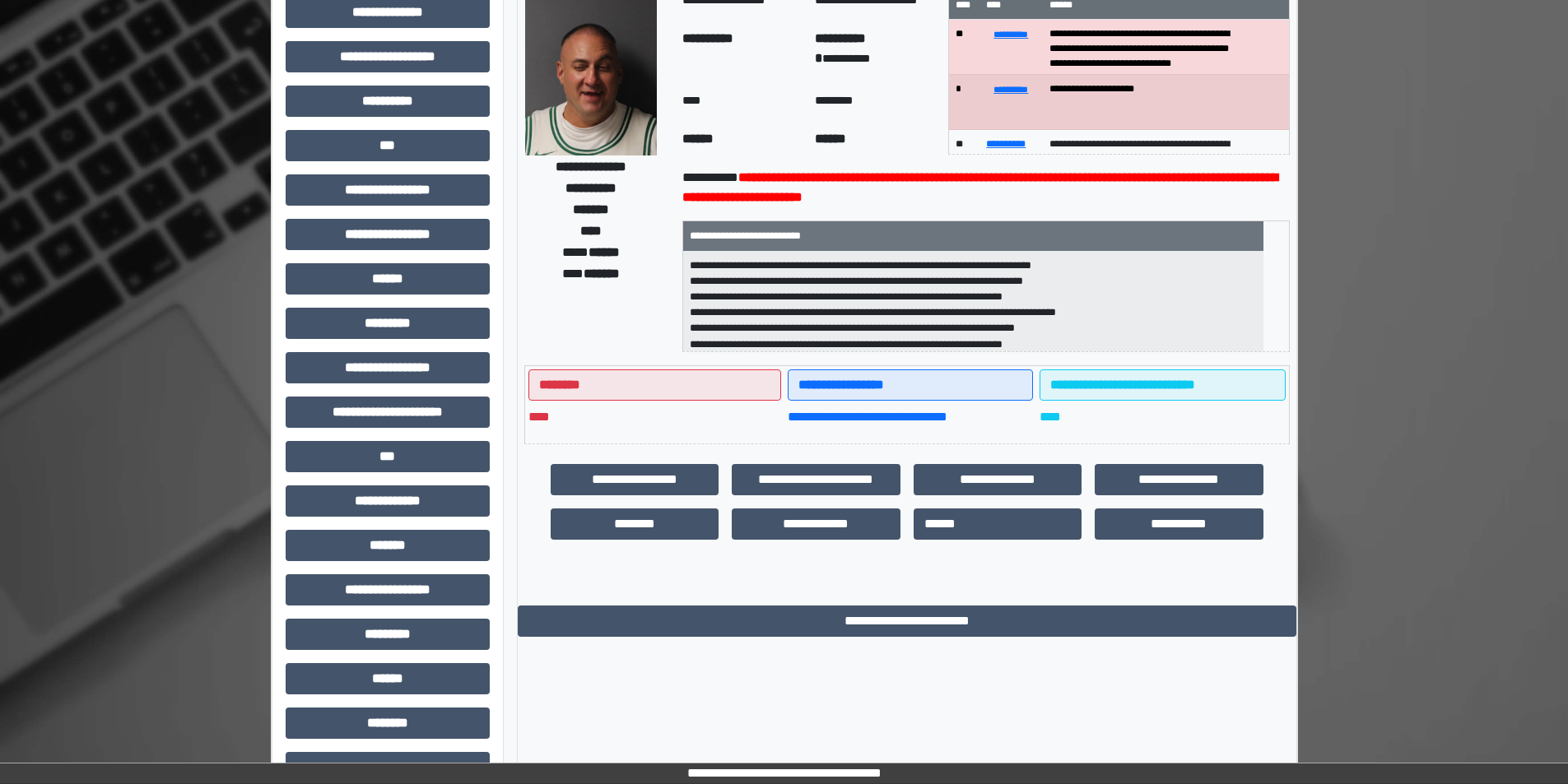 scroll, scrollTop: 0, scrollLeft: 0, axis: both 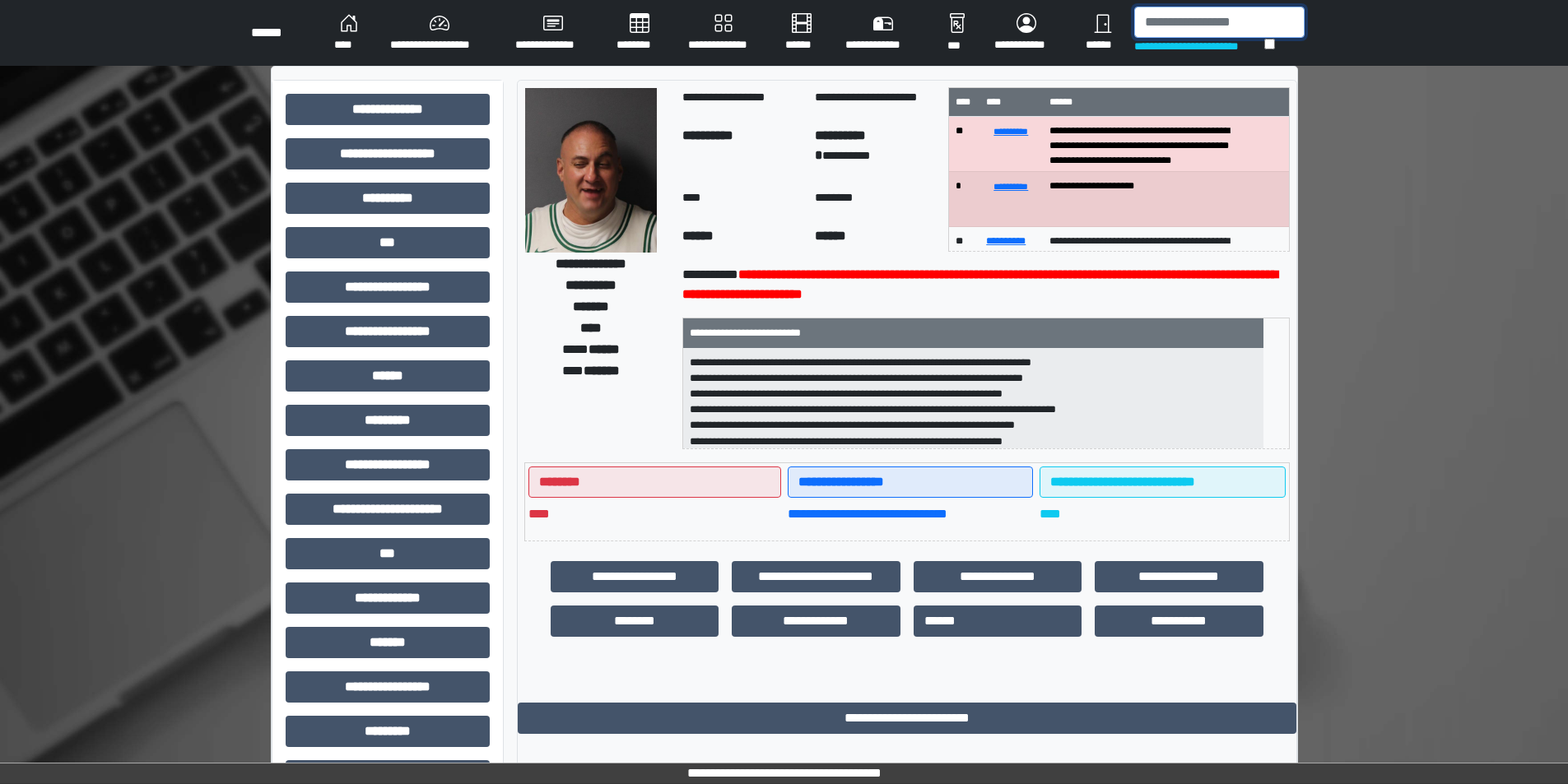 click at bounding box center [1219, 22] 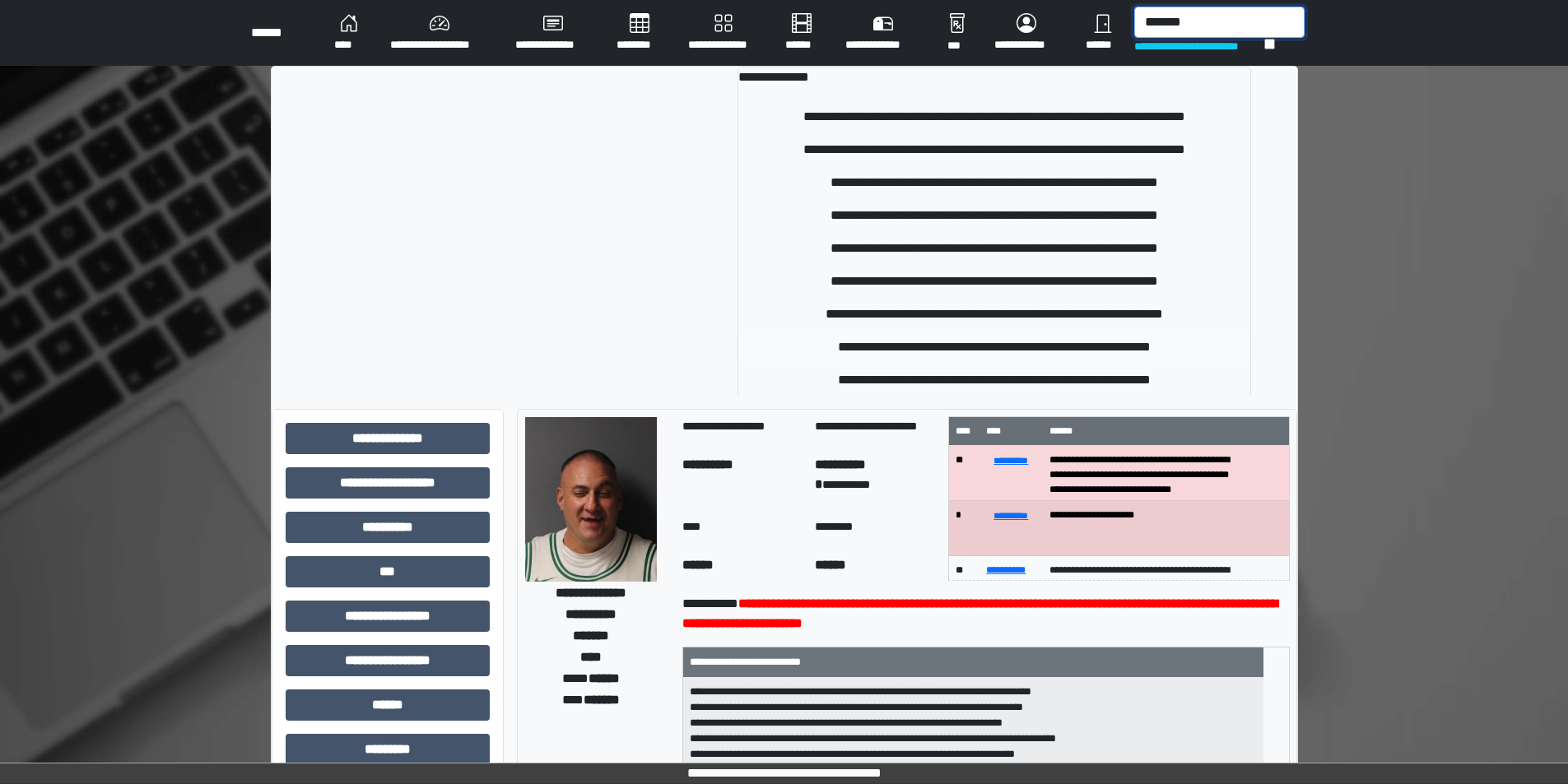 type on "******" 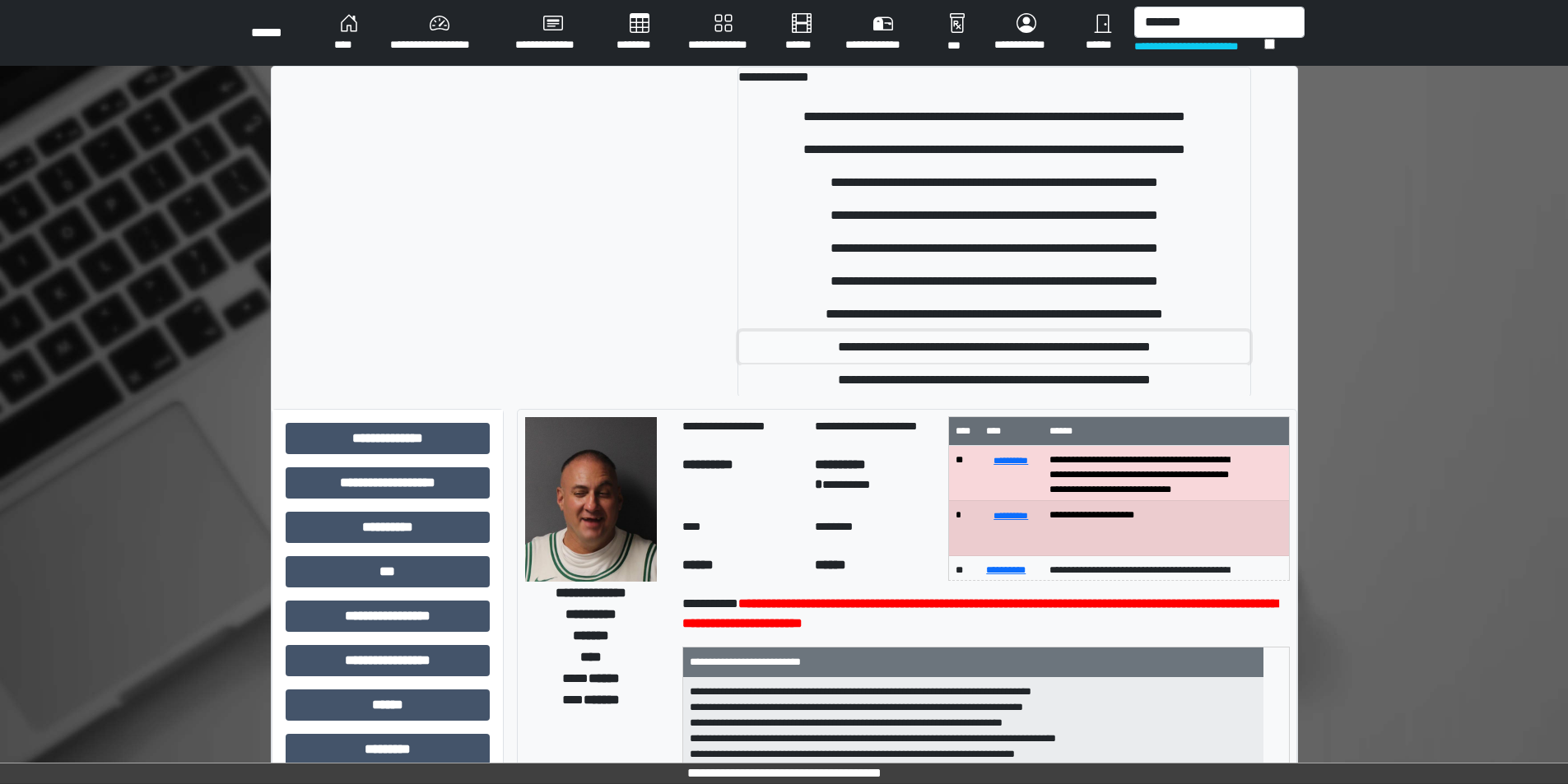 click on "**********" at bounding box center [994, 347] 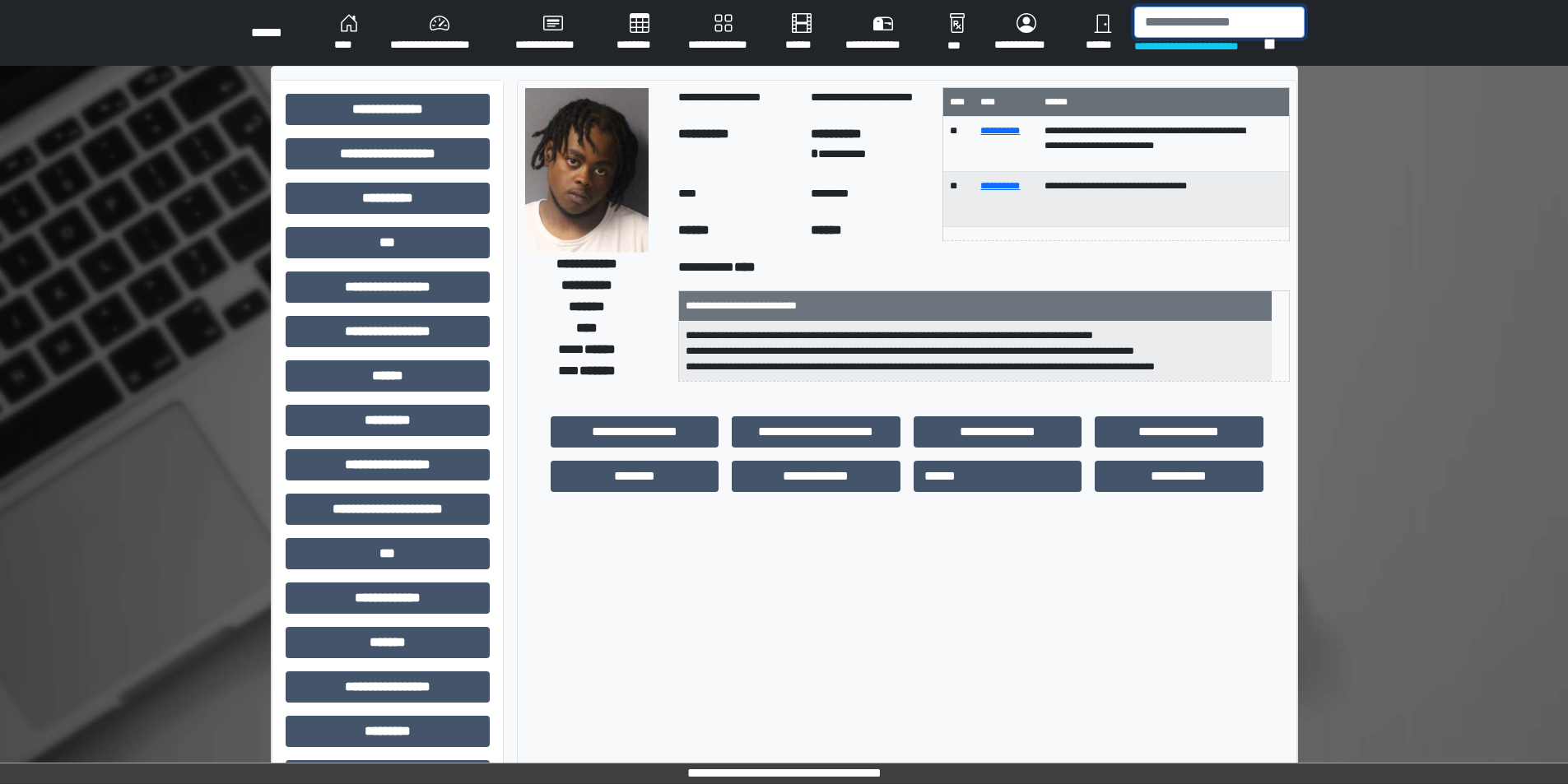 click at bounding box center [1219, 22] 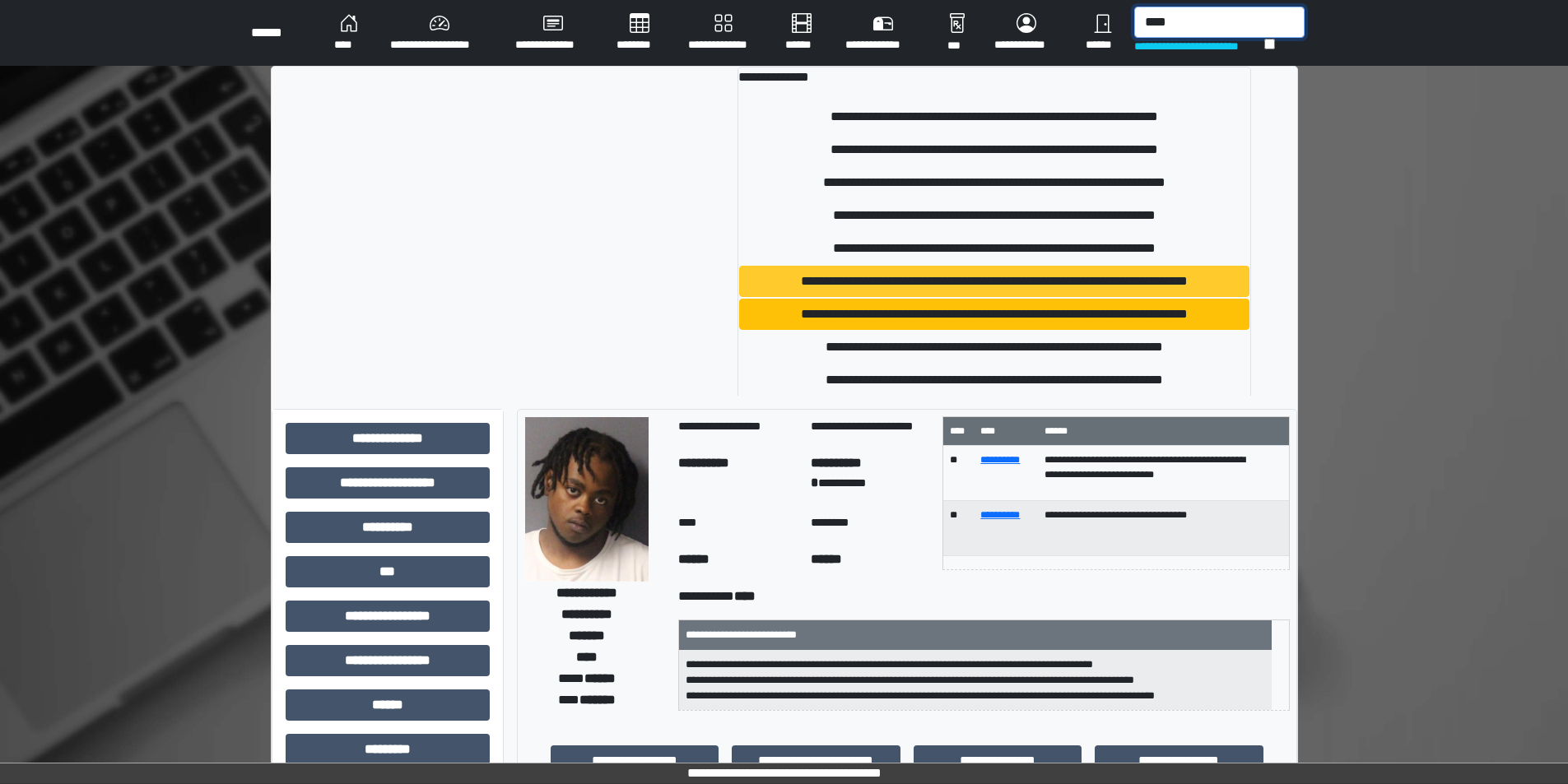 type on "****" 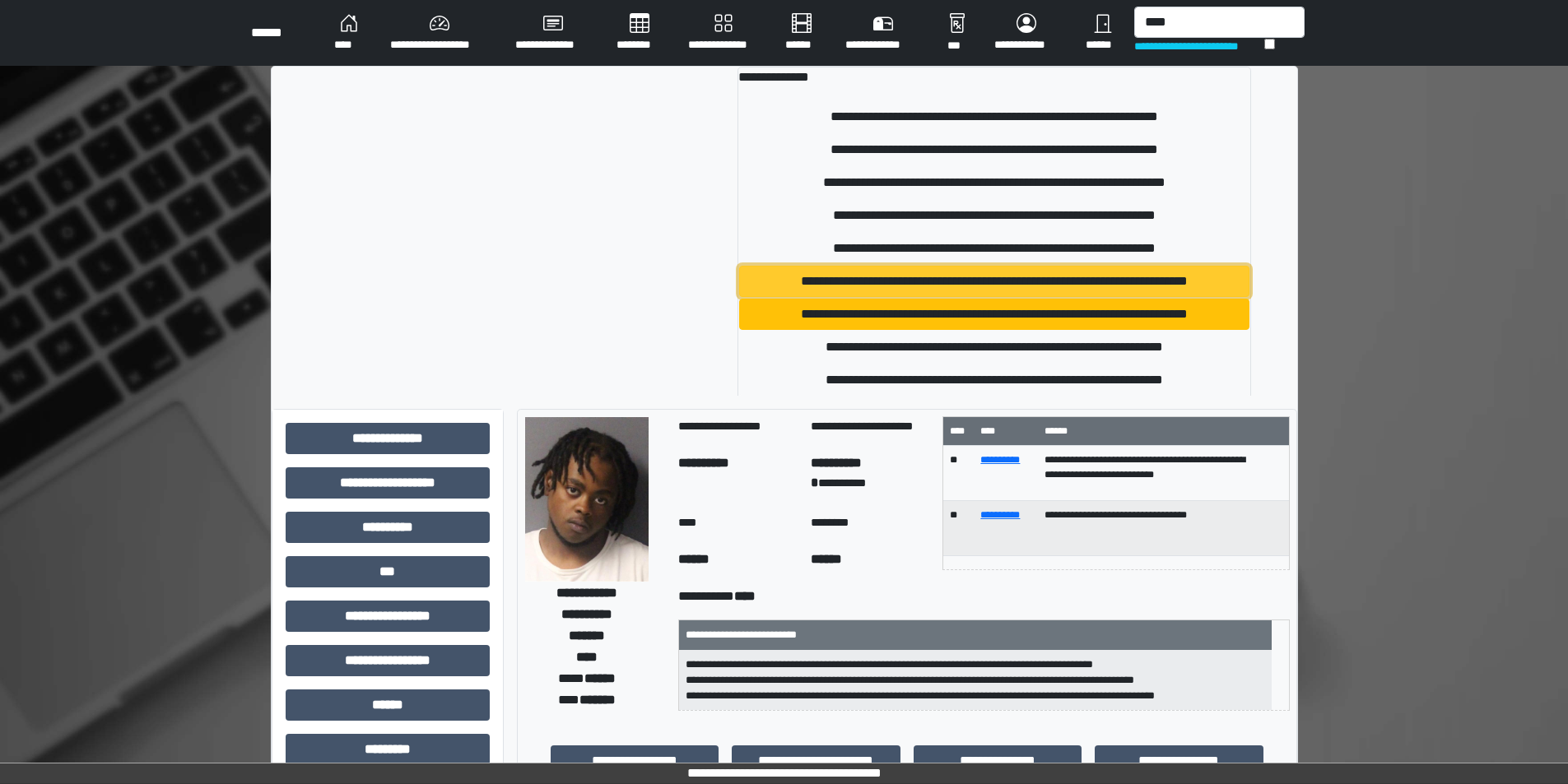 click on "**********" at bounding box center (994, 281) 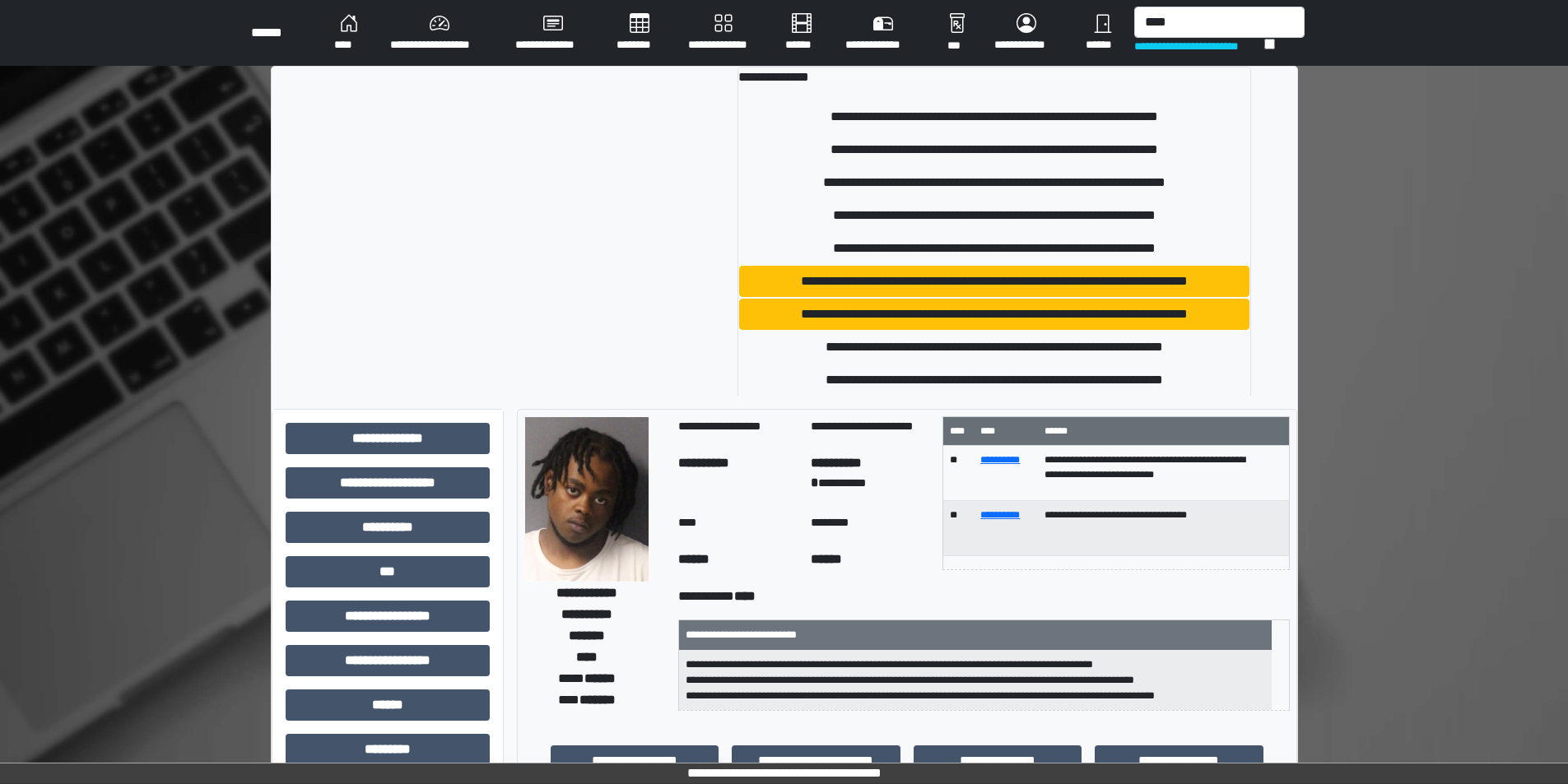 type 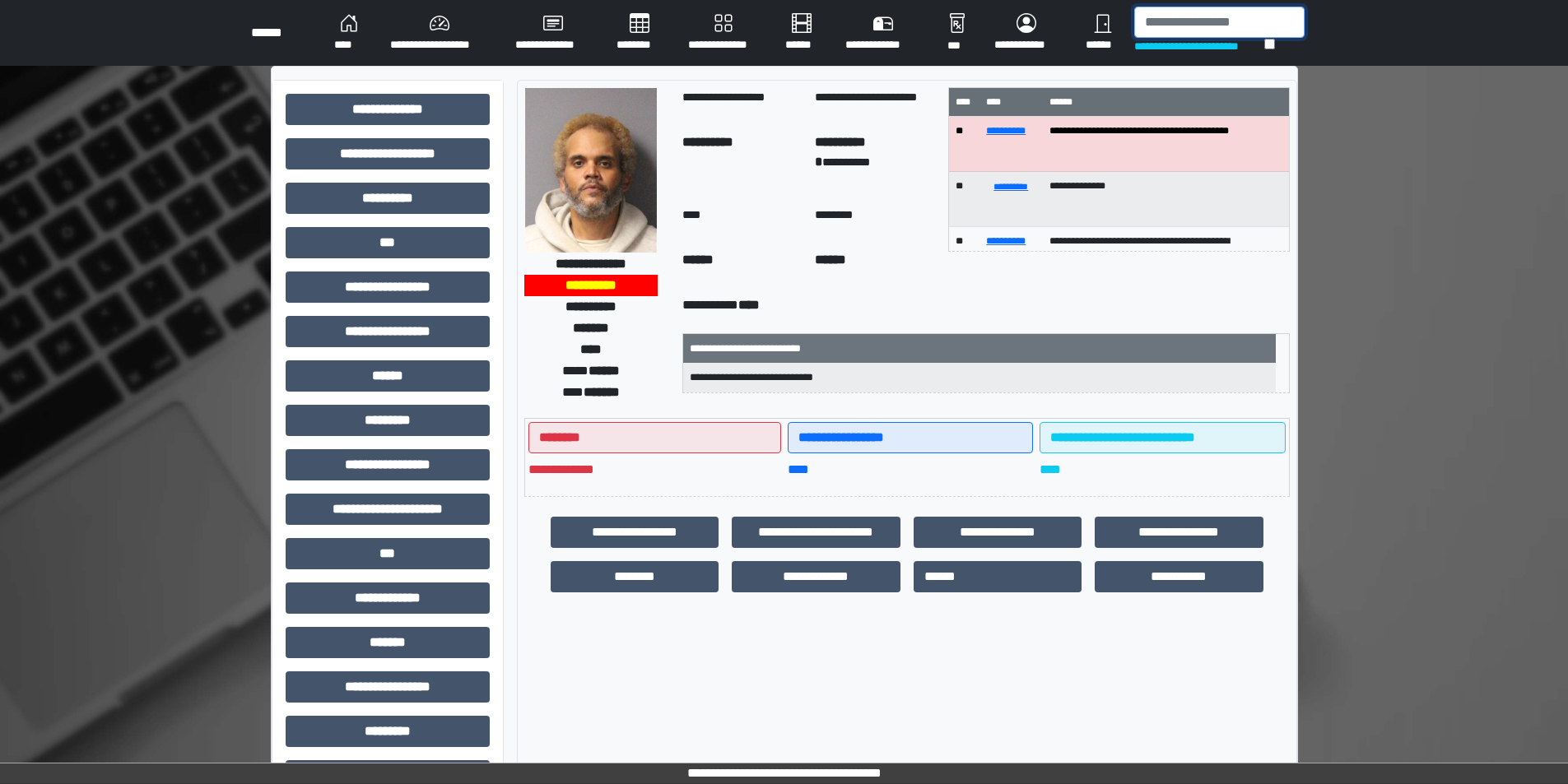 click at bounding box center (1219, 22) 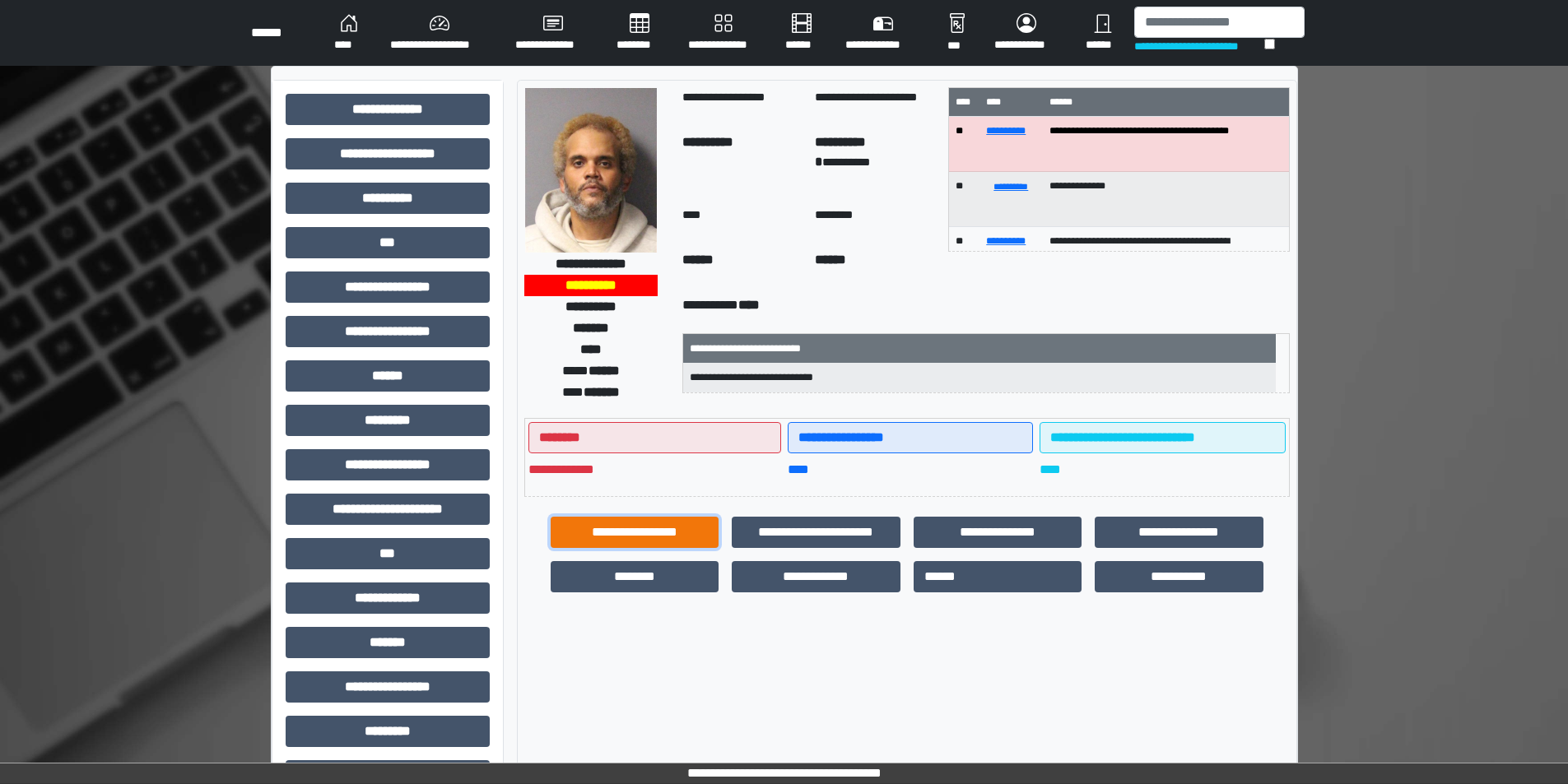 click on "**********" at bounding box center (635, 532) 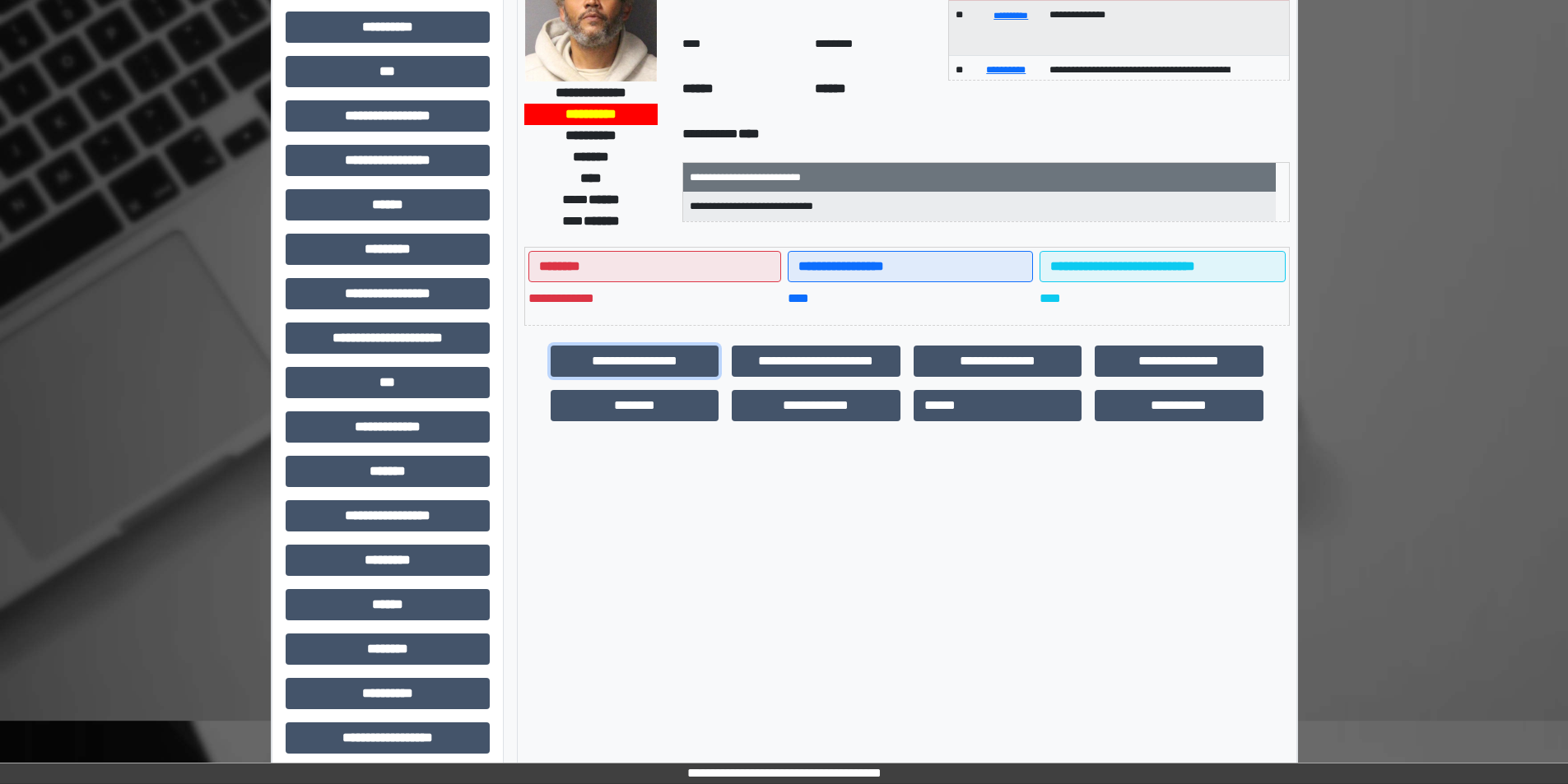 scroll, scrollTop: 182, scrollLeft: 0, axis: vertical 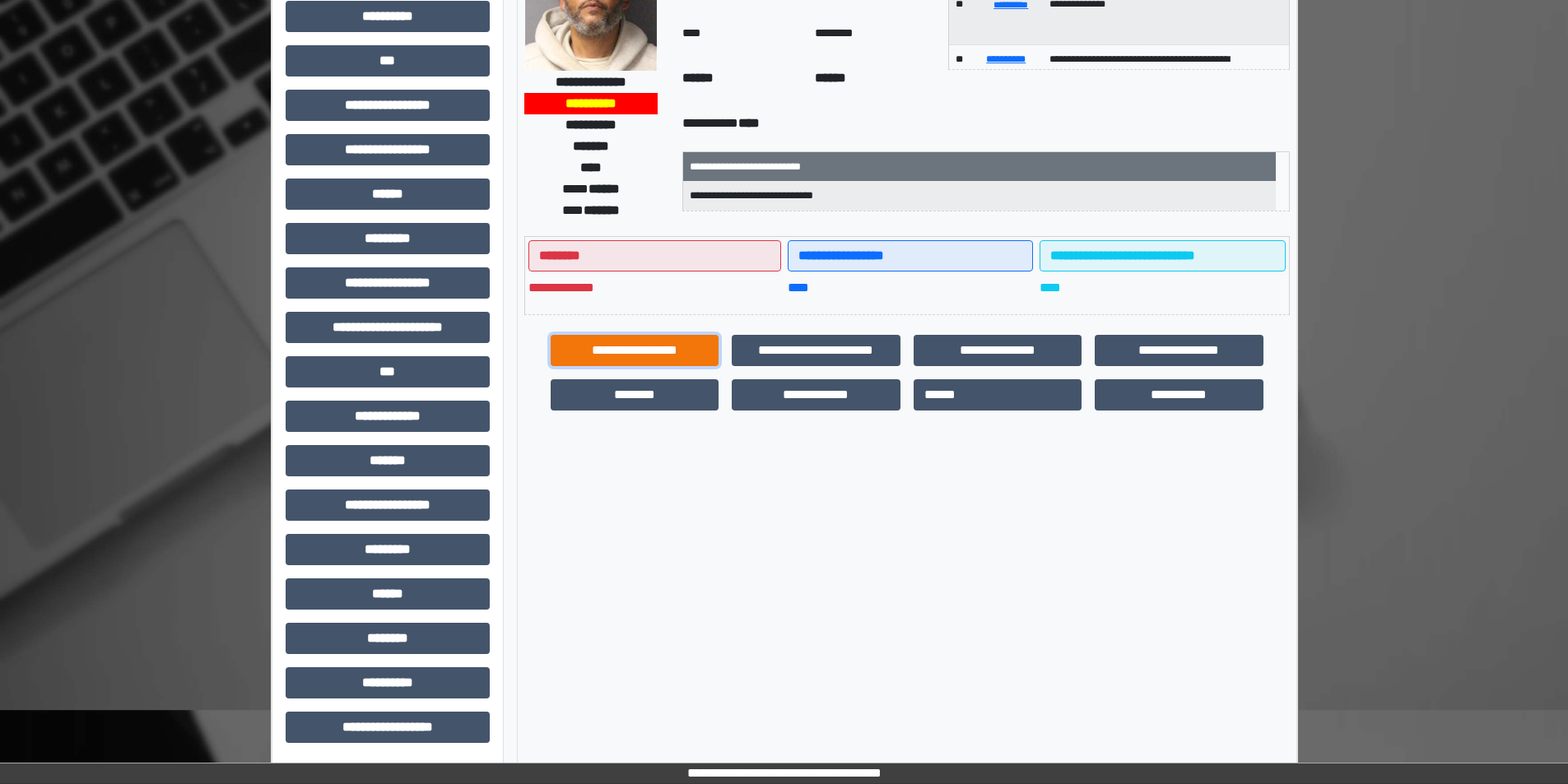 click on "**********" at bounding box center (635, 350) 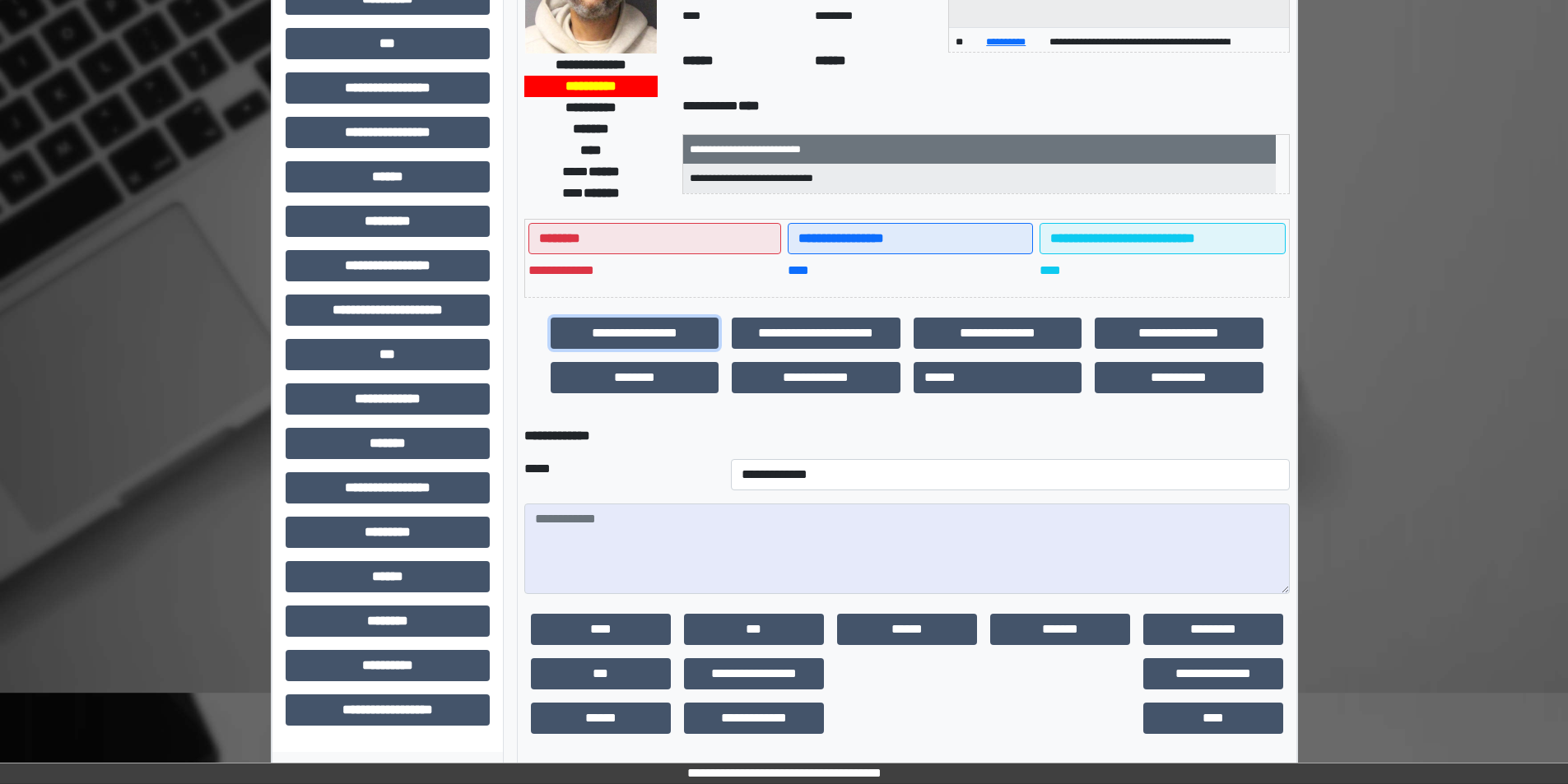 scroll, scrollTop: 203, scrollLeft: 0, axis: vertical 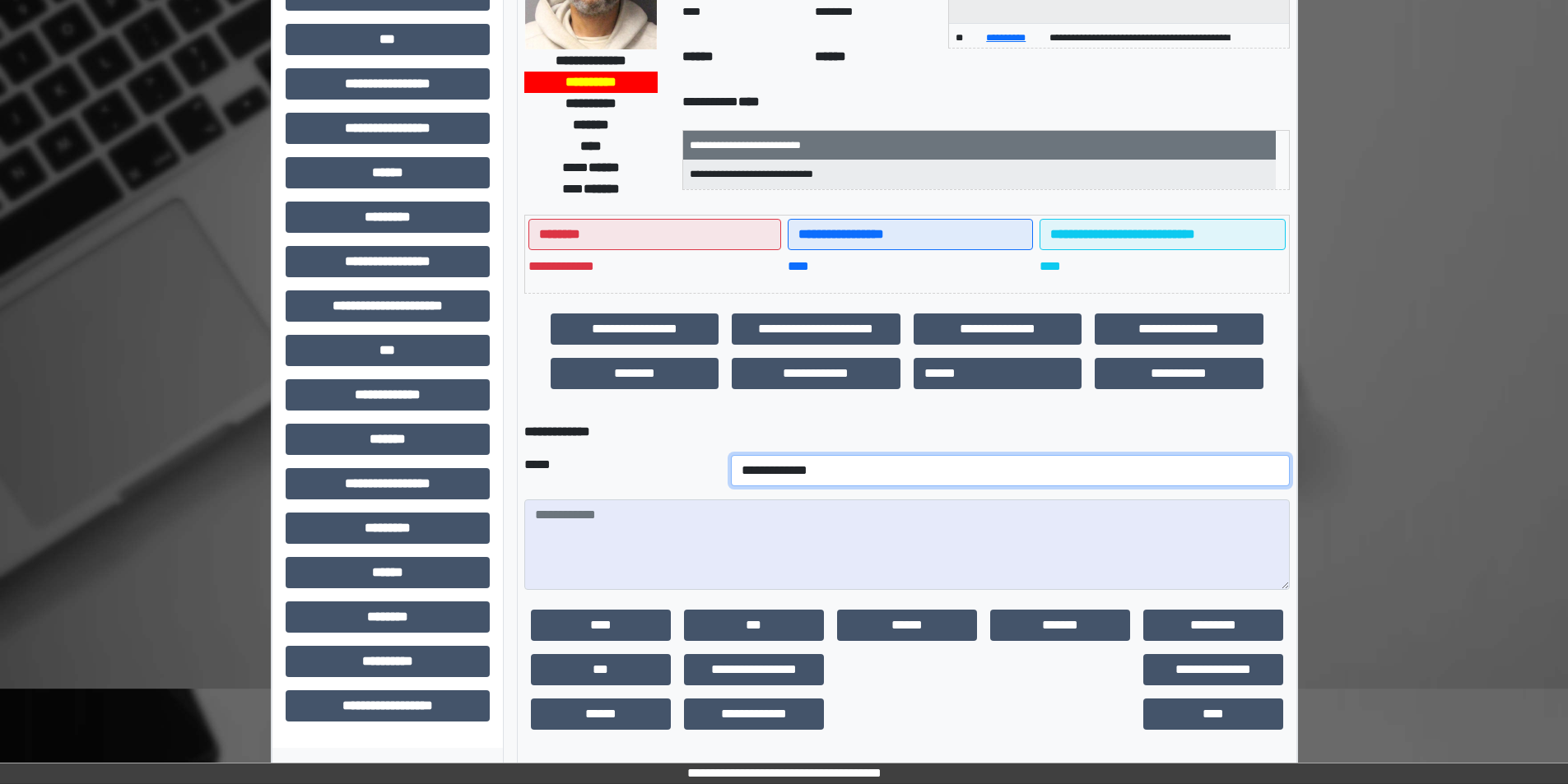 click on "**********" at bounding box center [1010, 471] 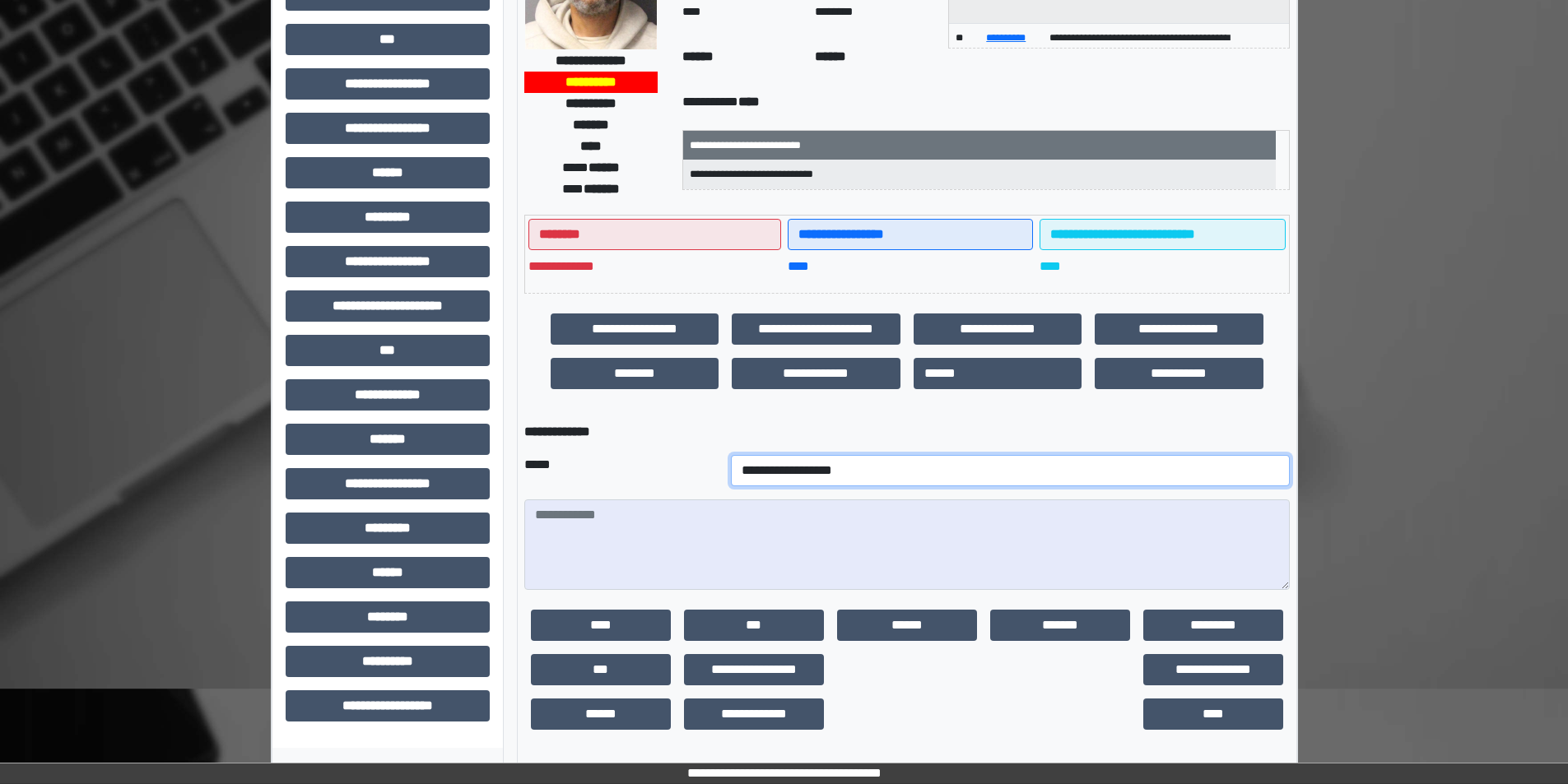 click on "**********" at bounding box center [1010, 471] 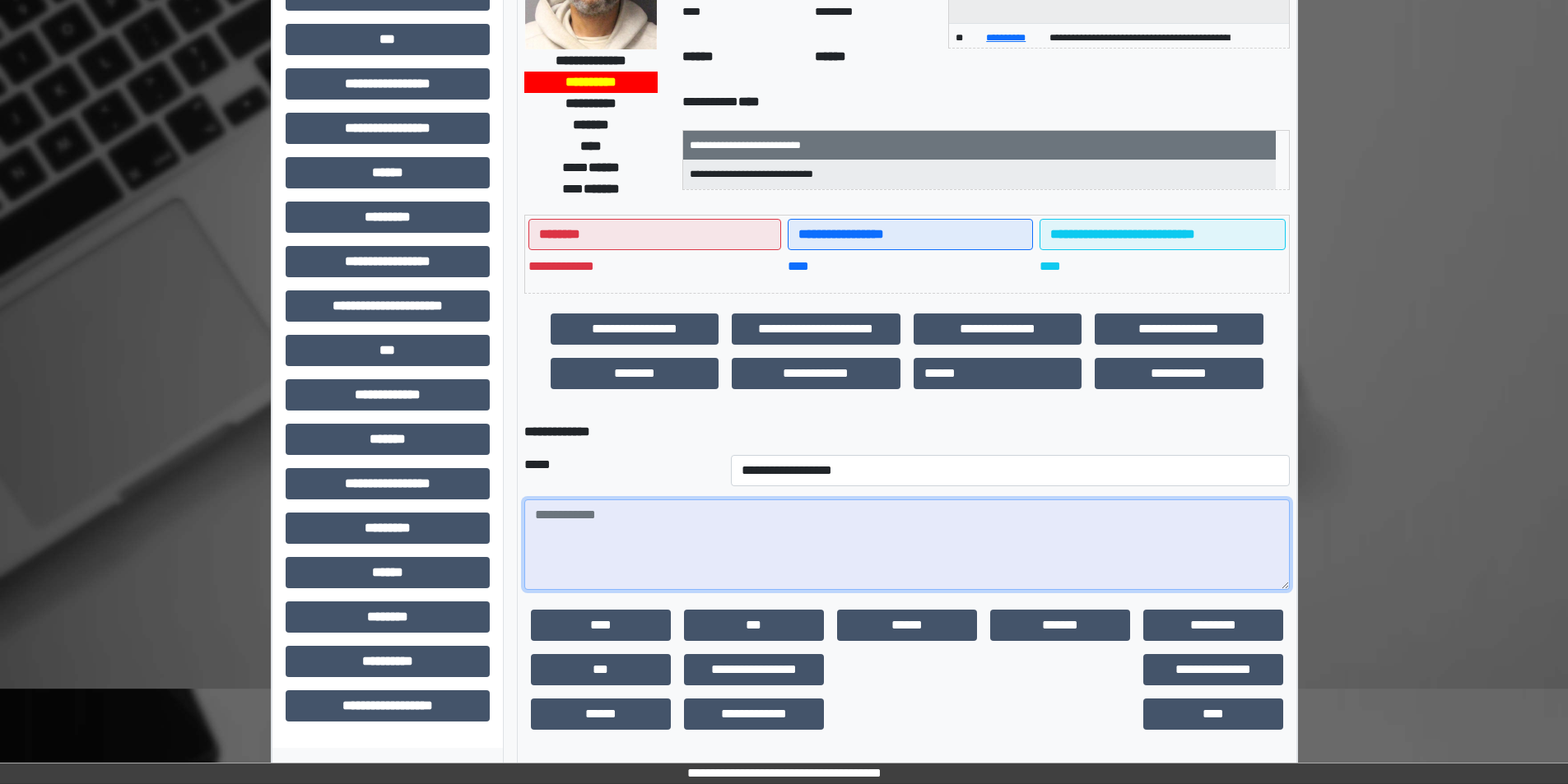 click at bounding box center [907, 545] 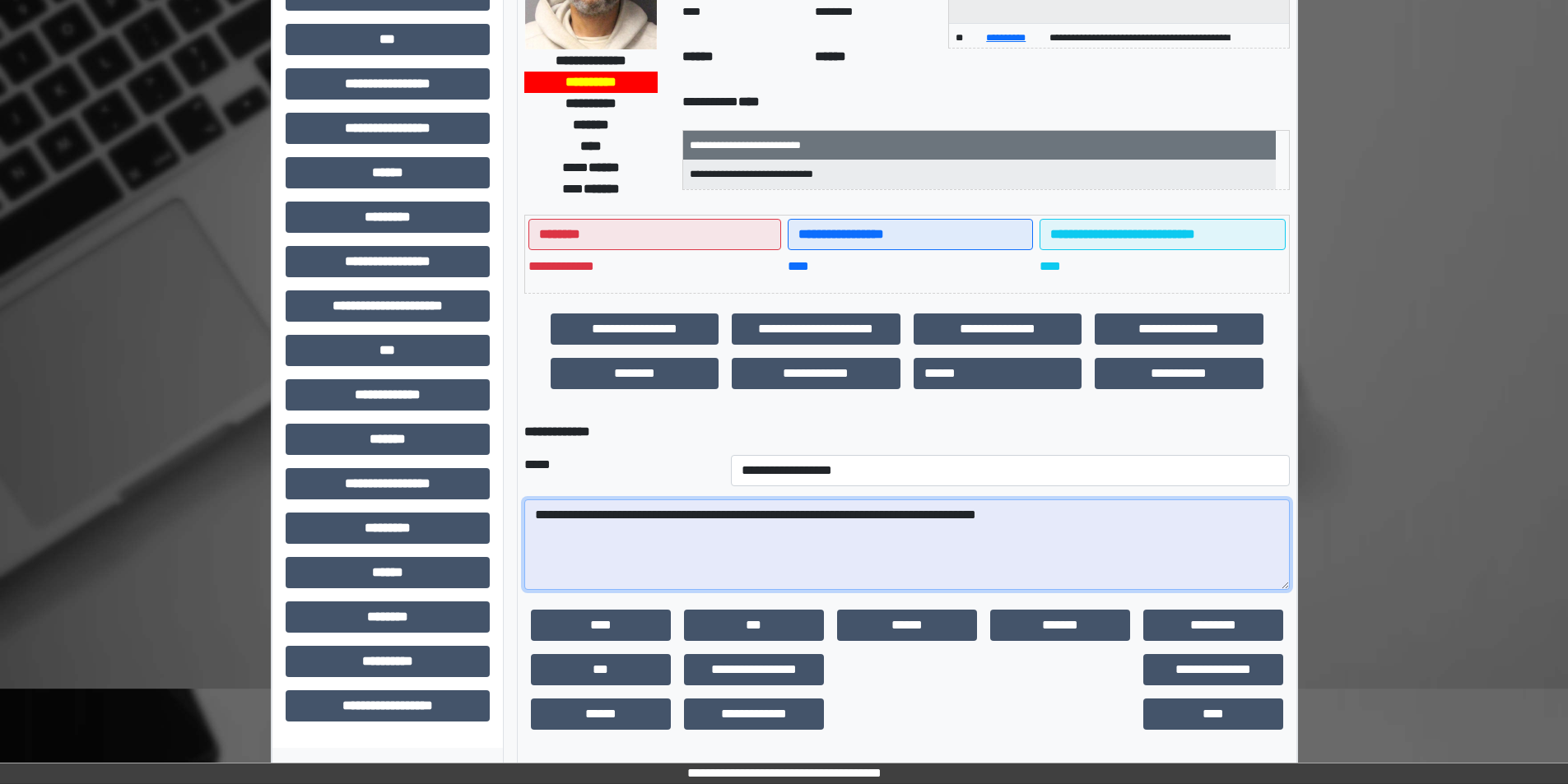 click on "**********" at bounding box center [907, 545] 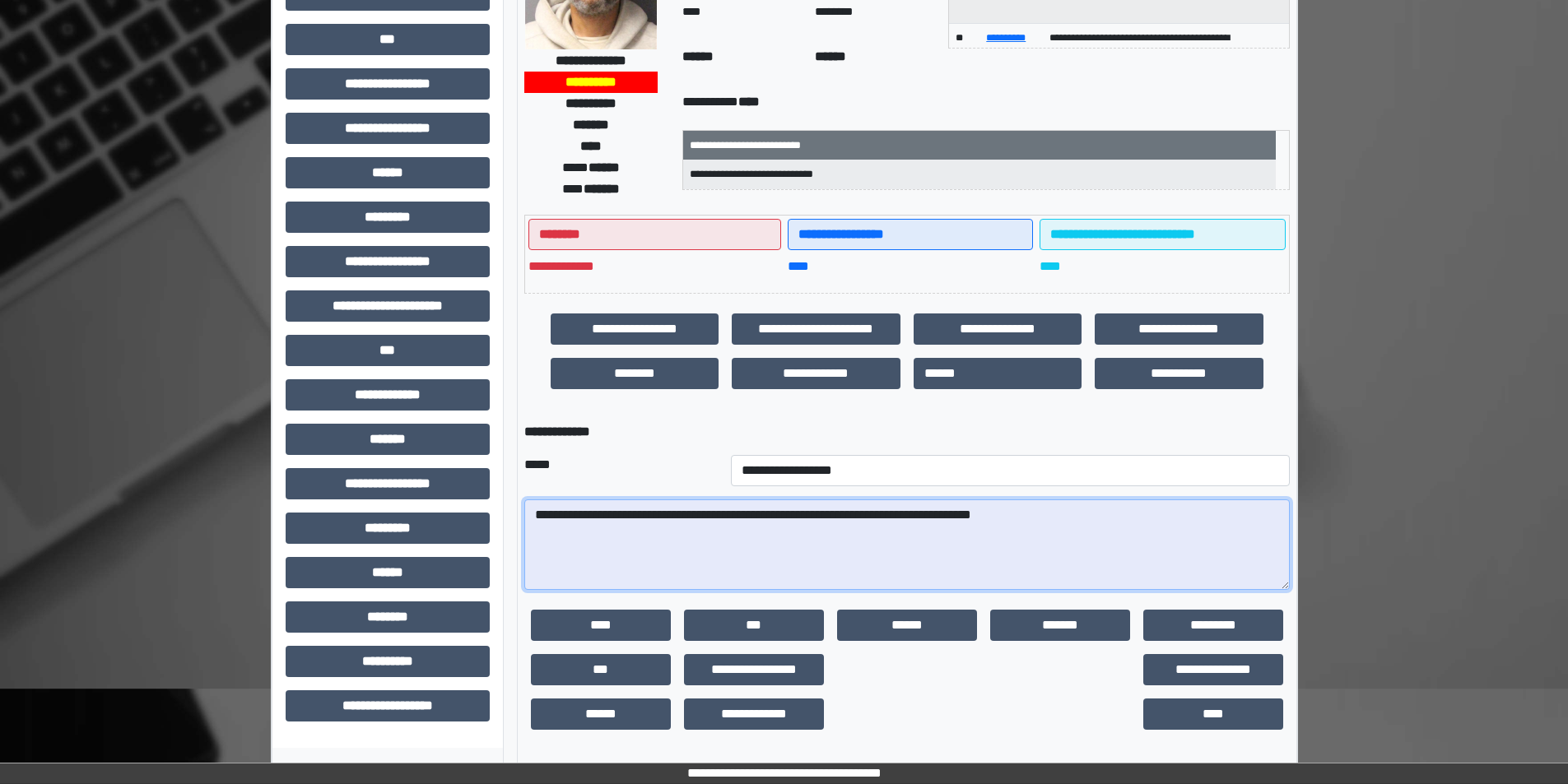 type on "**********" 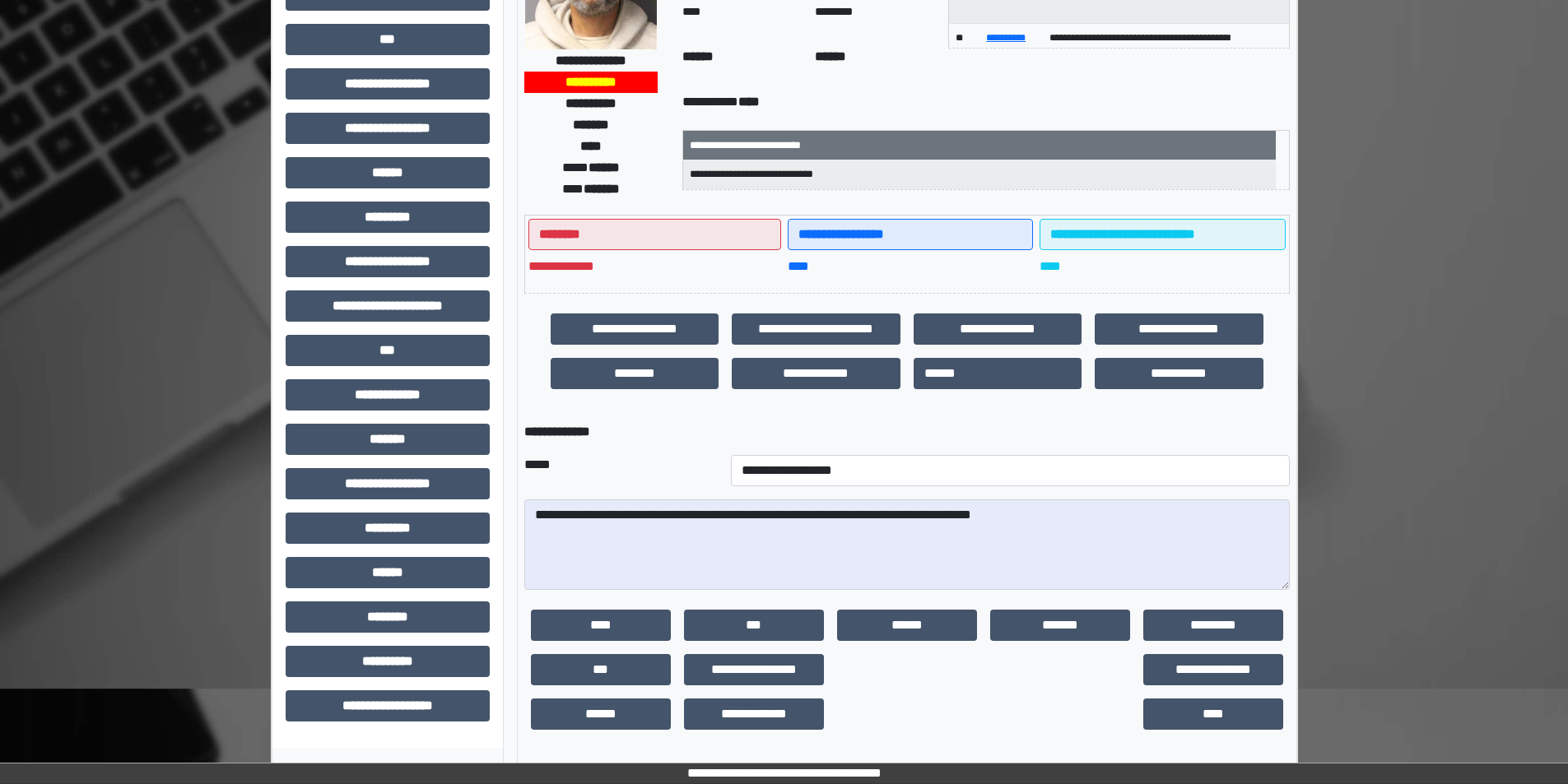 click on "**********" at bounding box center (784, 323) 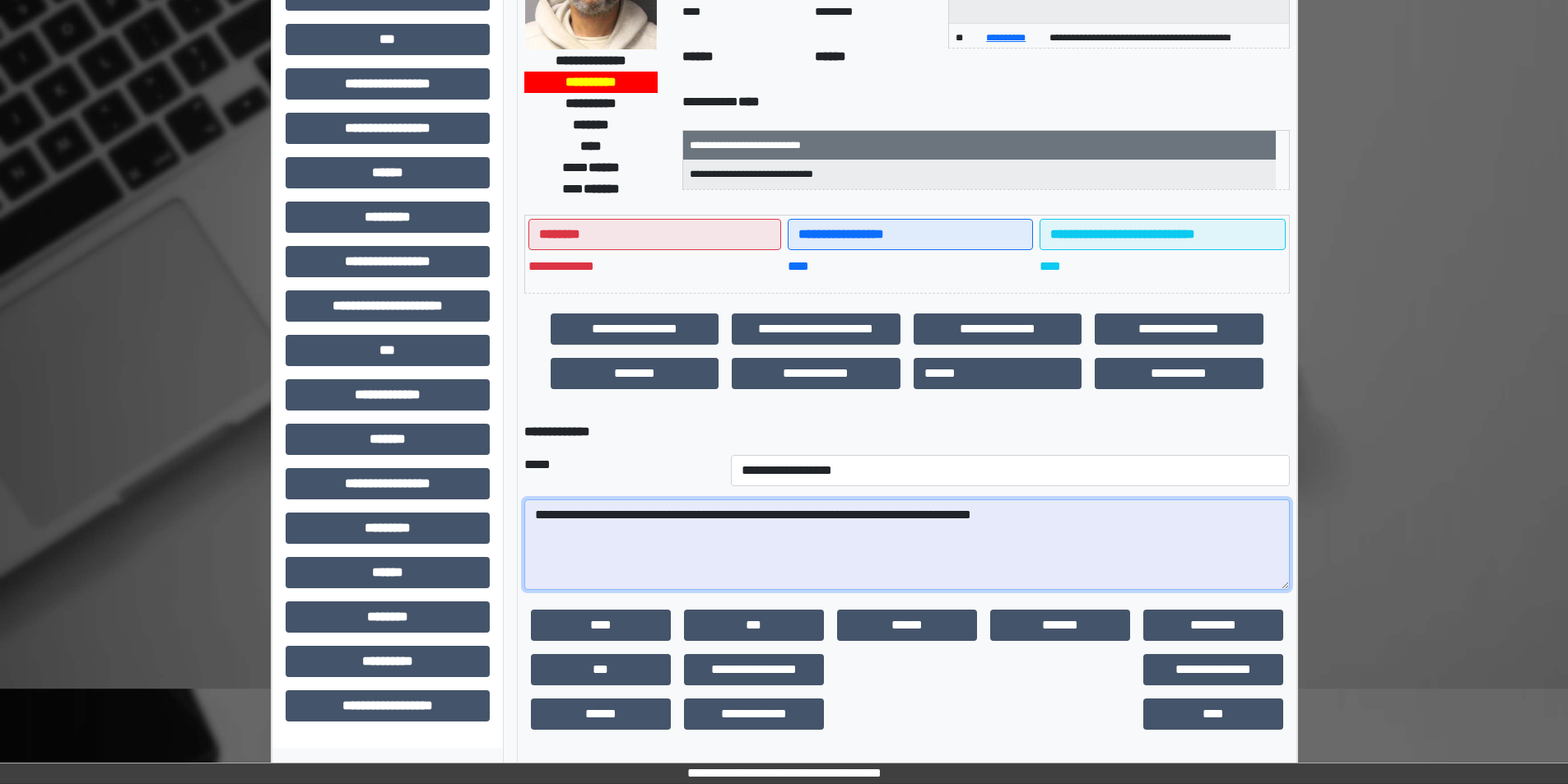 click on "**********" at bounding box center (907, 545) 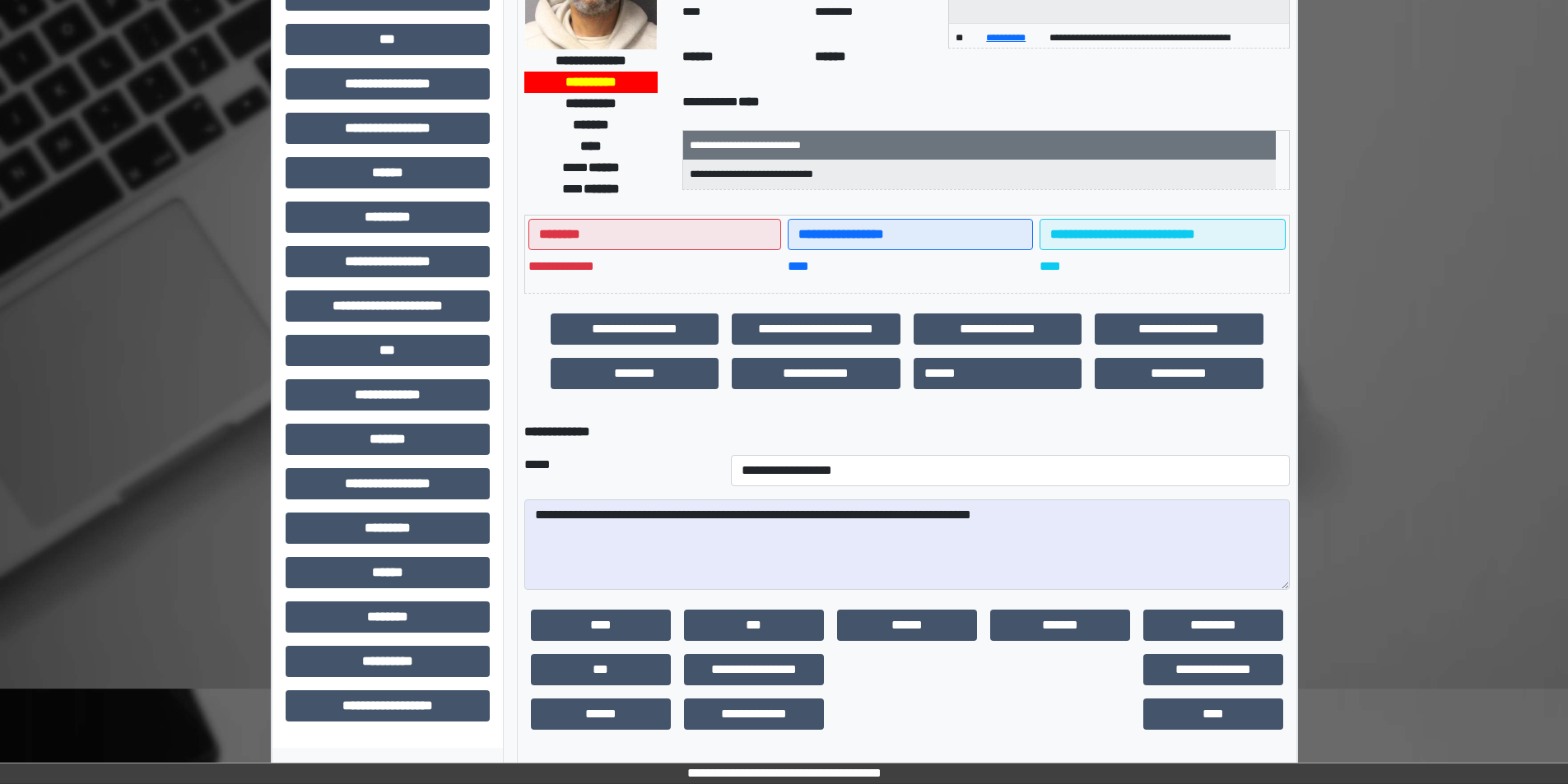 click on "**********" at bounding box center (907, 351) 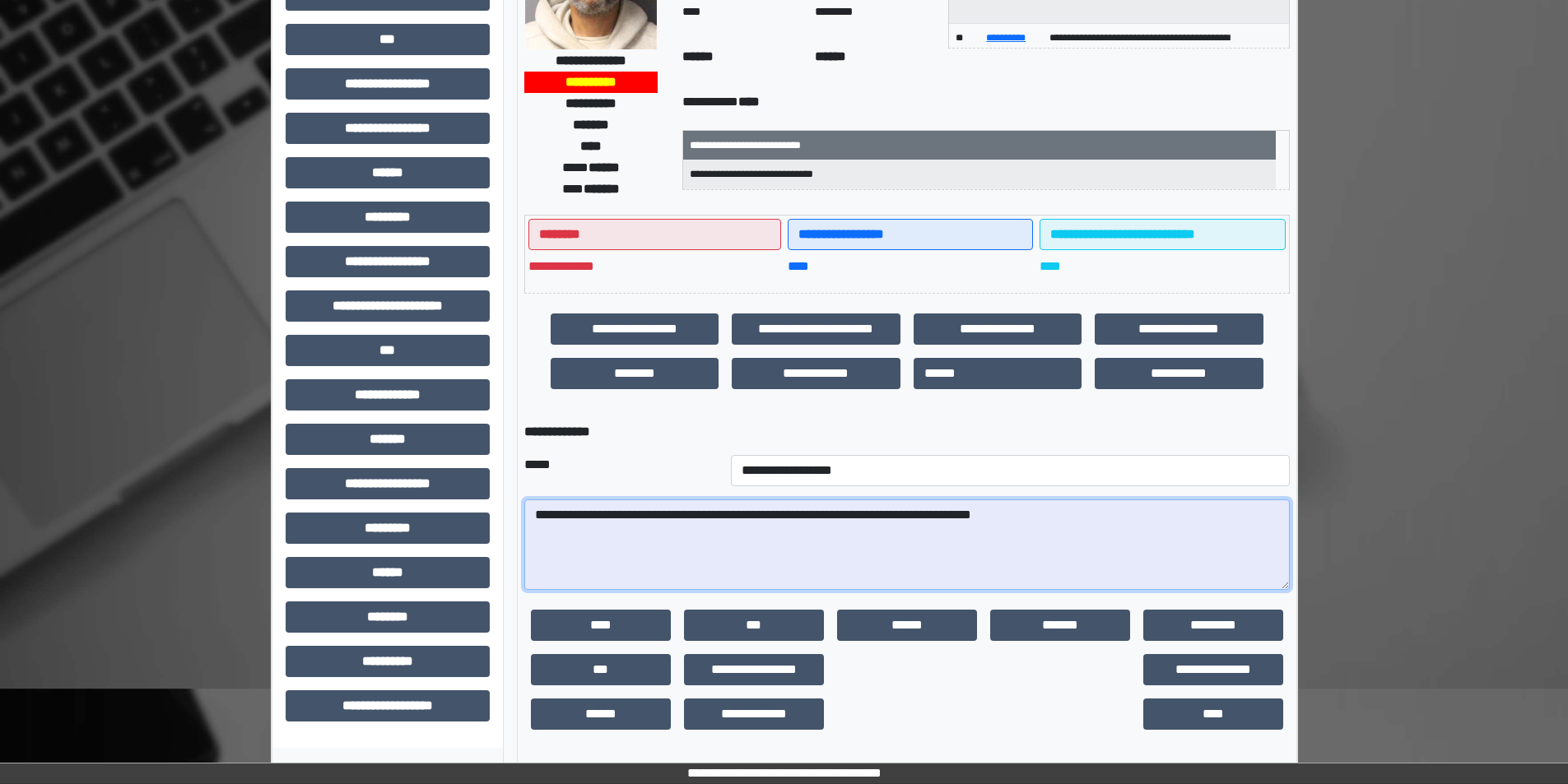 click on "**********" at bounding box center (907, 545) 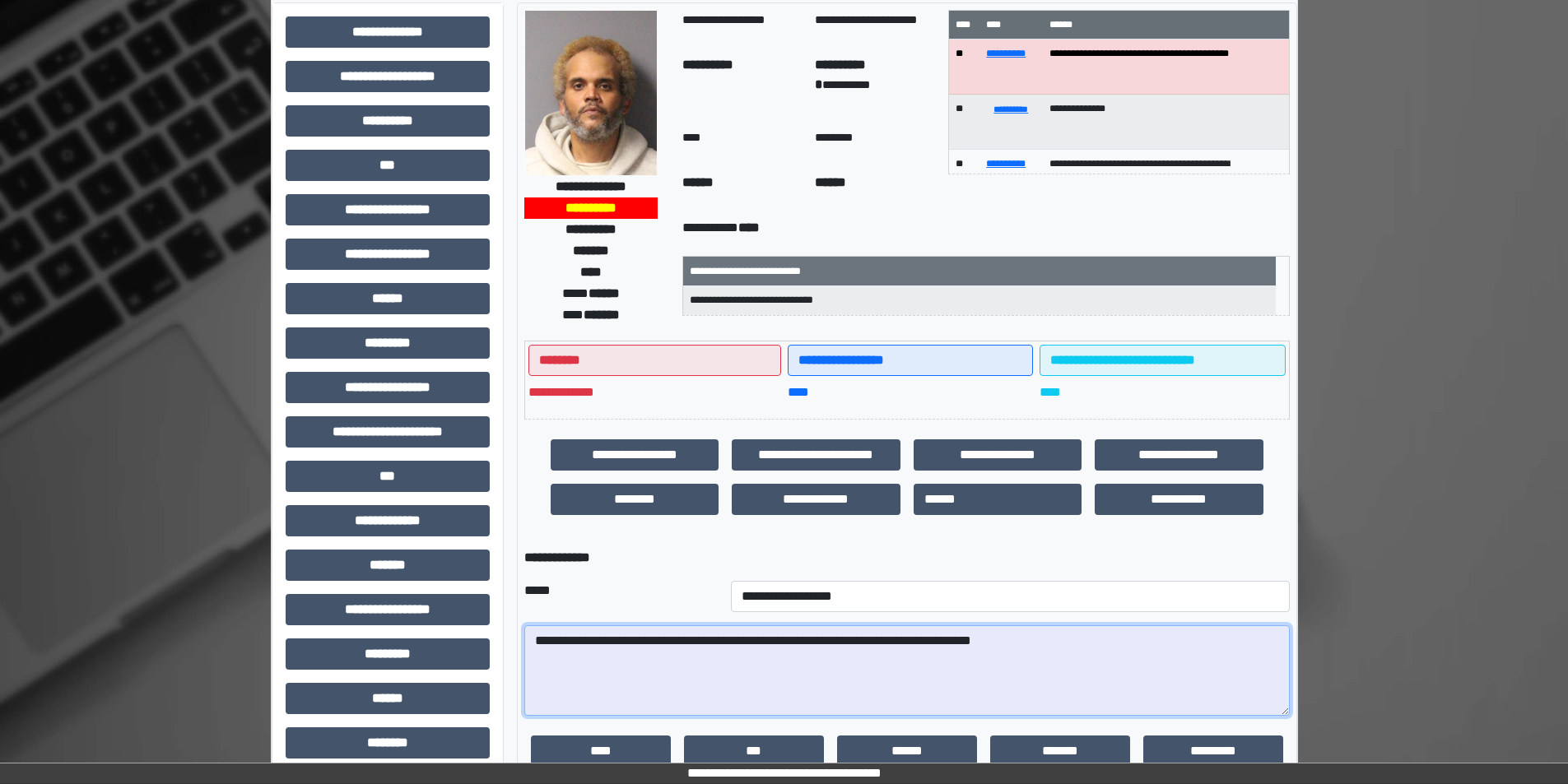 scroll, scrollTop: 203, scrollLeft: 0, axis: vertical 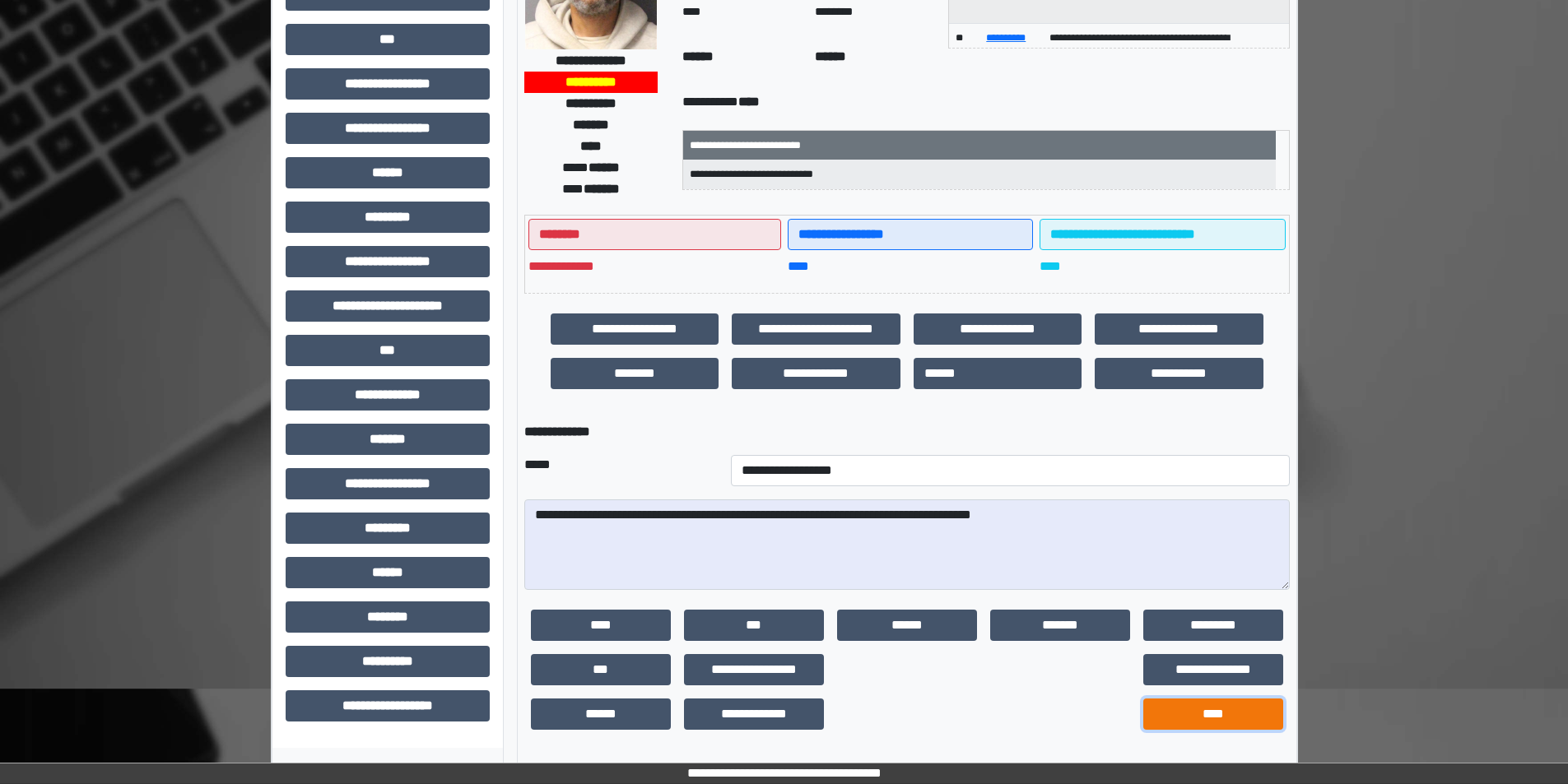 click on "****" at bounding box center (1213, 714) 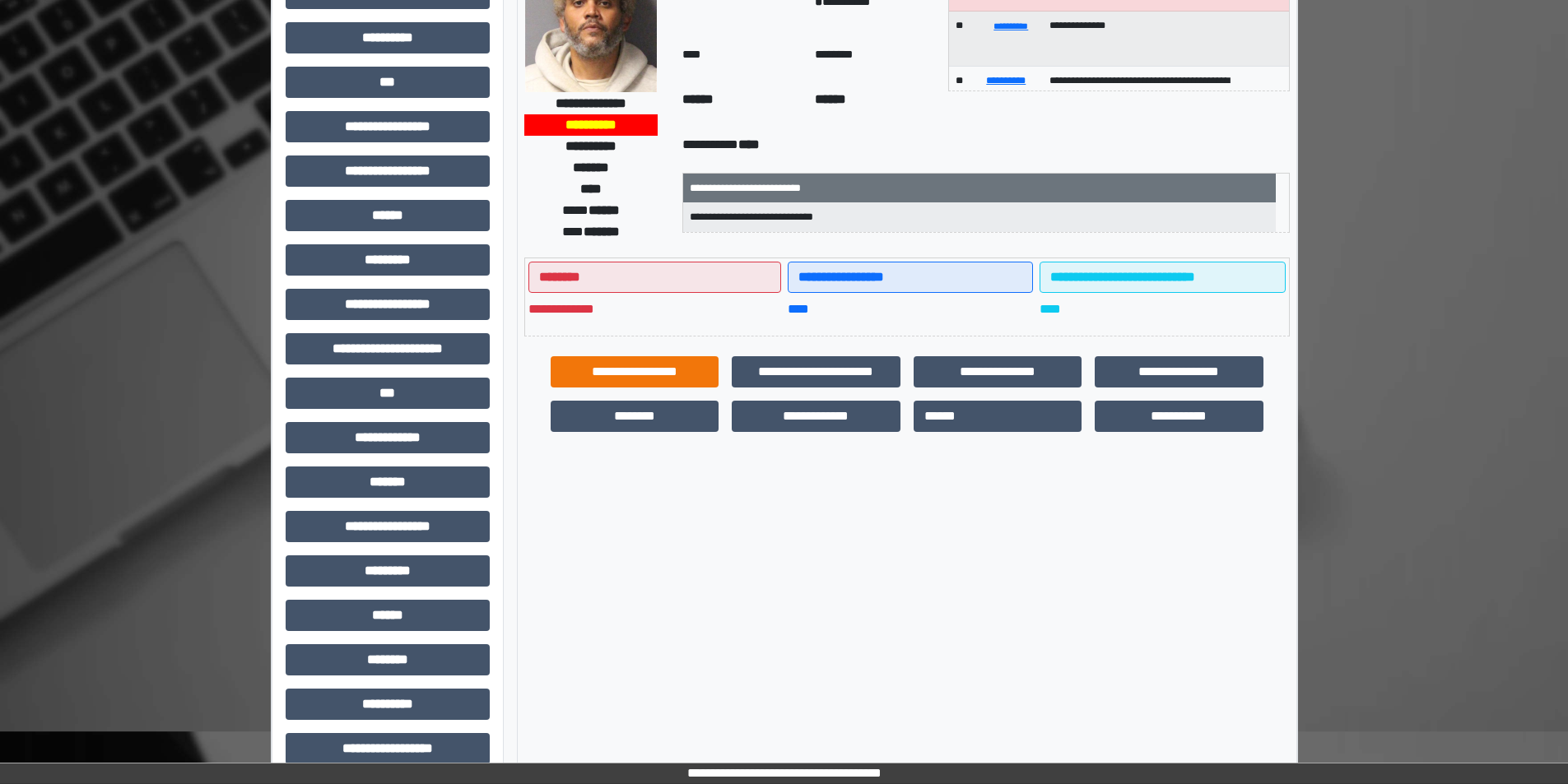 scroll, scrollTop: 165, scrollLeft: 0, axis: vertical 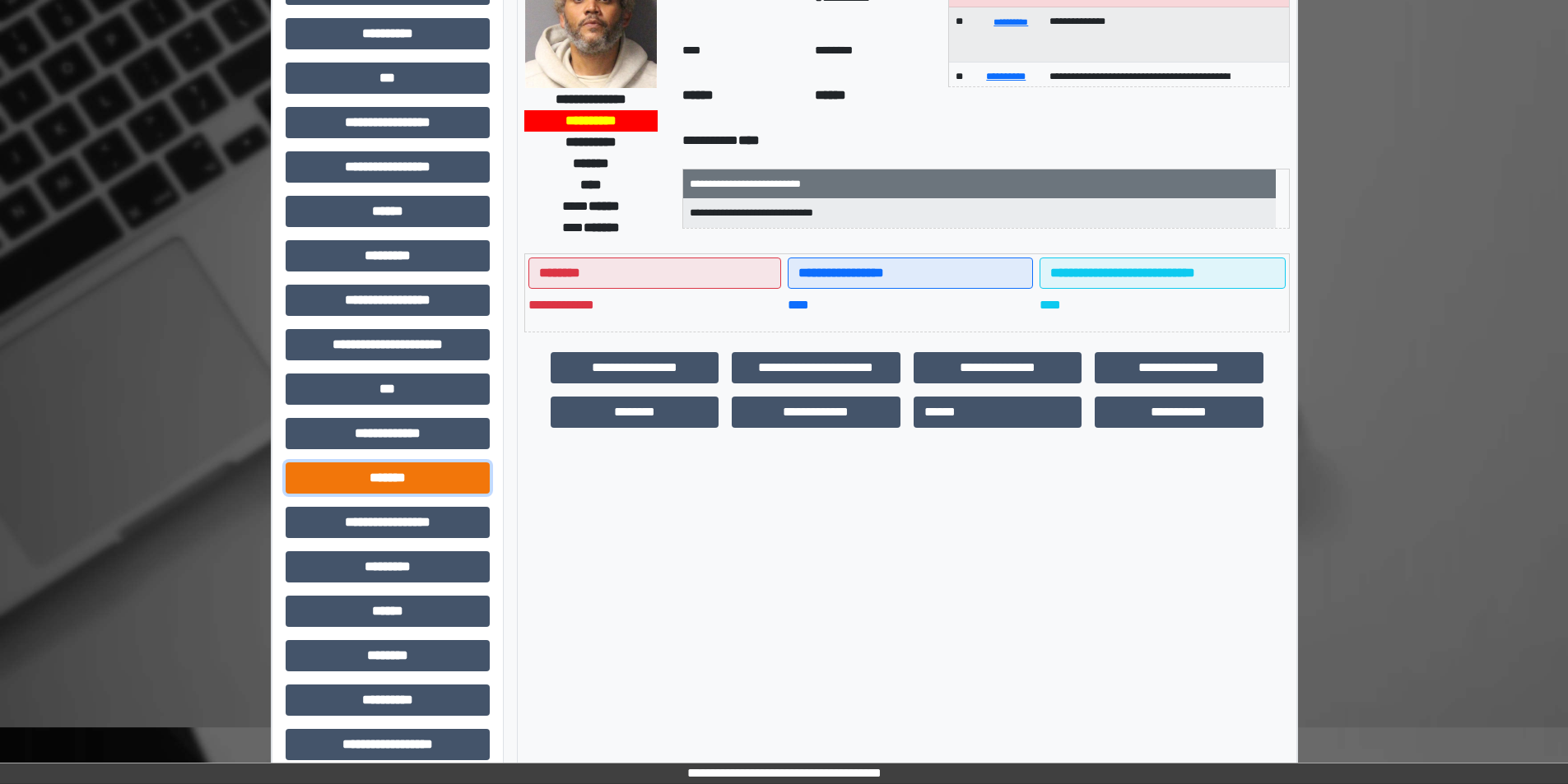 click on "*******" at bounding box center (388, 478) 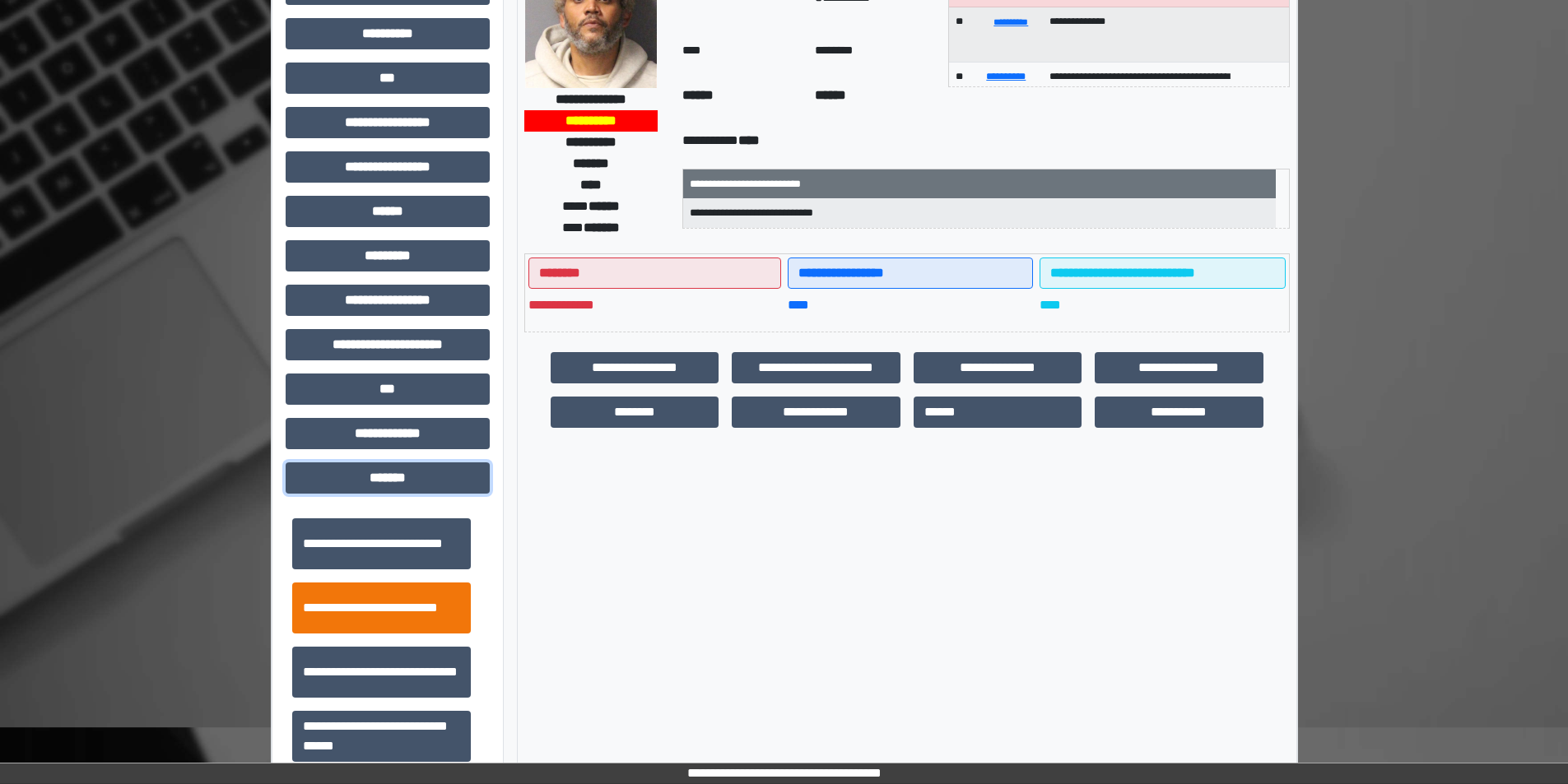 scroll, scrollTop: 494, scrollLeft: 0, axis: vertical 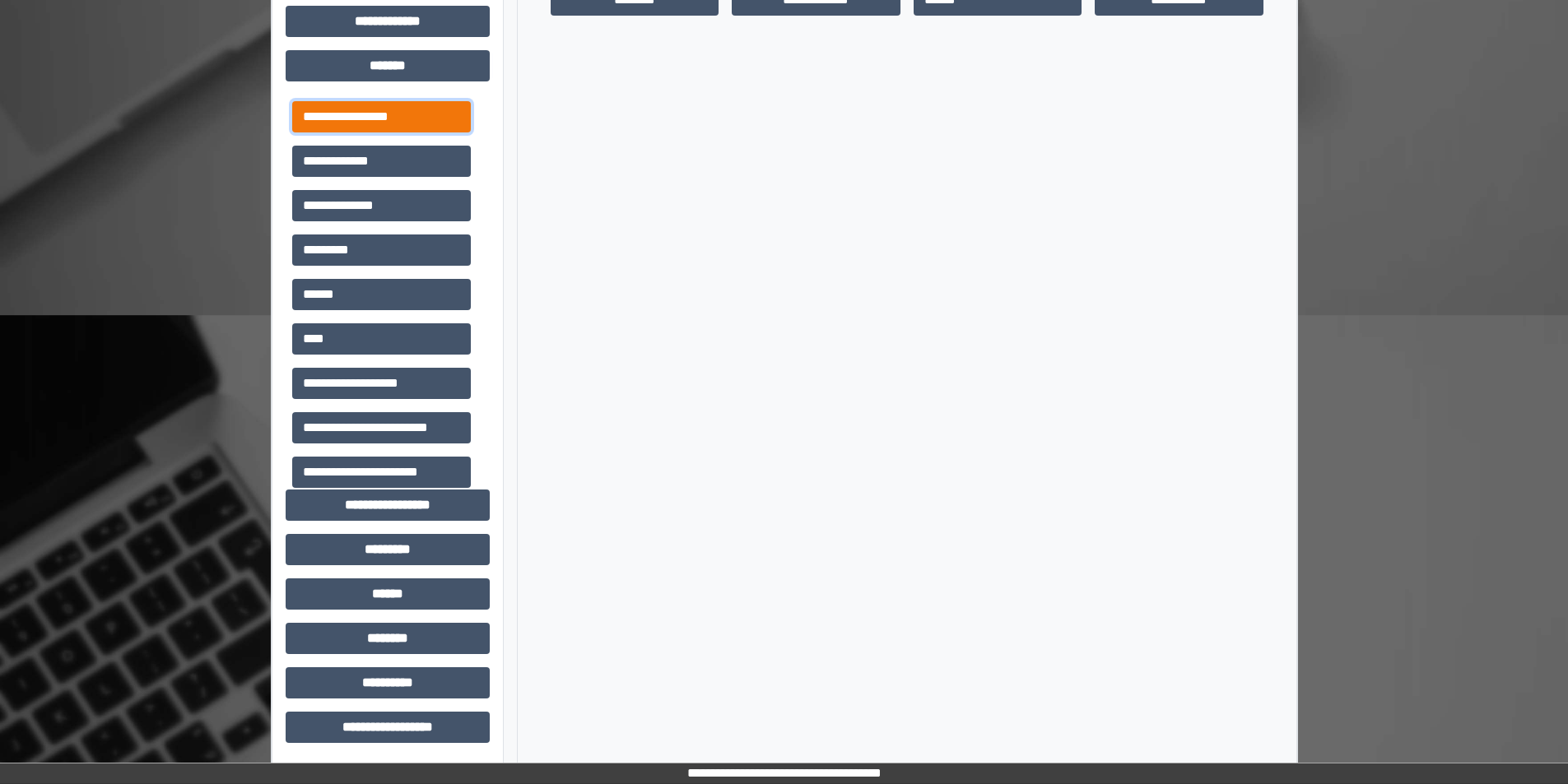 click on "**********" at bounding box center [381, 117] 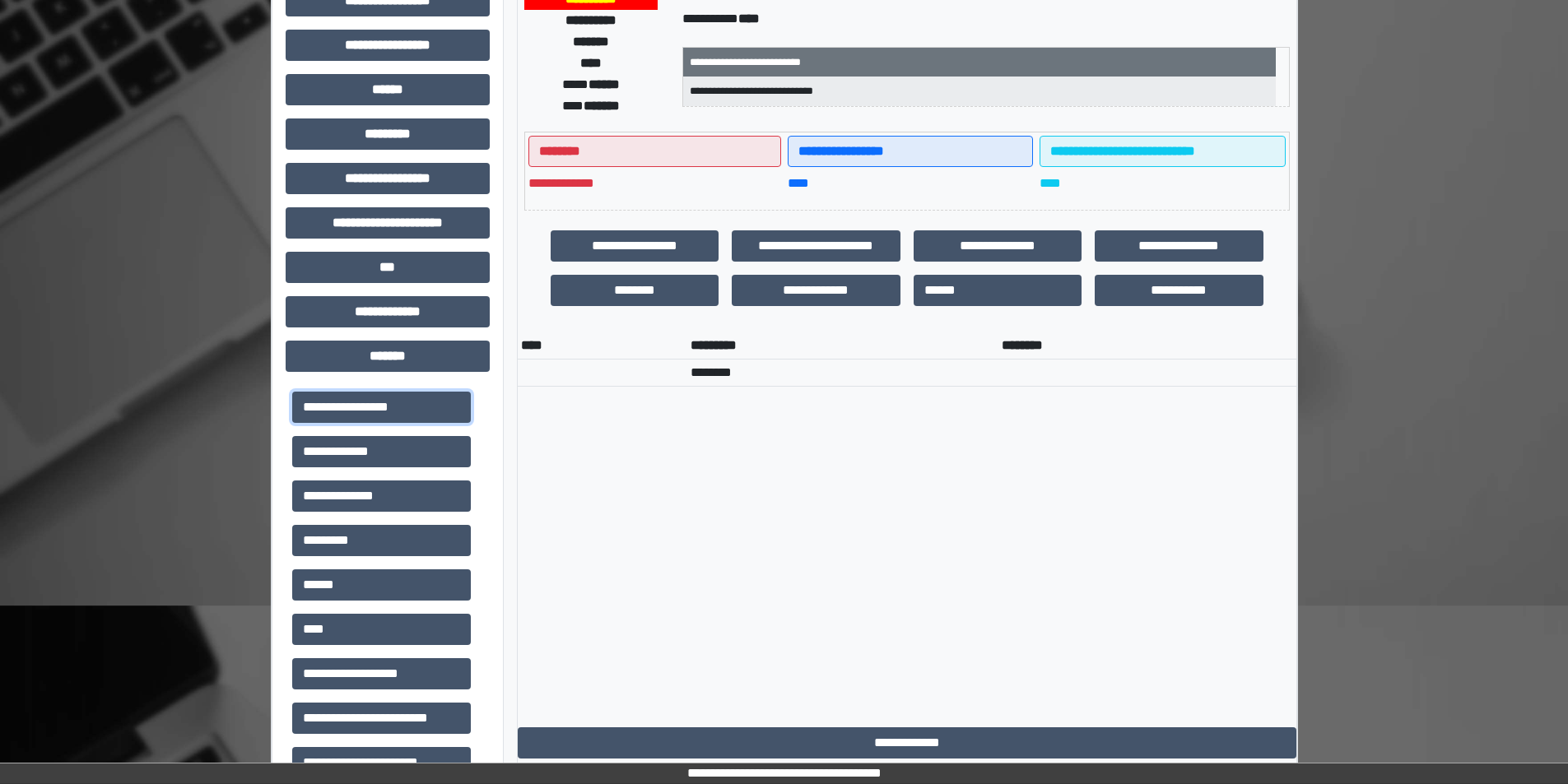 scroll, scrollTop: 248, scrollLeft: 0, axis: vertical 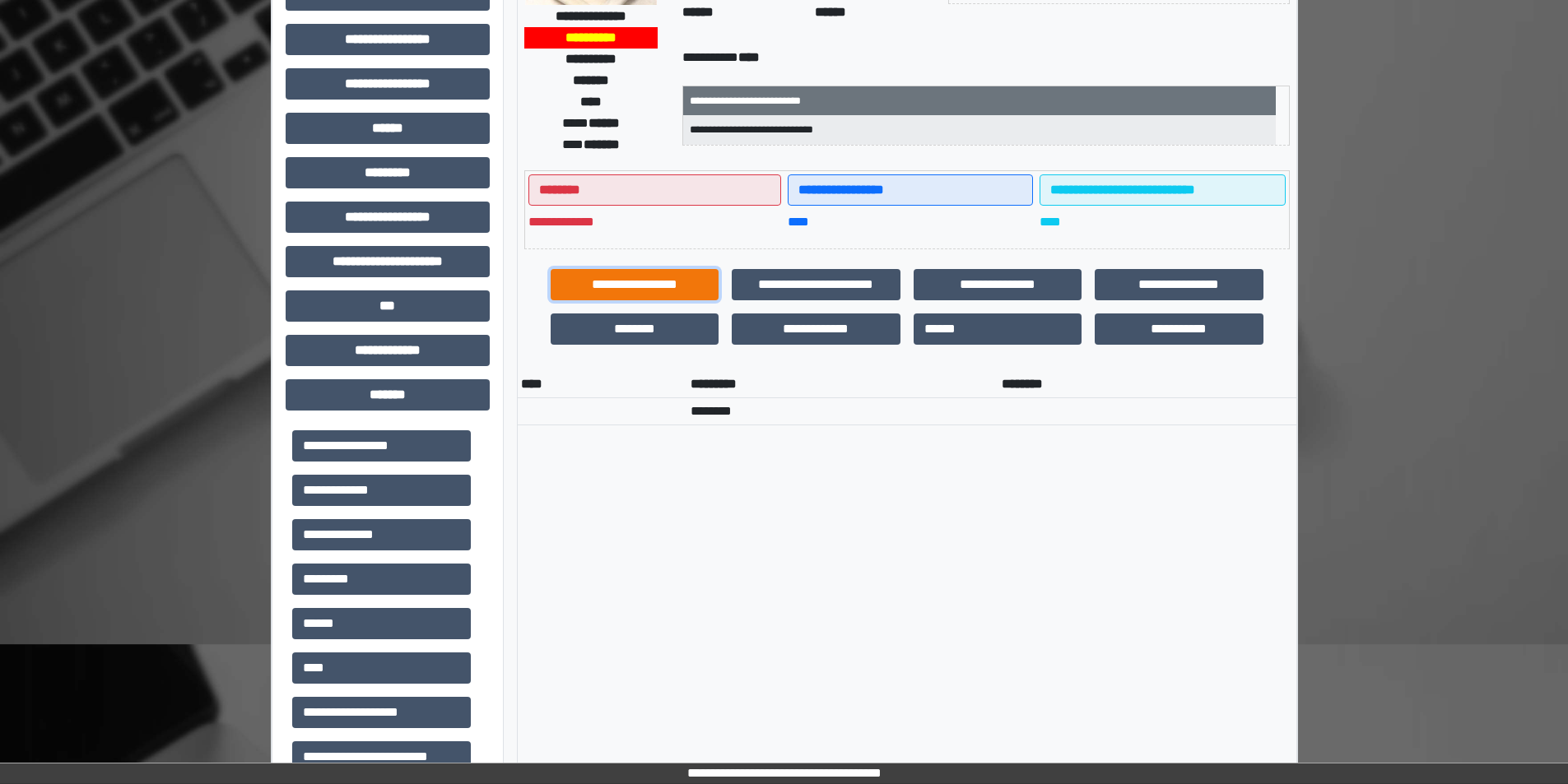 click on "**********" at bounding box center [635, 285] 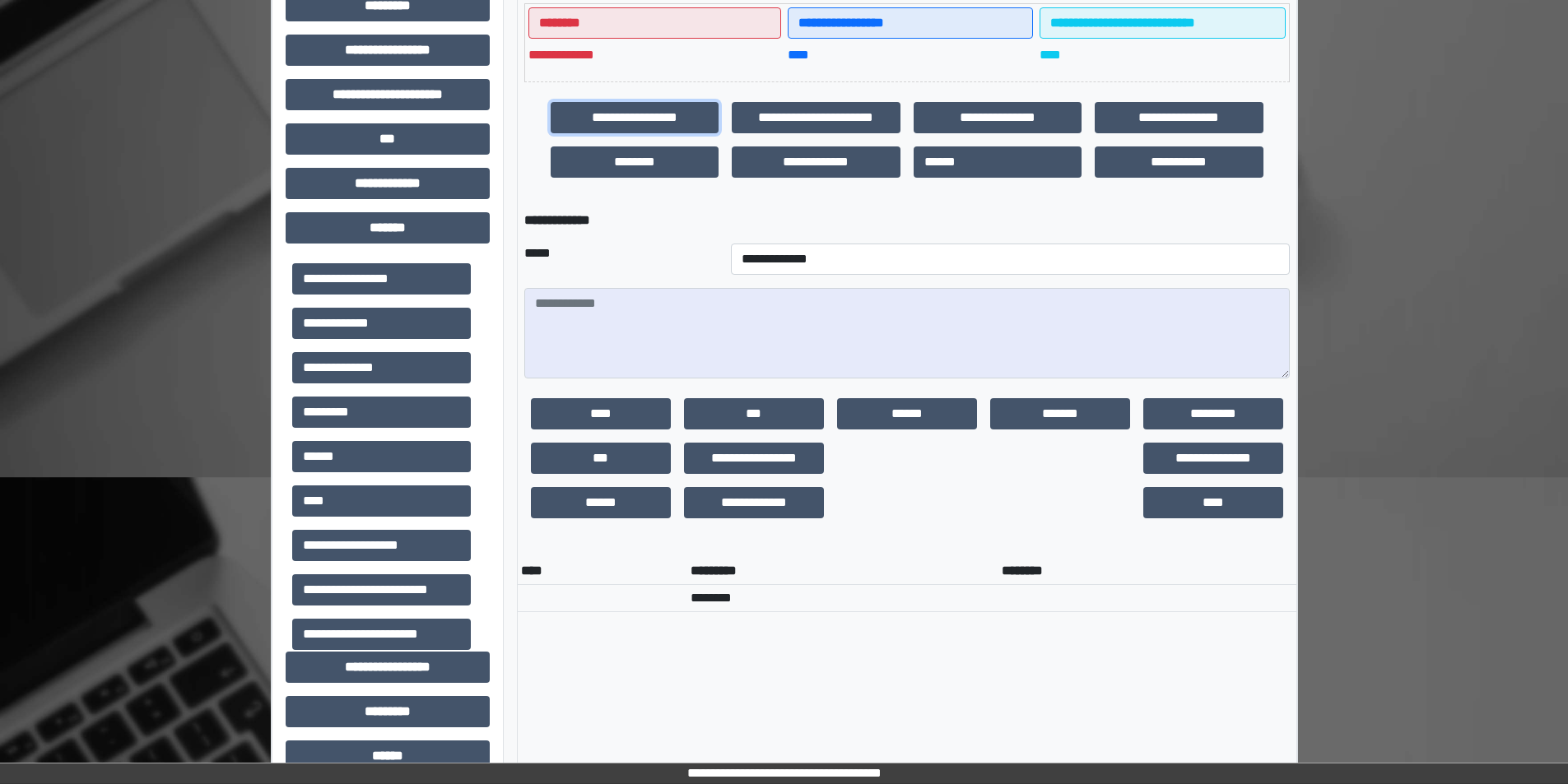 scroll, scrollTop: 330, scrollLeft: 0, axis: vertical 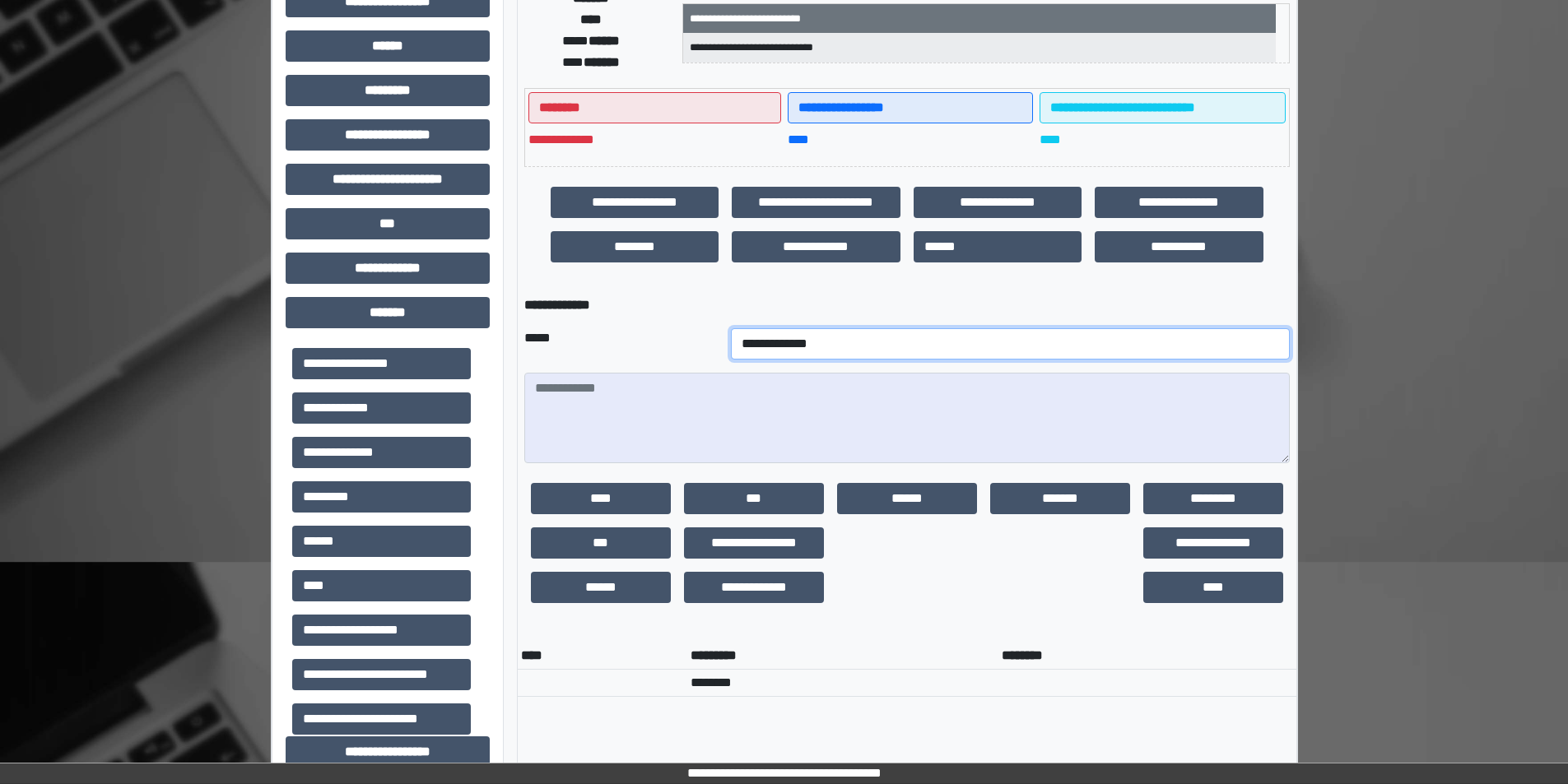 click on "**********" at bounding box center (1010, 344) 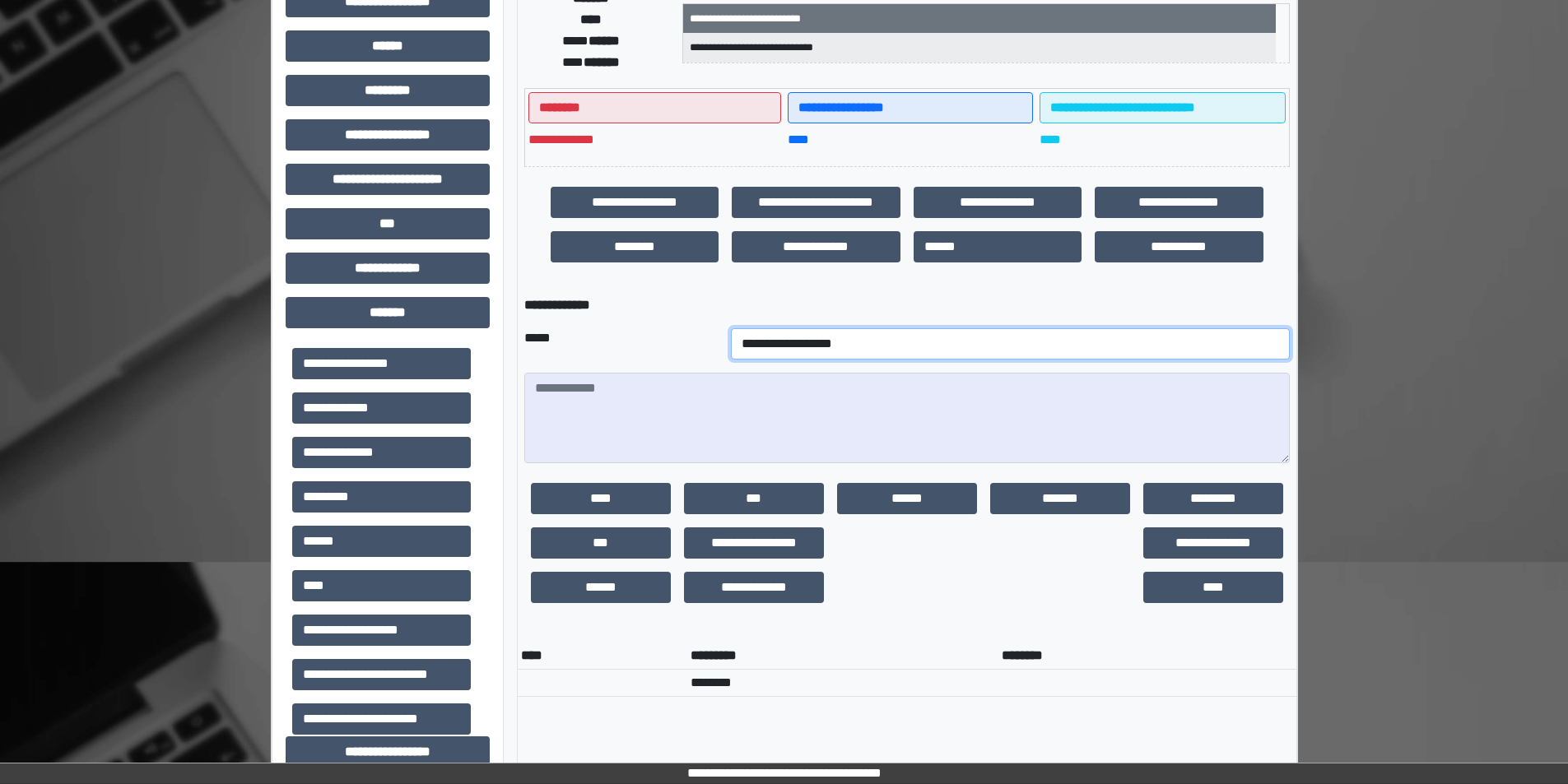 click on "**********" at bounding box center [1010, 344] 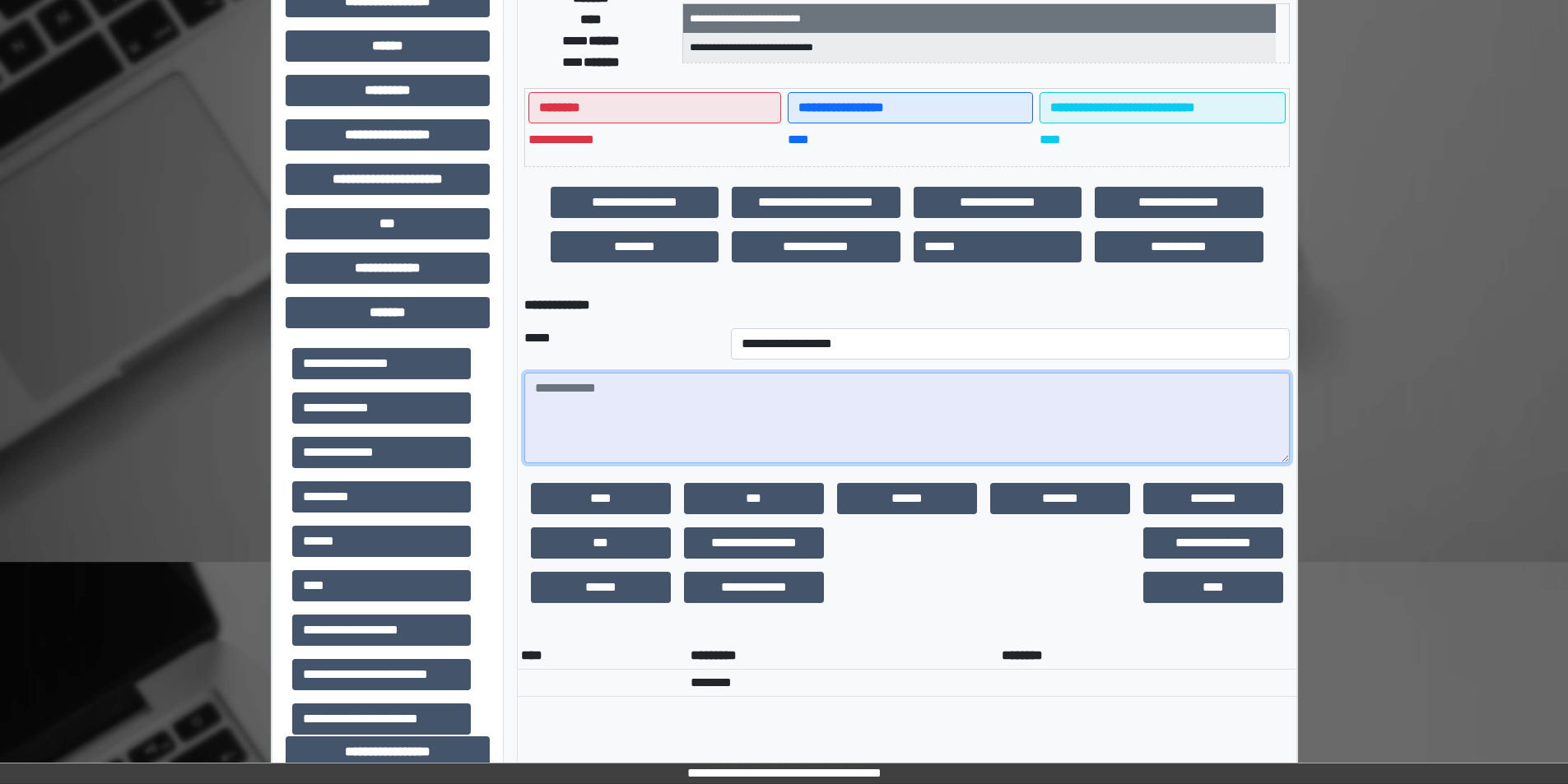 click at bounding box center [907, 418] 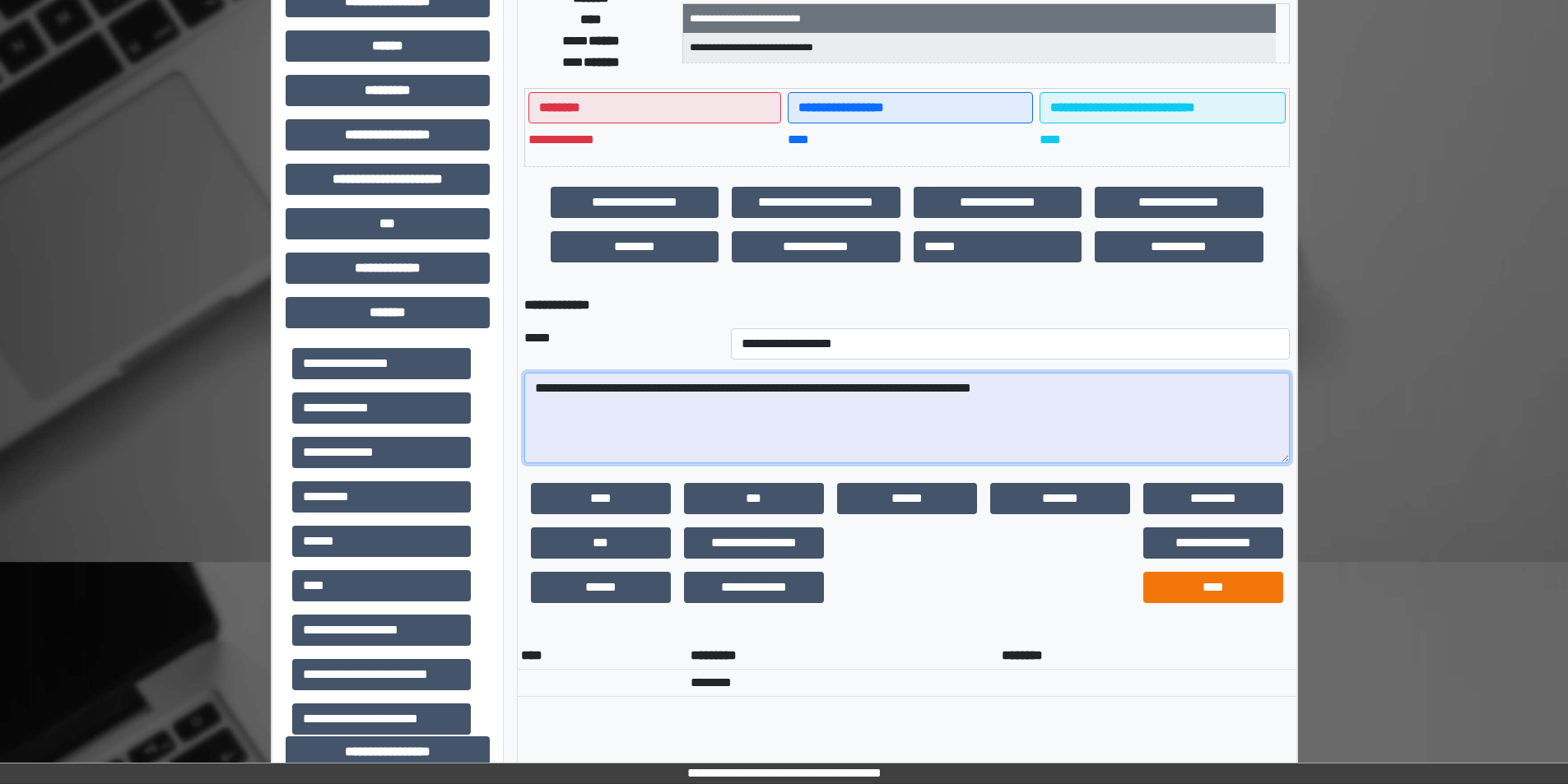 type on "**********" 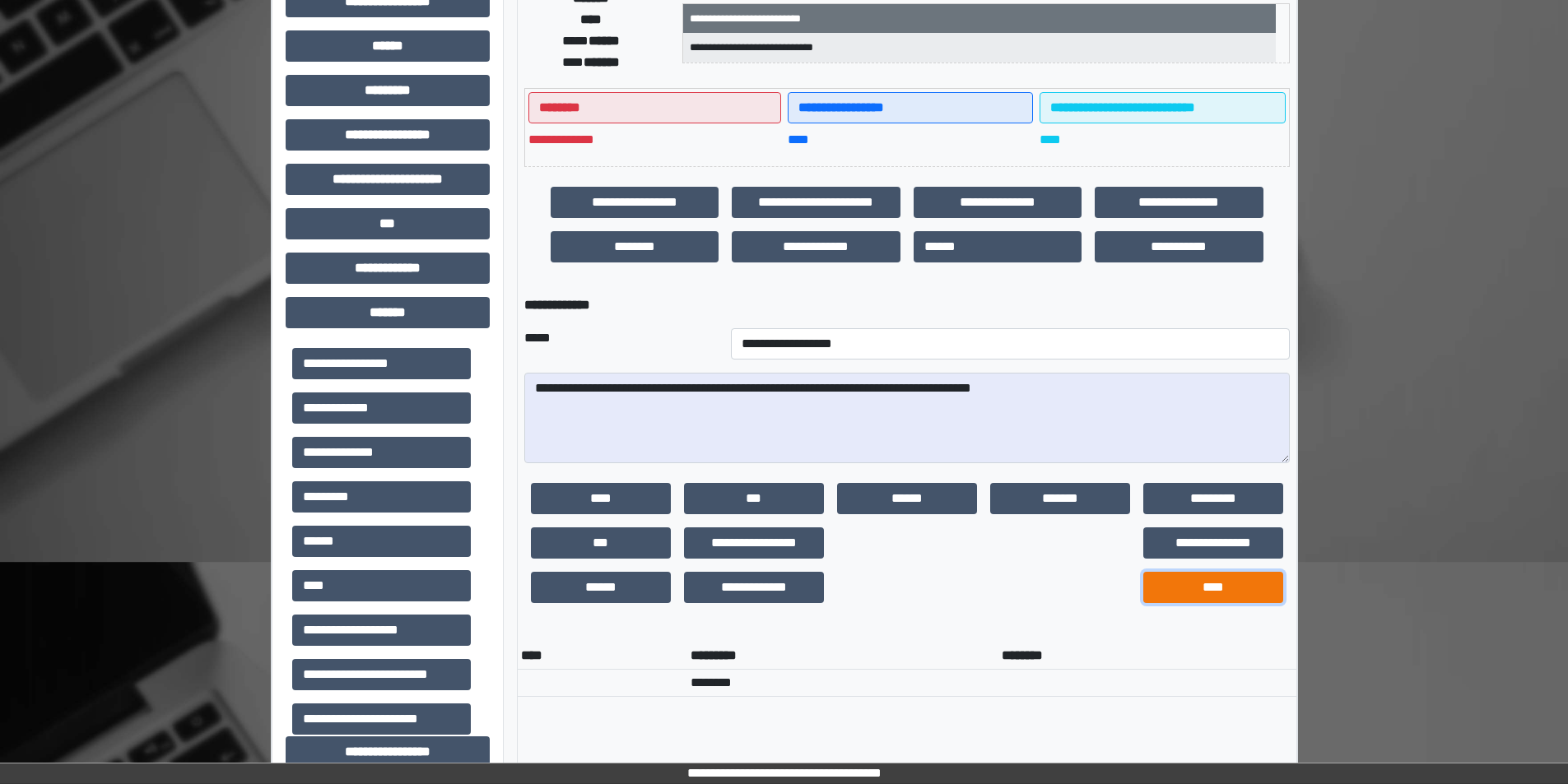 click on "****" at bounding box center (1213, 587) 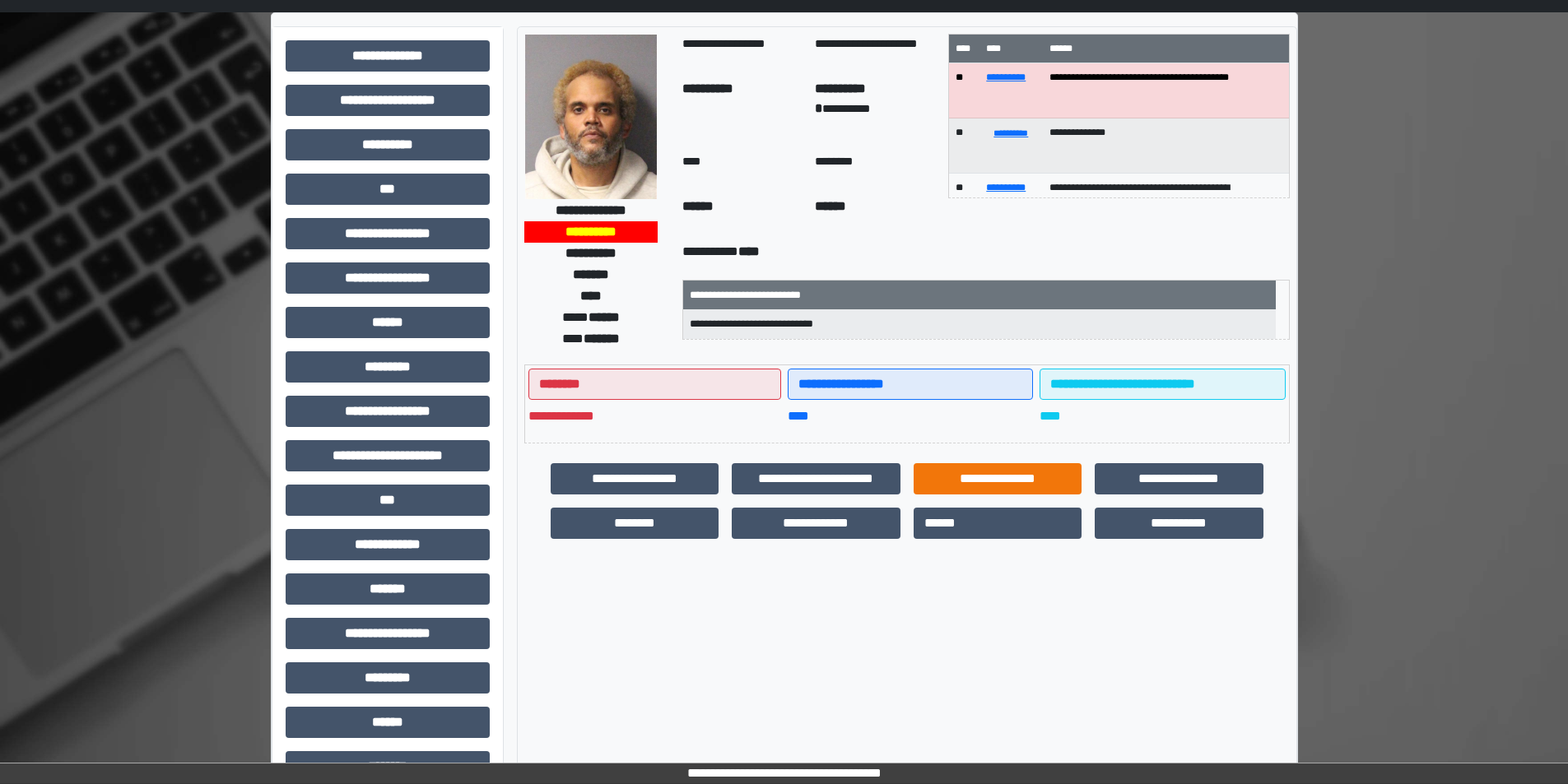 scroll, scrollTop: 0, scrollLeft: 0, axis: both 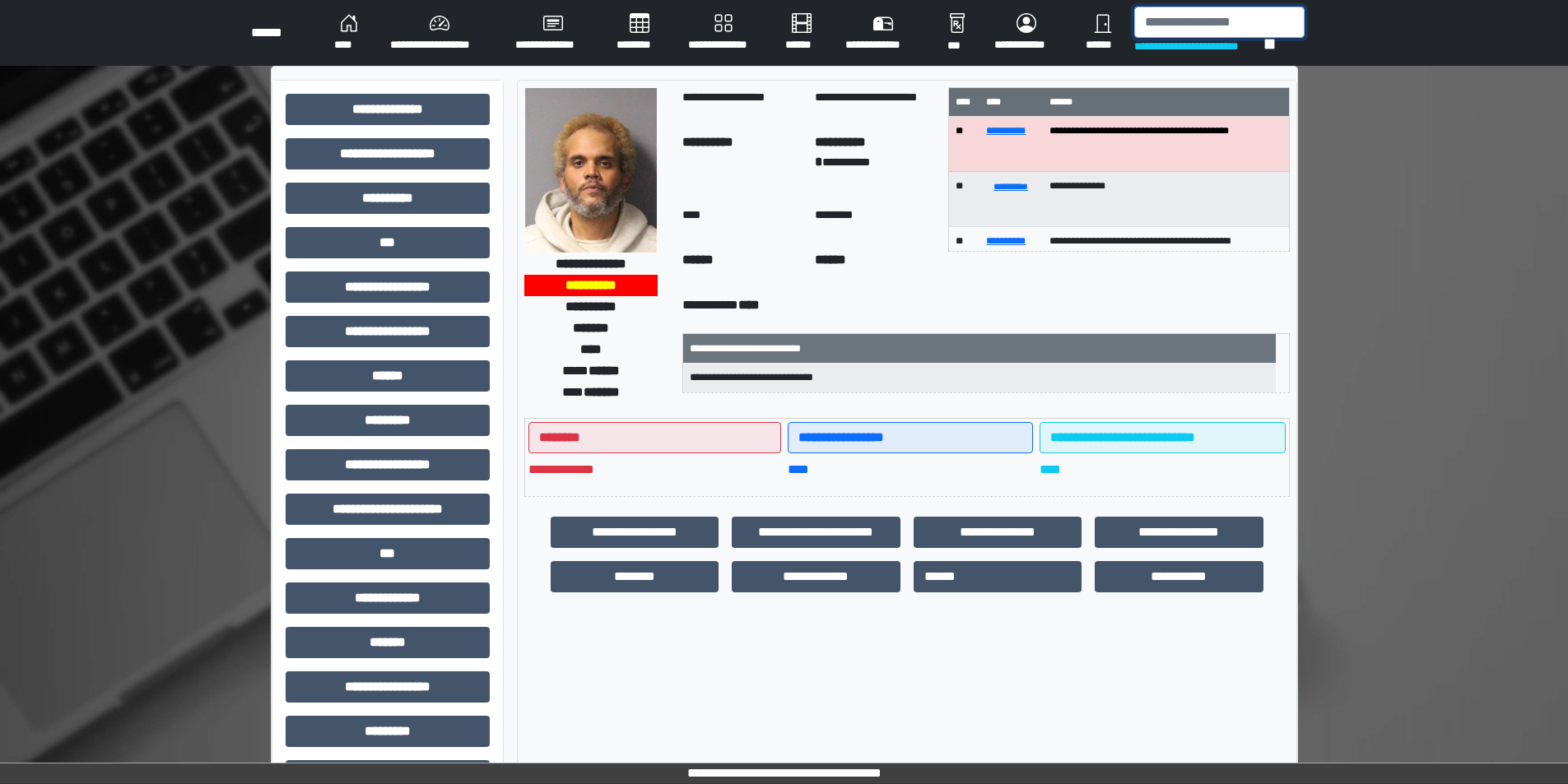 click at bounding box center [1219, 22] 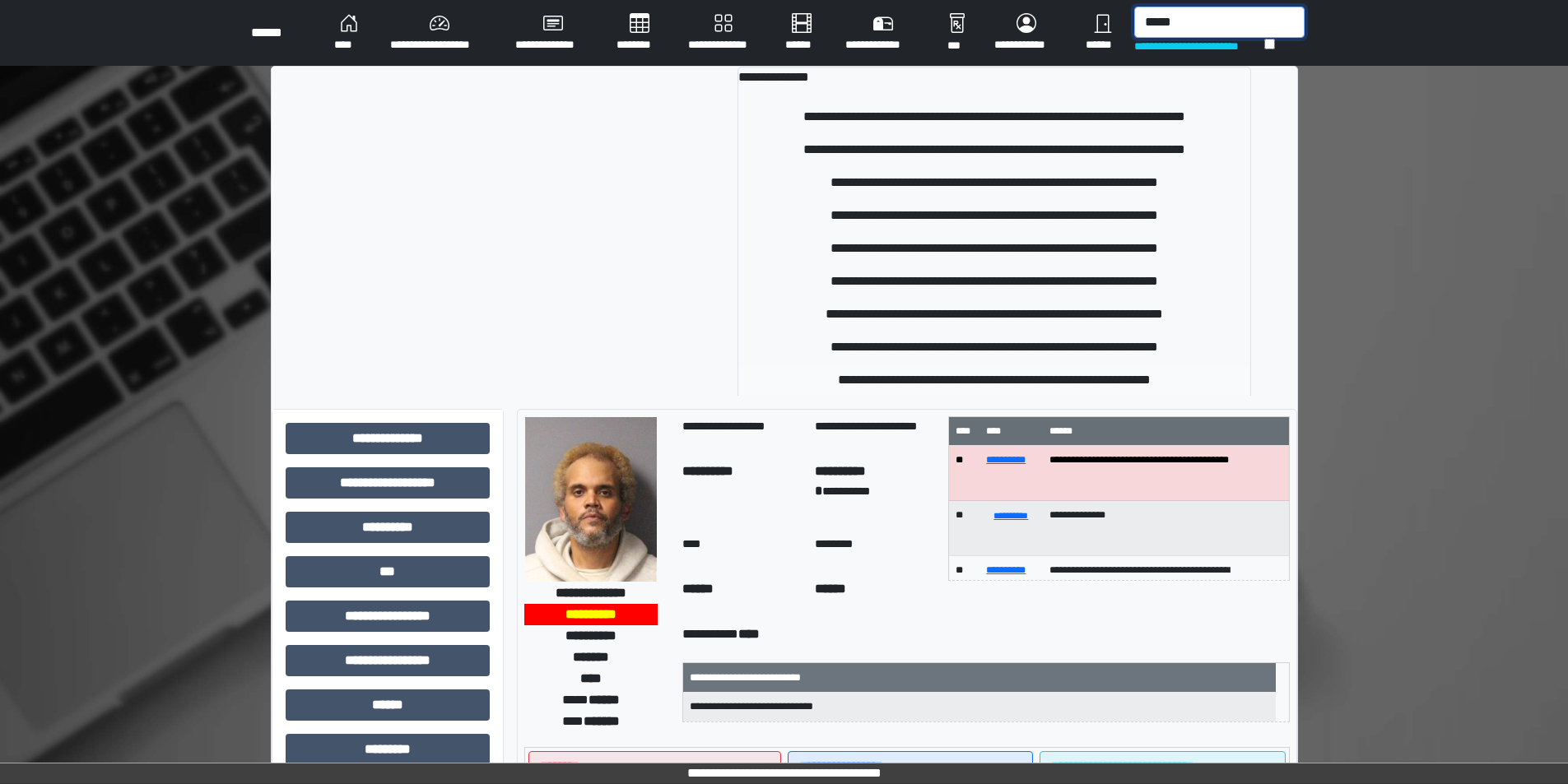 type on "*****" 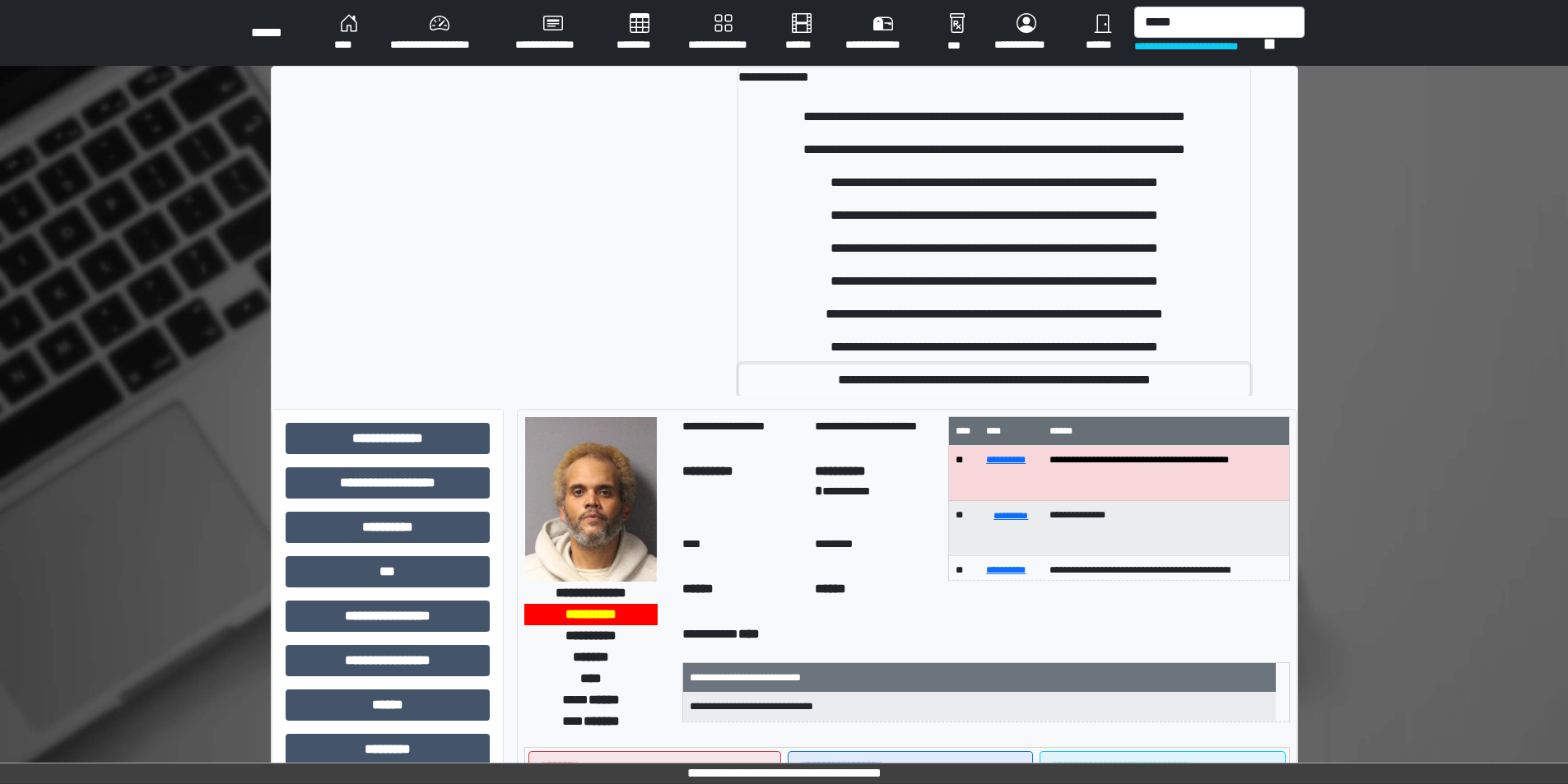 click on "**********" at bounding box center (994, 380) 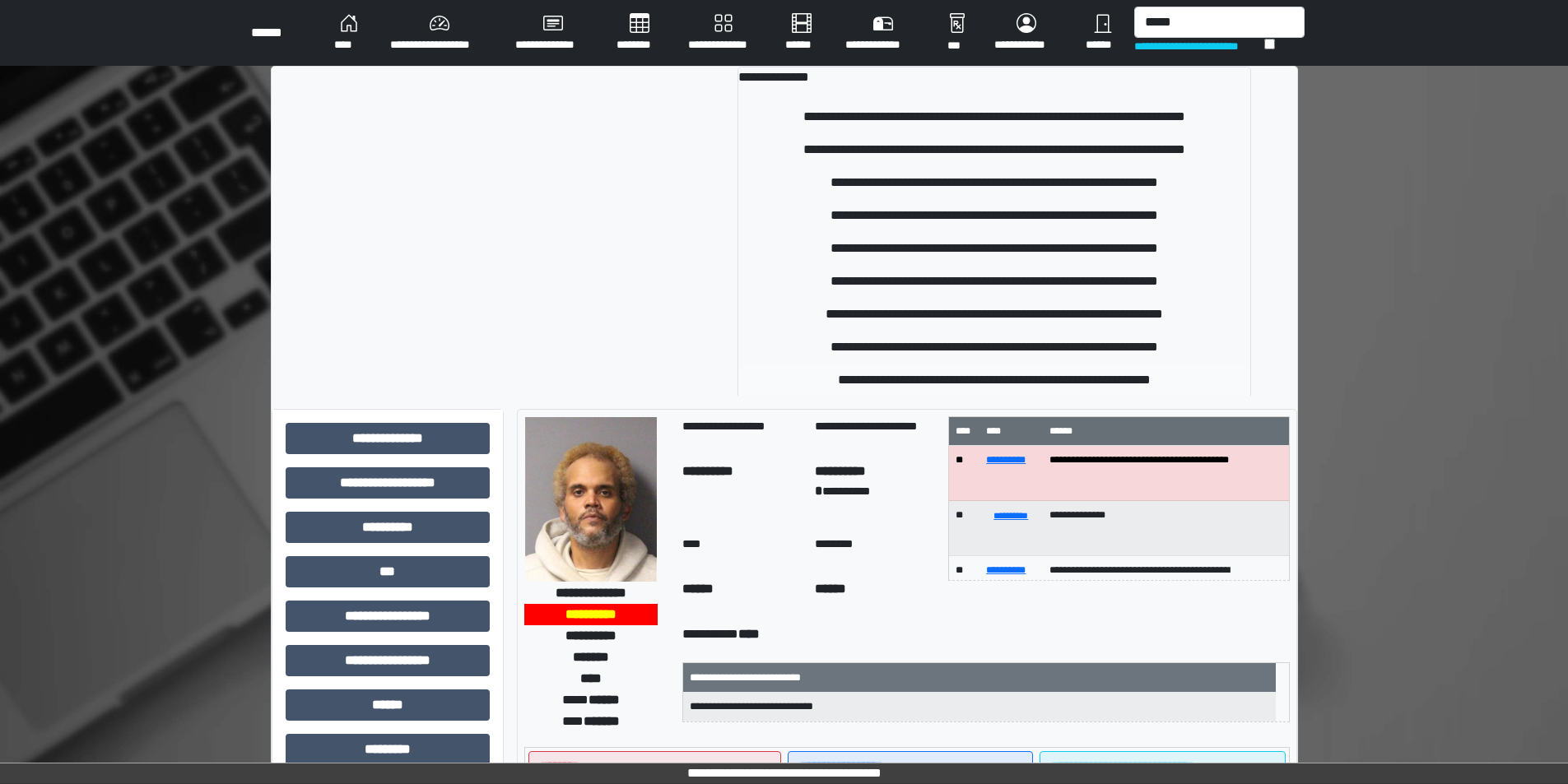 type 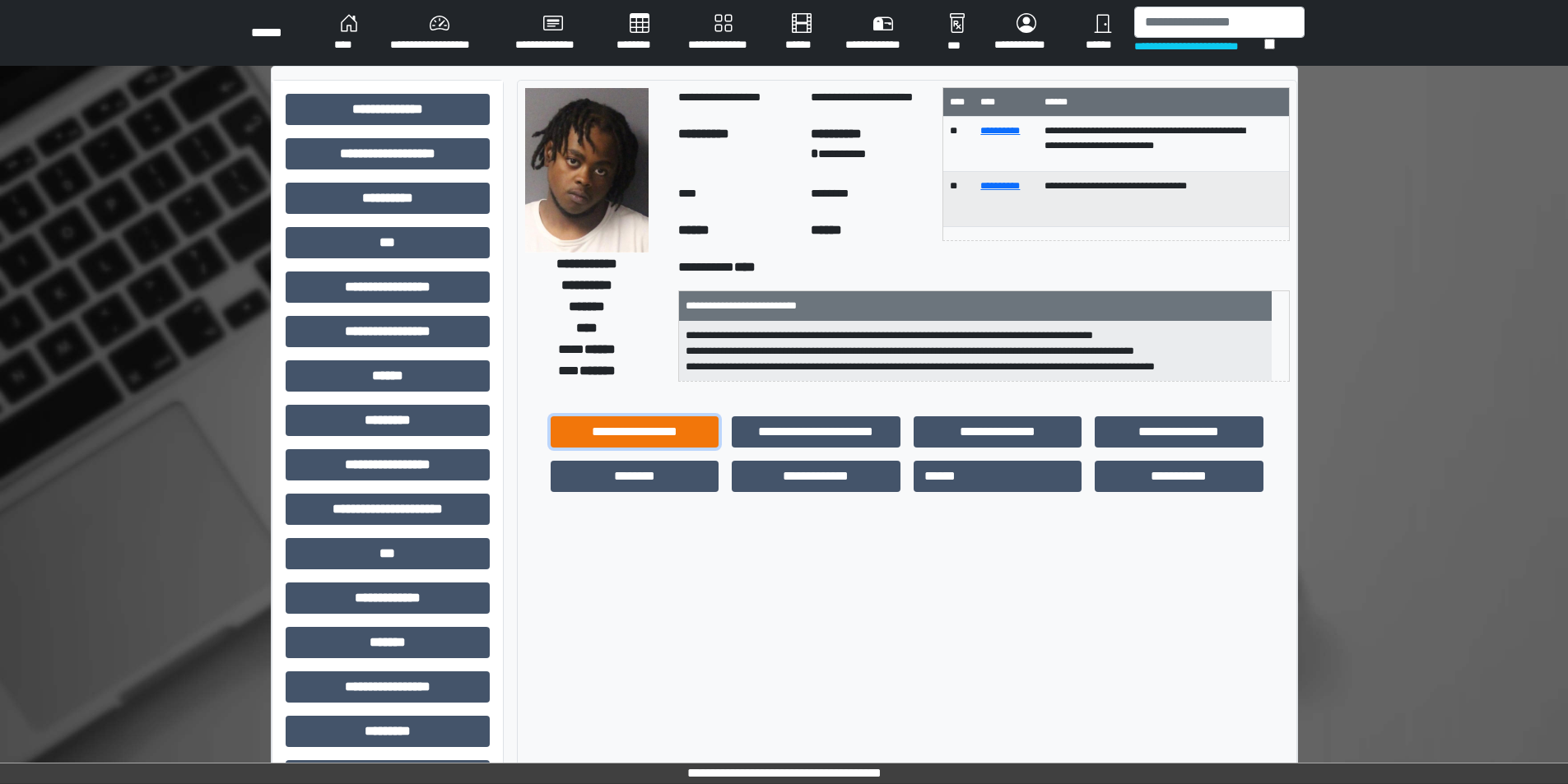 click on "**********" at bounding box center (635, 432) 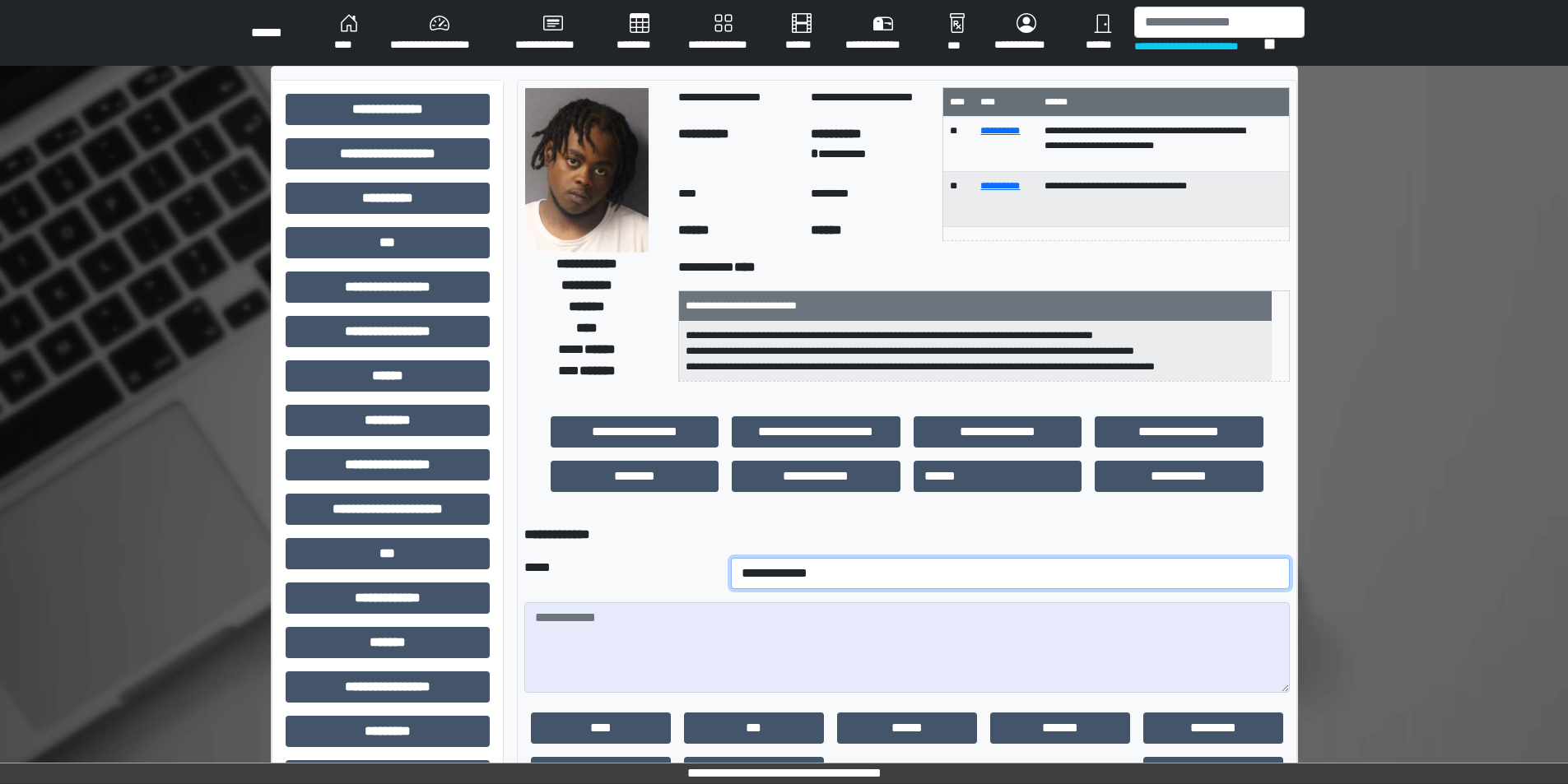 click on "**********" at bounding box center [1010, 573] 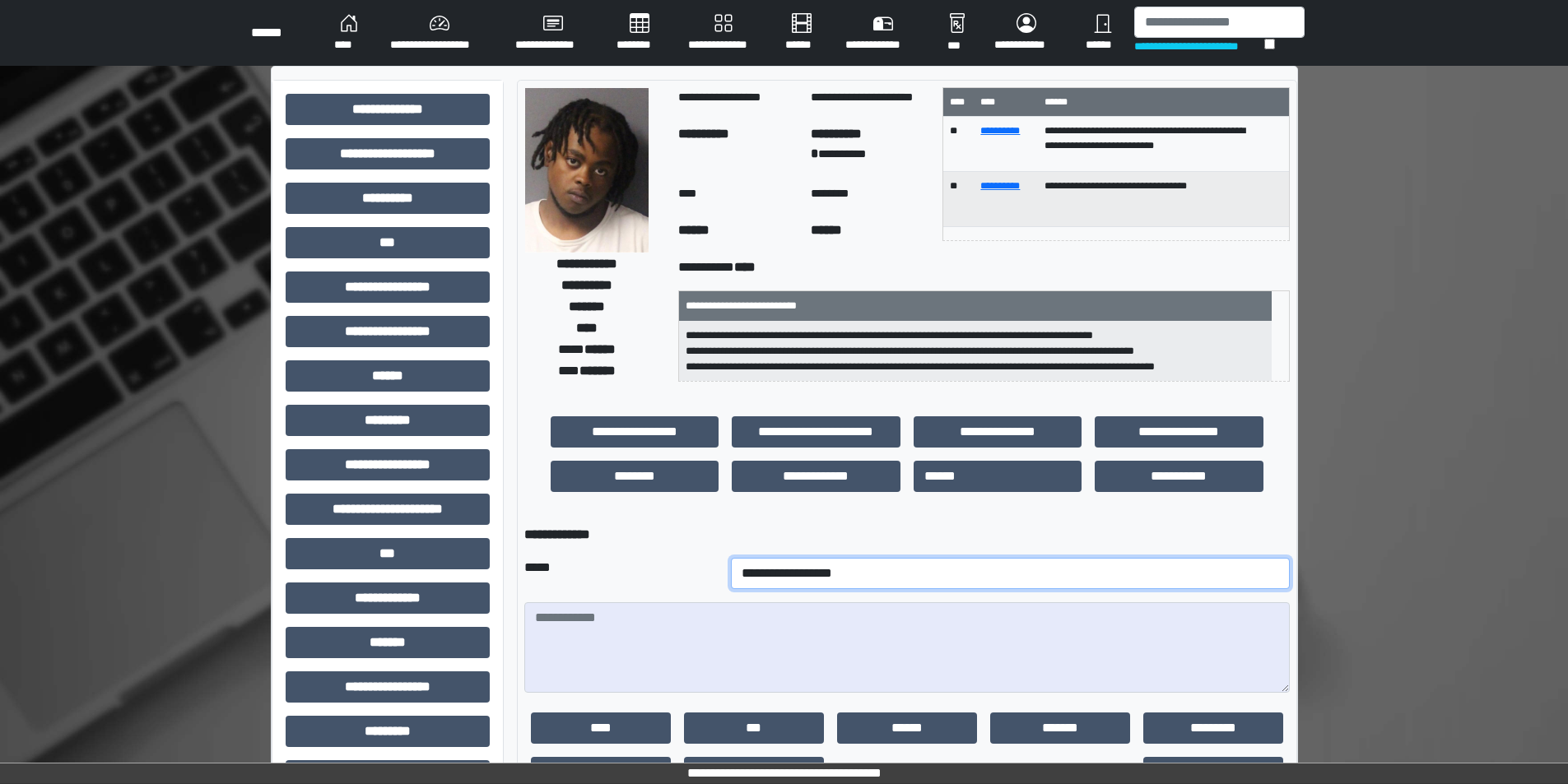 click on "**********" at bounding box center [1010, 573] 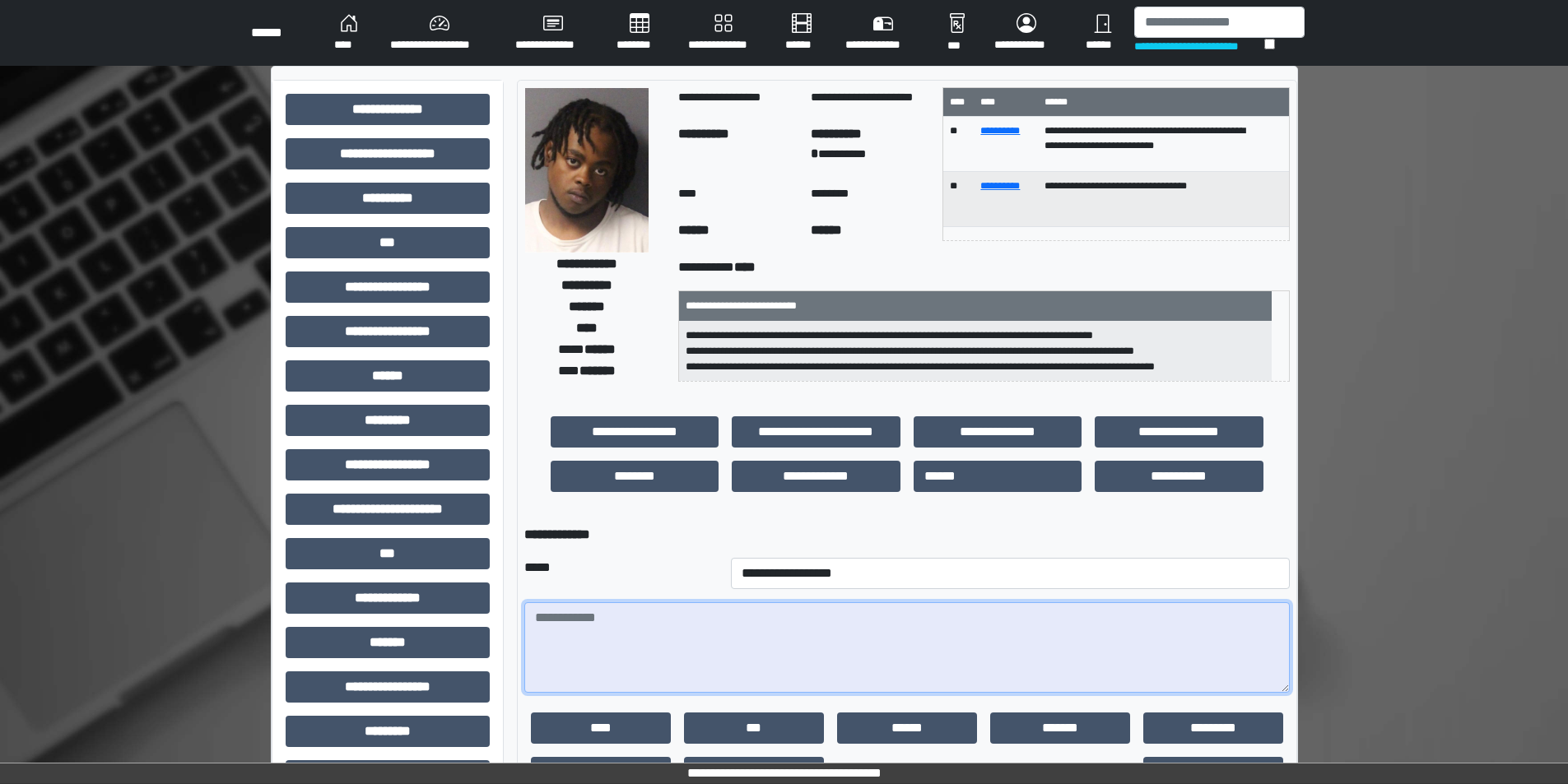 click at bounding box center [907, 647] 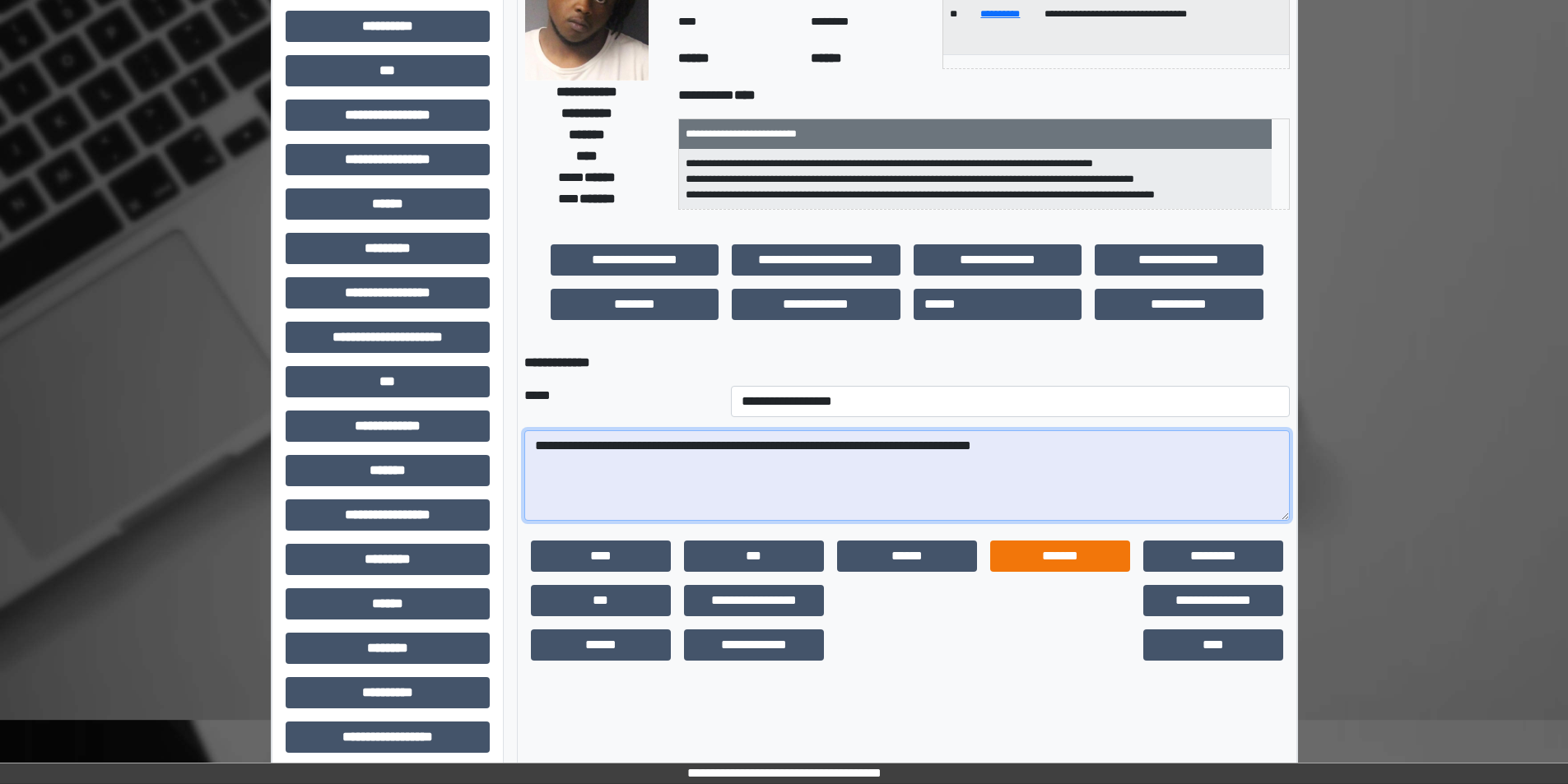 scroll, scrollTop: 182, scrollLeft: 0, axis: vertical 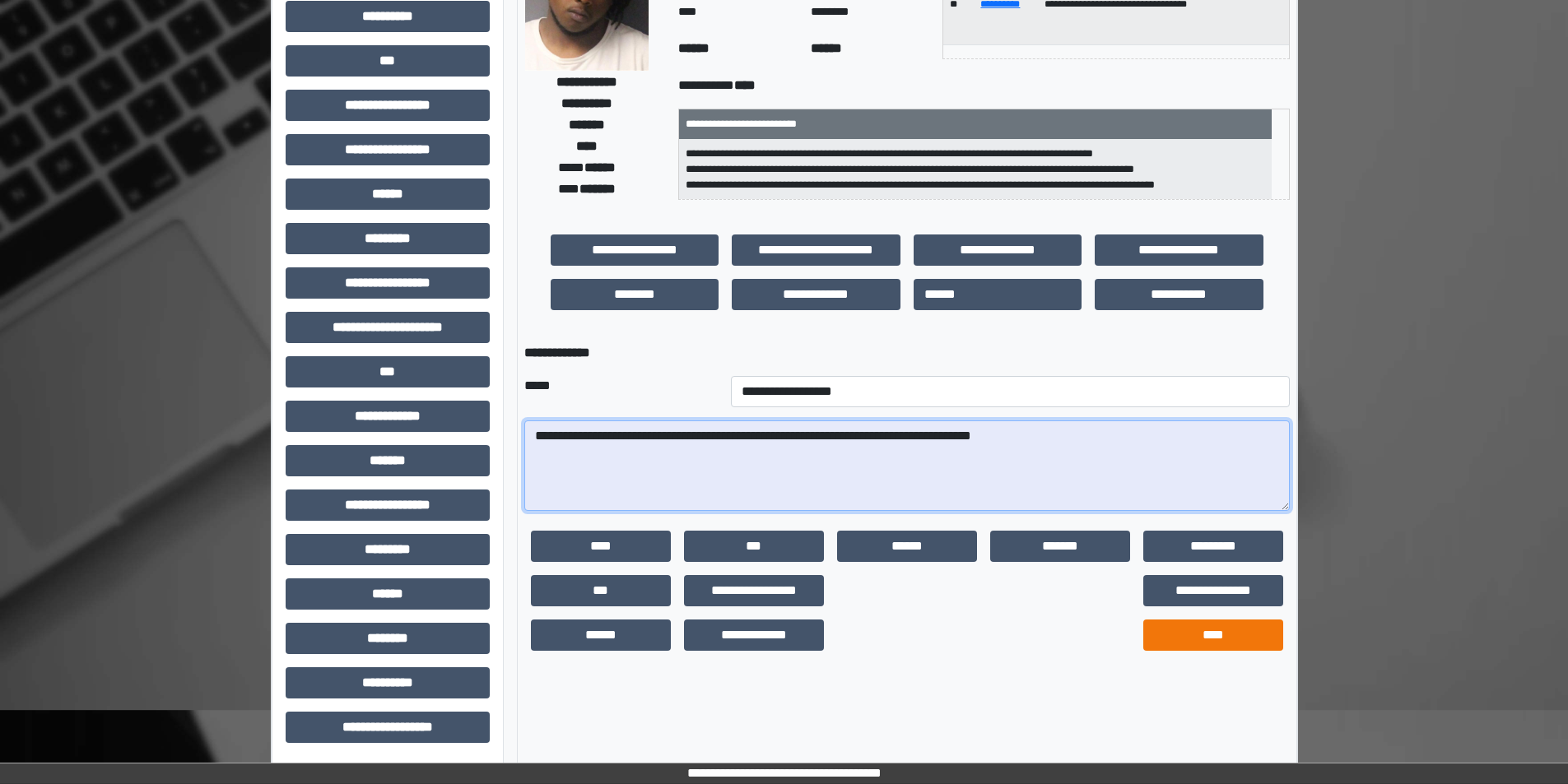 type on "**********" 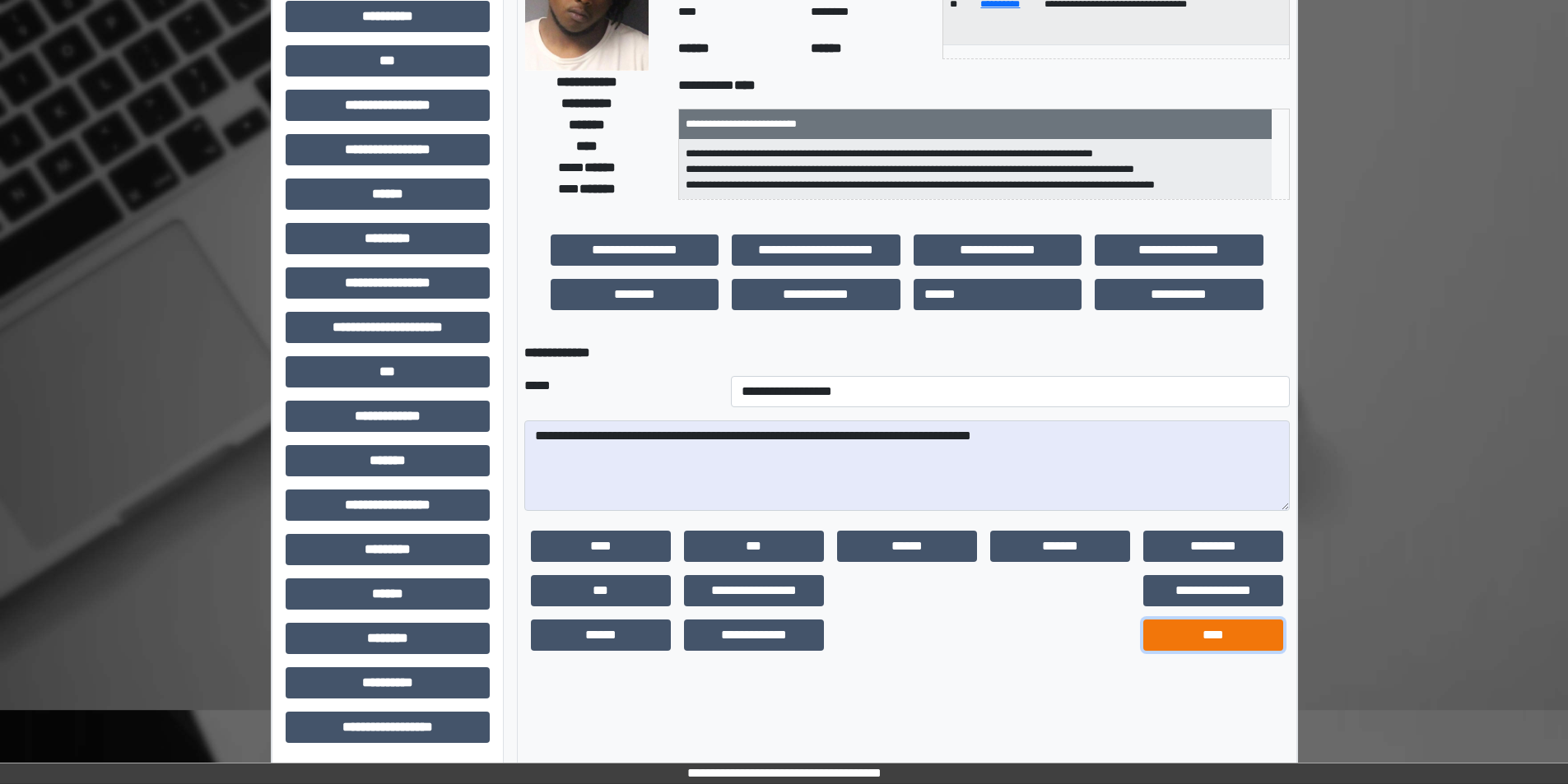 click on "****" at bounding box center [1213, 635] 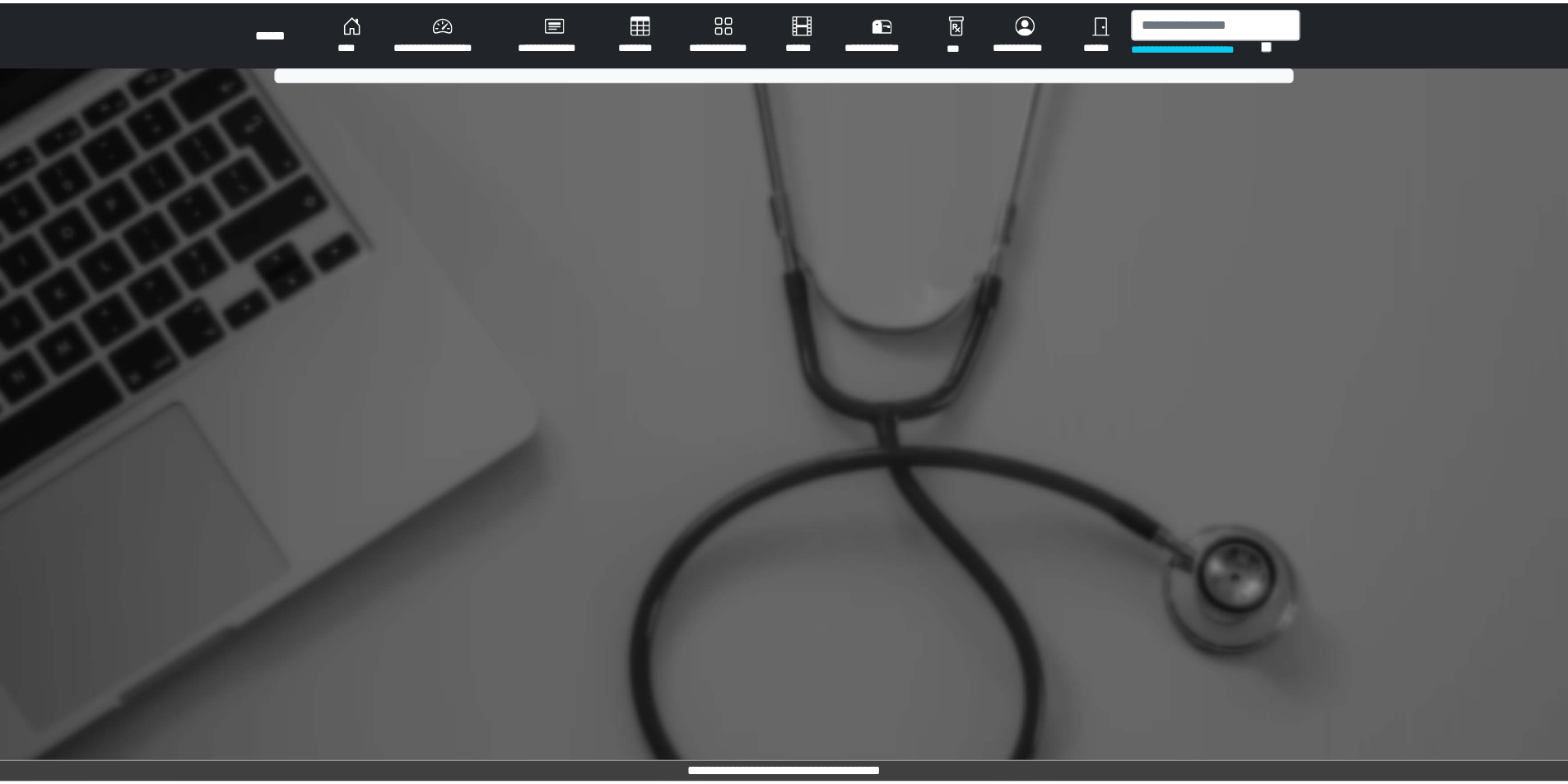 scroll, scrollTop: 0, scrollLeft: 0, axis: both 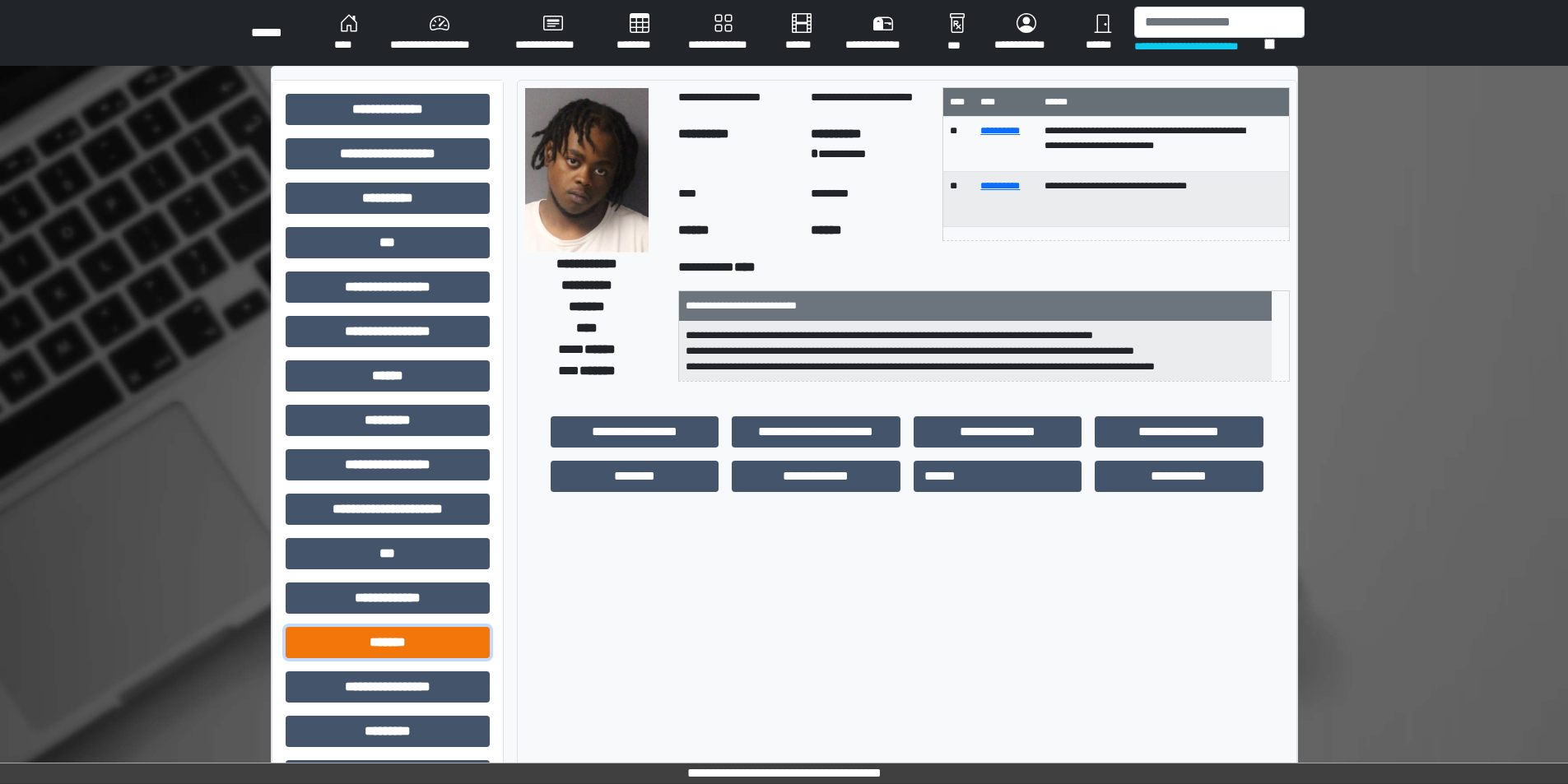 click on "*******" at bounding box center [388, 643] 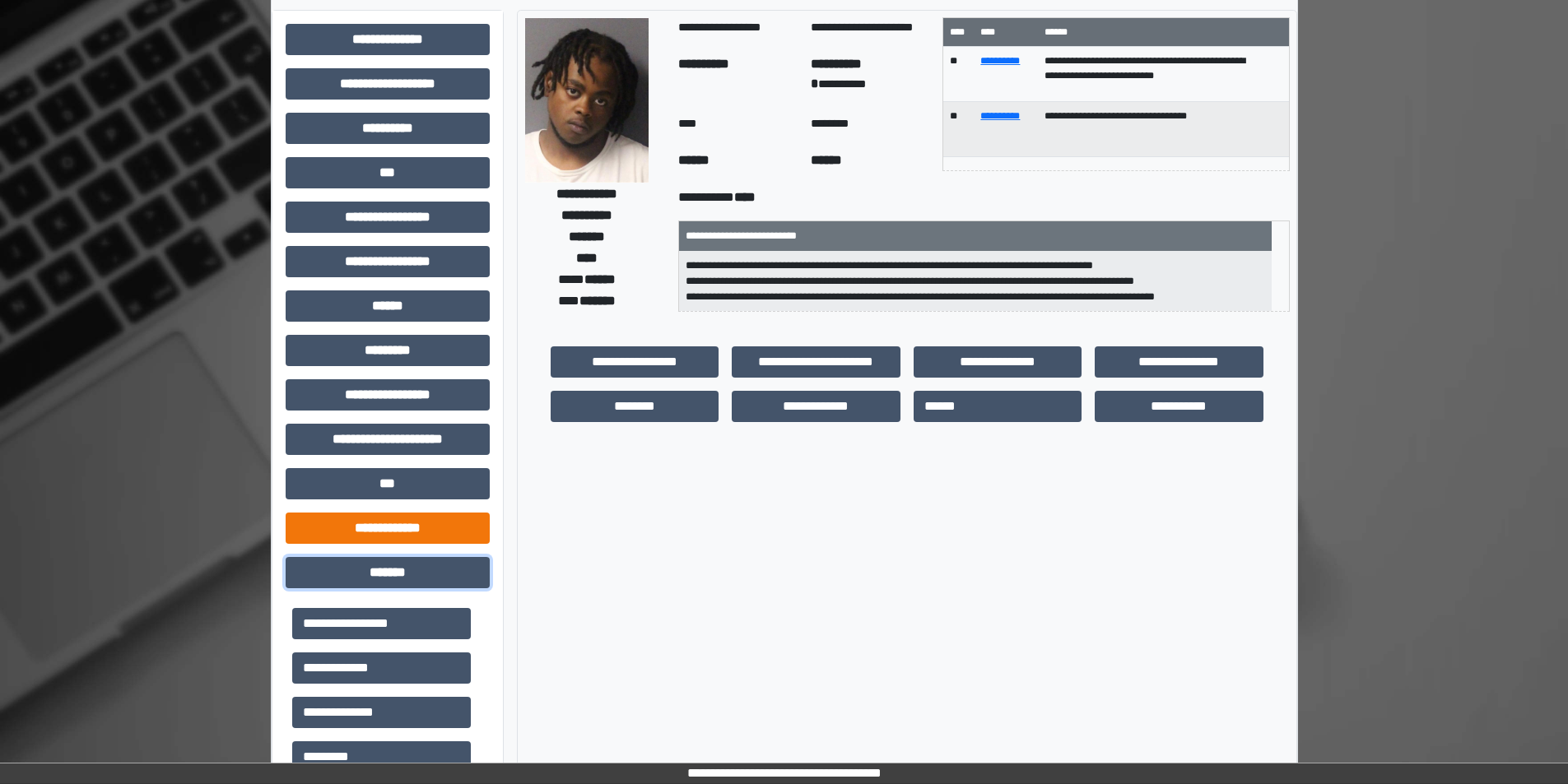 scroll, scrollTop: 247, scrollLeft: 0, axis: vertical 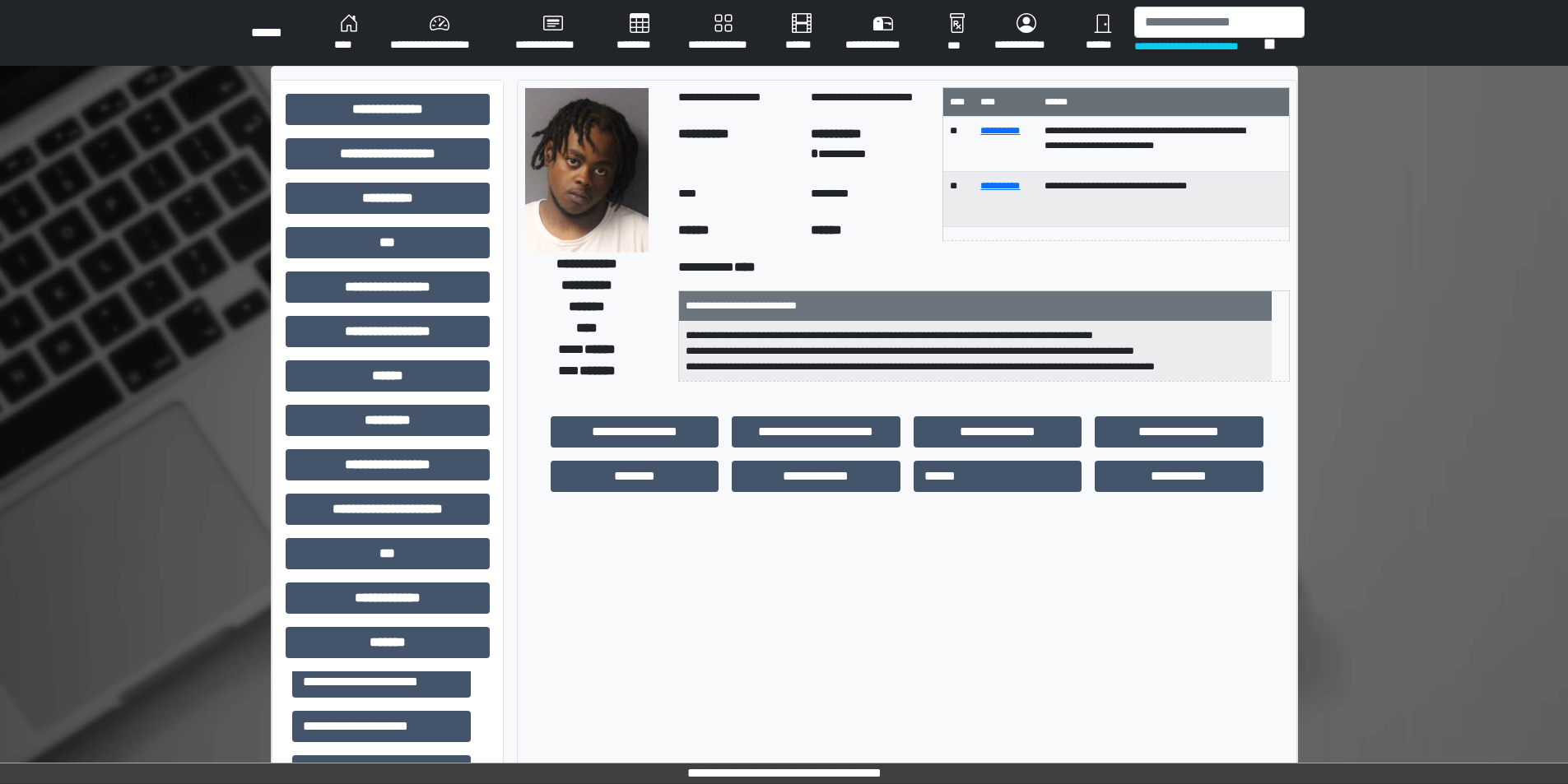 click on "**********" at bounding box center (975, 351) 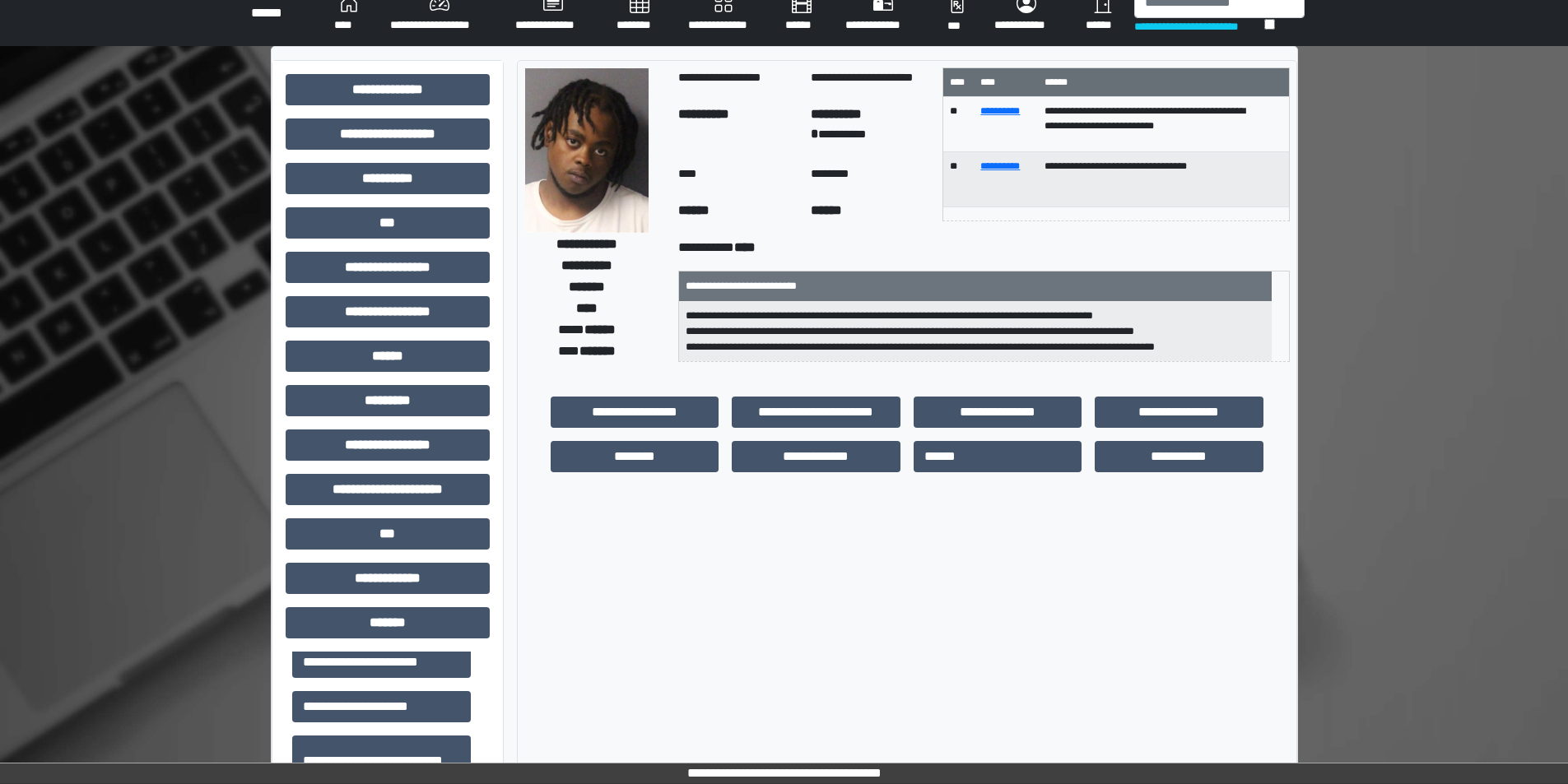 scroll, scrollTop: 0, scrollLeft: 0, axis: both 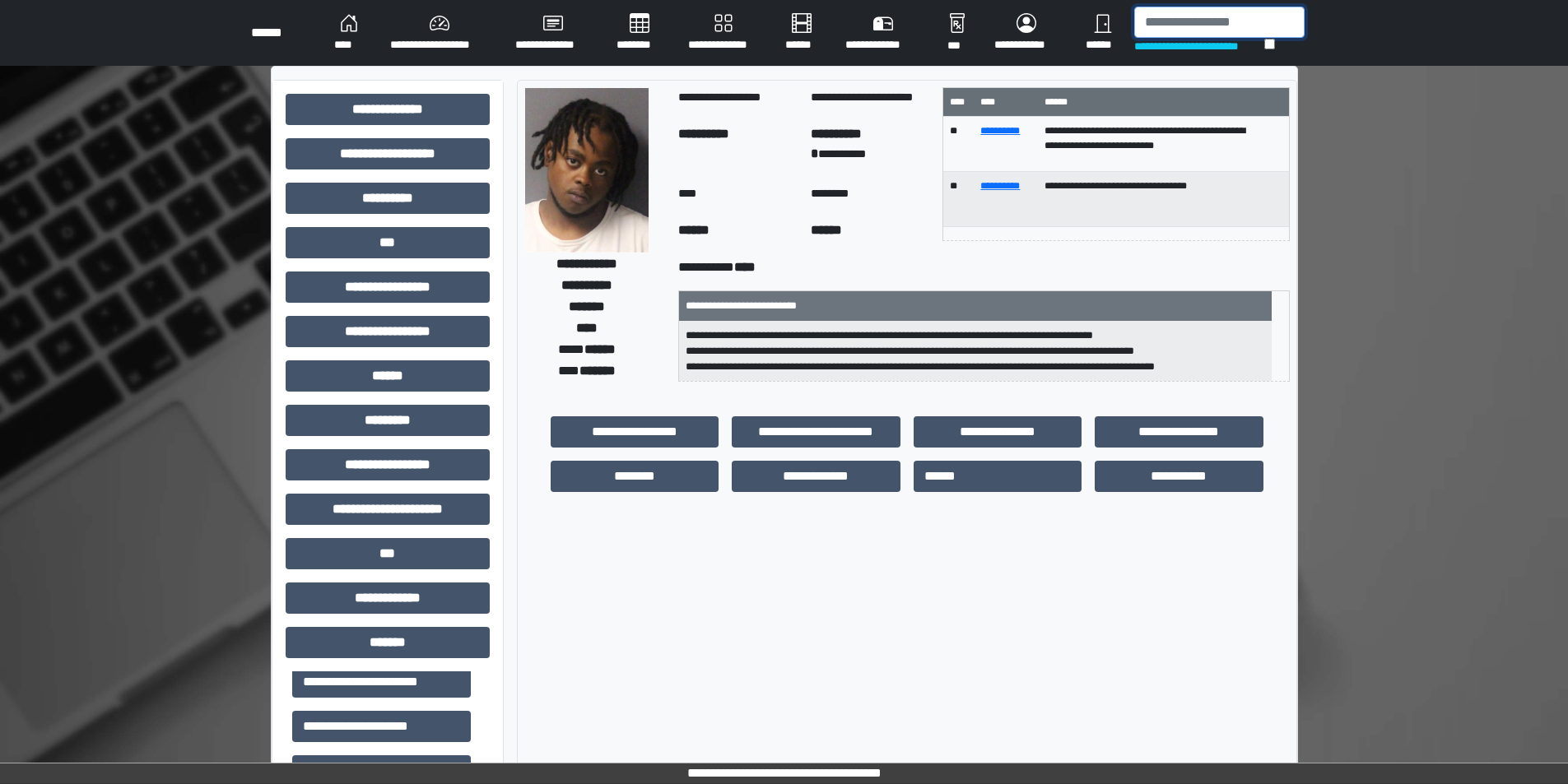 click at bounding box center [1219, 22] 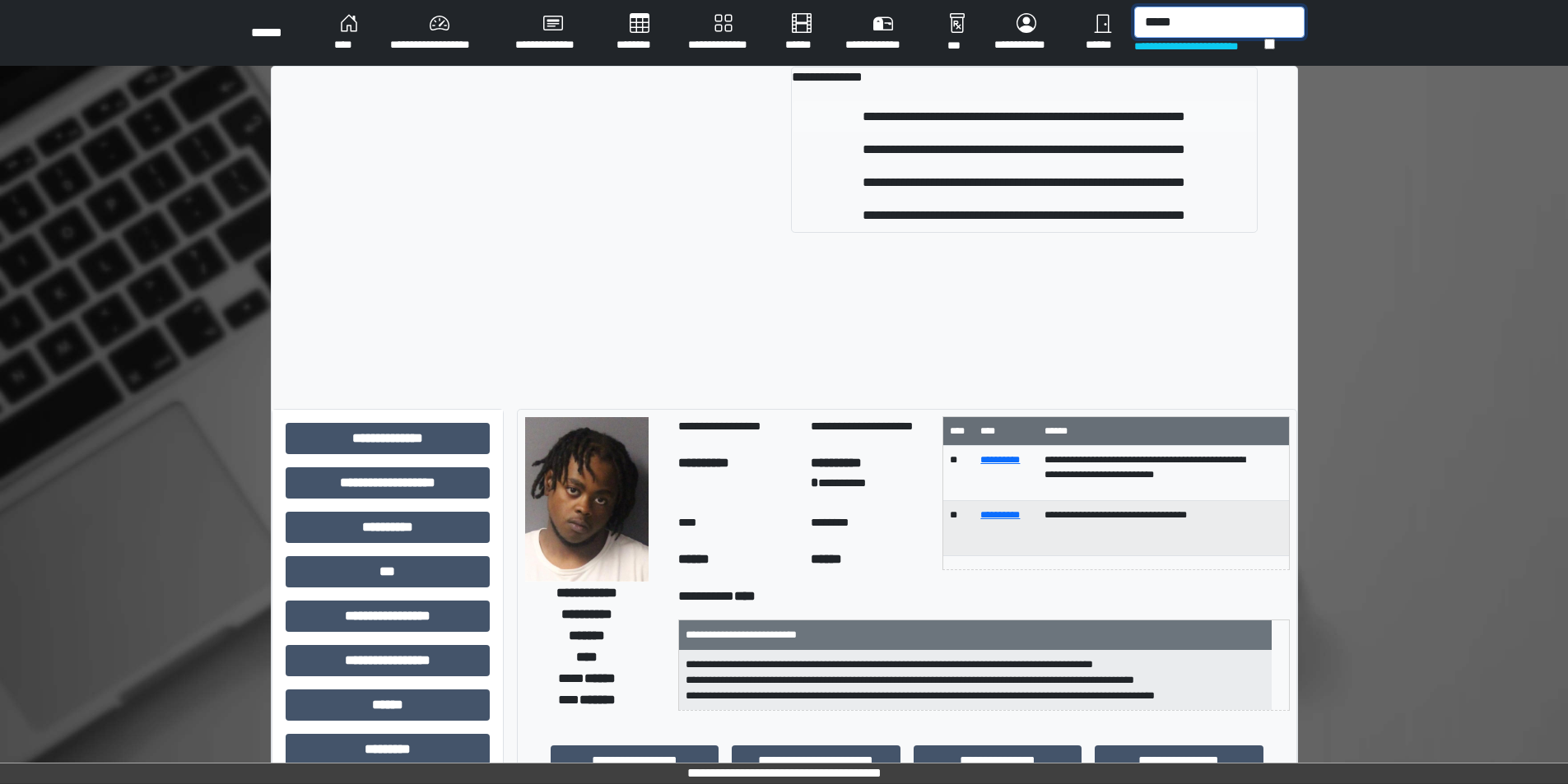 type on "*****" 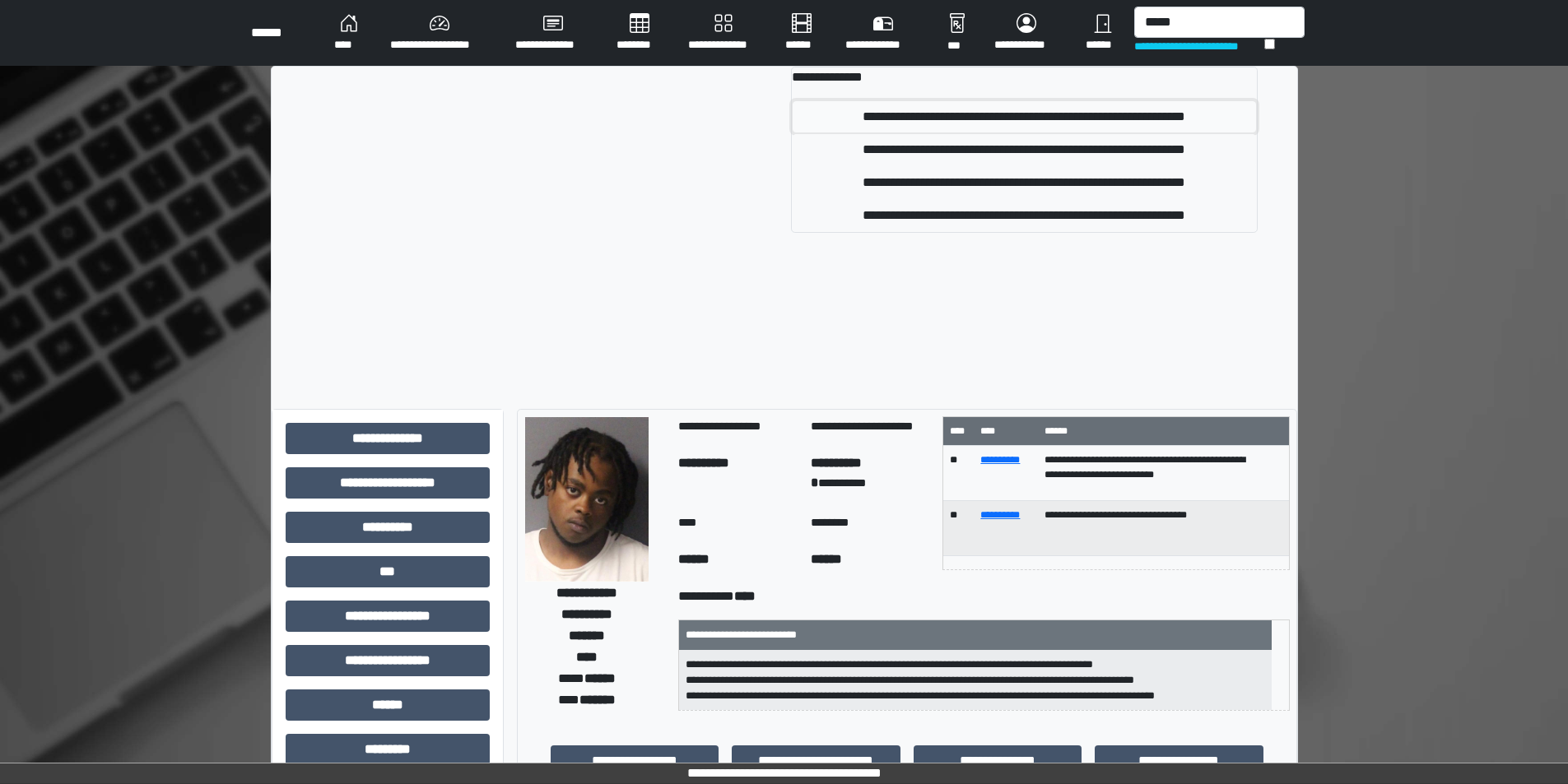 click on "**********" at bounding box center [1024, 117] 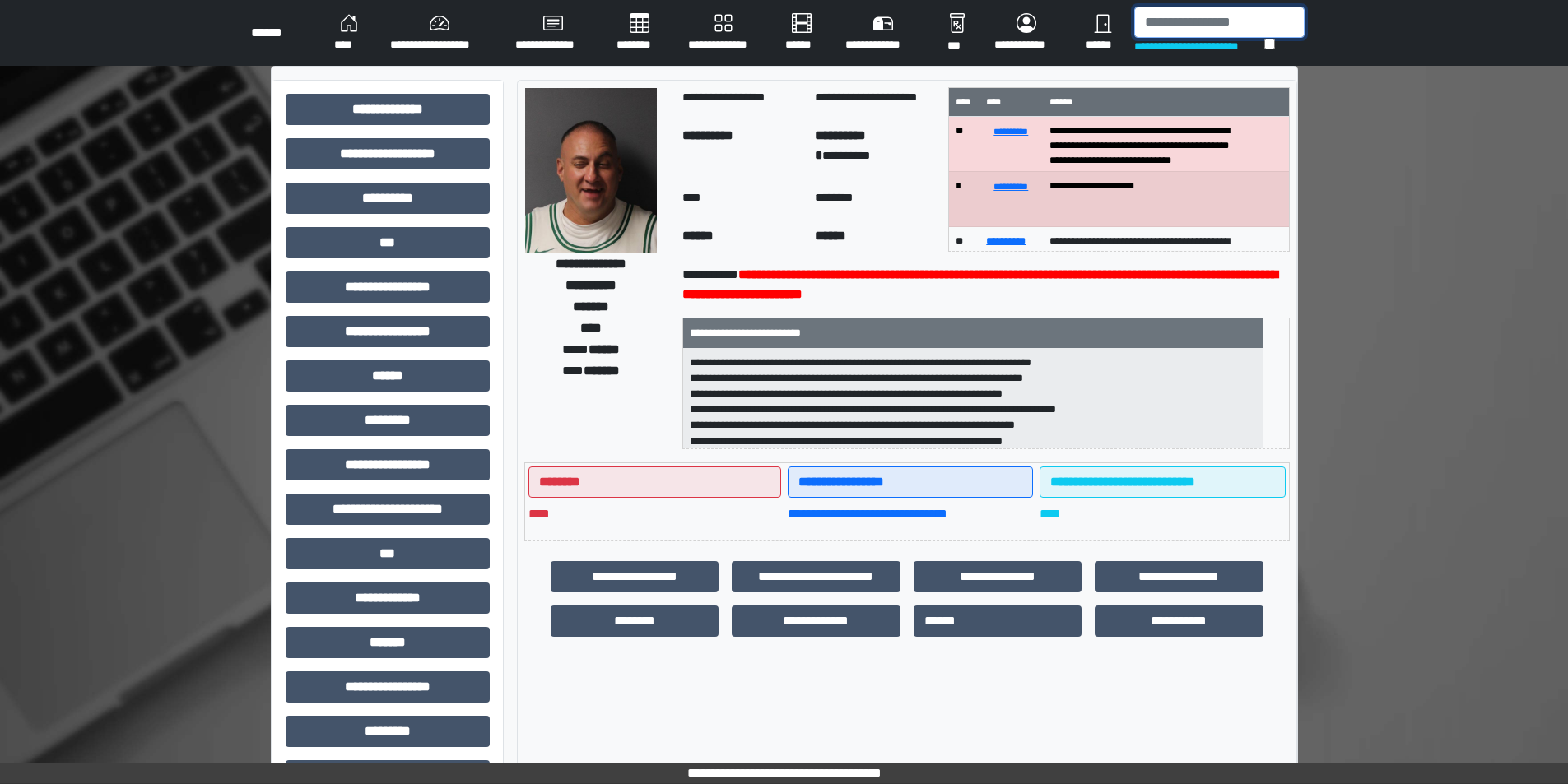 drag, startPoint x: 1158, startPoint y: 14, endPoint x: 1154, endPoint y: 25, distance: 11.7047 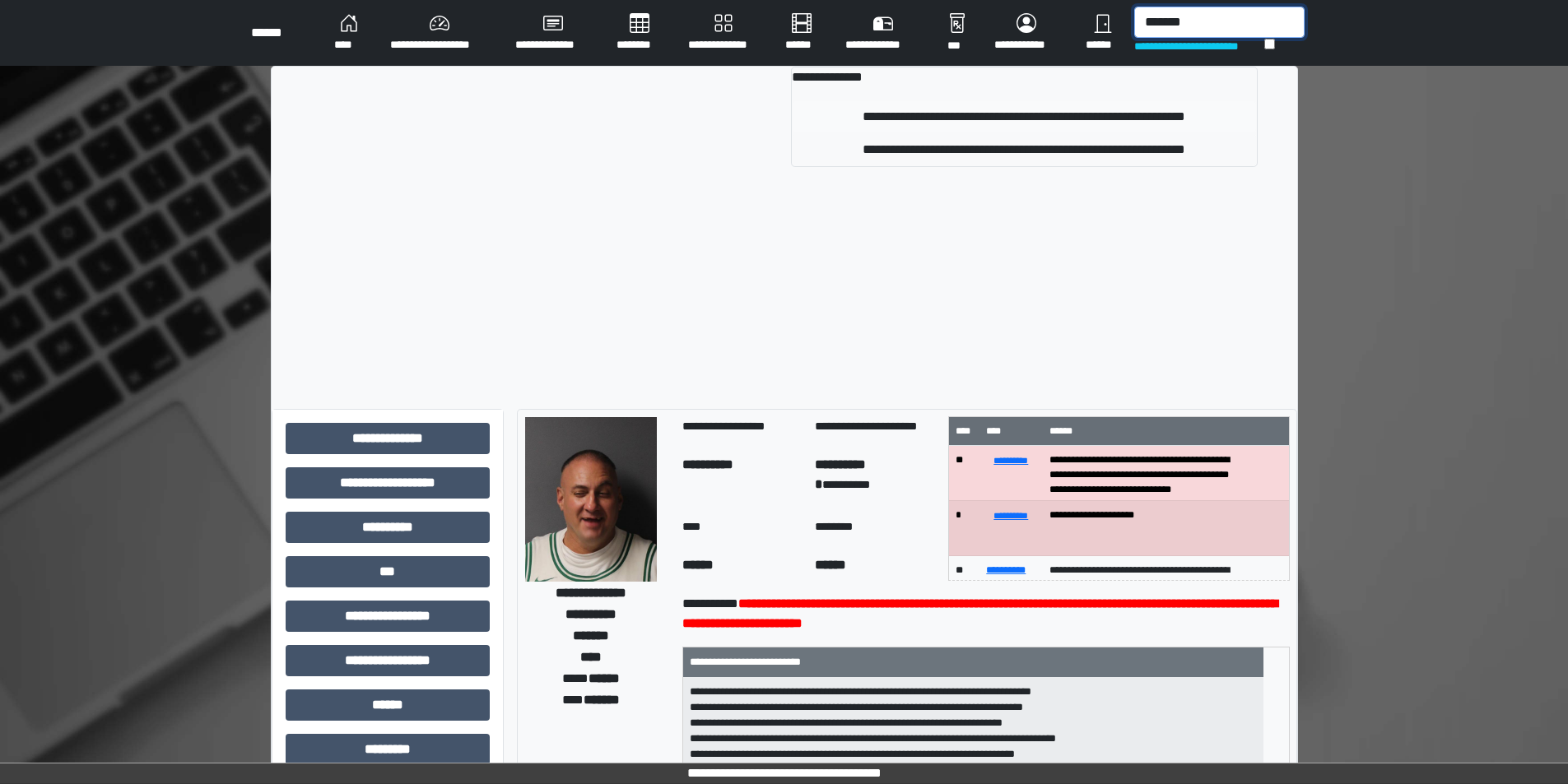 type on "*******" 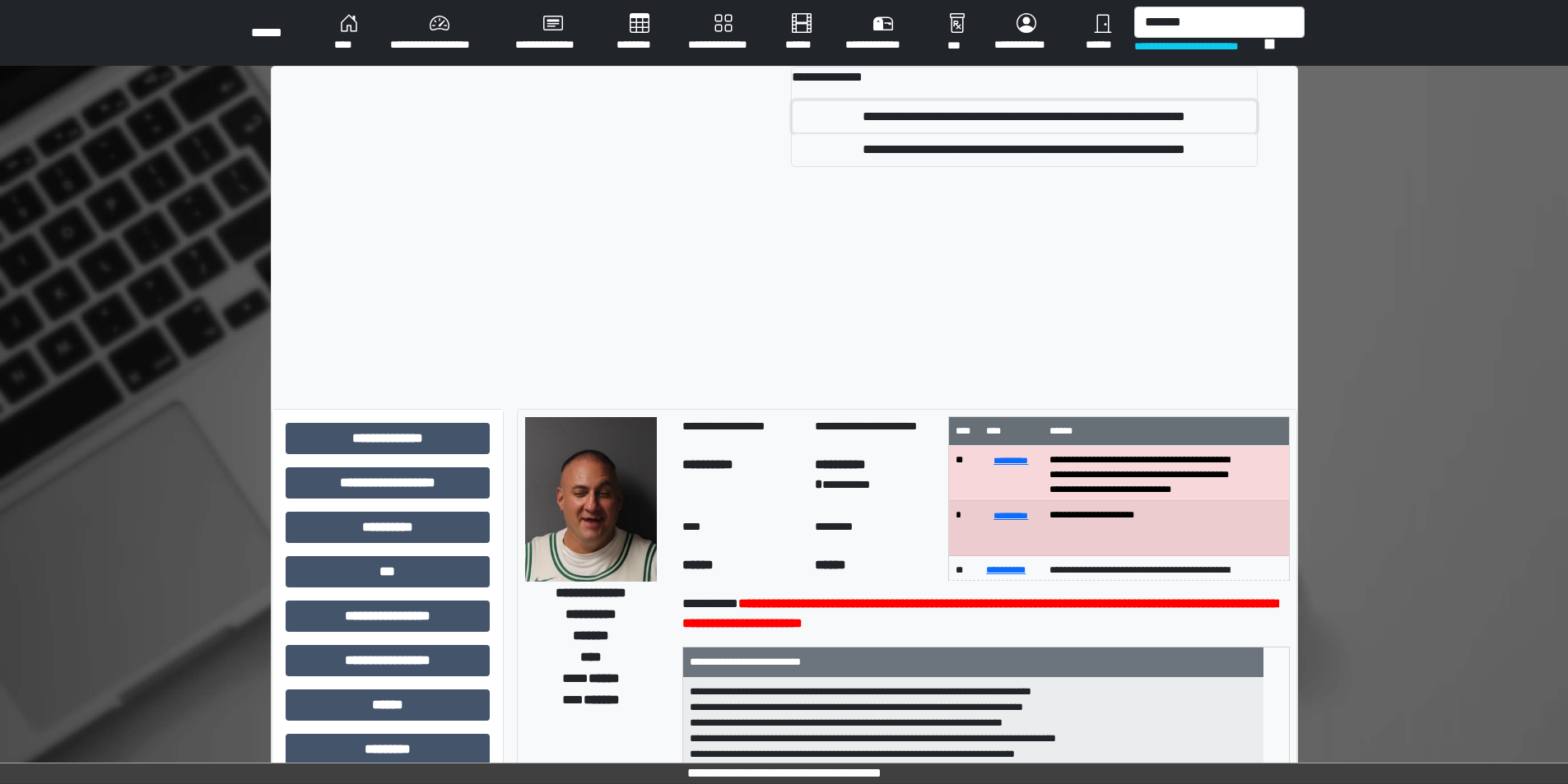 drag, startPoint x: 983, startPoint y: 110, endPoint x: 983, endPoint y: 129, distance: 19 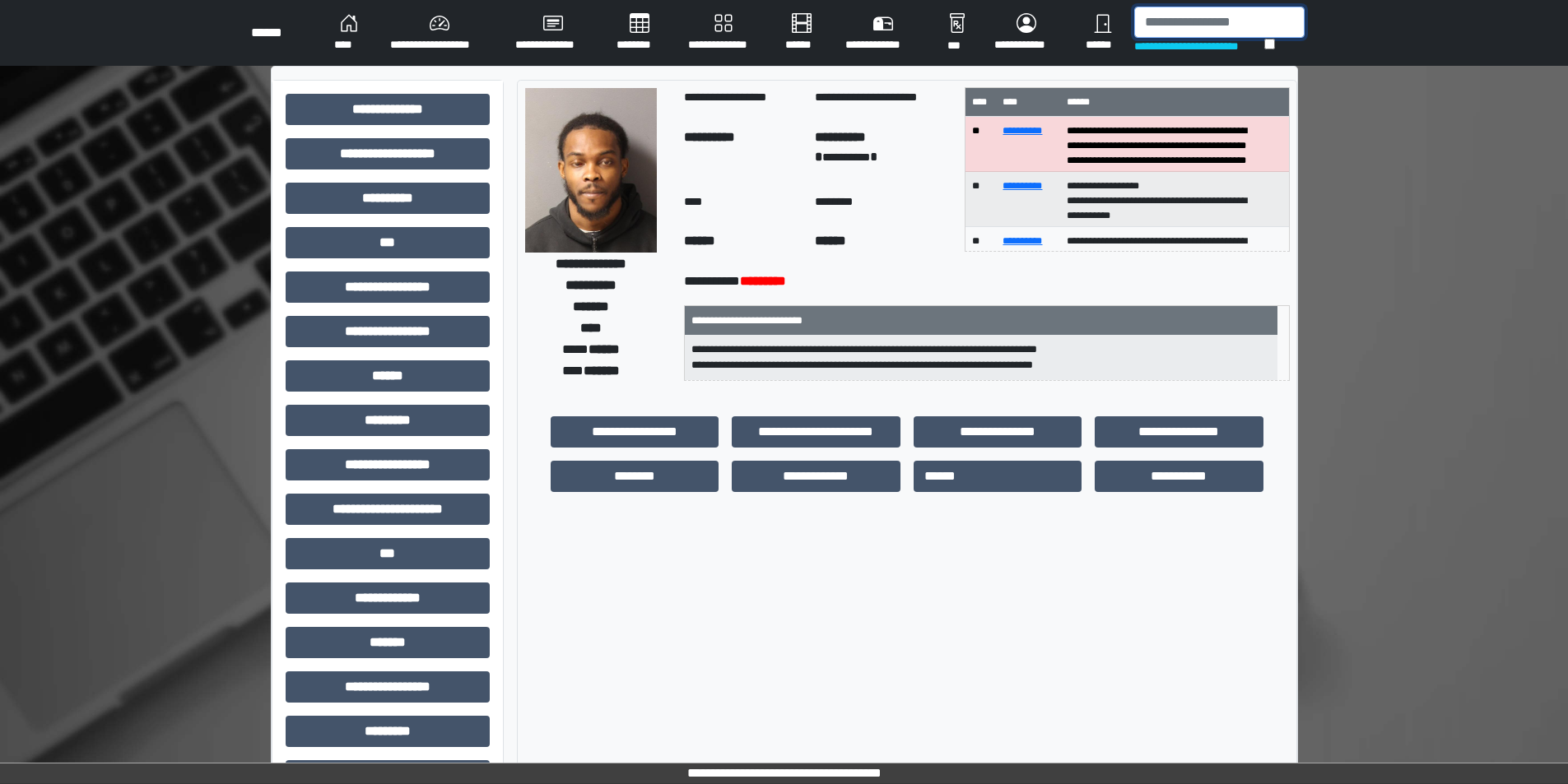 drag, startPoint x: 1221, startPoint y: 25, endPoint x: 1219, endPoint y: 36, distance: 11.18034 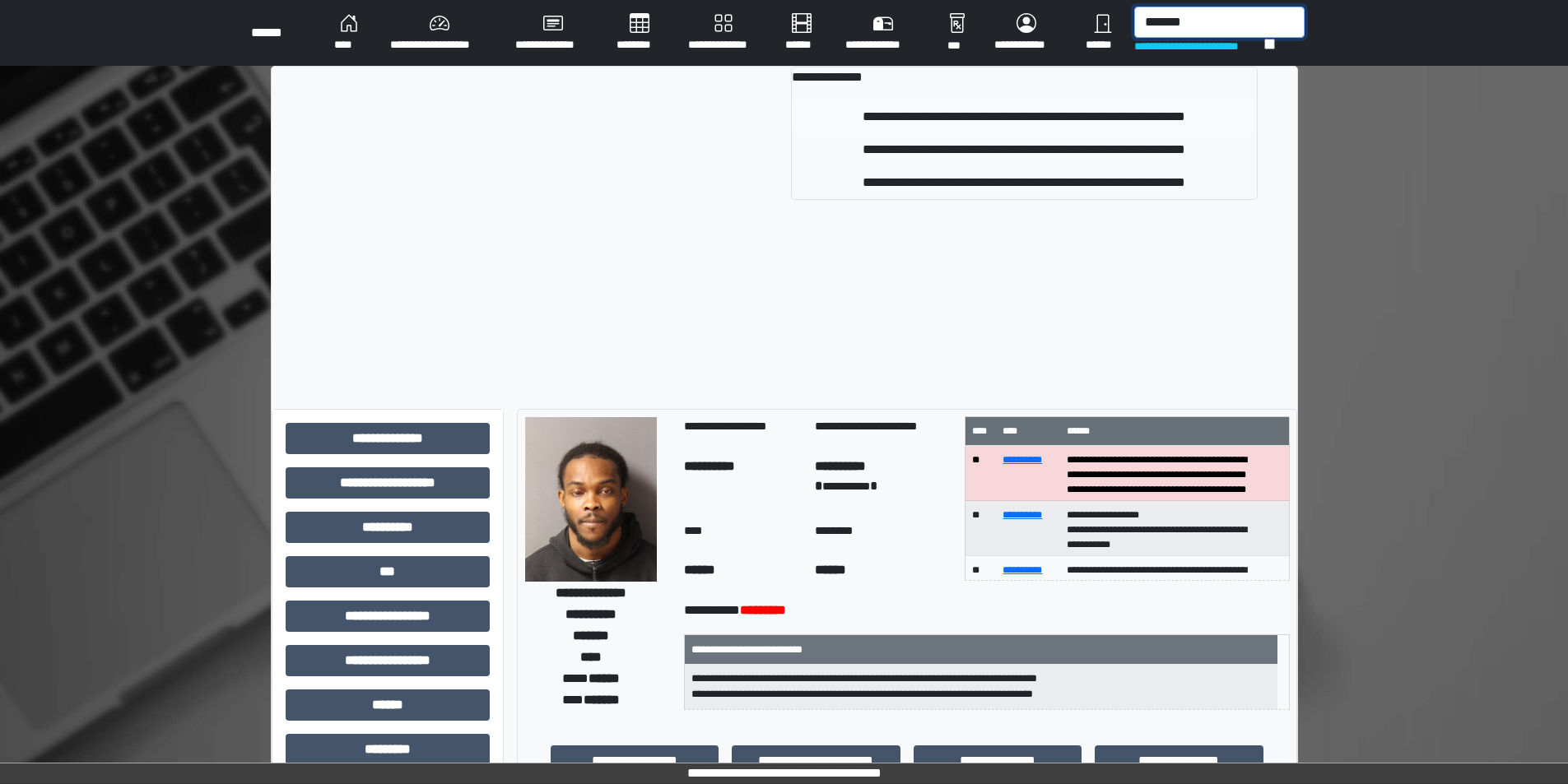 type on "*******" 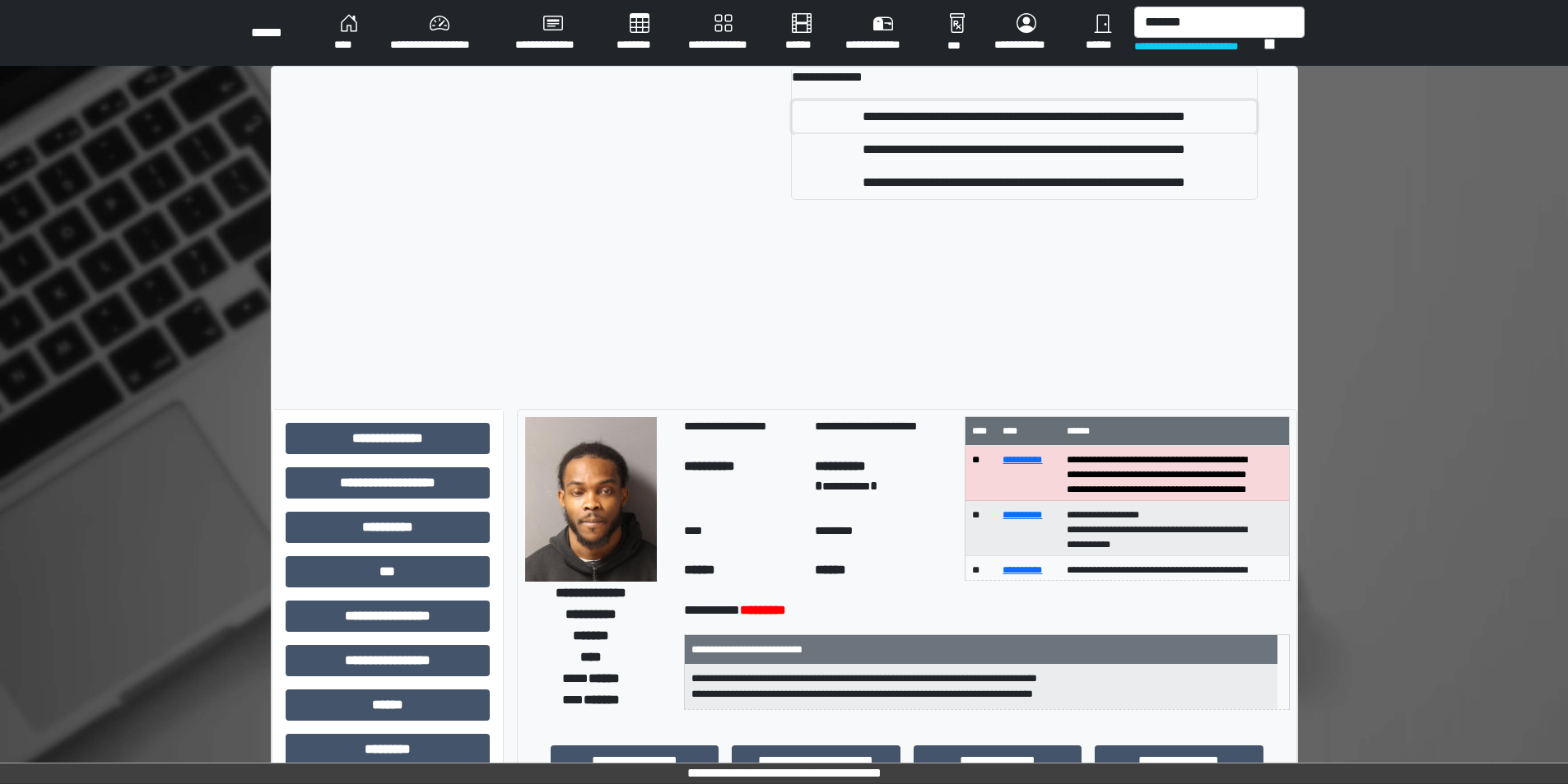 click on "**********" at bounding box center (1024, 117) 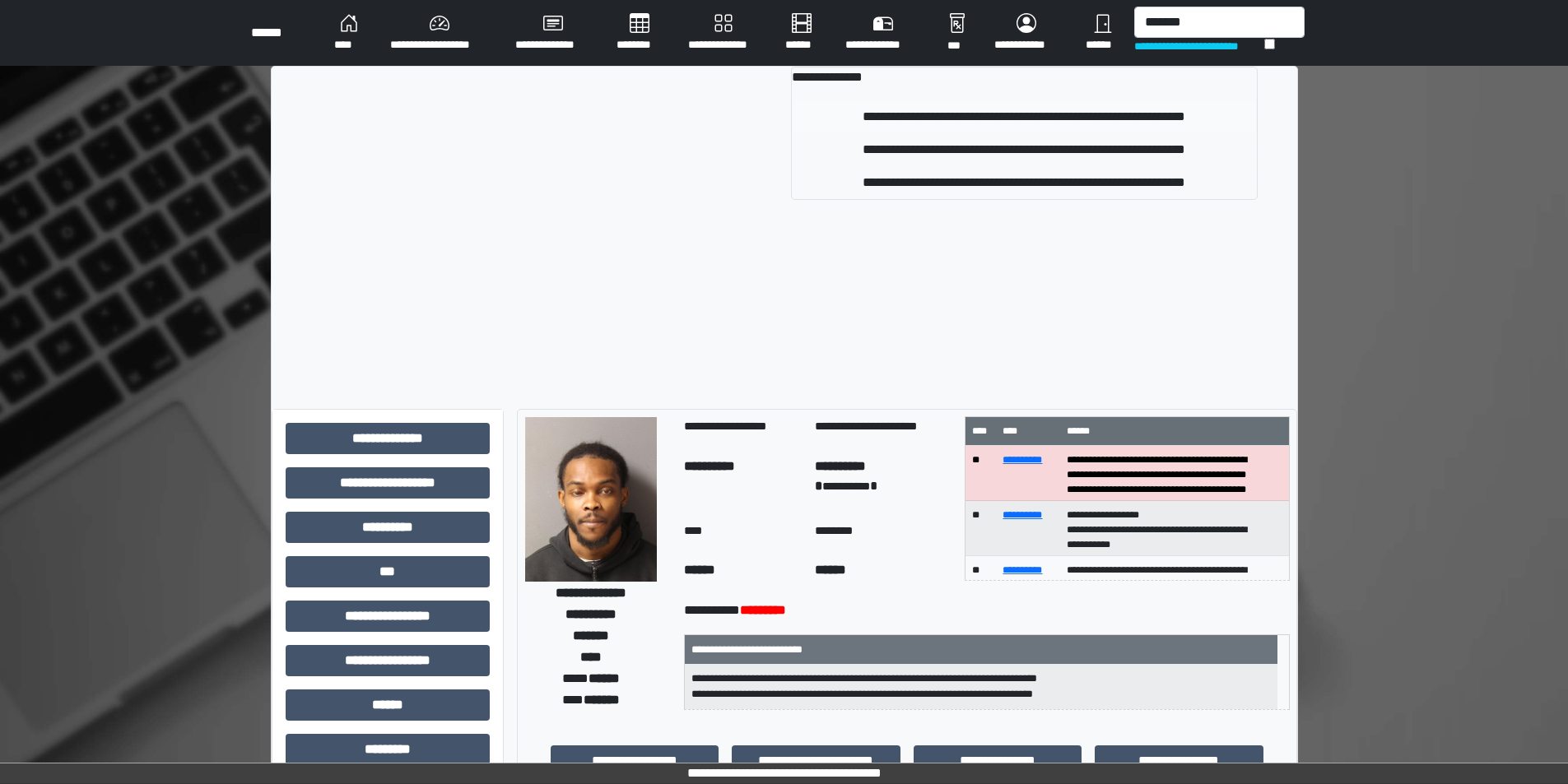 type 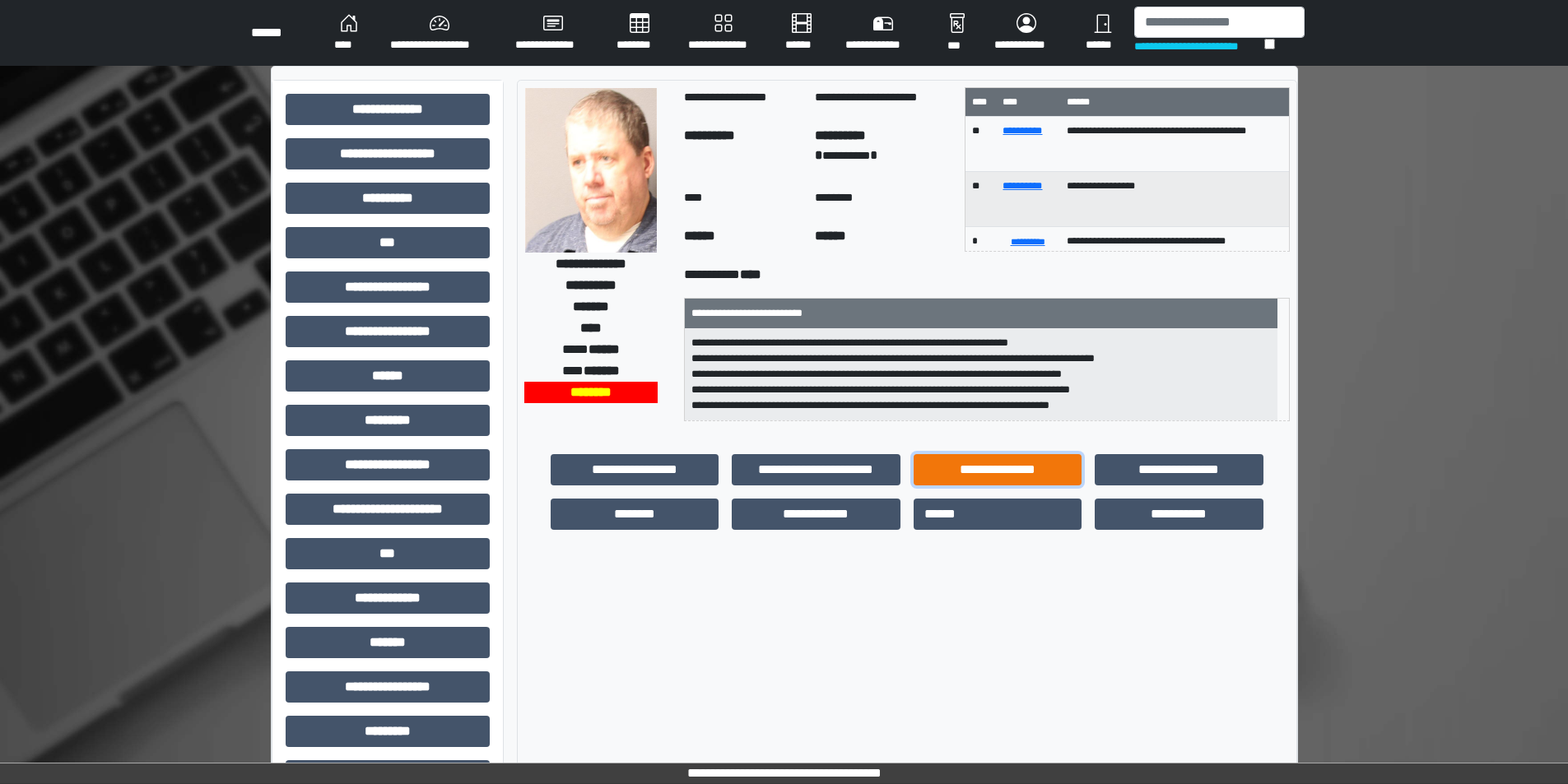 click on "**********" at bounding box center (998, 470) 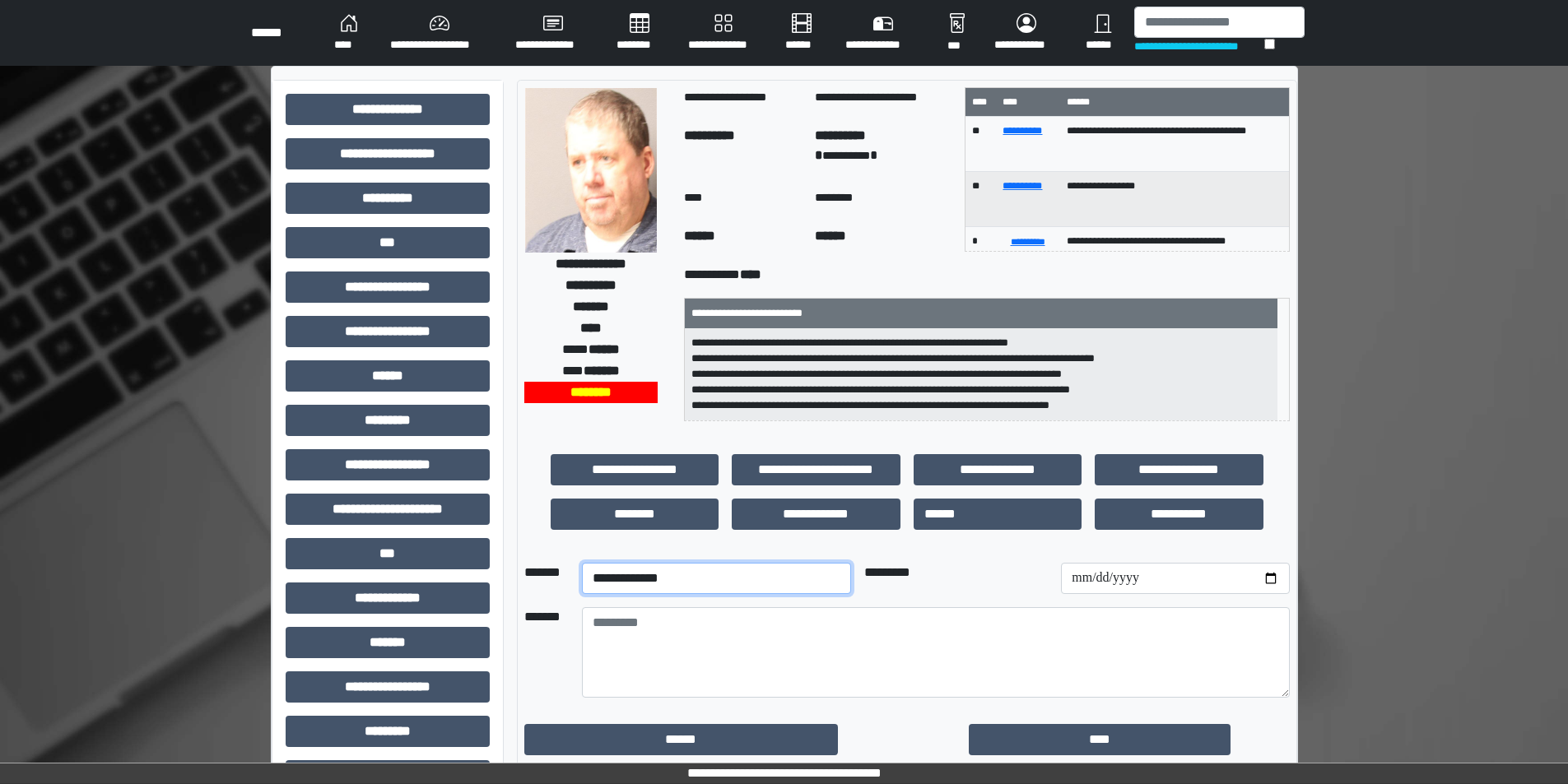 click on "**********" at bounding box center (716, 578) 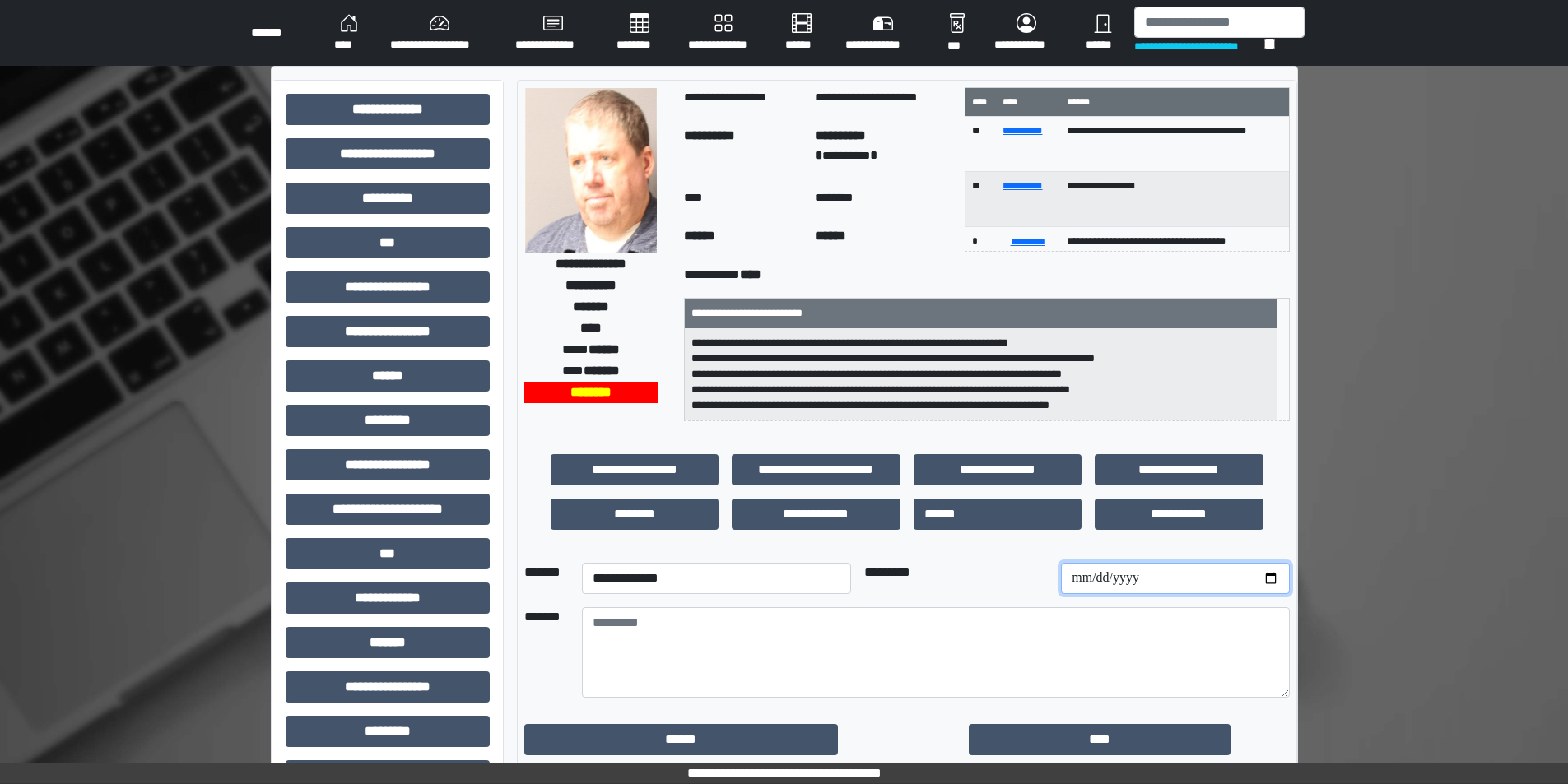 click at bounding box center [1175, 578] 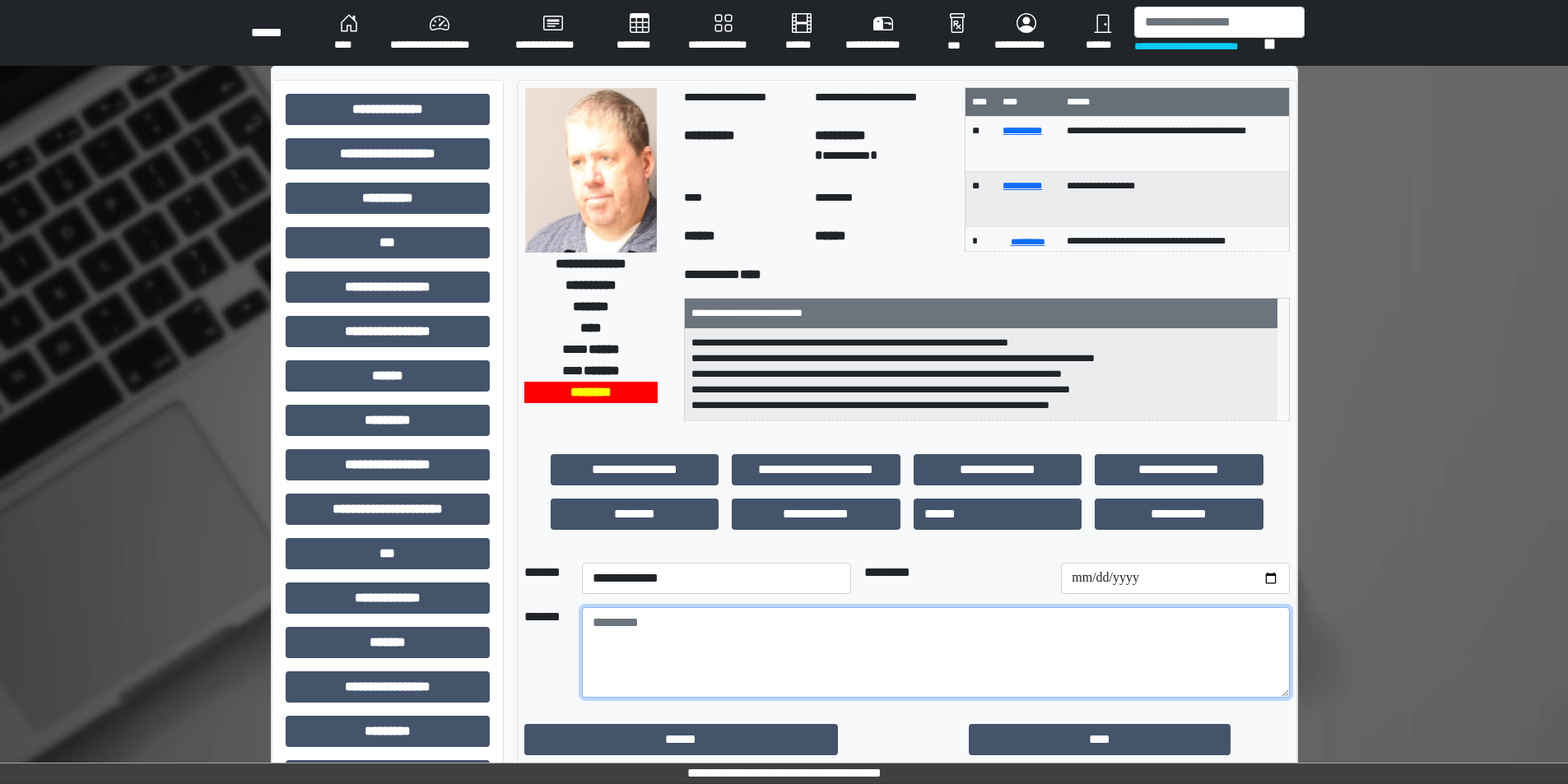 click at bounding box center [936, 652] 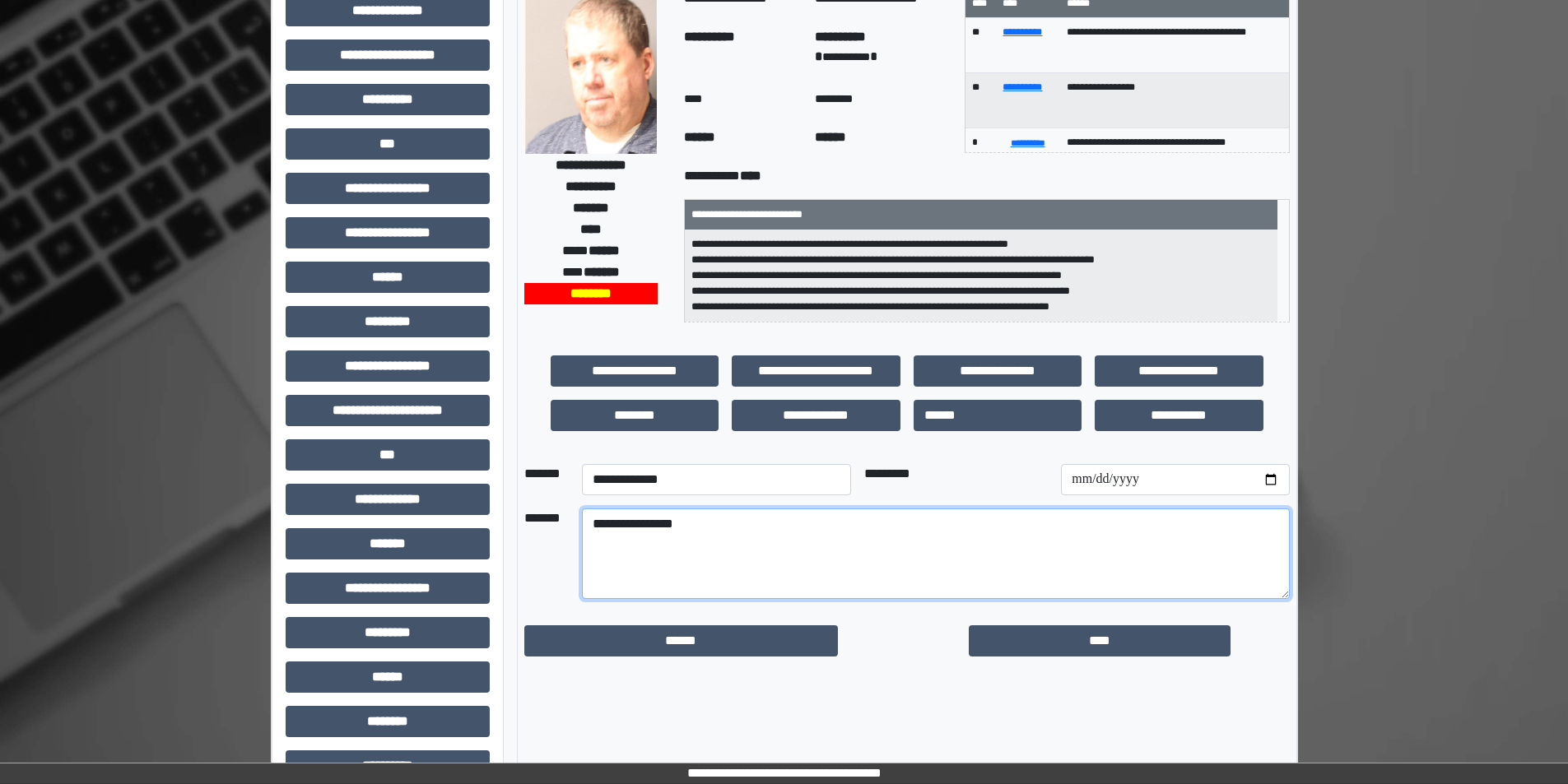 scroll, scrollTop: 182, scrollLeft: 0, axis: vertical 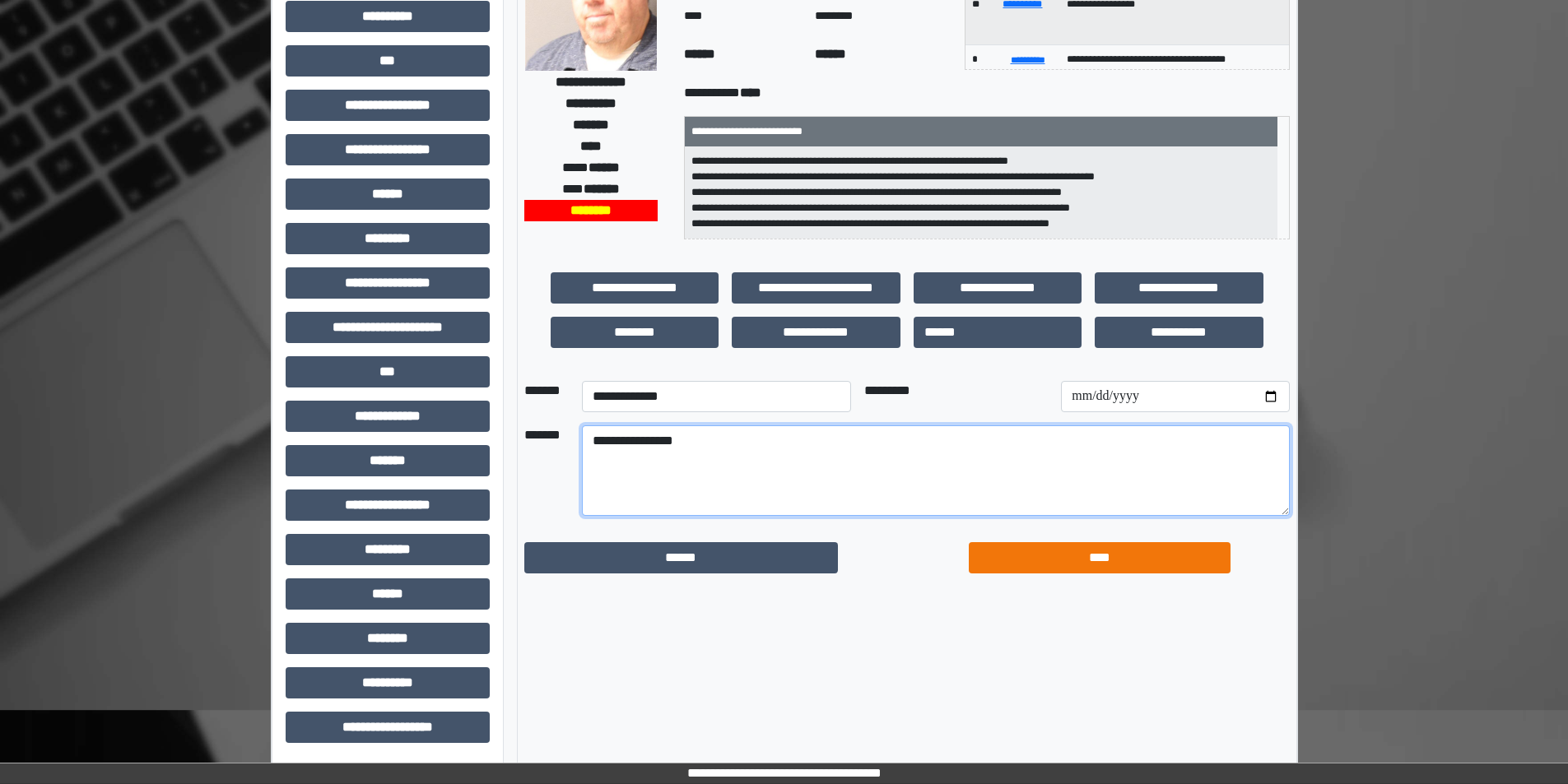 type on "**********" 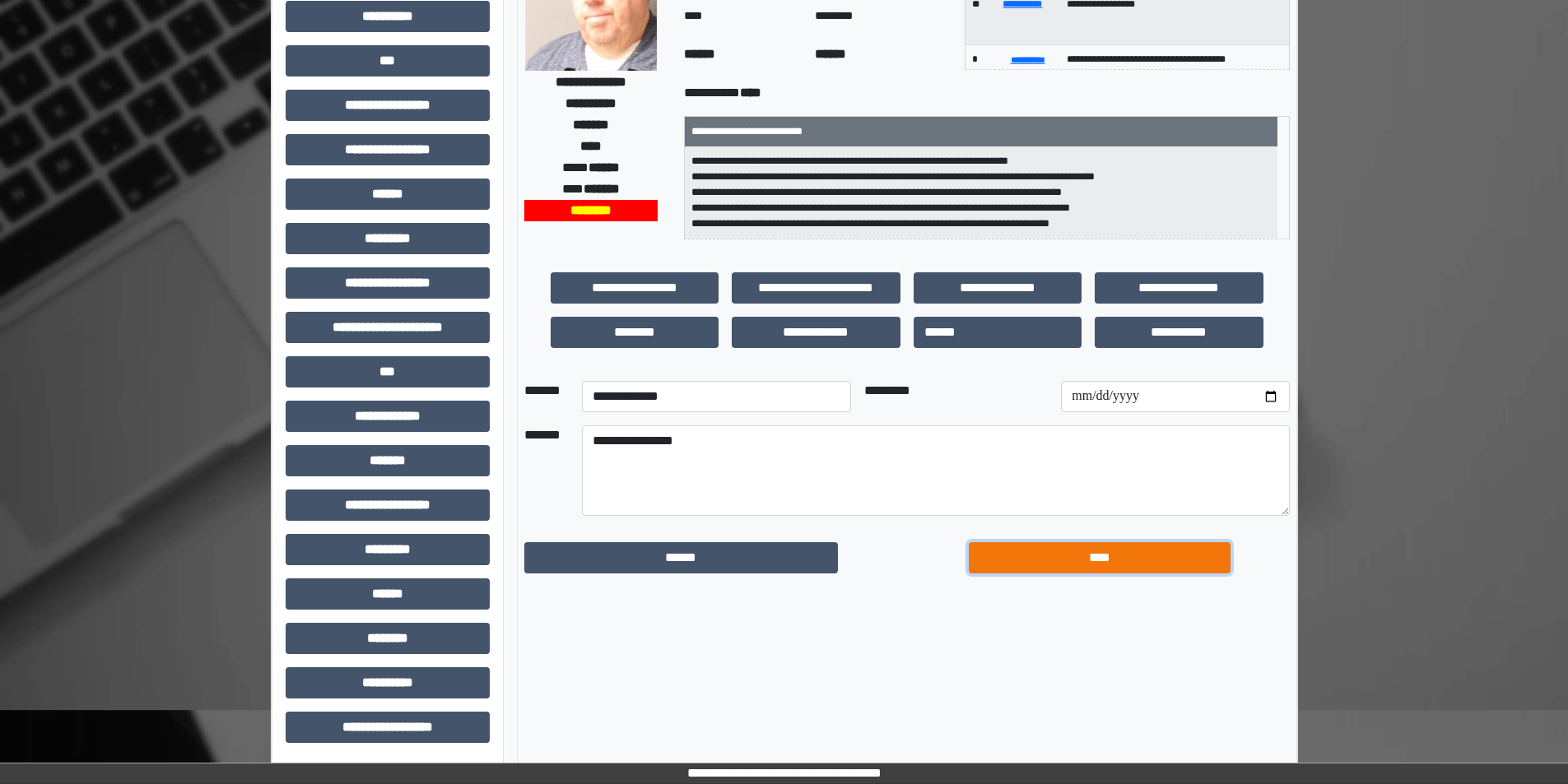 click on "****" at bounding box center [1100, 558] 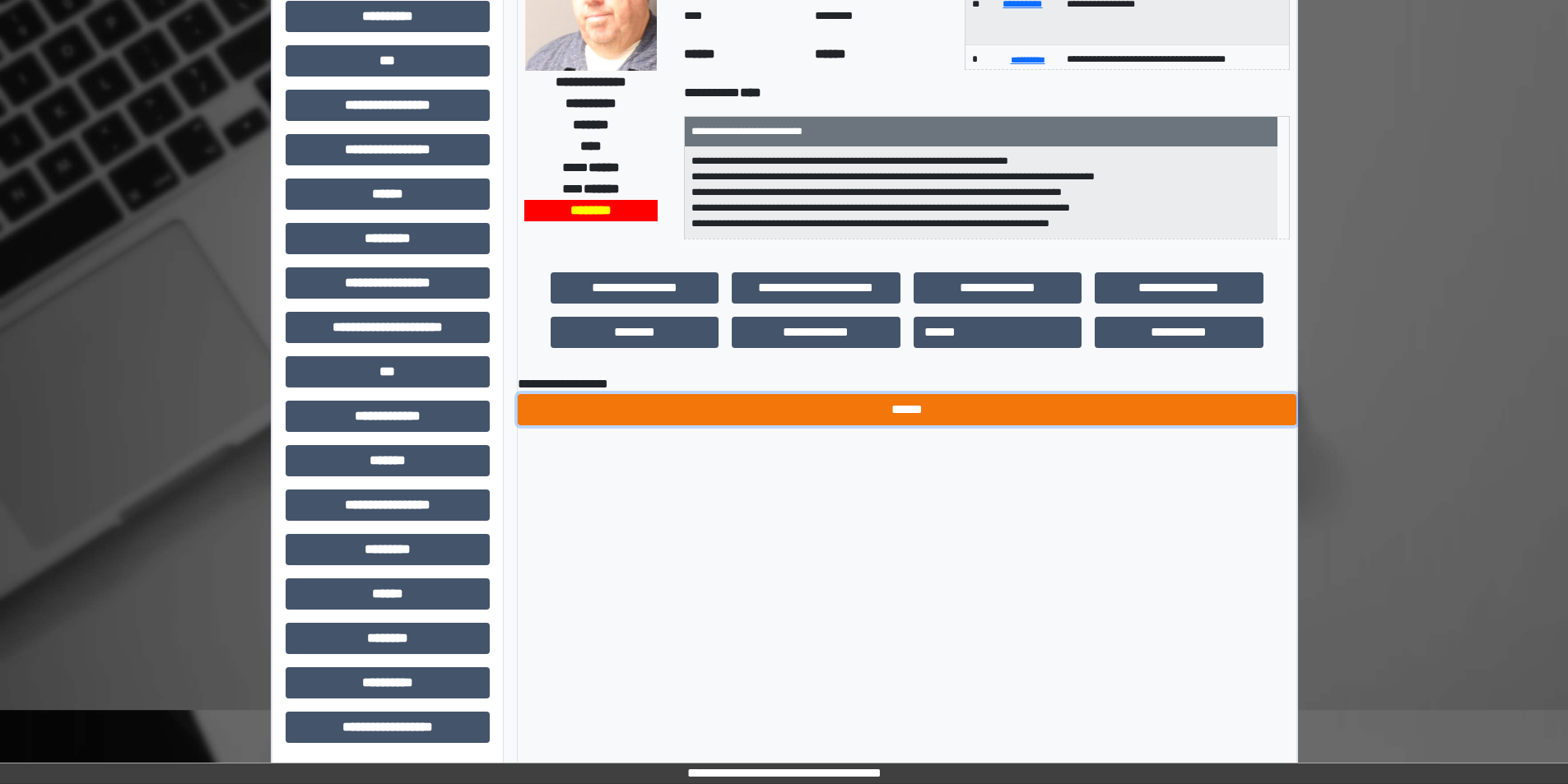 click on "******" at bounding box center [907, 410] 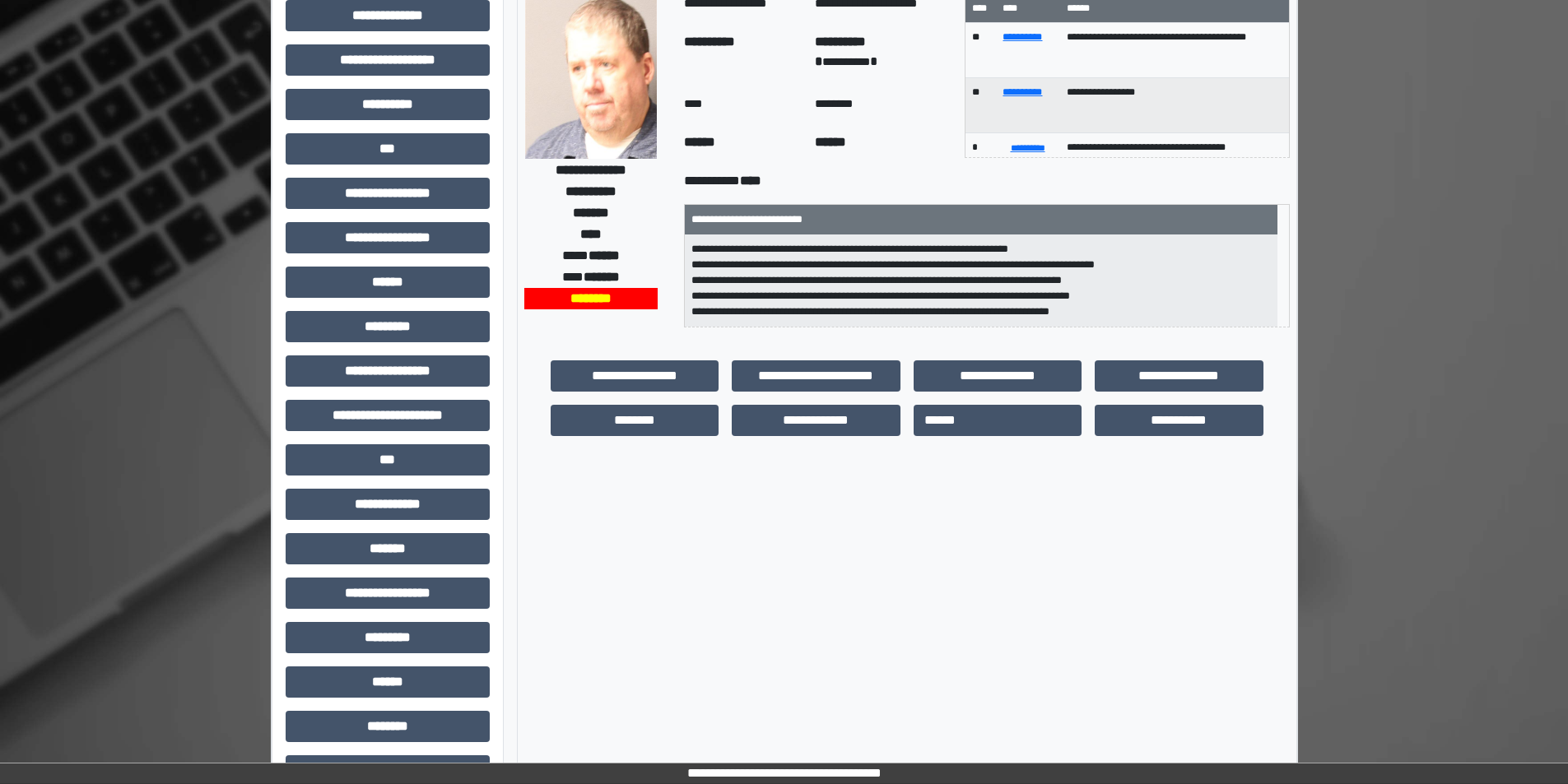 scroll, scrollTop: 0, scrollLeft: 0, axis: both 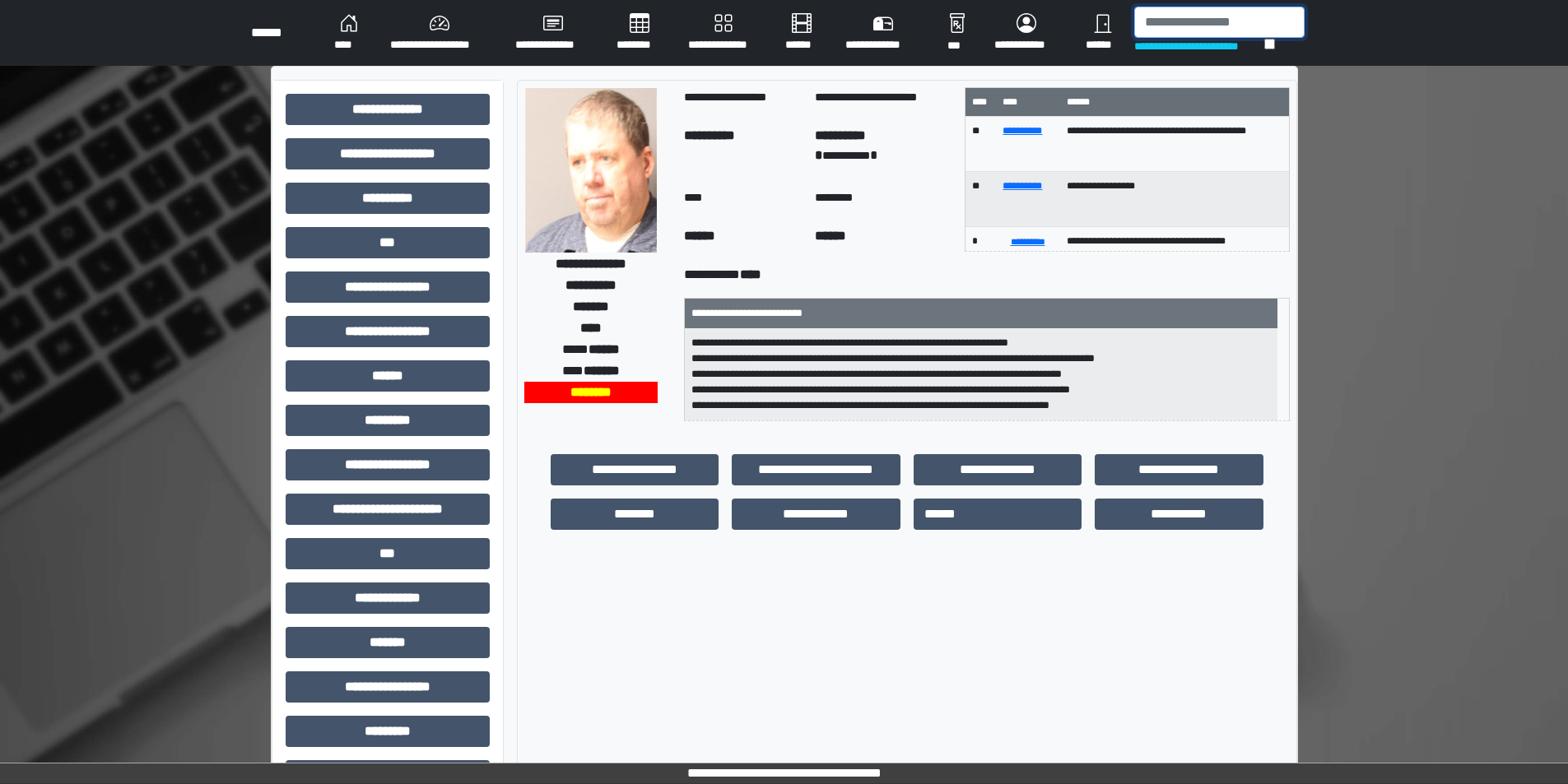click at bounding box center (1219, 22) 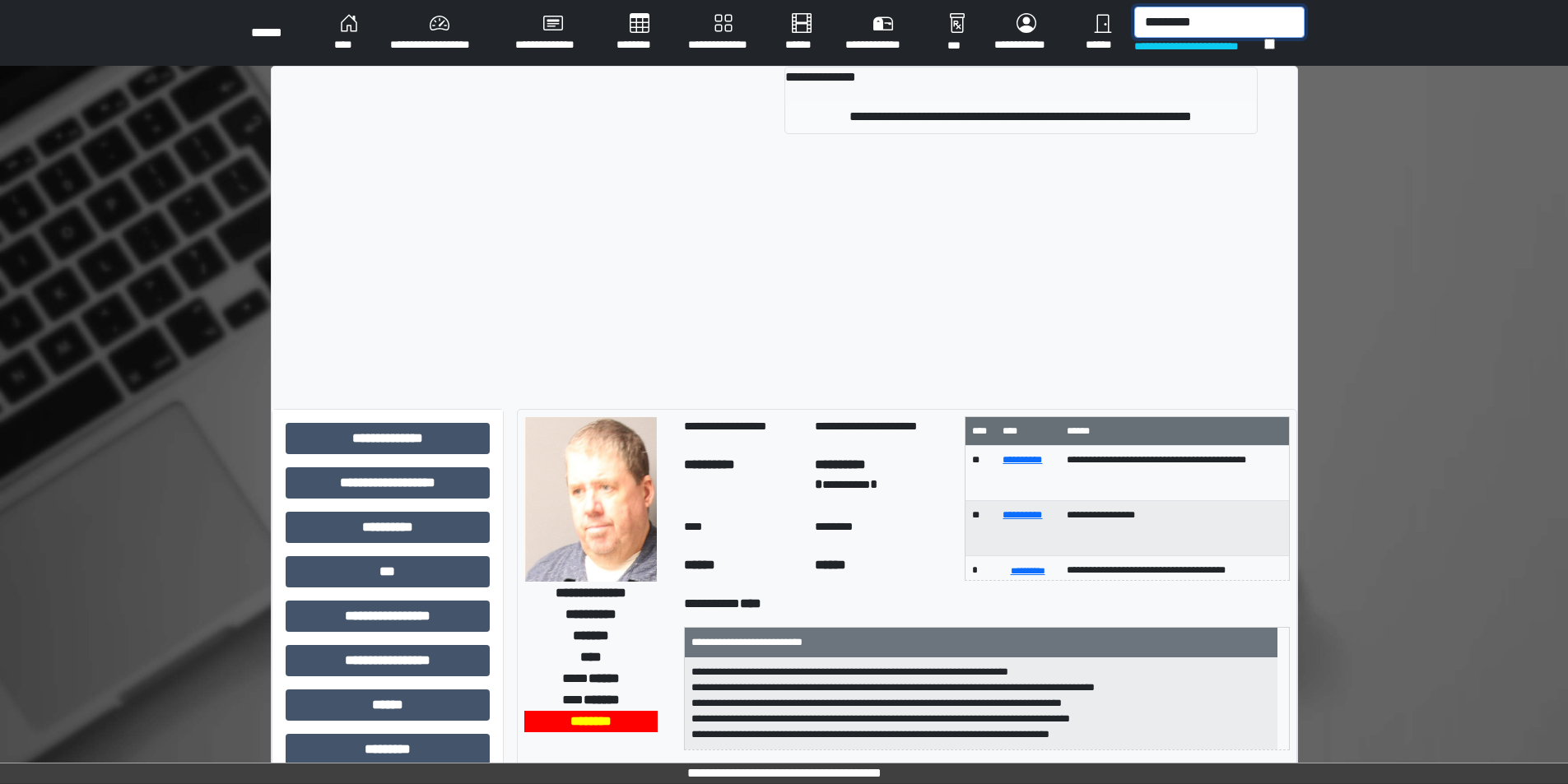type on "*********" 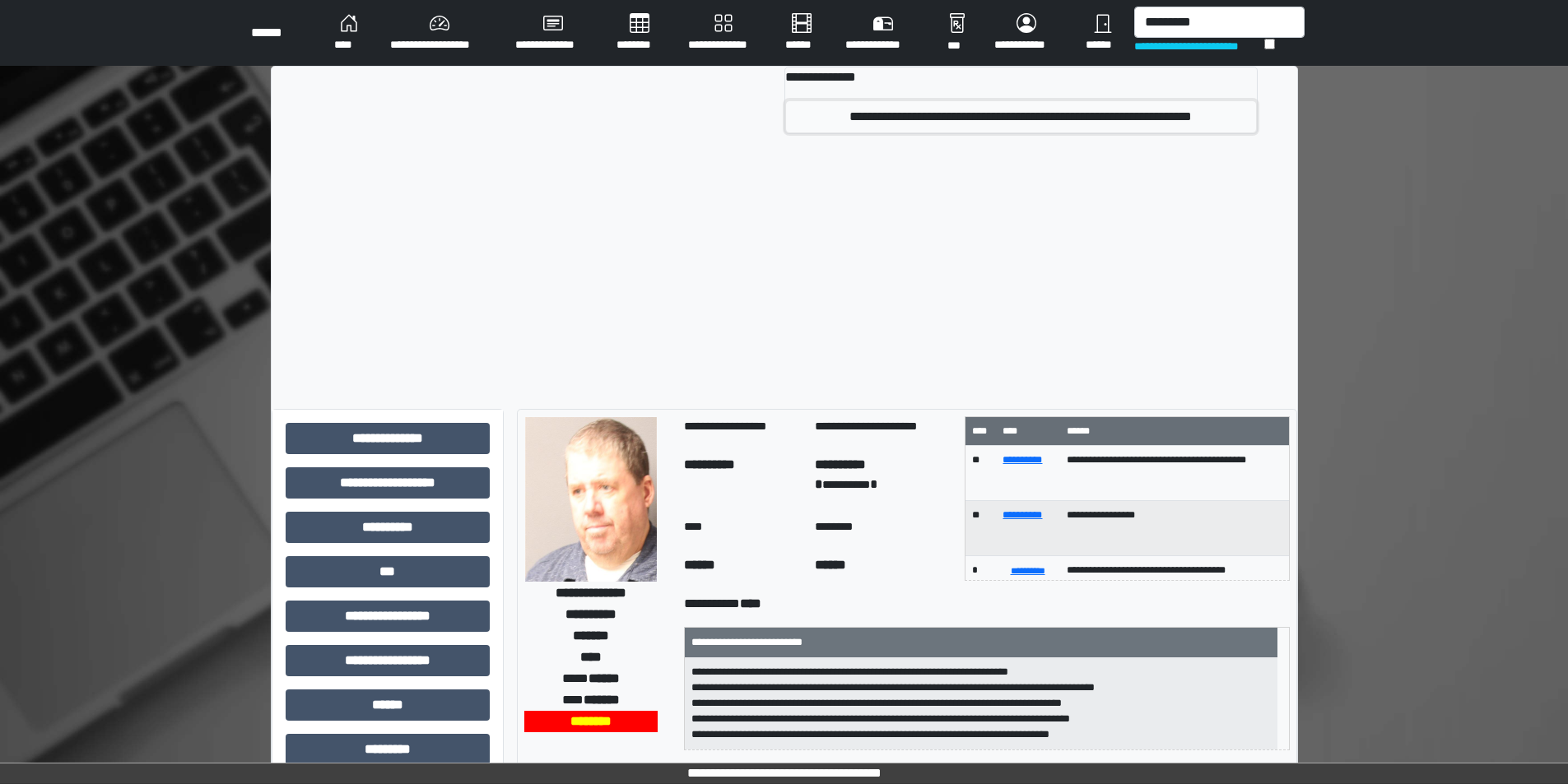 click on "**********" at bounding box center [1021, 117] 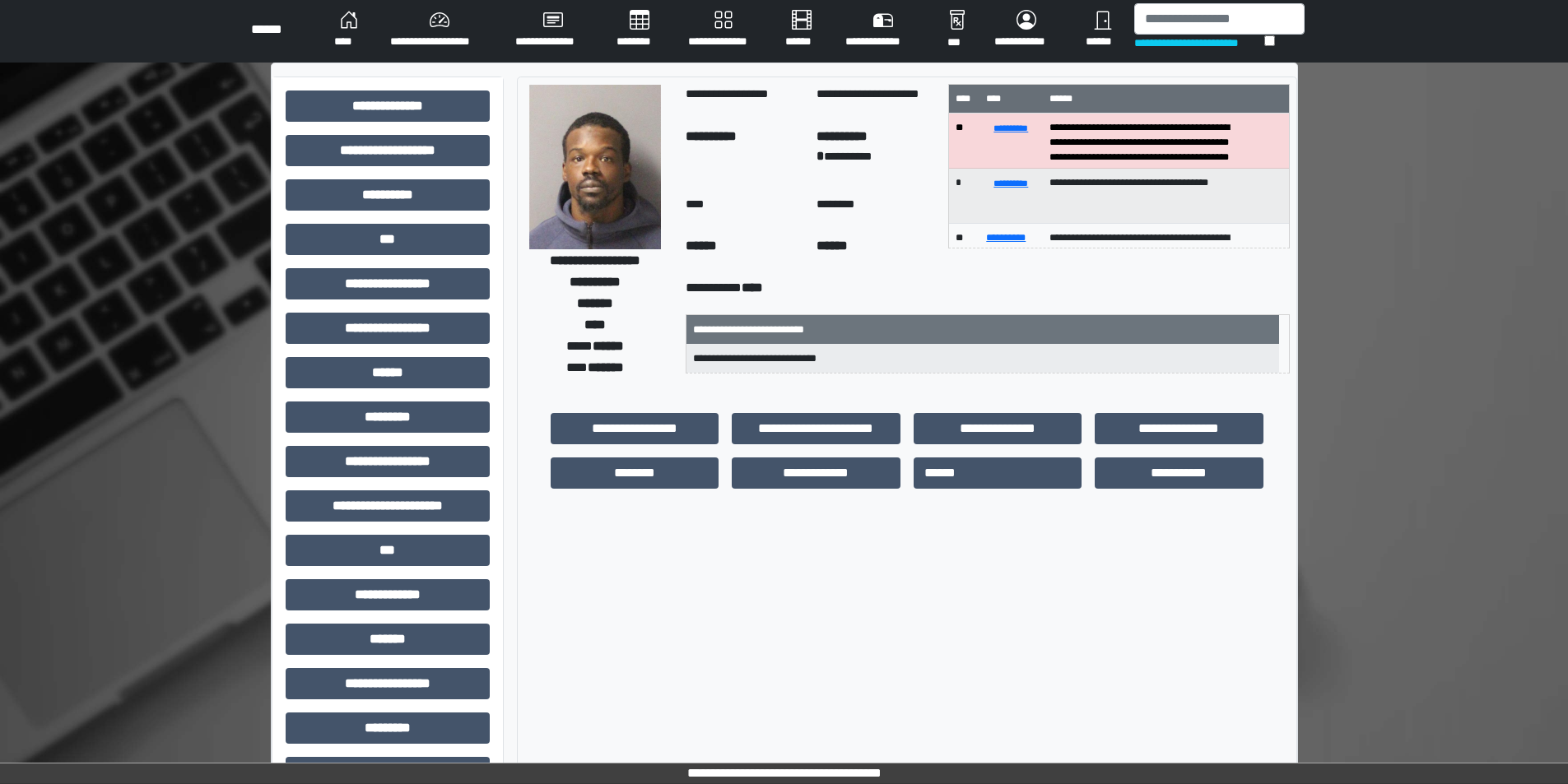 scroll, scrollTop: 0, scrollLeft: 0, axis: both 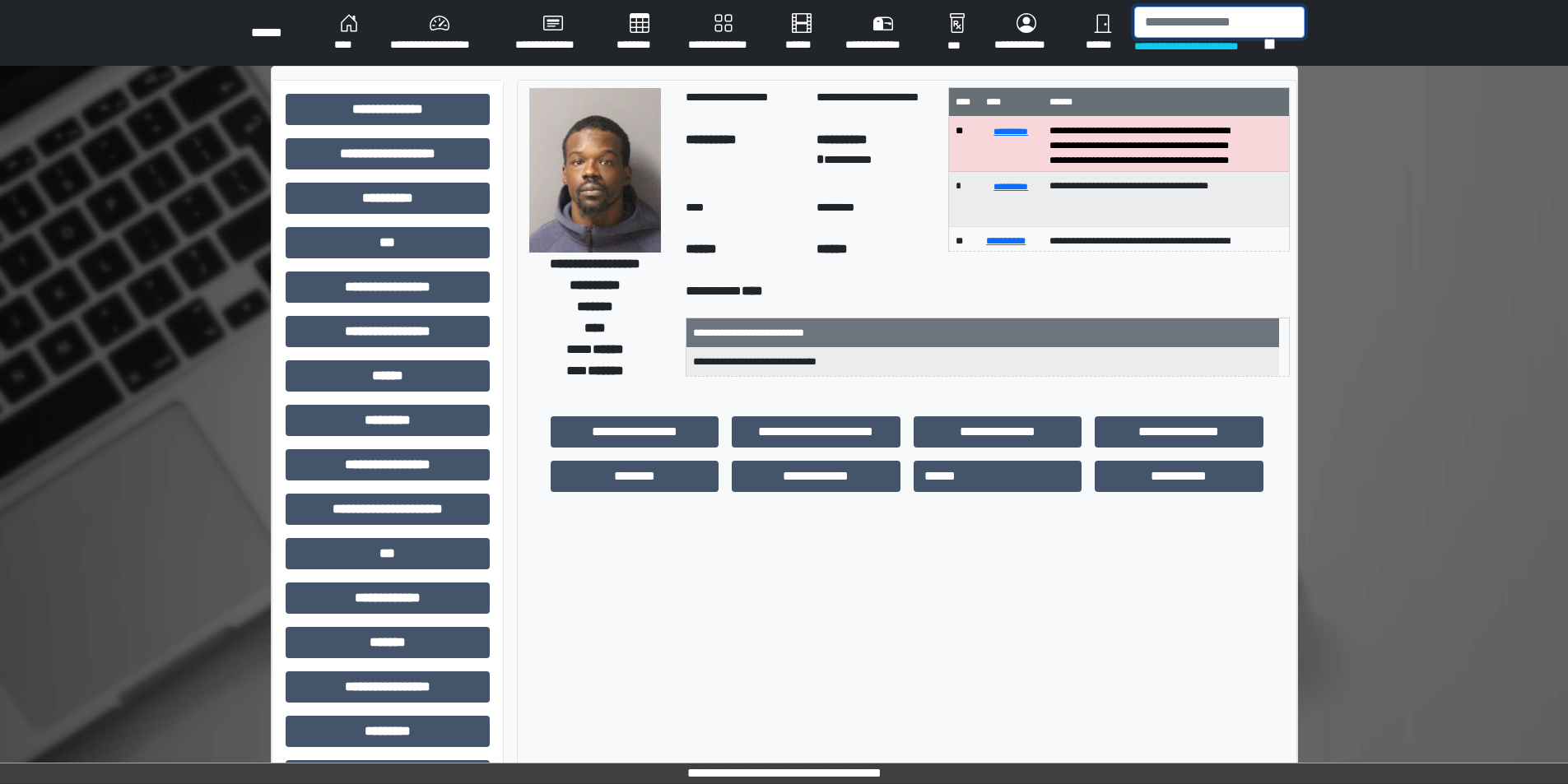 click at bounding box center (1219, 22) 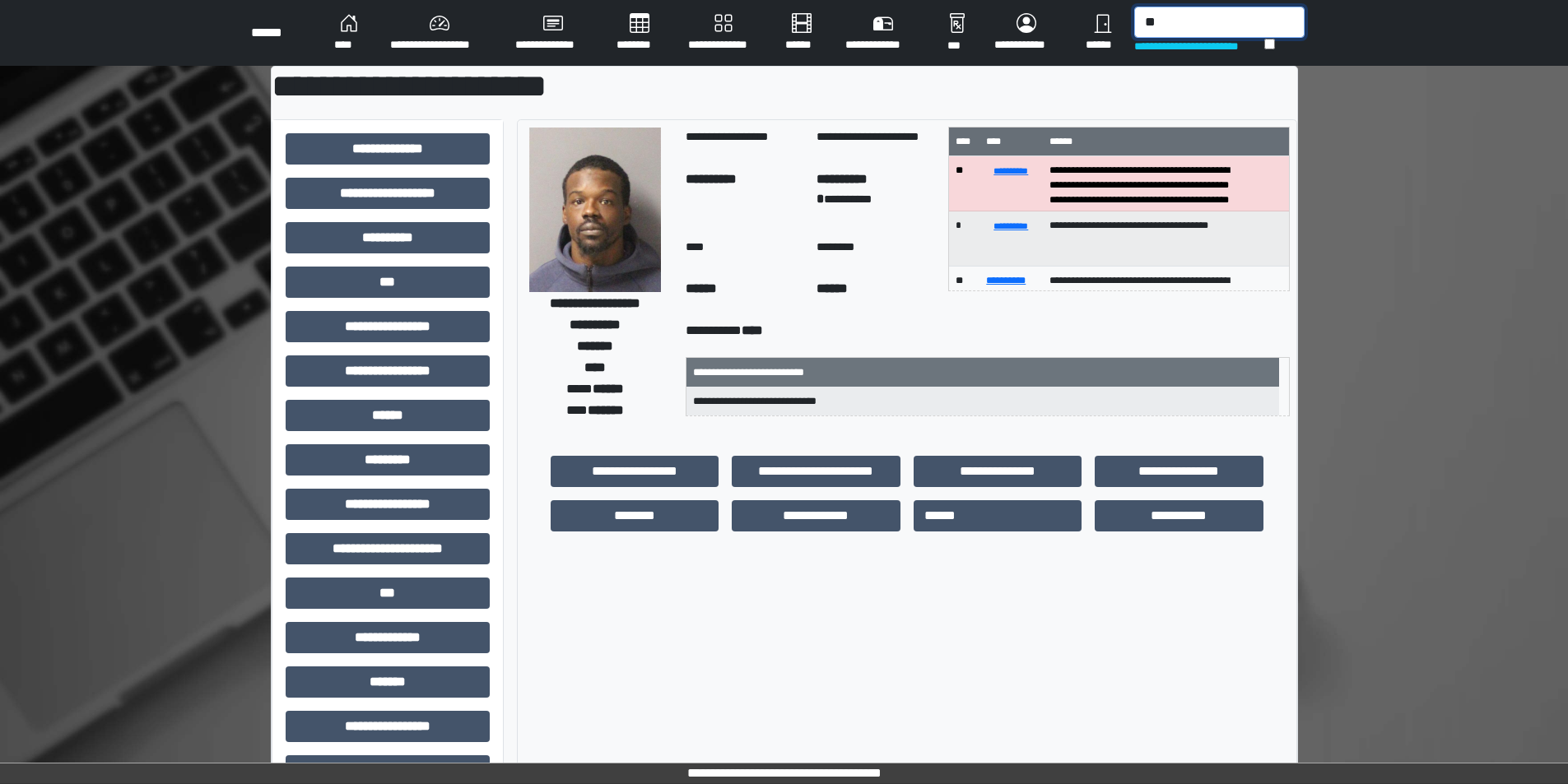 type on "*" 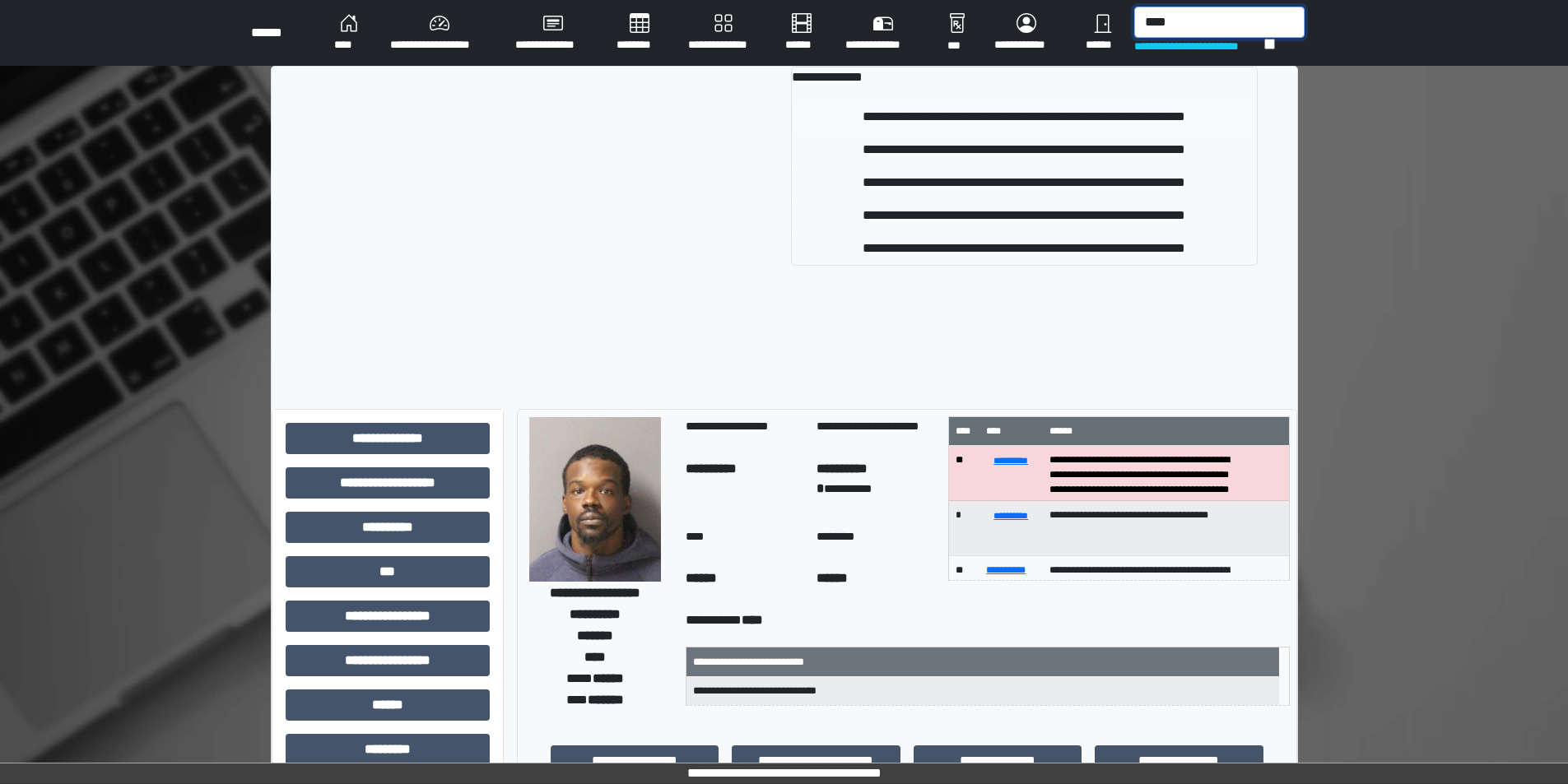 type on "****" 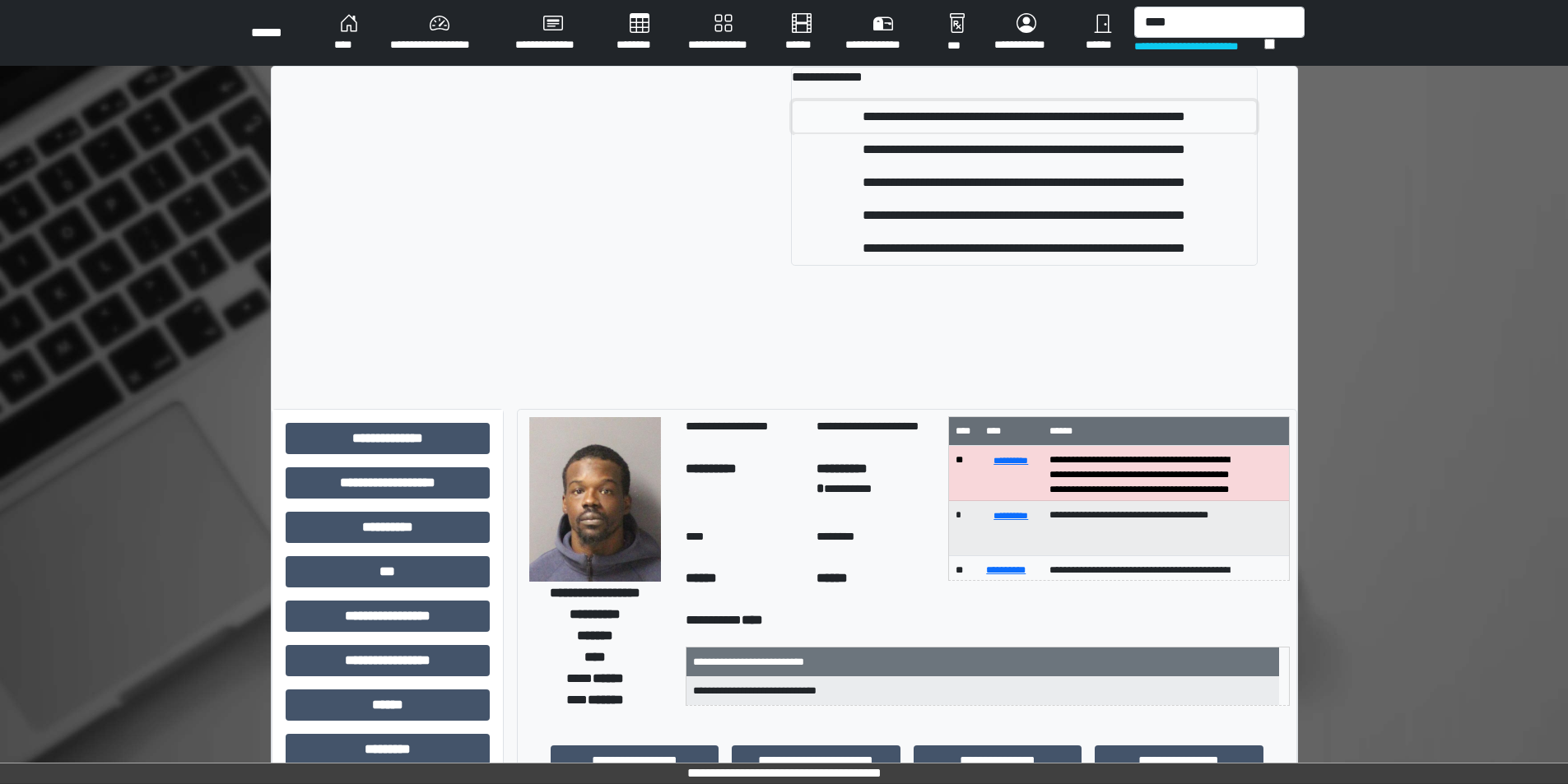 click on "**********" at bounding box center [1024, 117] 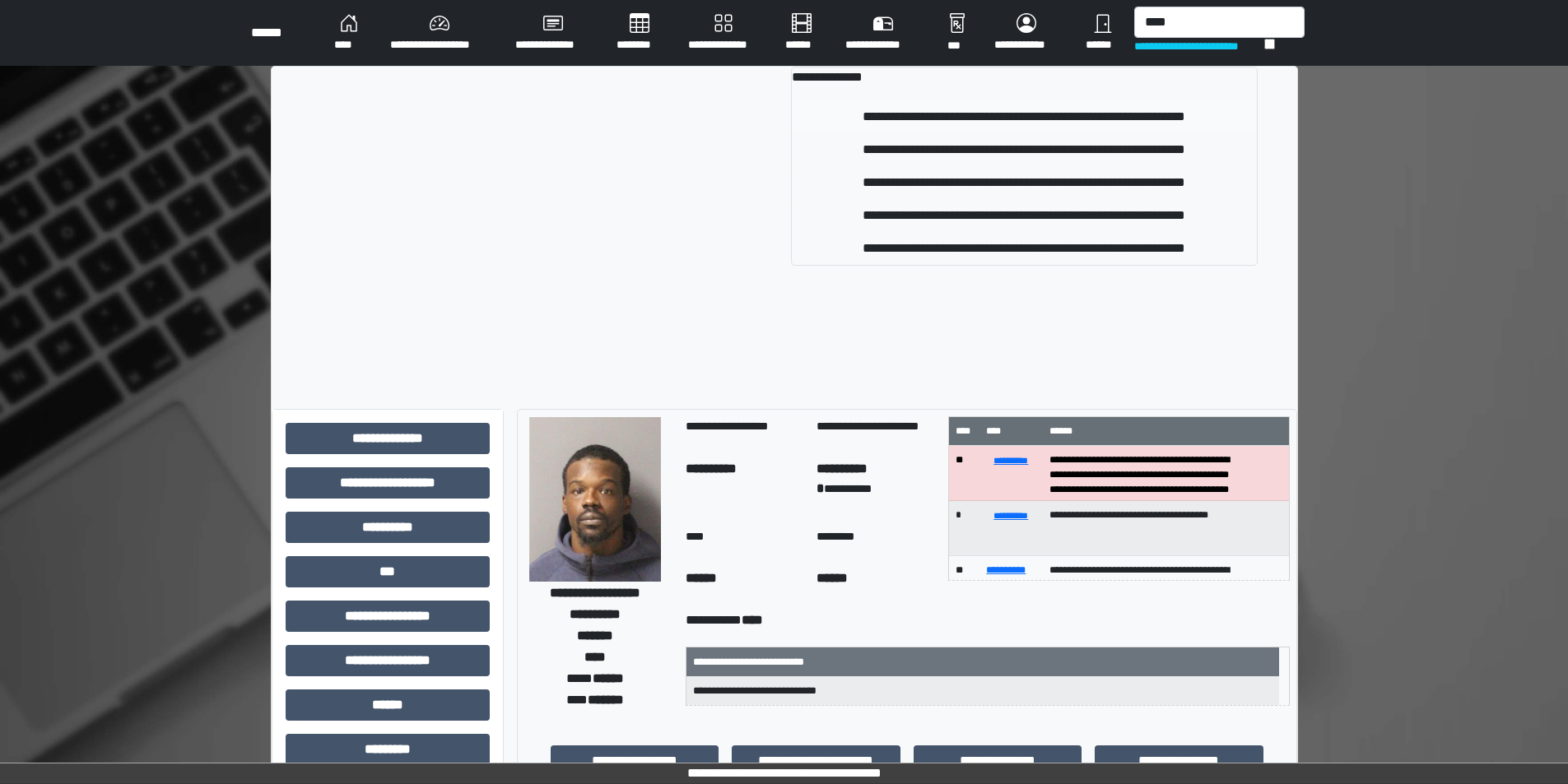type 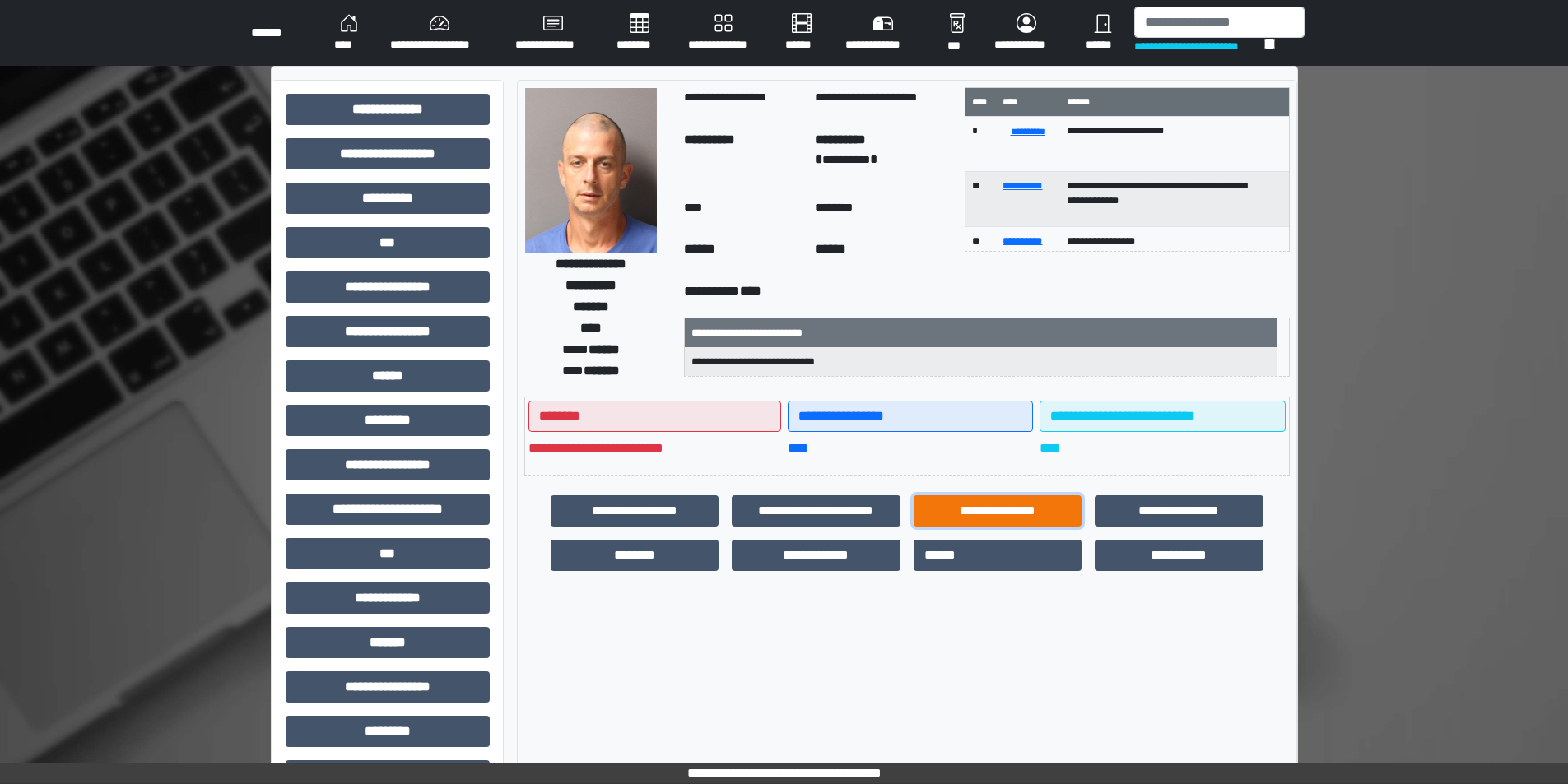 click on "**********" at bounding box center [998, 511] 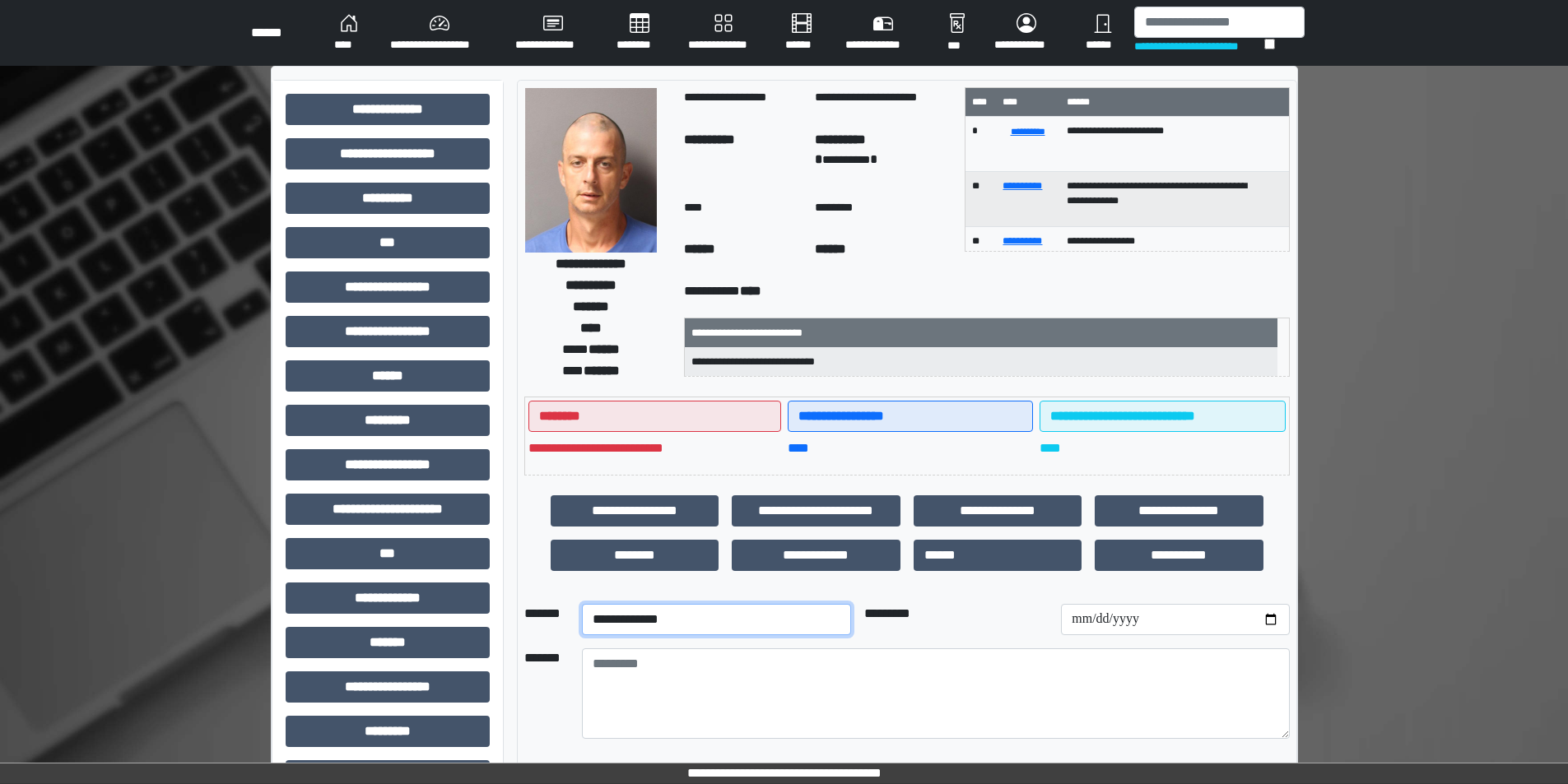 click on "**********" at bounding box center [716, 619] 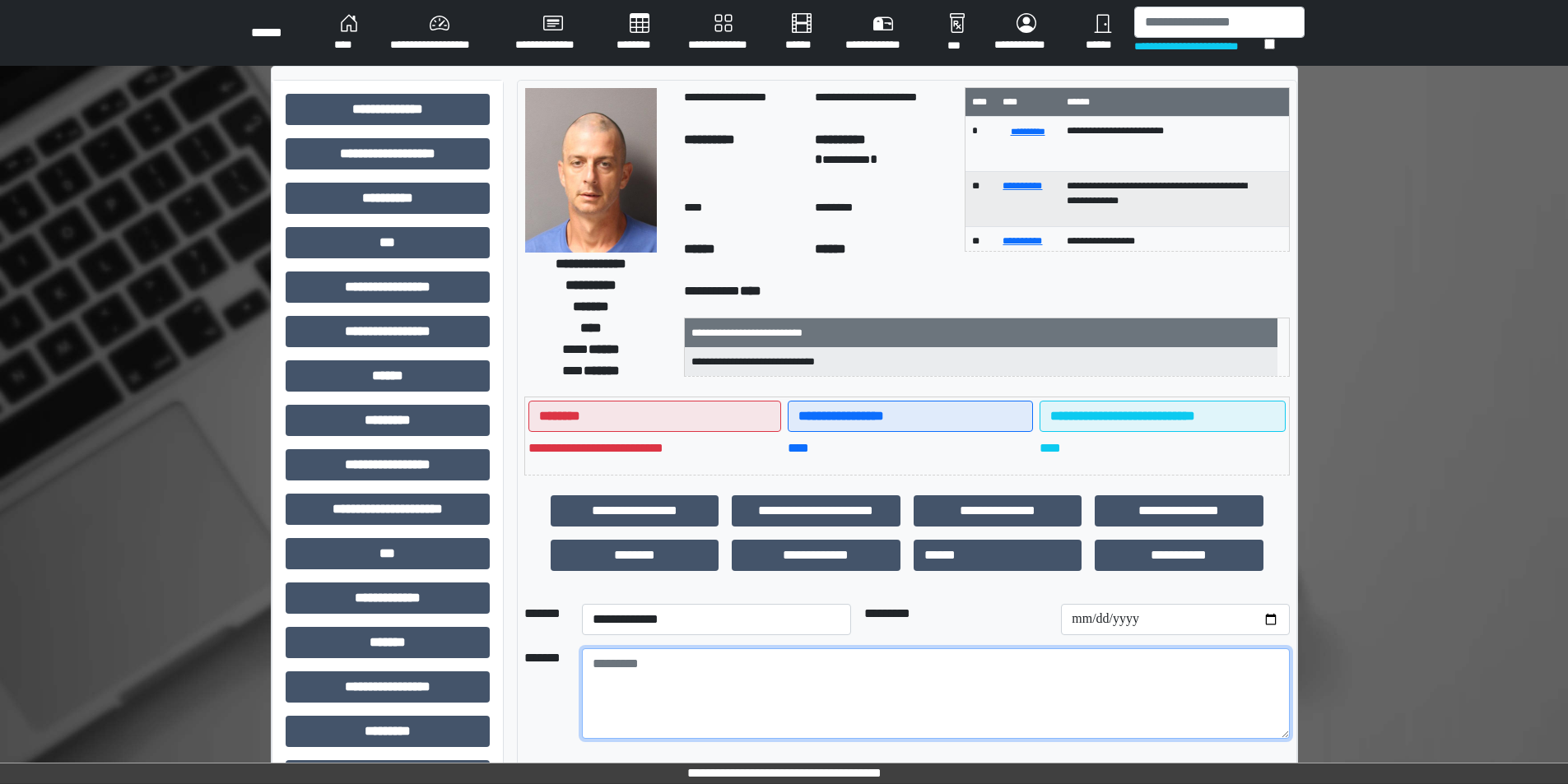 click at bounding box center (936, 694) 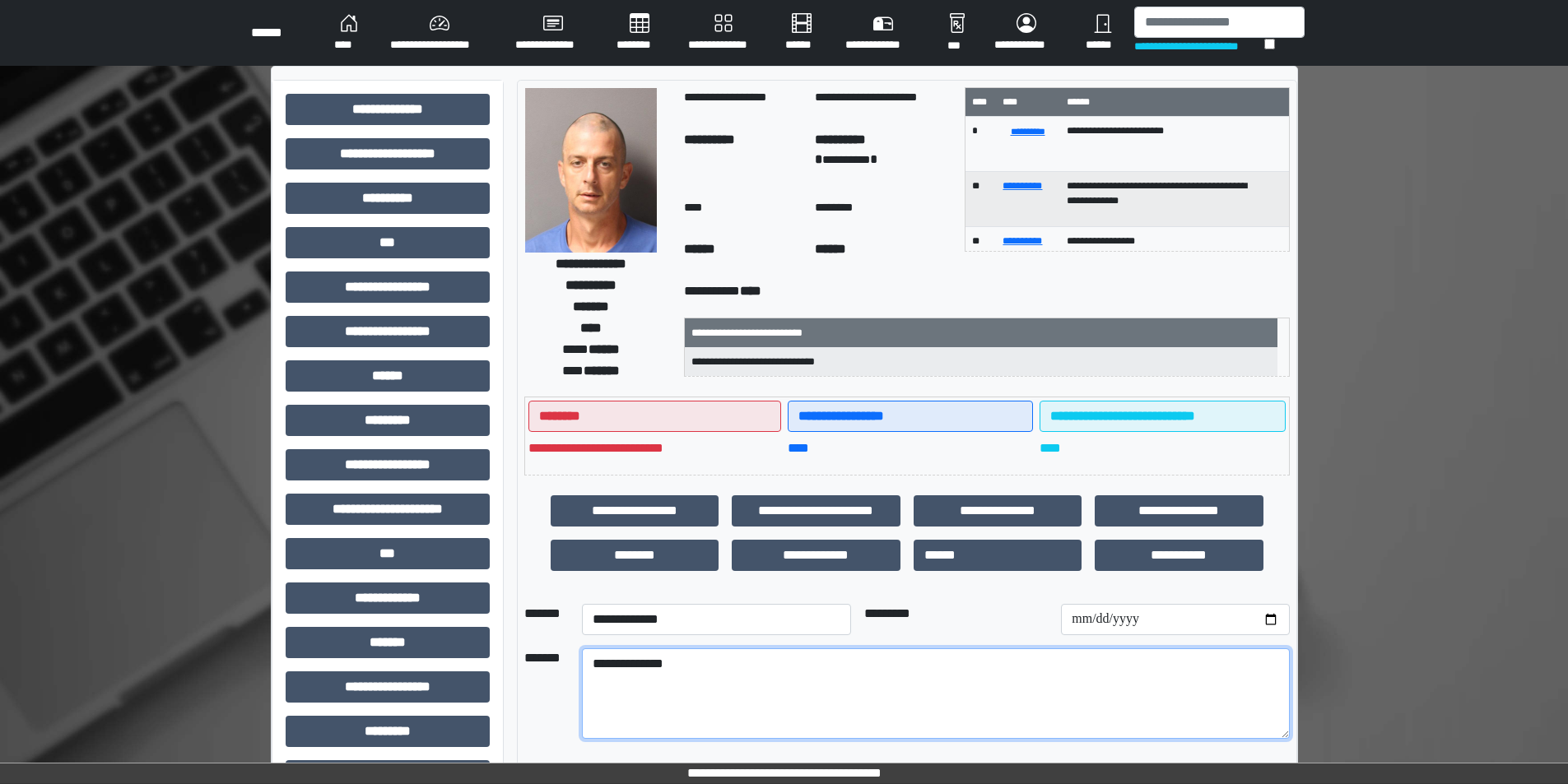 type on "**********" 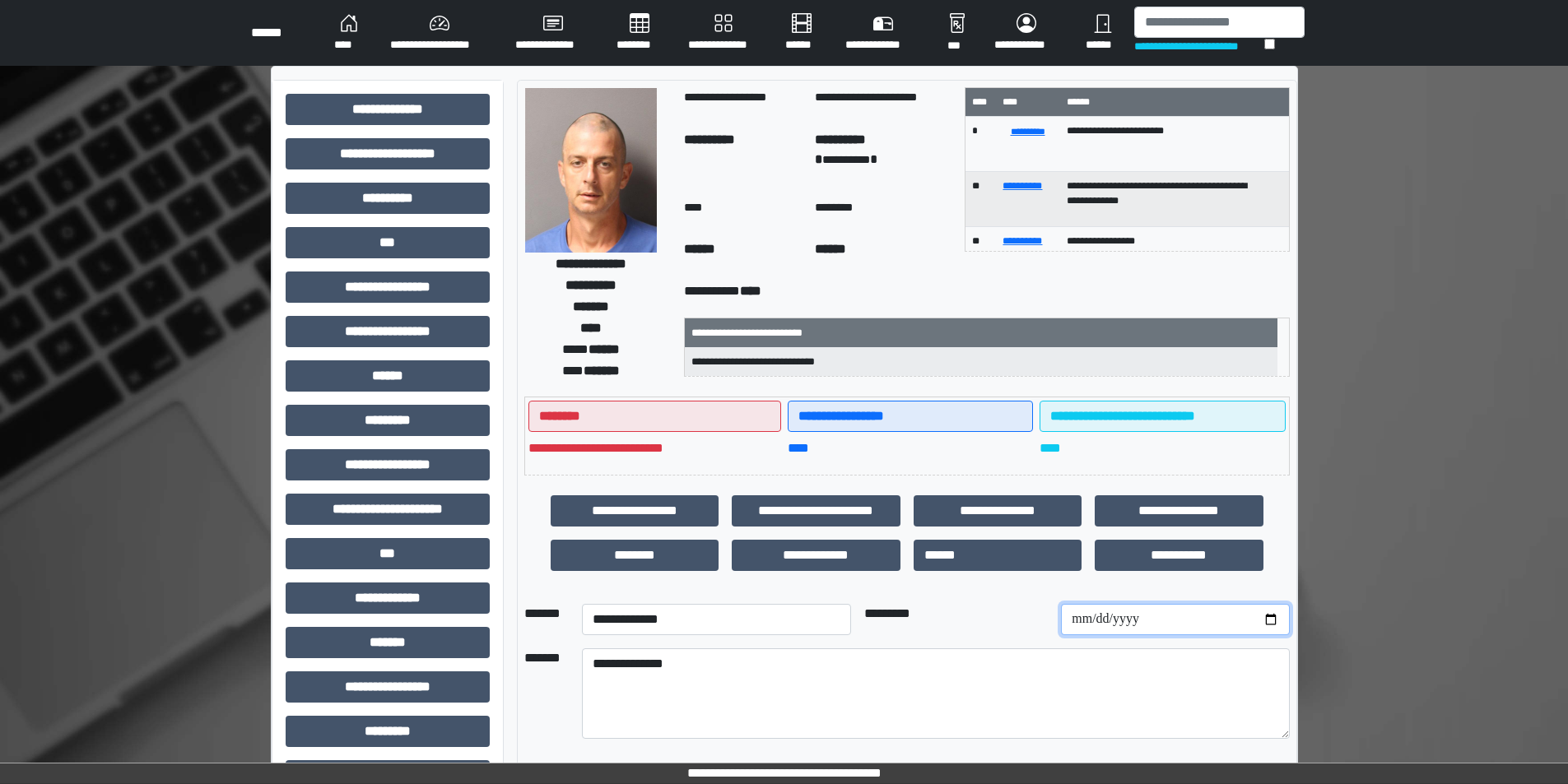 click at bounding box center [1175, 619] 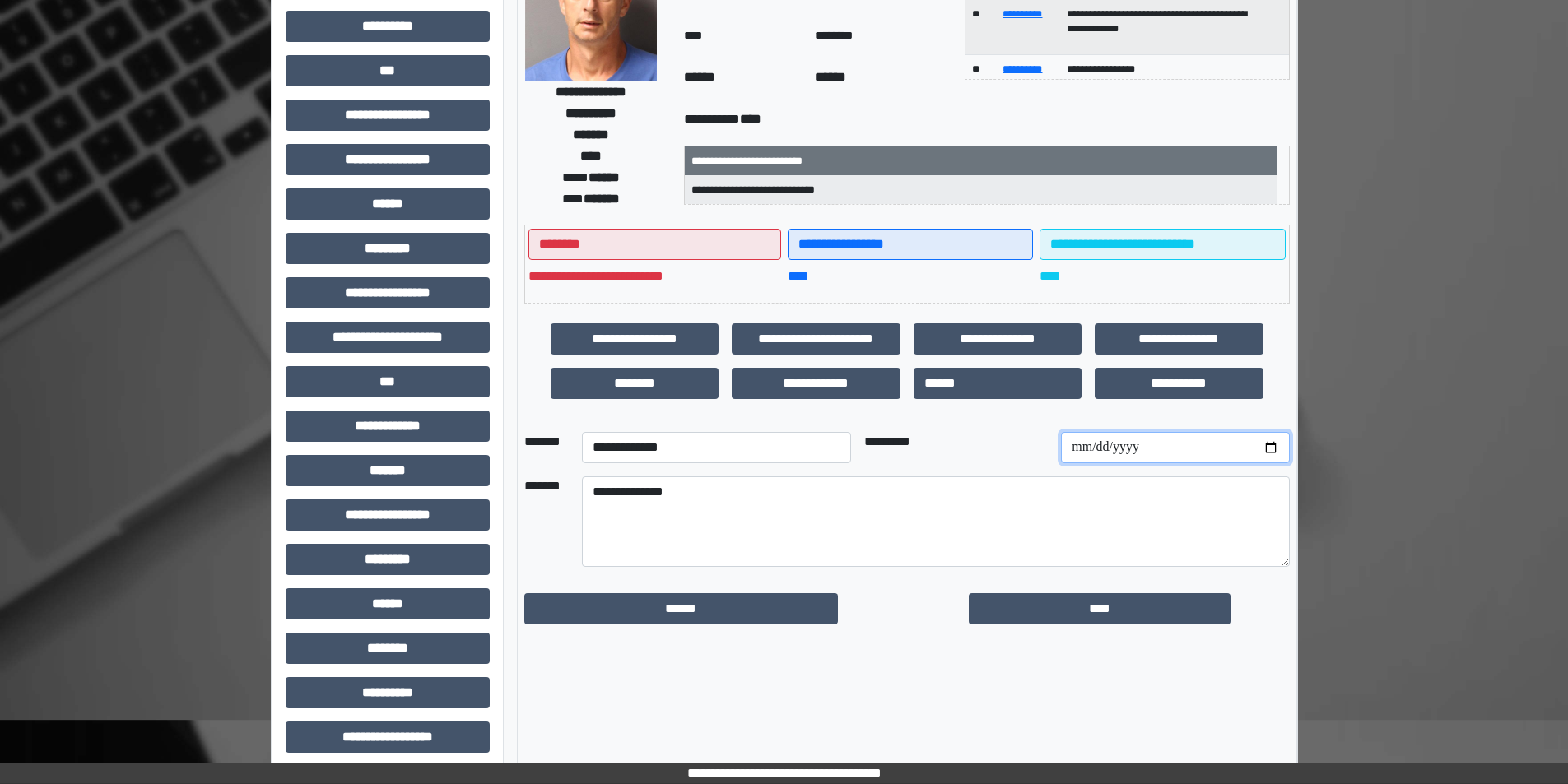 scroll, scrollTop: 182, scrollLeft: 0, axis: vertical 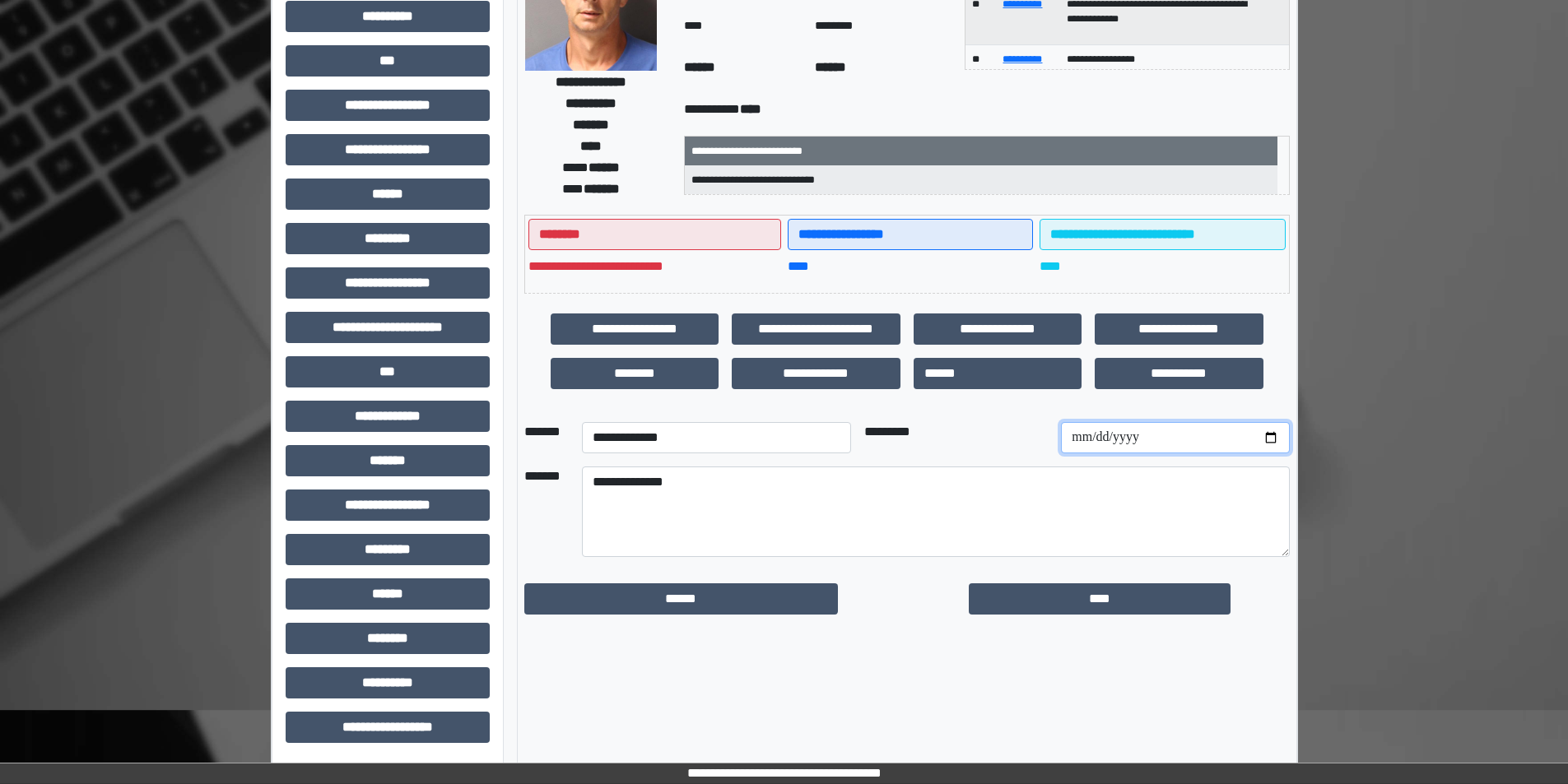click on "**********" at bounding box center (1175, 438) 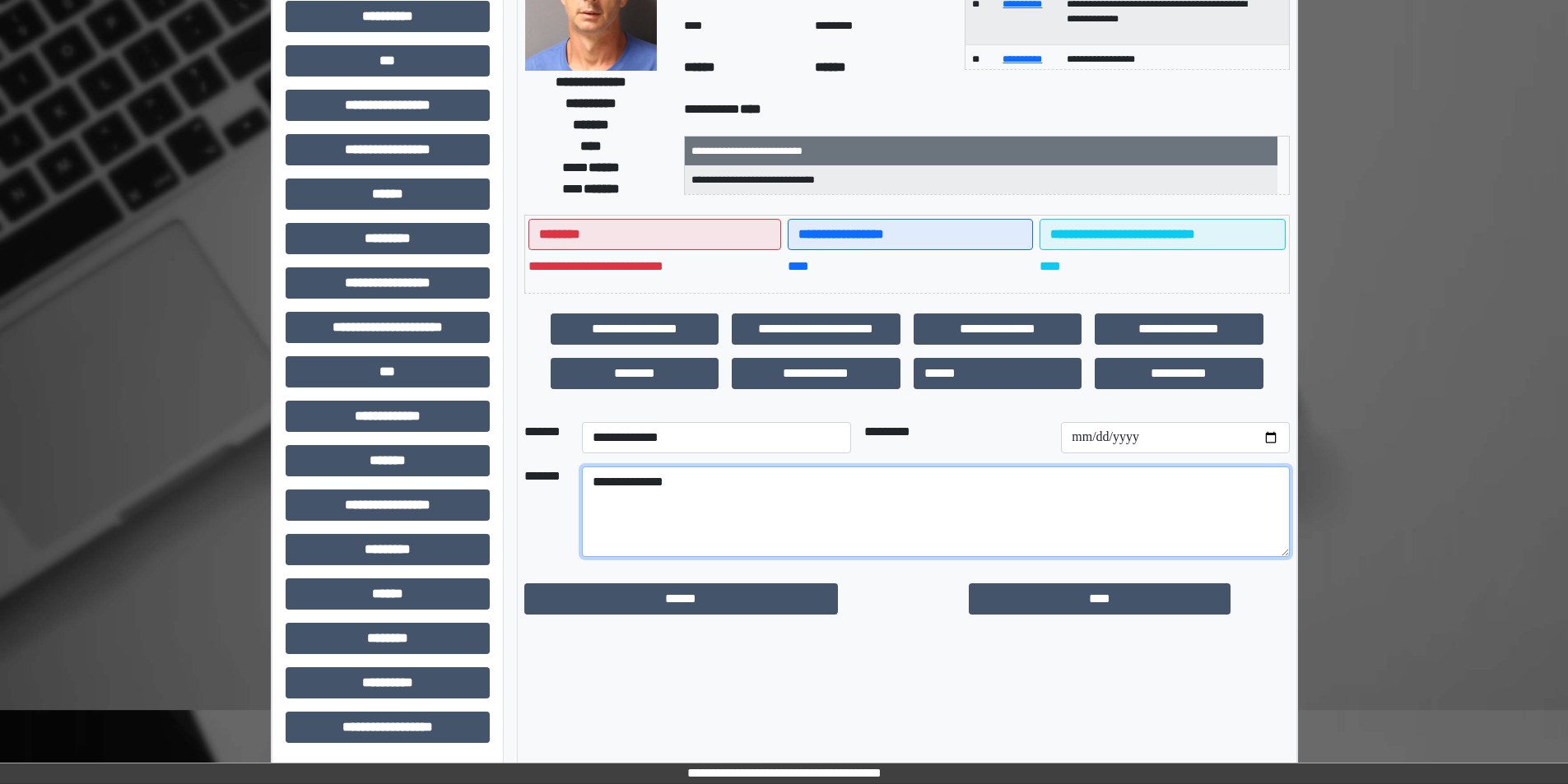 click on "**********" at bounding box center (936, 512) 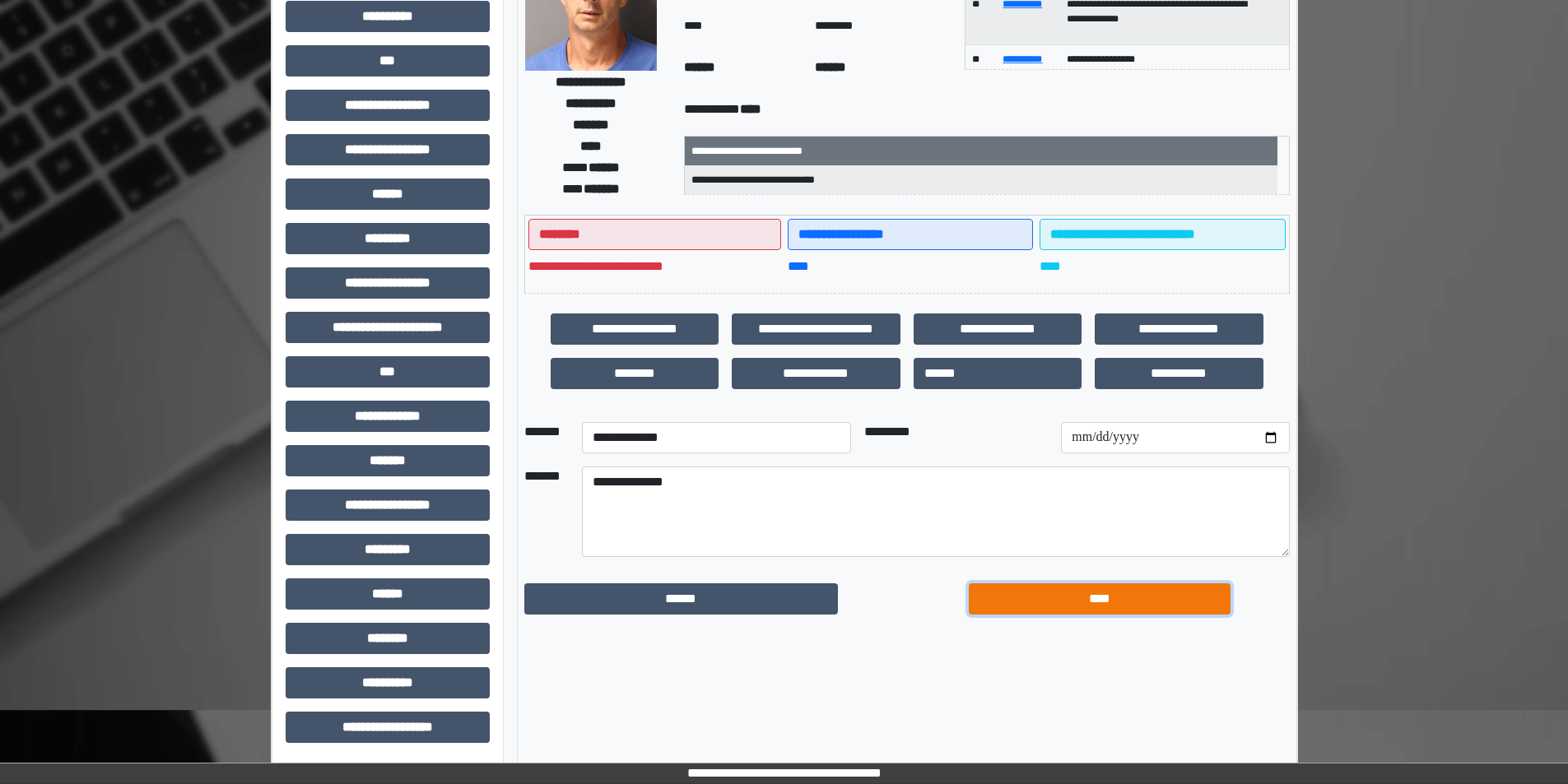 click on "****" at bounding box center [1100, 599] 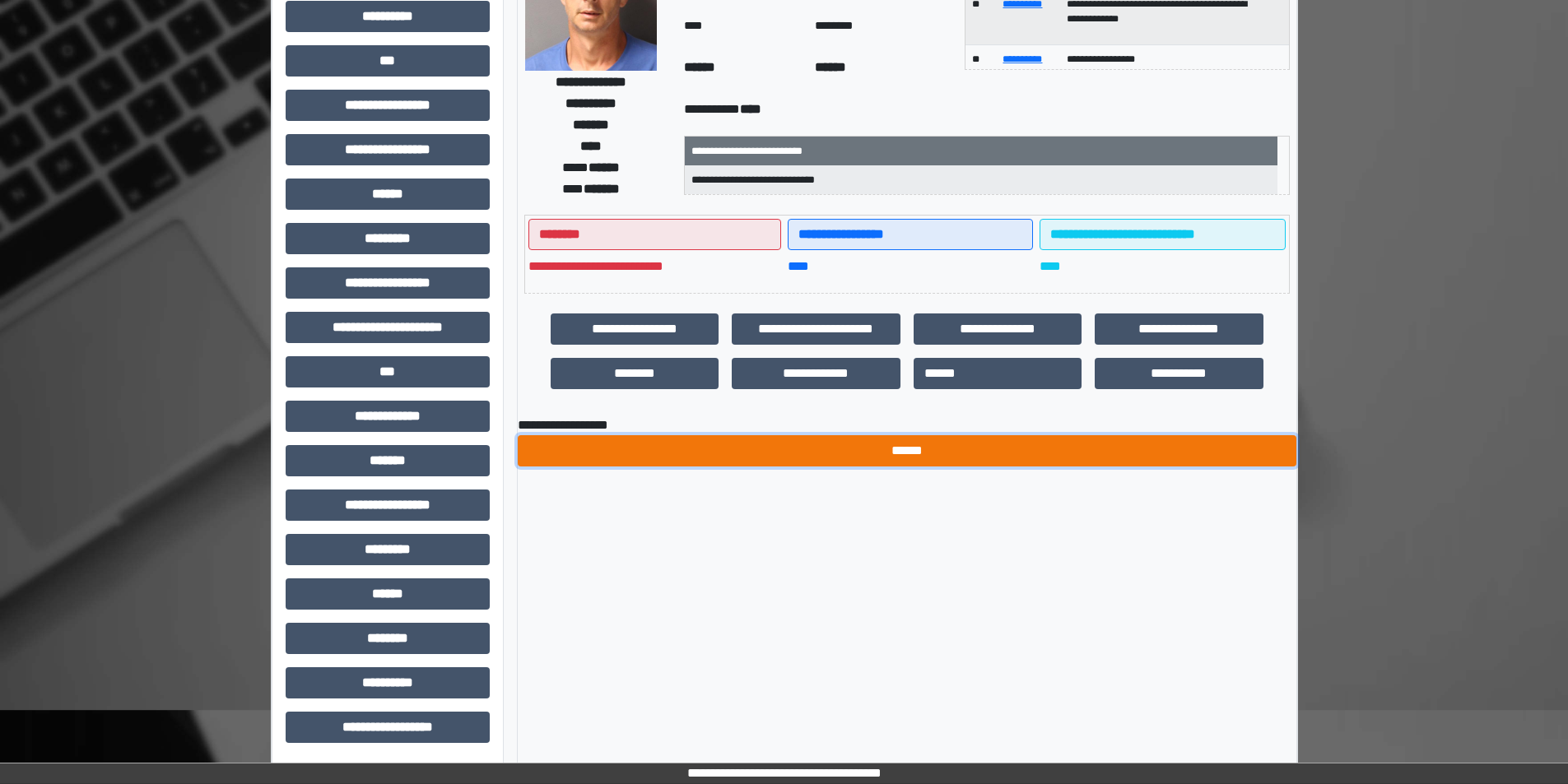 click on "******" at bounding box center [907, 451] 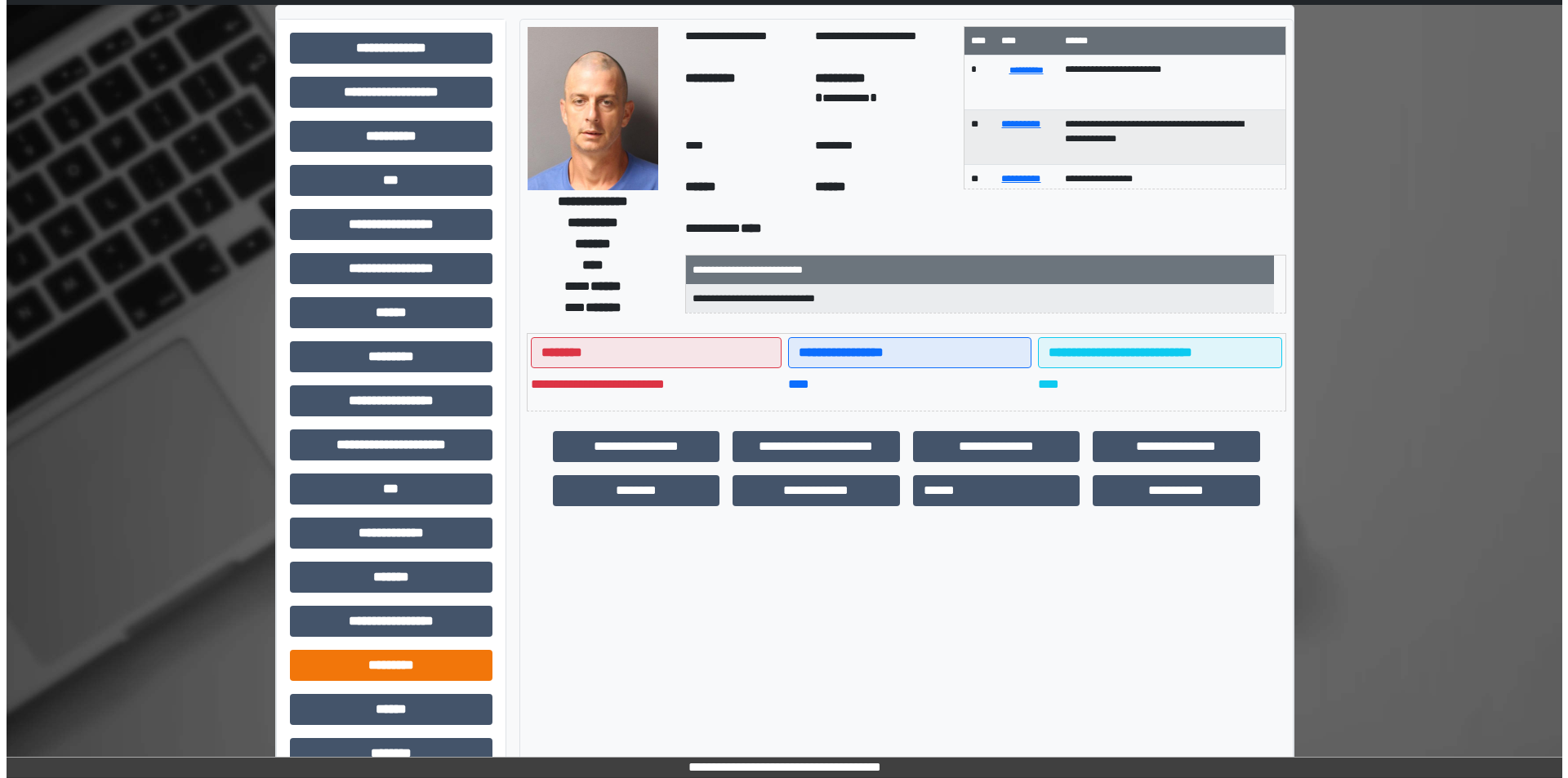 scroll, scrollTop: 0, scrollLeft: 0, axis: both 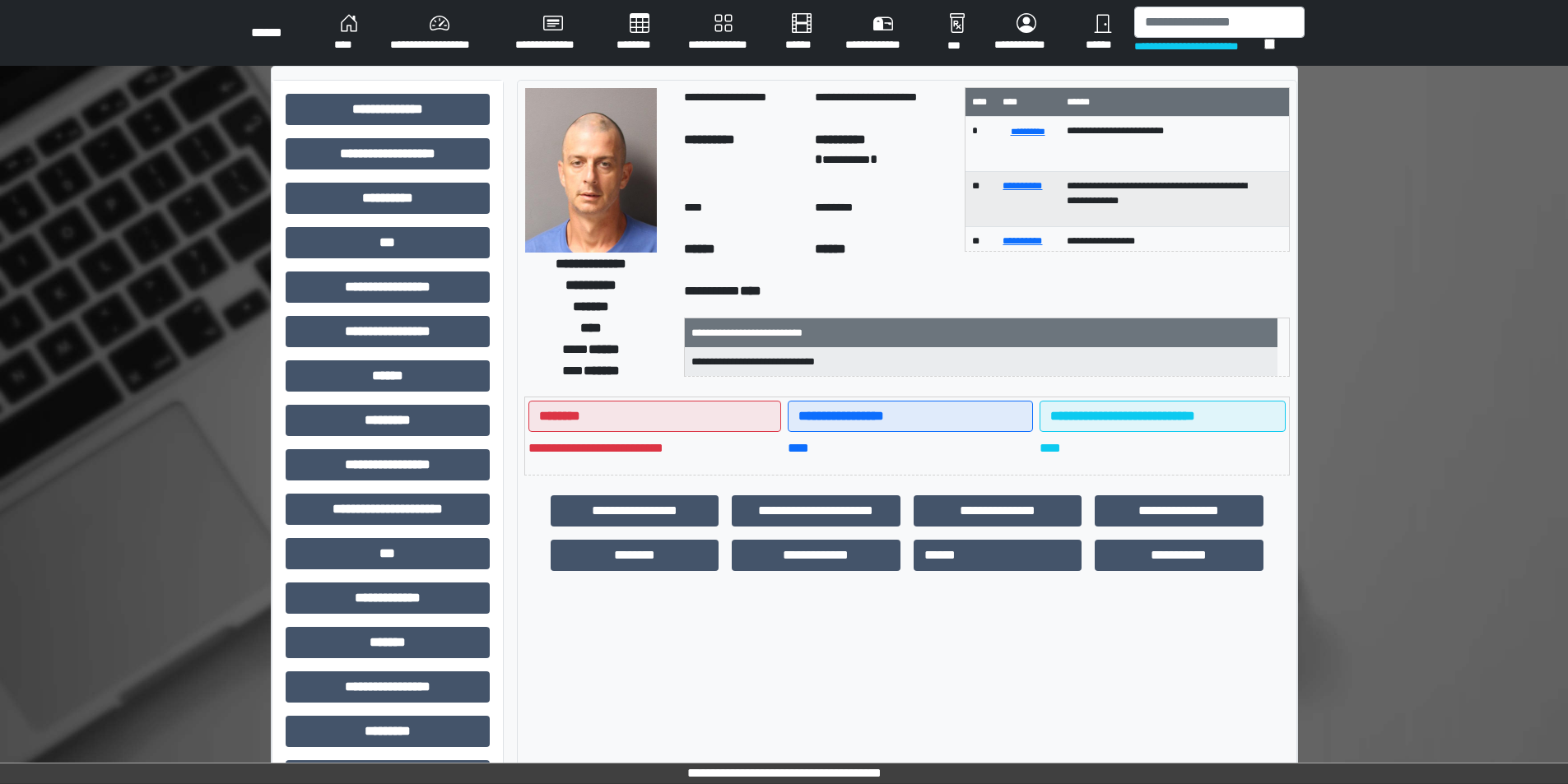 click on "********" at bounding box center (639, 33) 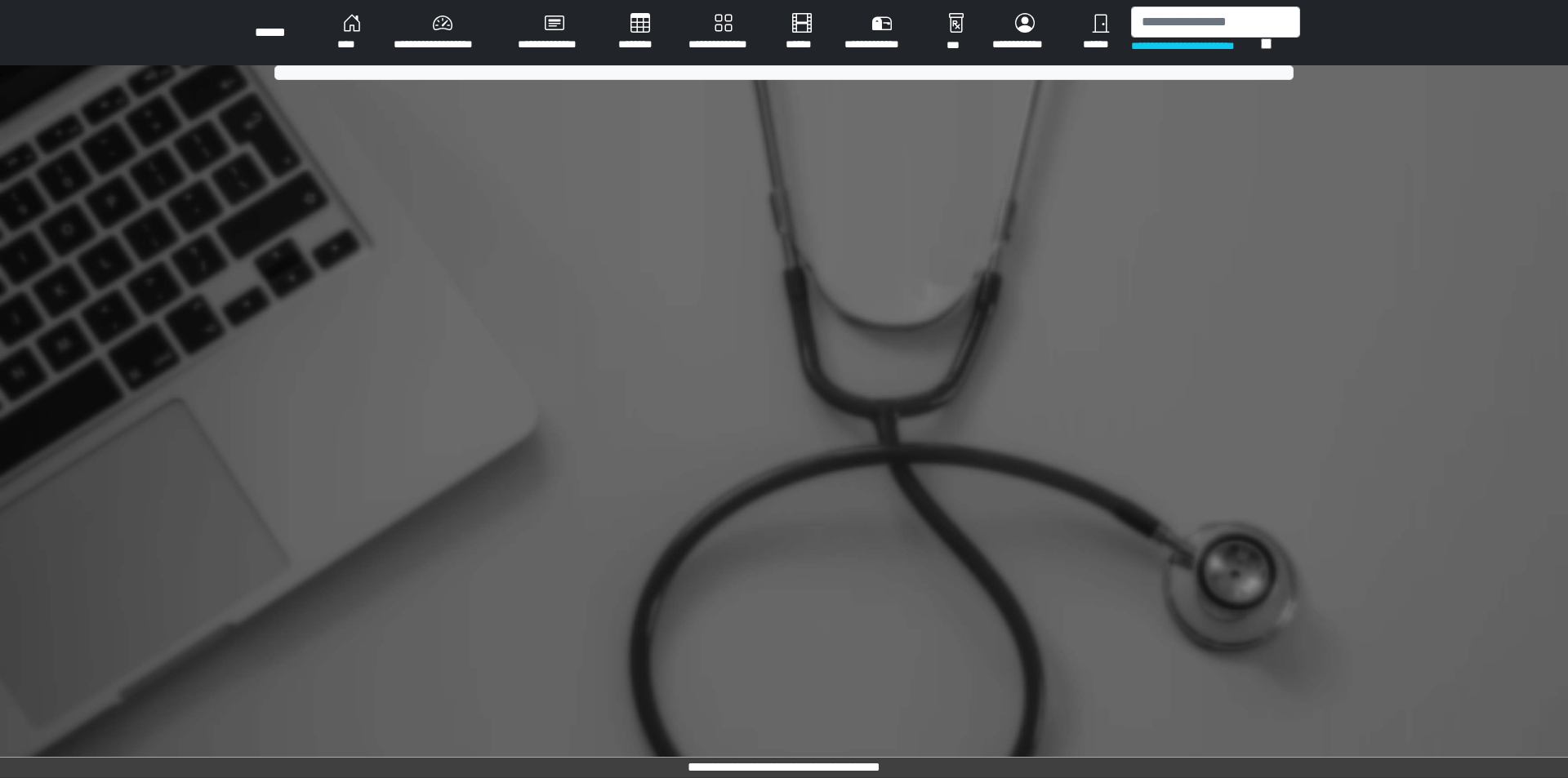 click on "********" at bounding box center (640, 33) 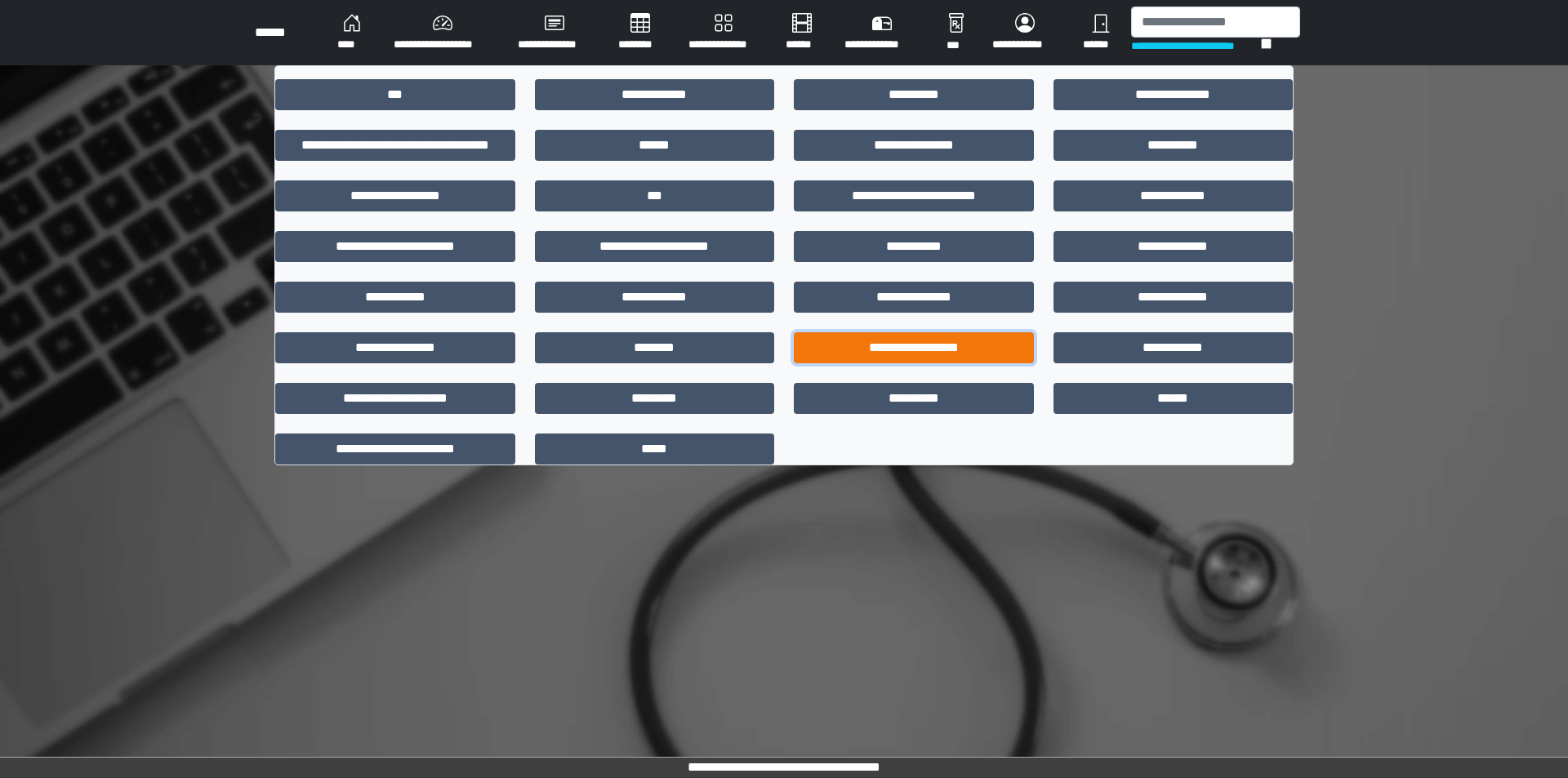 click on "**********" at bounding box center (914, 348) 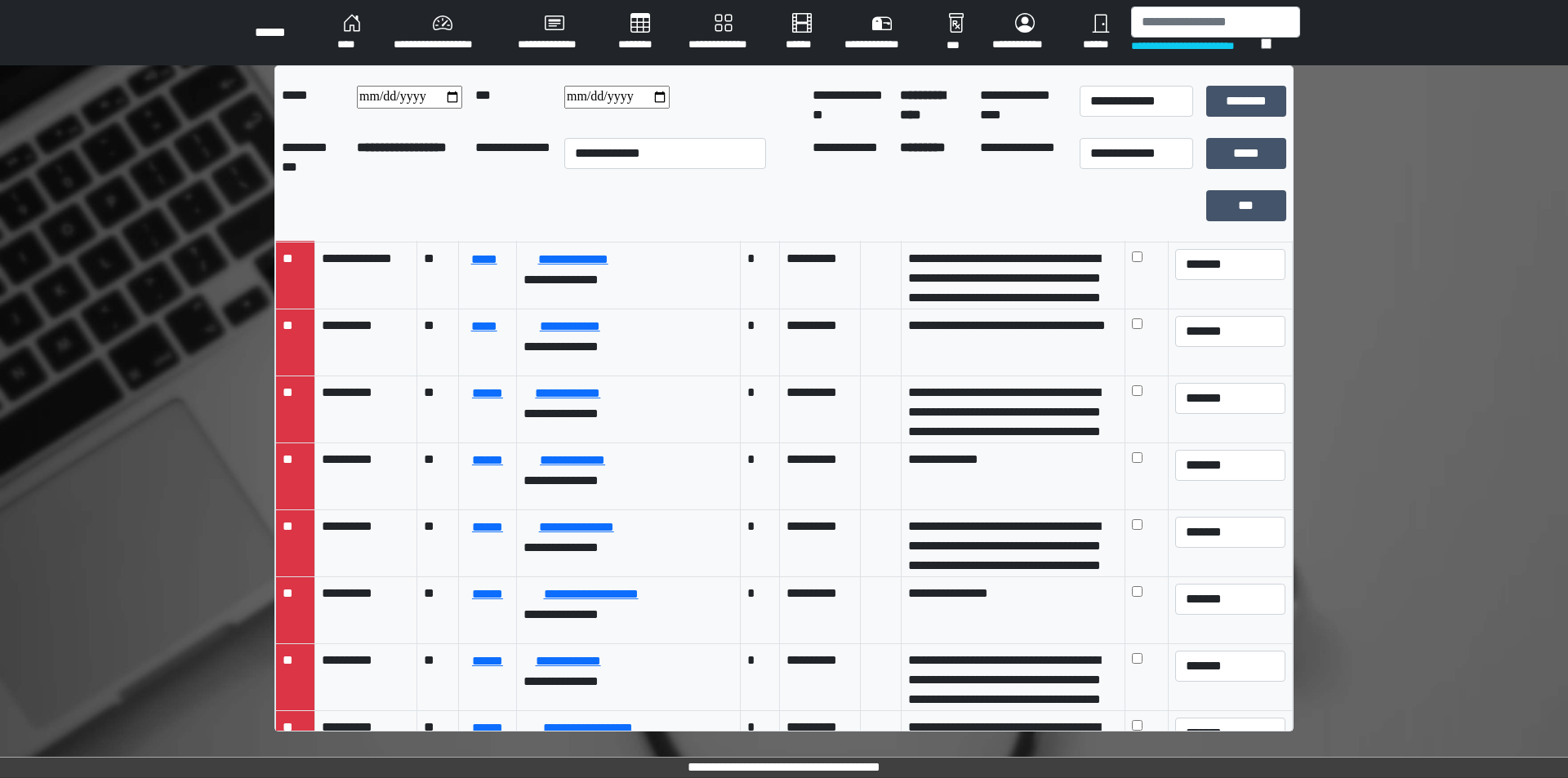 scroll, scrollTop: 2449, scrollLeft: 0, axis: vertical 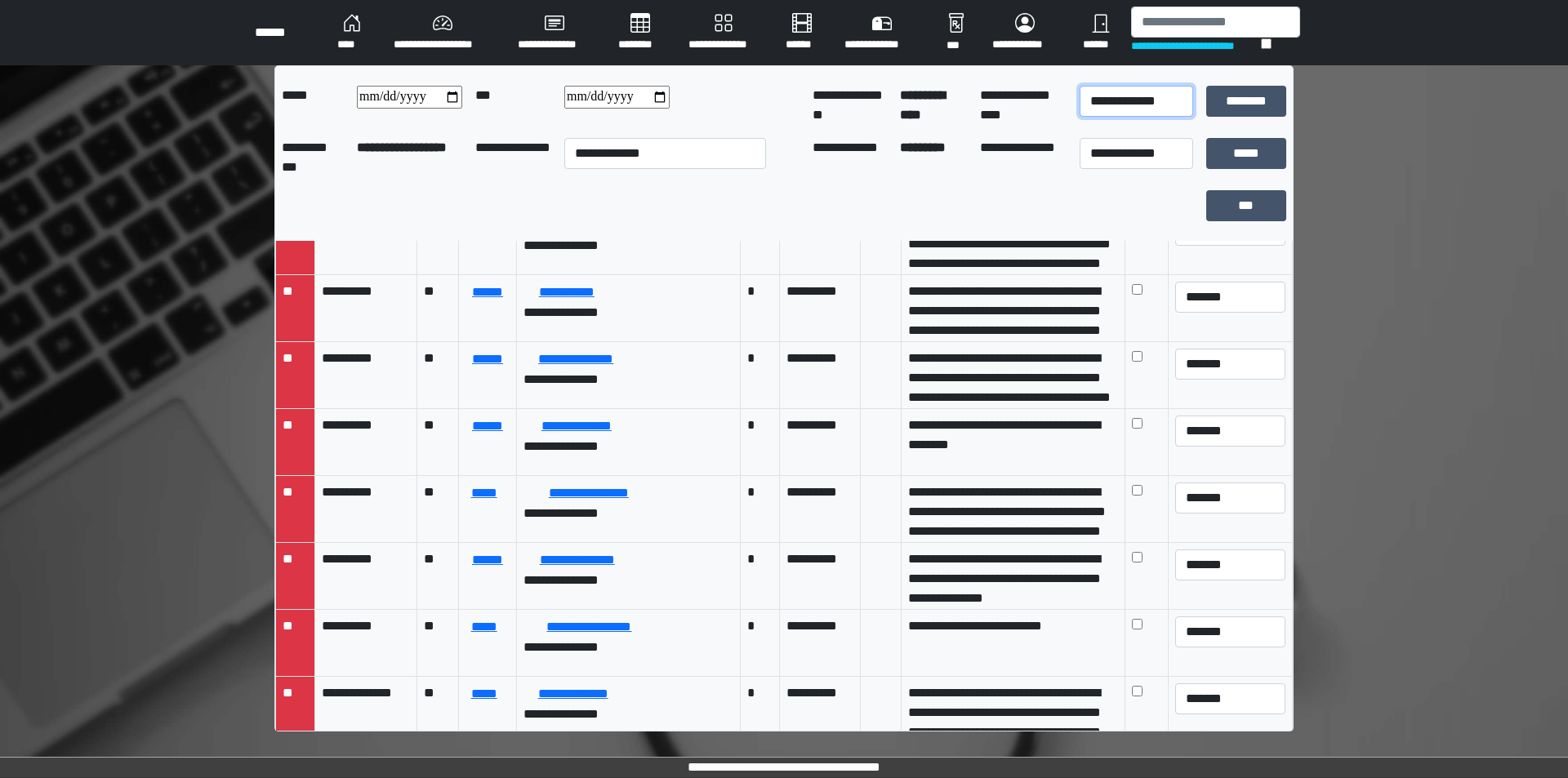 click on "**********" at bounding box center (1136, 101) 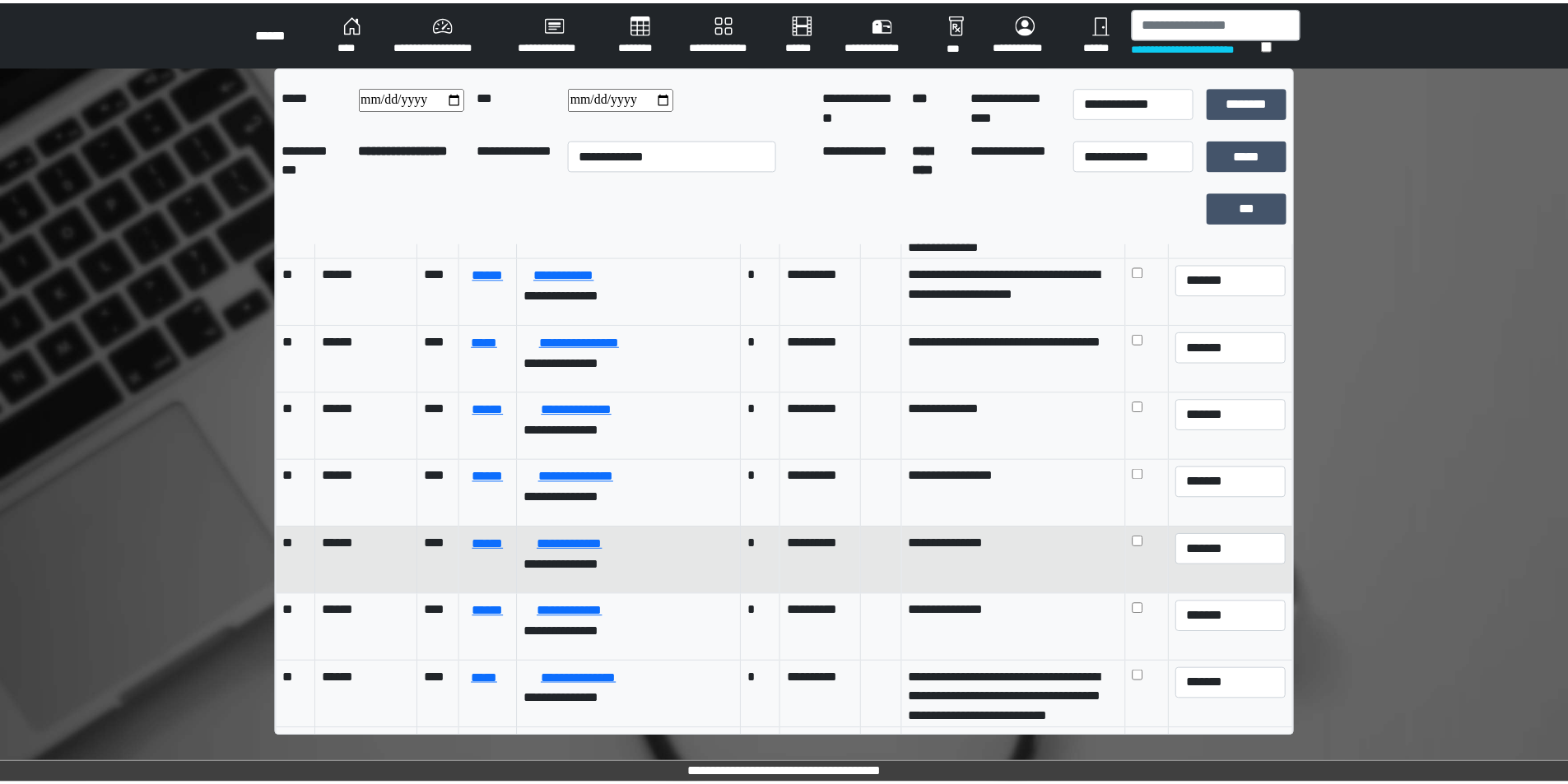 scroll, scrollTop: 795, scrollLeft: 0, axis: vertical 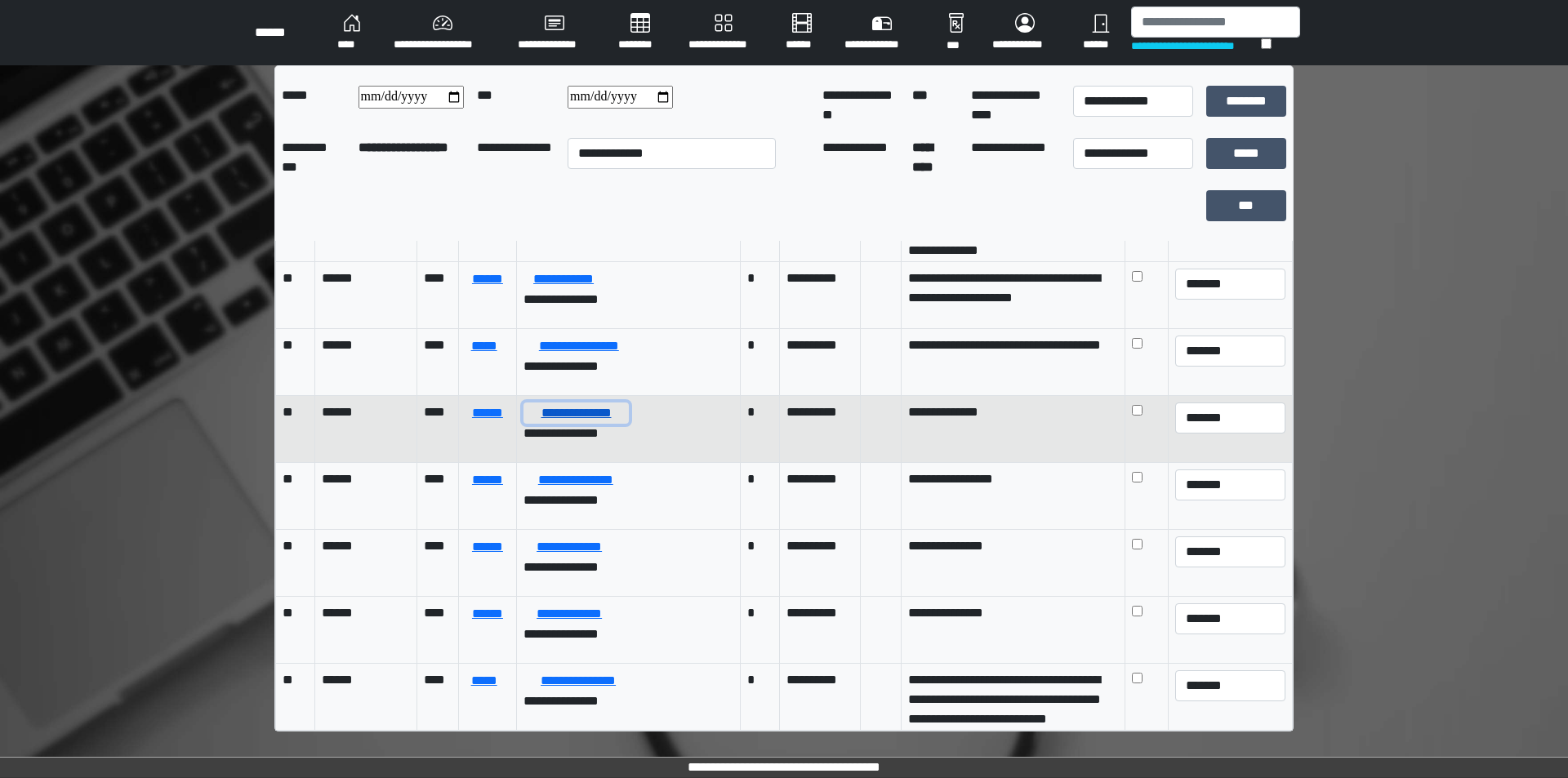 click on "**********" at bounding box center (576, 413) 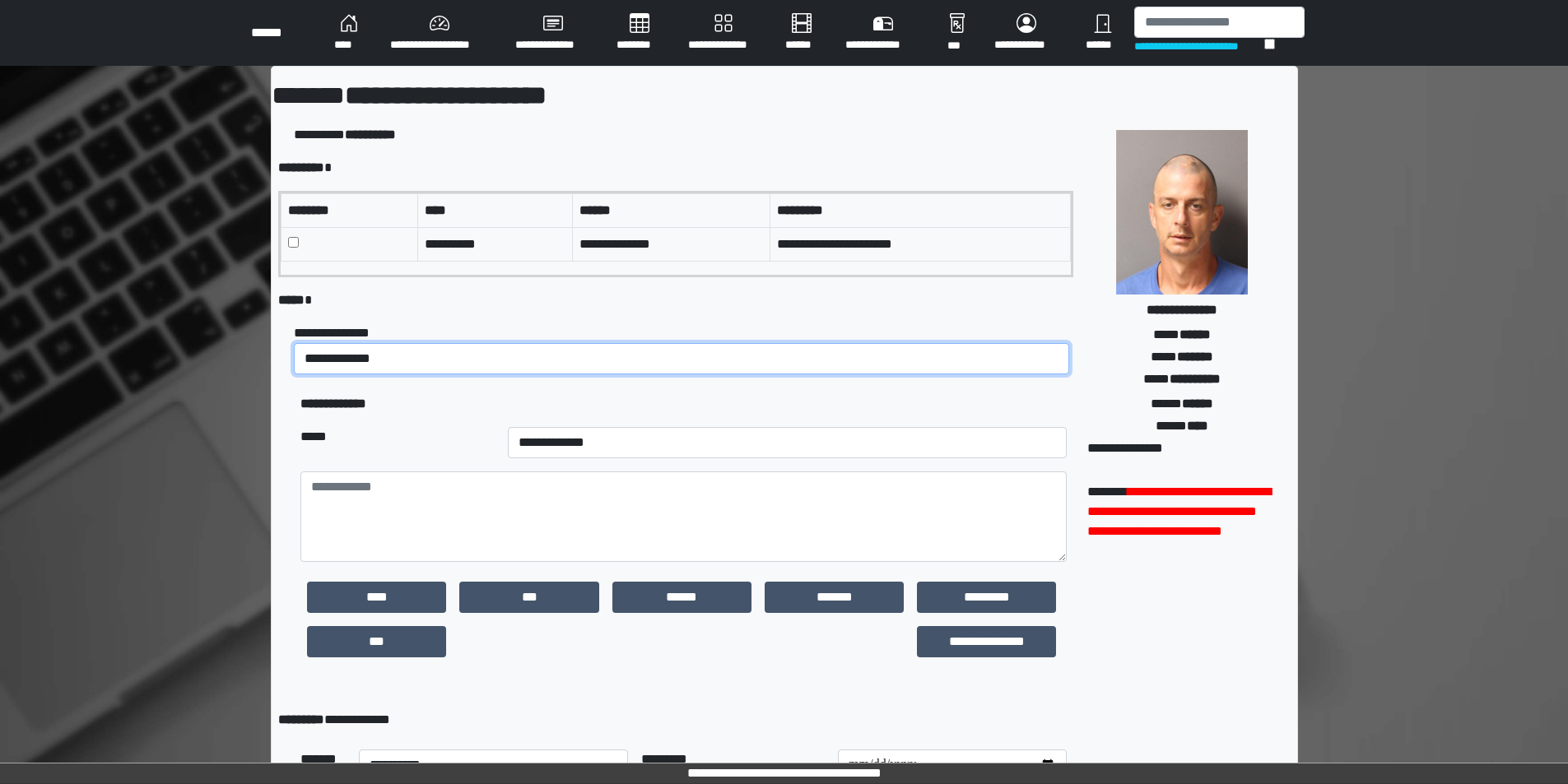 click on "**********" at bounding box center (682, 359) 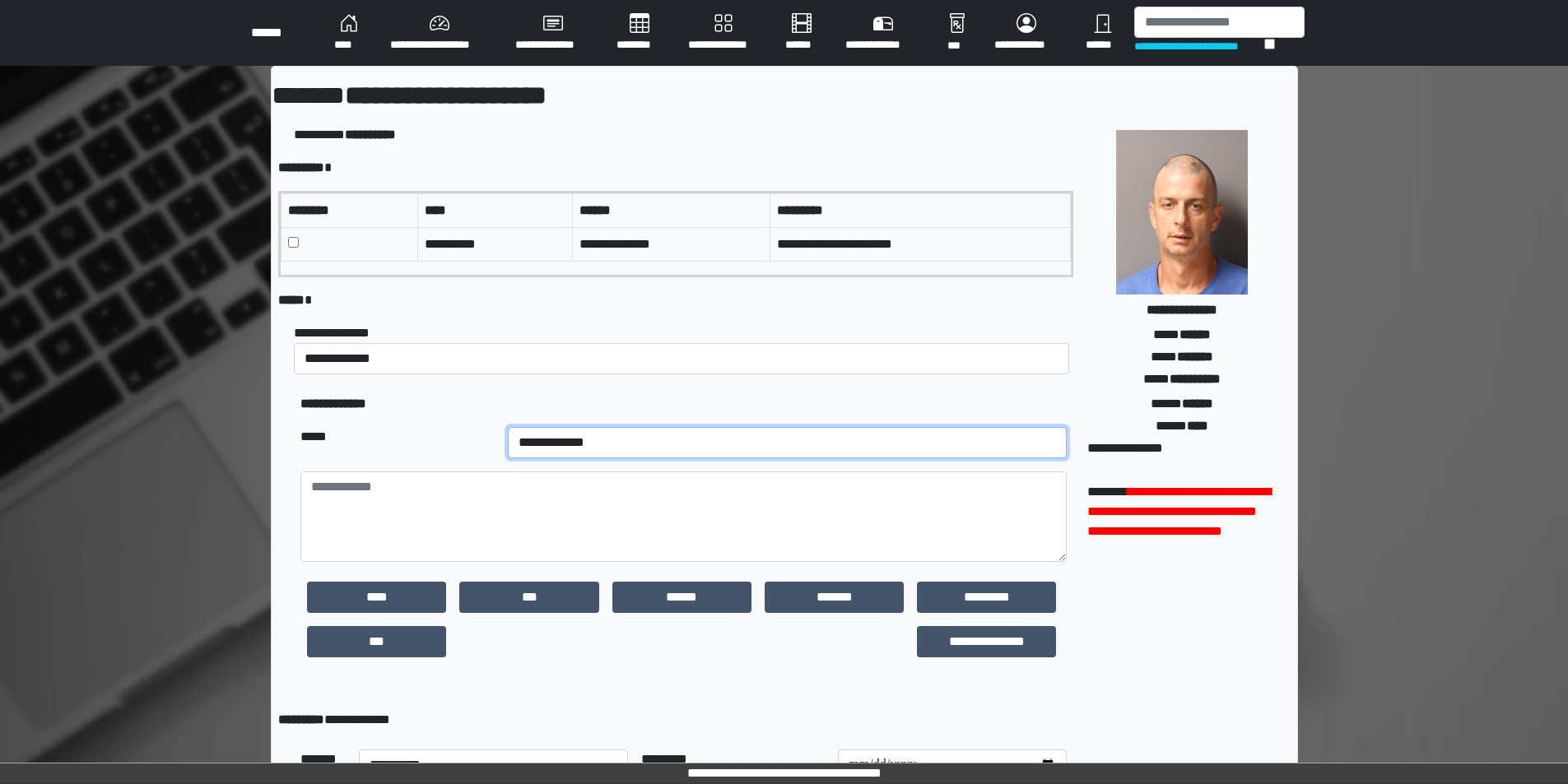 click on "**********" at bounding box center [788, 443] 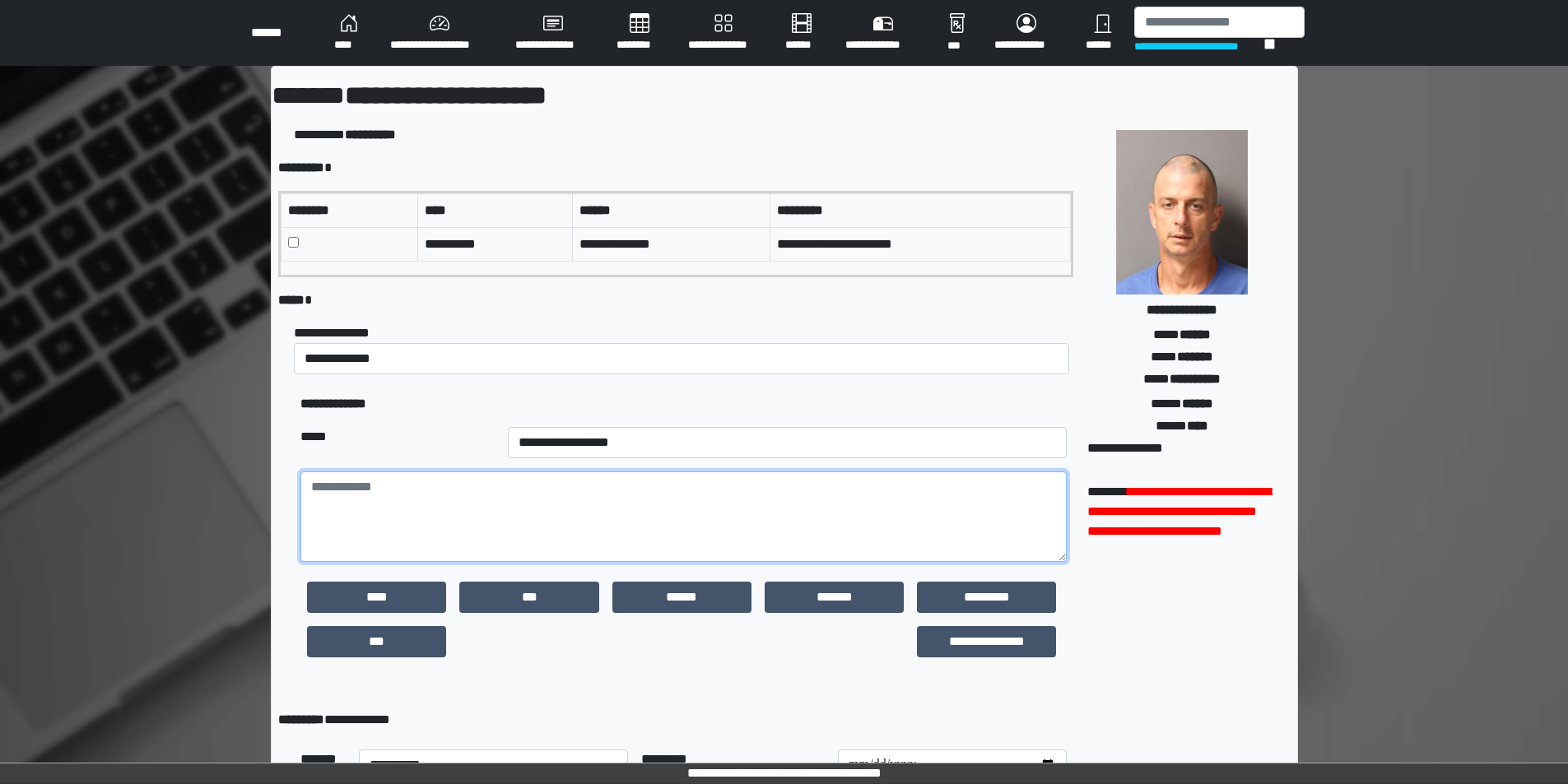 click at bounding box center (683, 517) 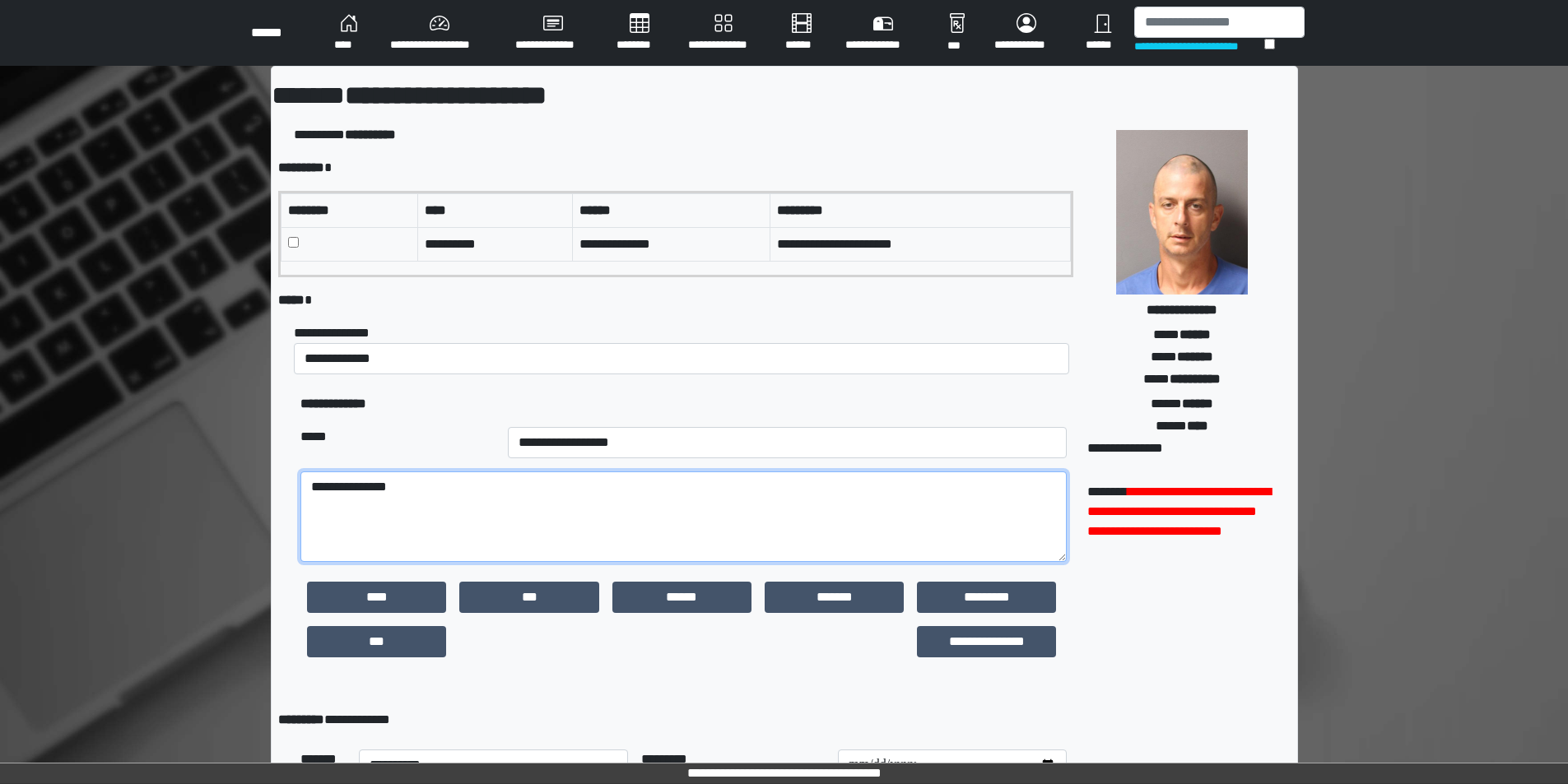 click on "**********" at bounding box center [683, 517] 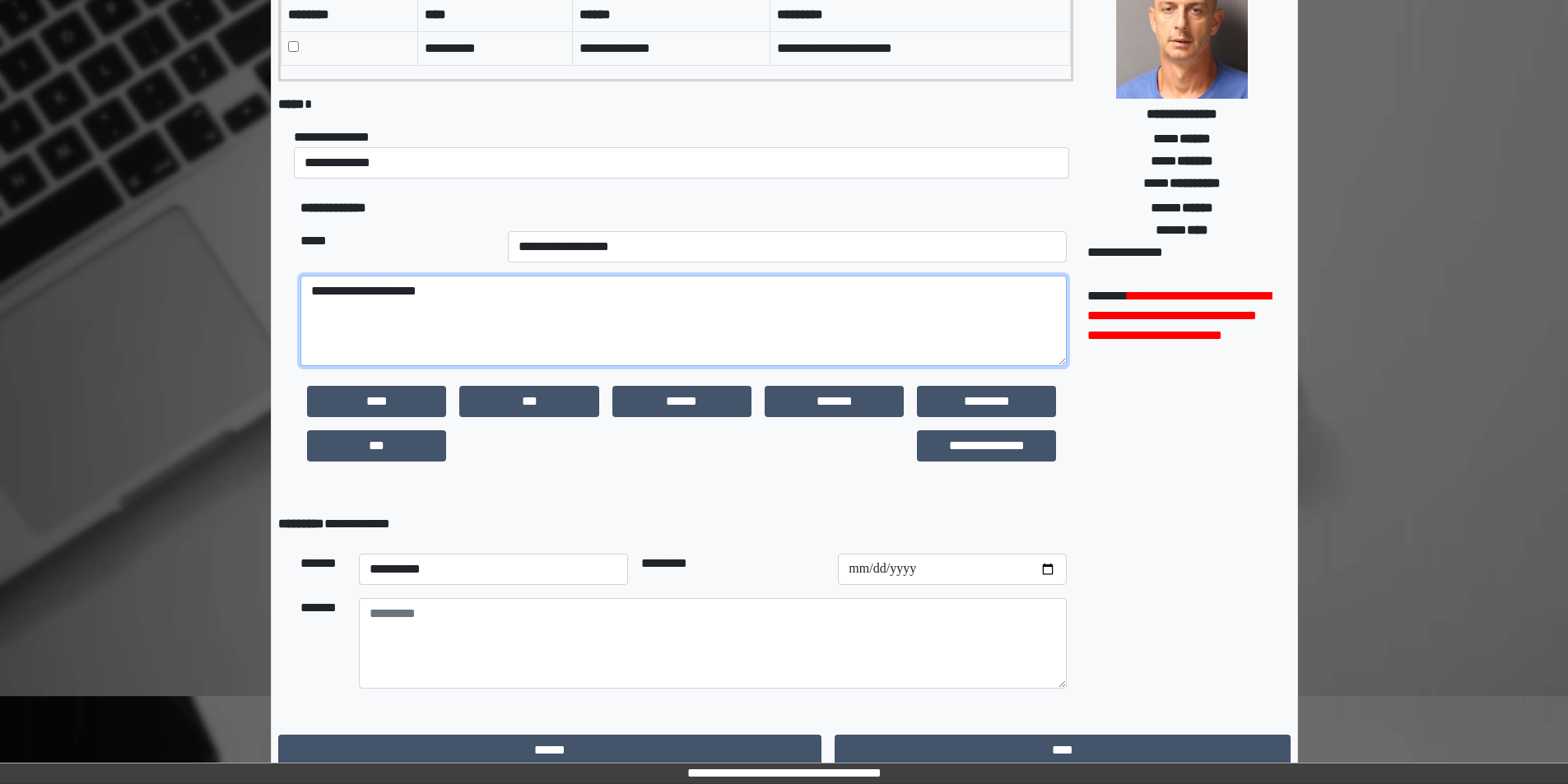 scroll, scrollTop: 211, scrollLeft: 0, axis: vertical 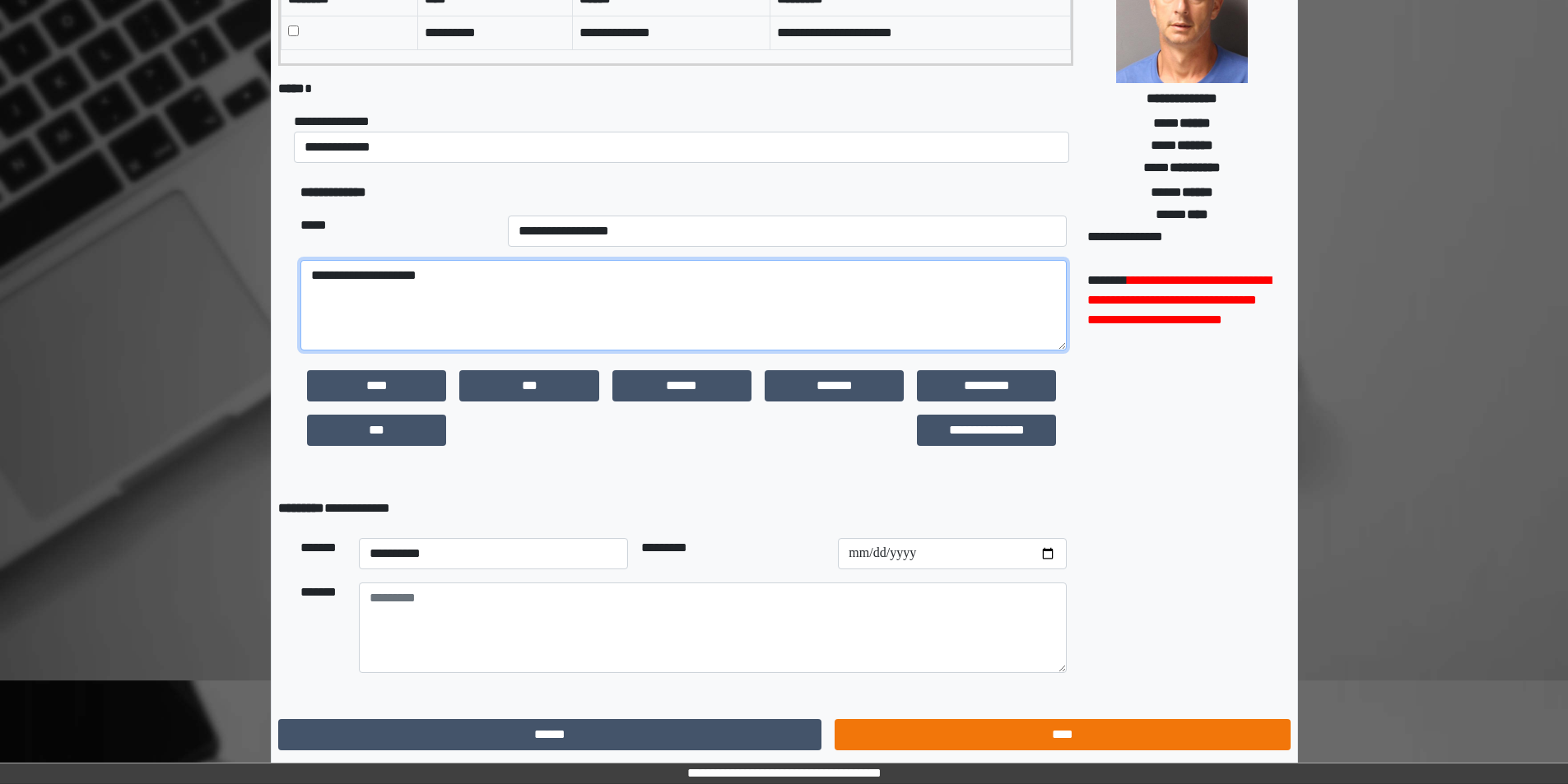 type on "**********" 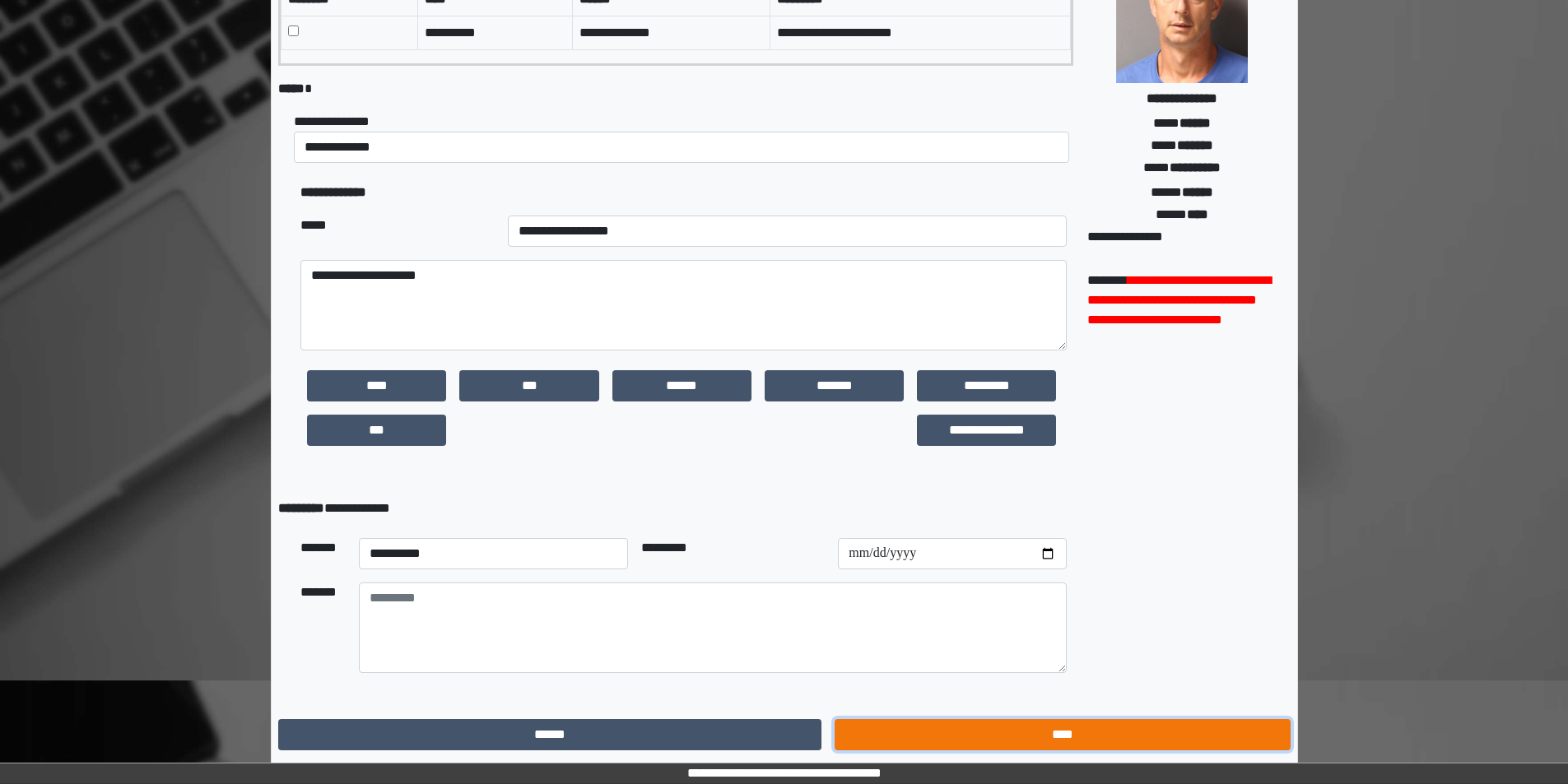 click on "****" at bounding box center [1062, 735] 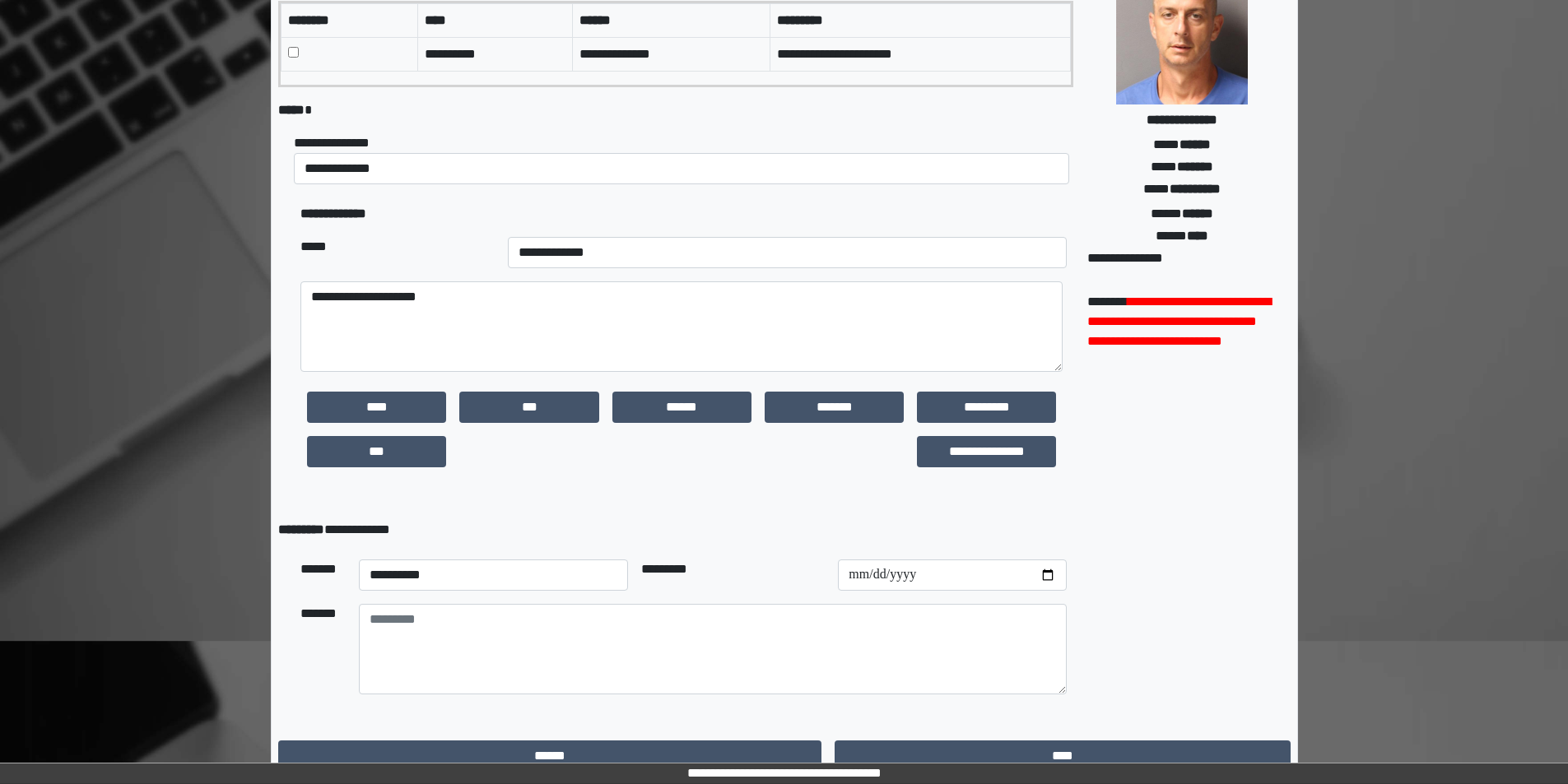 scroll, scrollTop: 272, scrollLeft: 0, axis: vertical 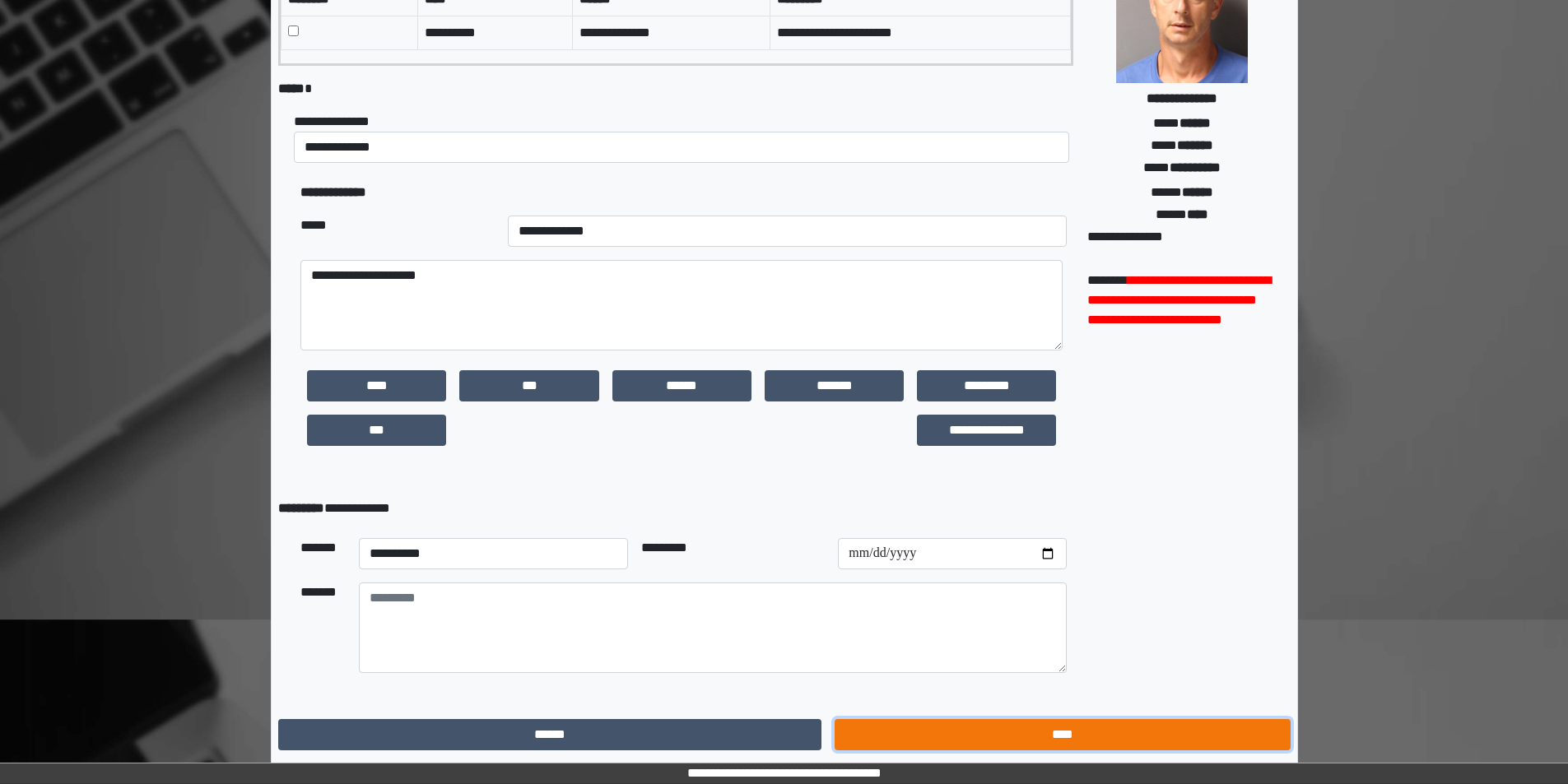 click on "****" at bounding box center [1062, 735] 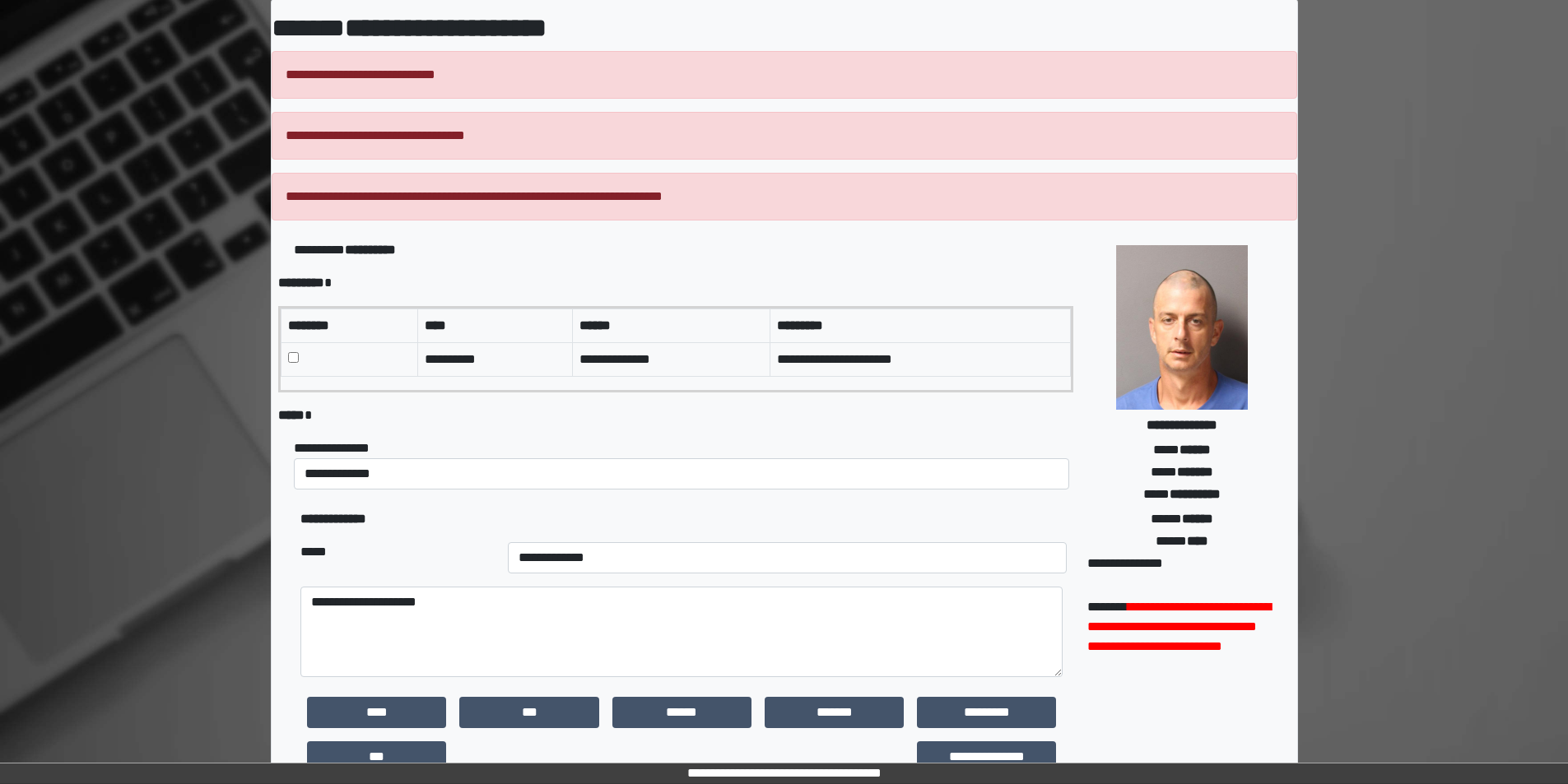 scroll, scrollTop: 82, scrollLeft: 0, axis: vertical 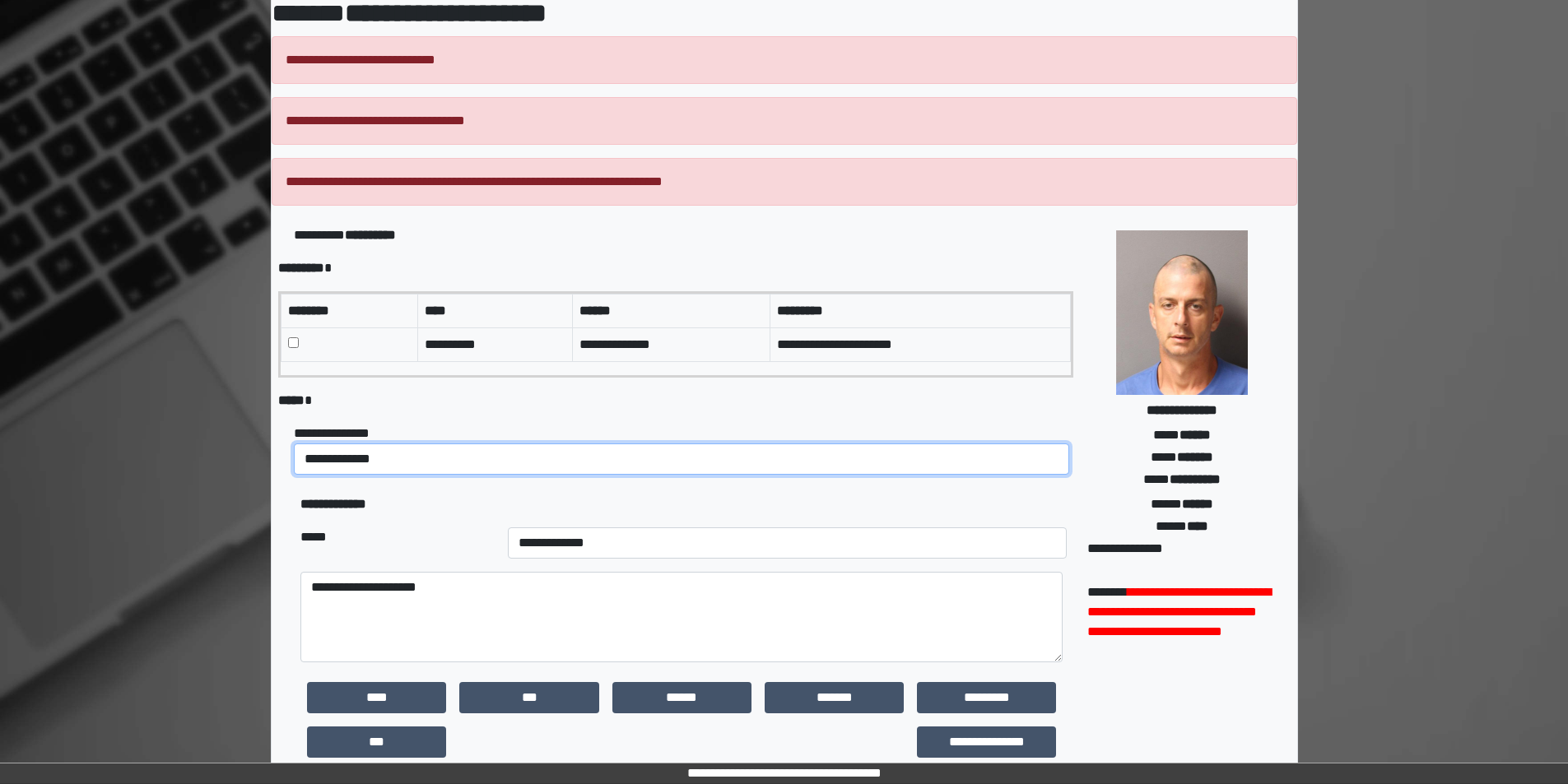 click on "**********" at bounding box center [682, 459] 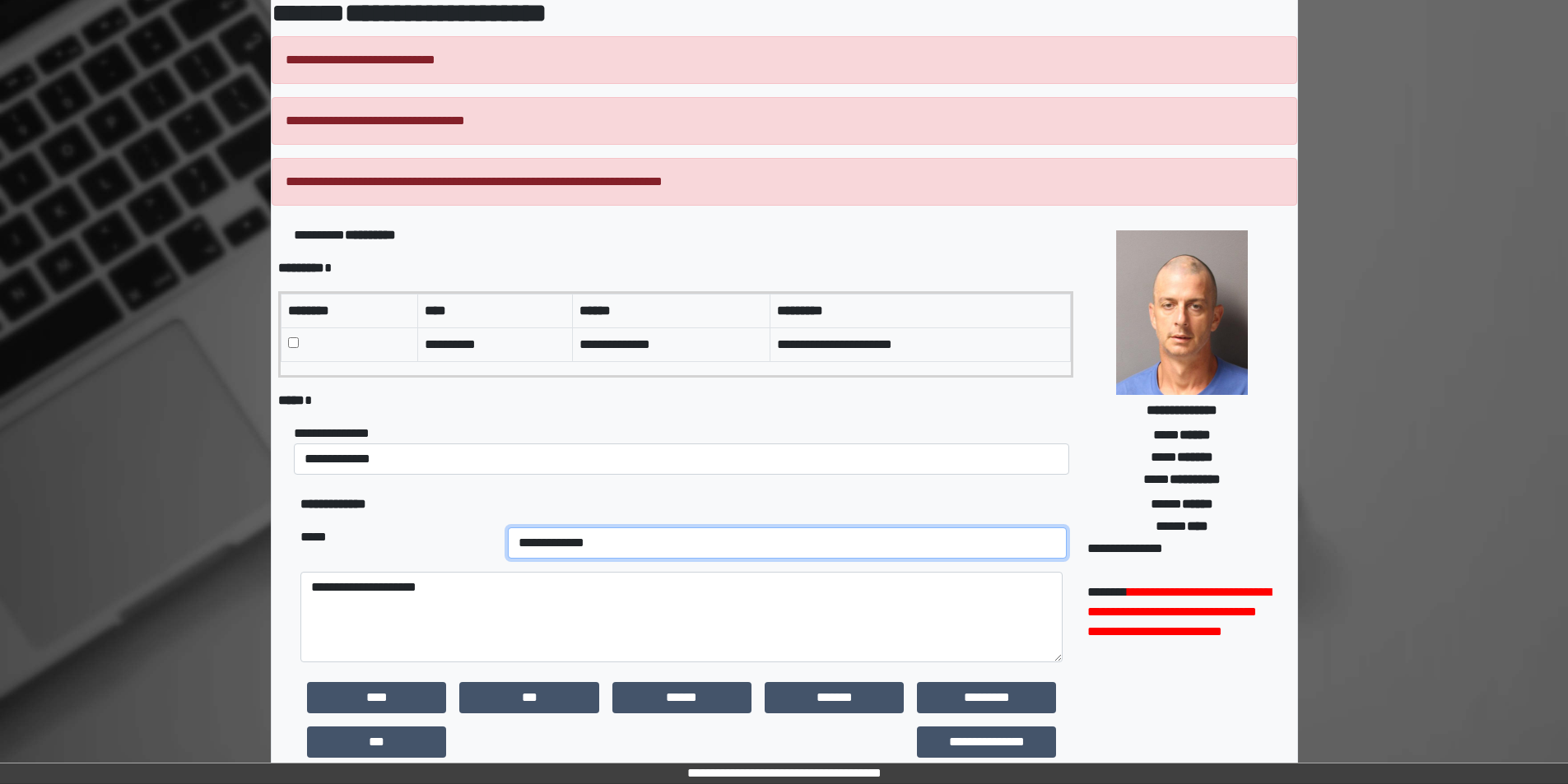 click on "**********" at bounding box center (788, 543) 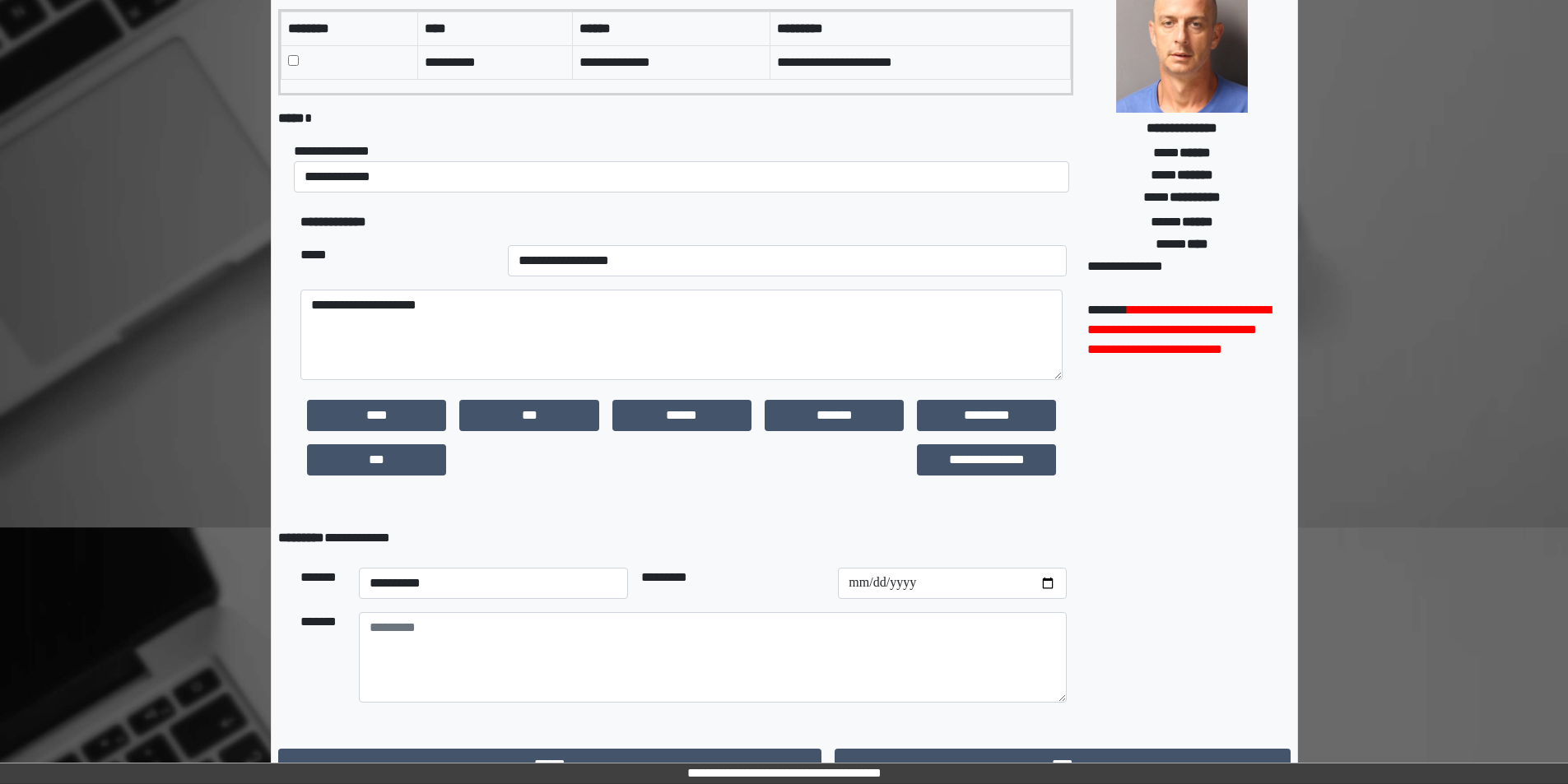 scroll, scrollTop: 394, scrollLeft: 0, axis: vertical 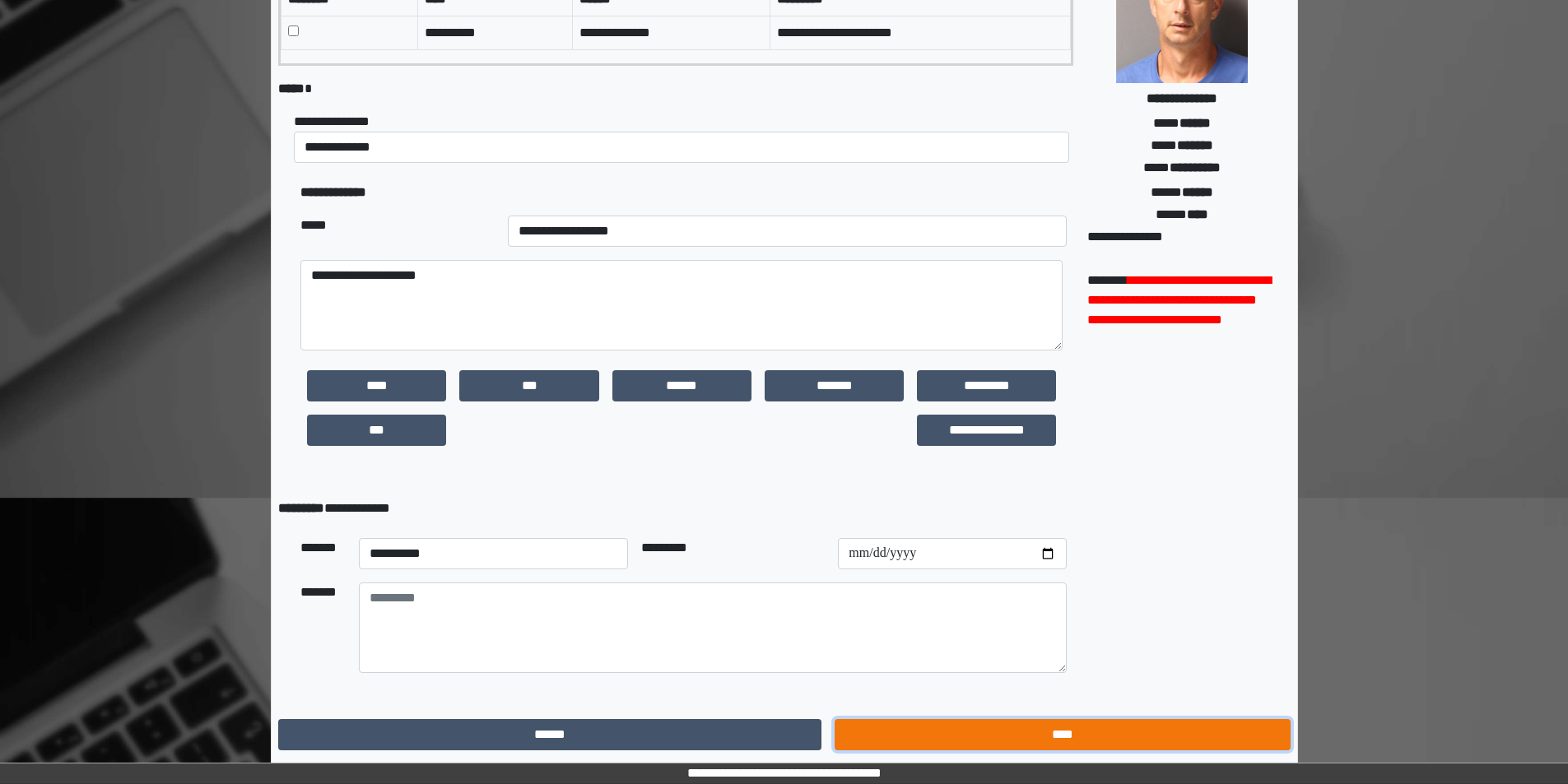 click on "****" at bounding box center [1062, 735] 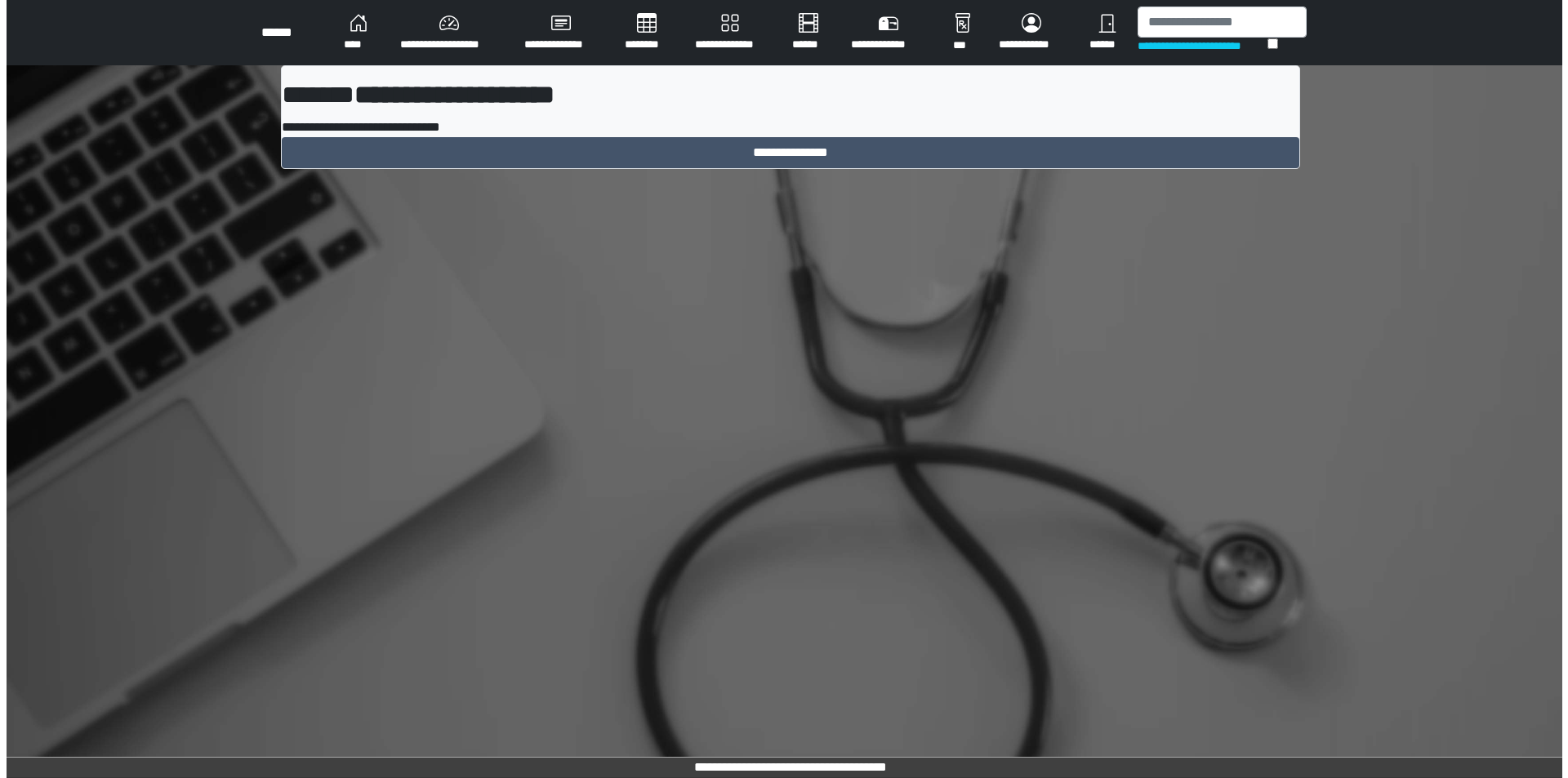 scroll, scrollTop: 0, scrollLeft: 0, axis: both 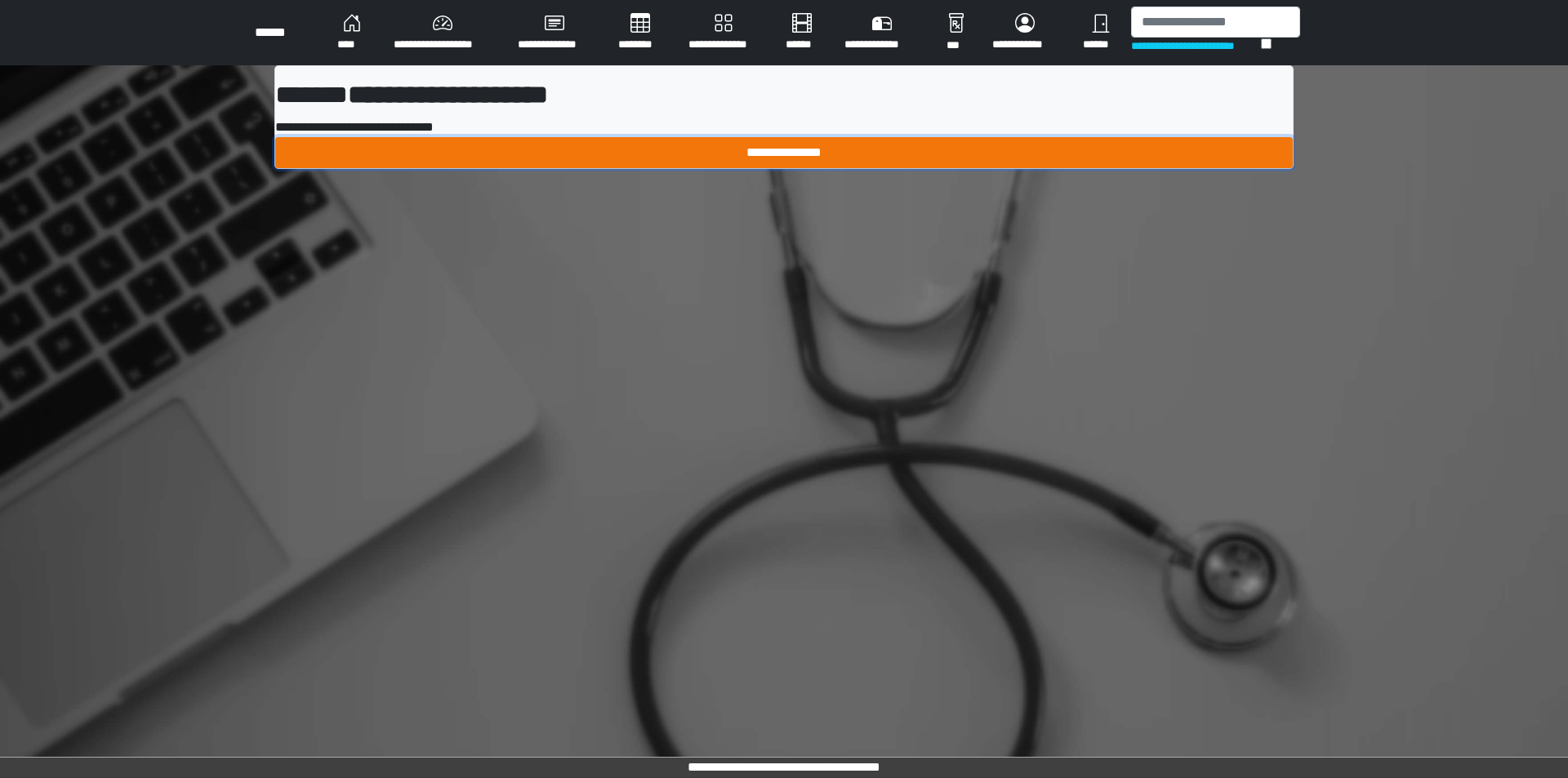 click on "**********" at bounding box center (784, 153) 